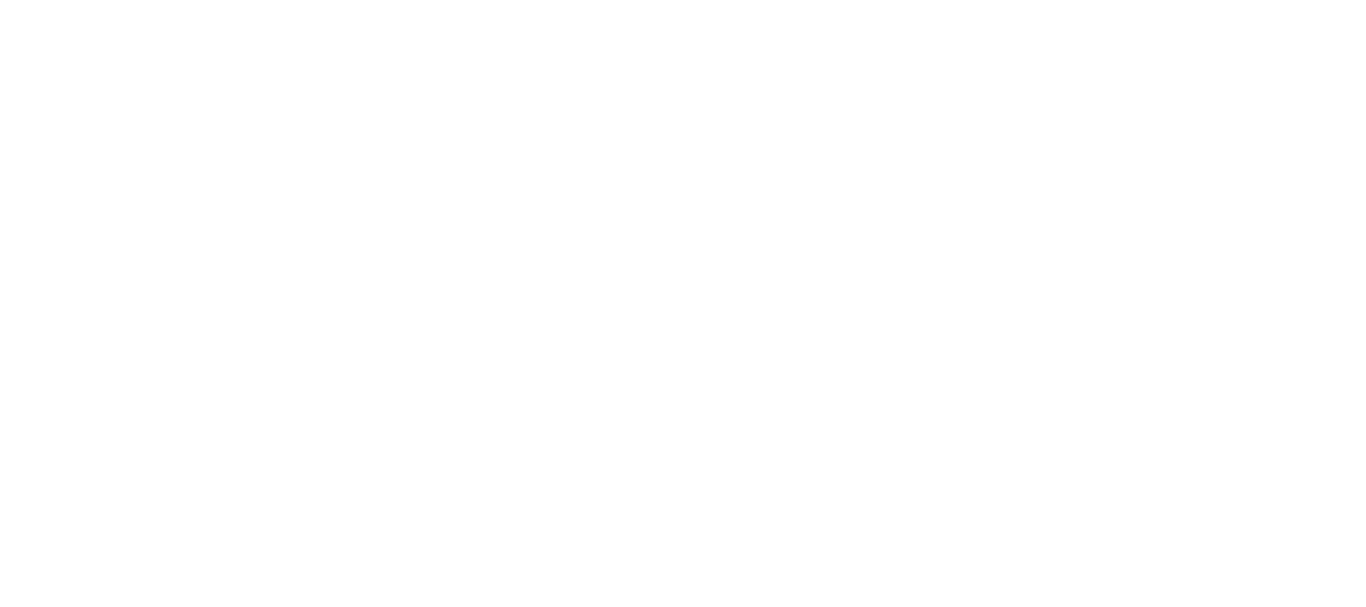 scroll, scrollTop: 0, scrollLeft: 0, axis: both 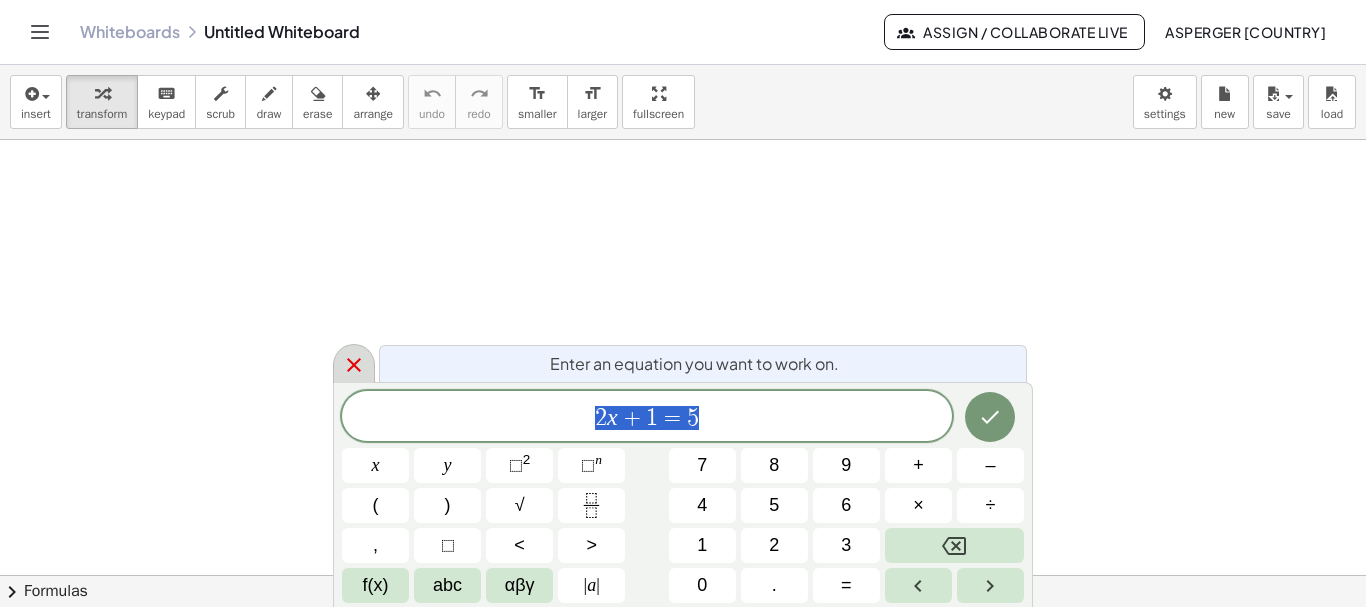 click 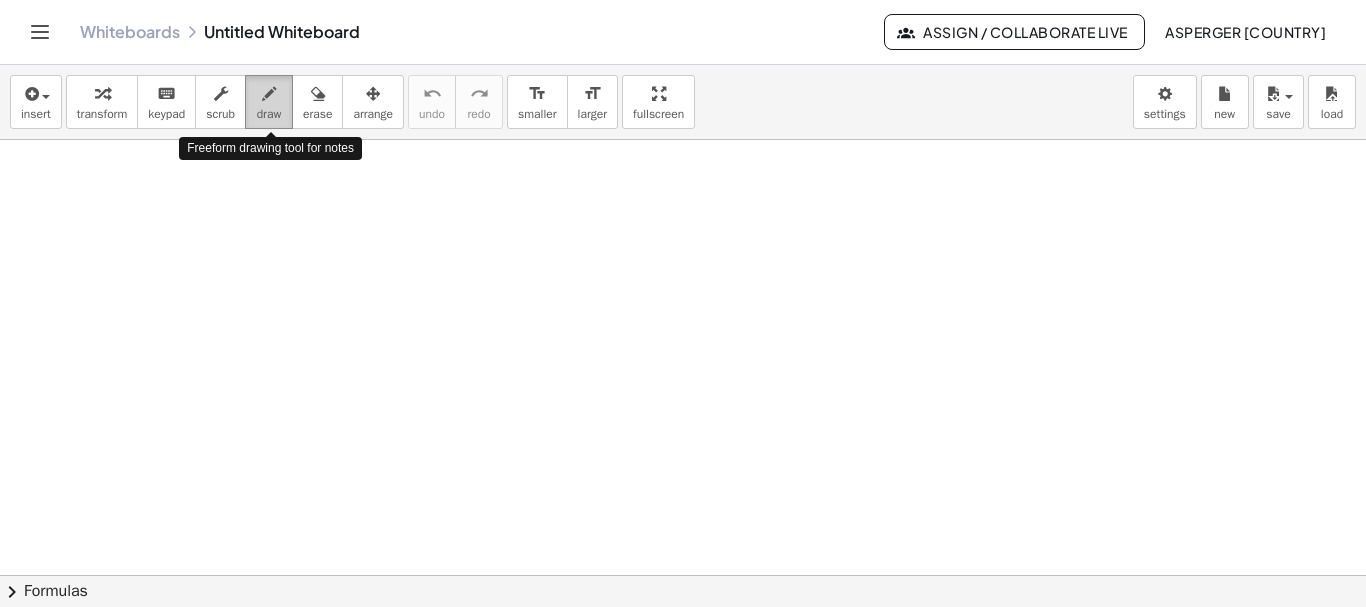 click at bounding box center (269, 94) 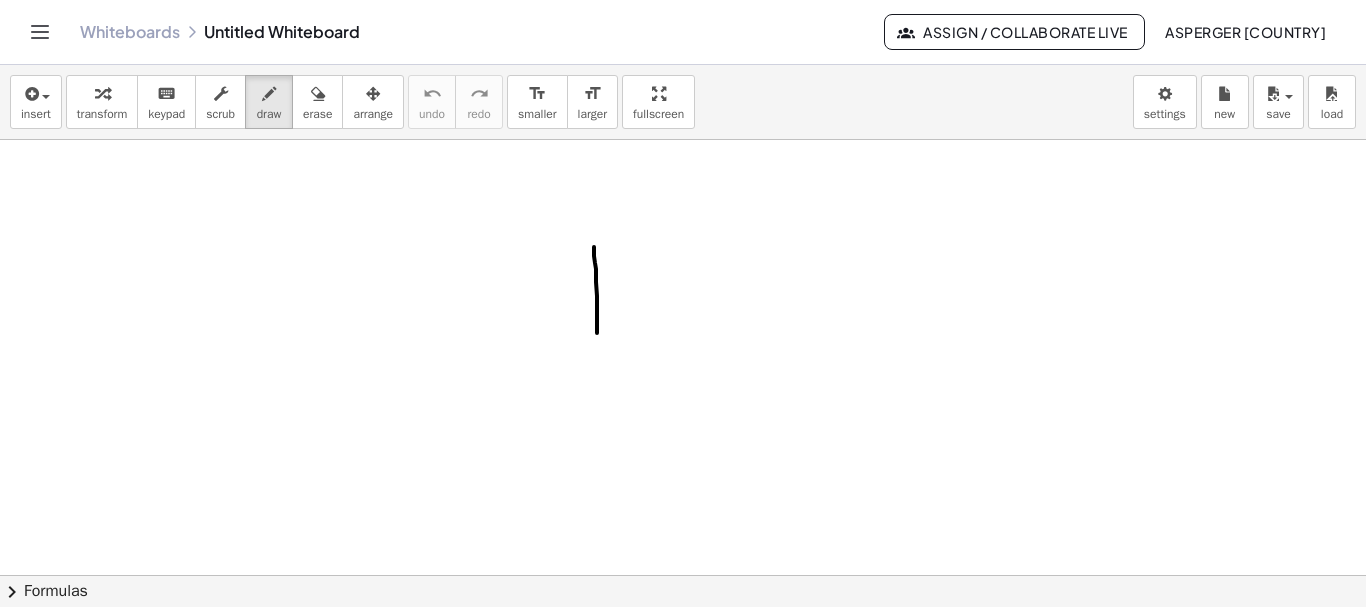 drag, startPoint x: 594, startPoint y: 247, endPoint x: 597, endPoint y: 335, distance: 88.051125 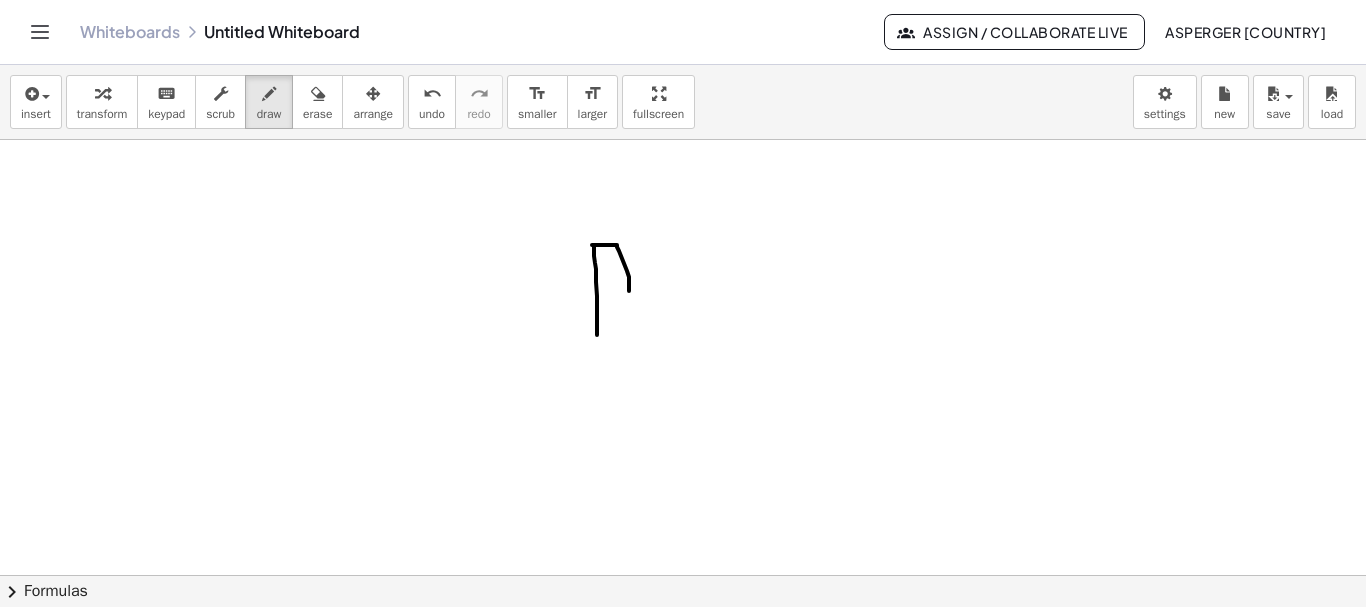 drag, startPoint x: 592, startPoint y: 245, endPoint x: 629, endPoint y: 293, distance: 60.60528 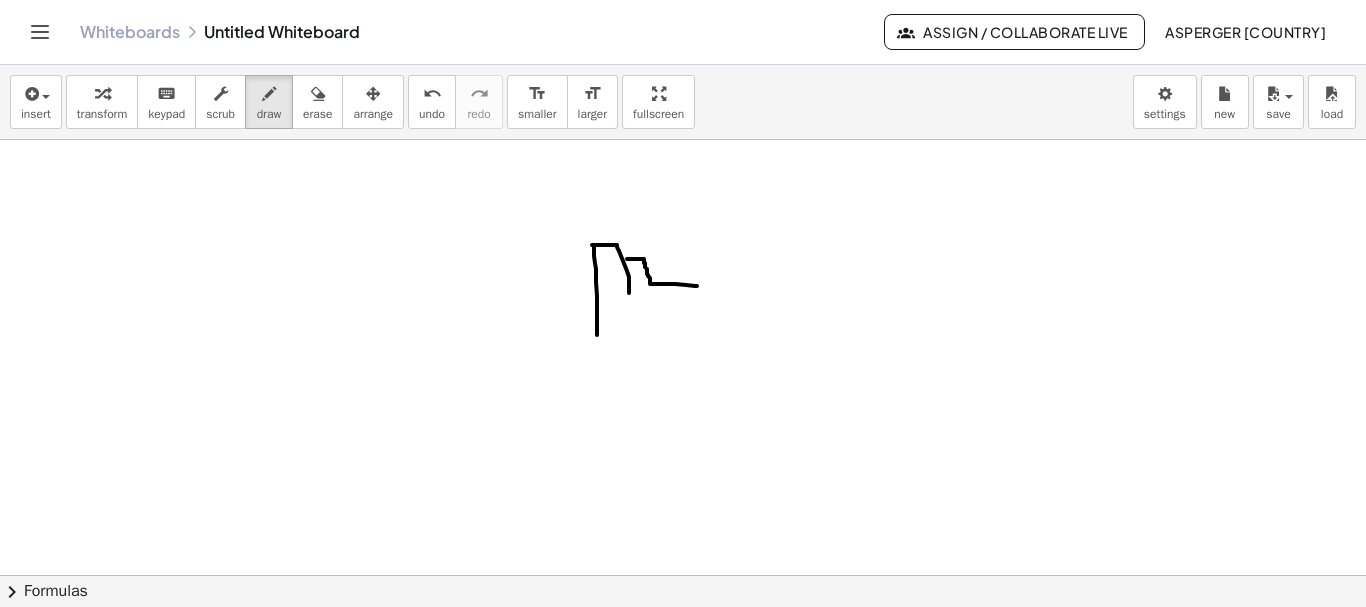 drag, startPoint x: 627, startPoint y: 259, endPoint x: 693, endPoint y: 284, distance: 70.5762 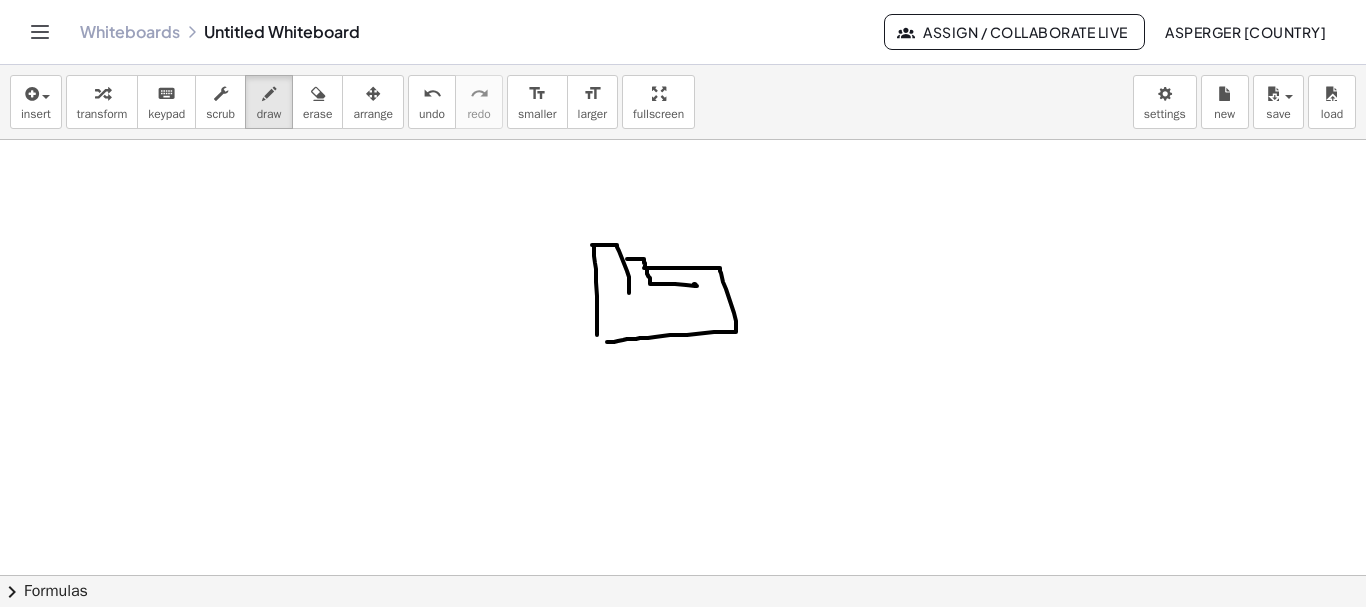 drag, startPoint x: 644, startPoint y: 268, endPoint x: 607, endPoint y: 340, distance: 80.9506 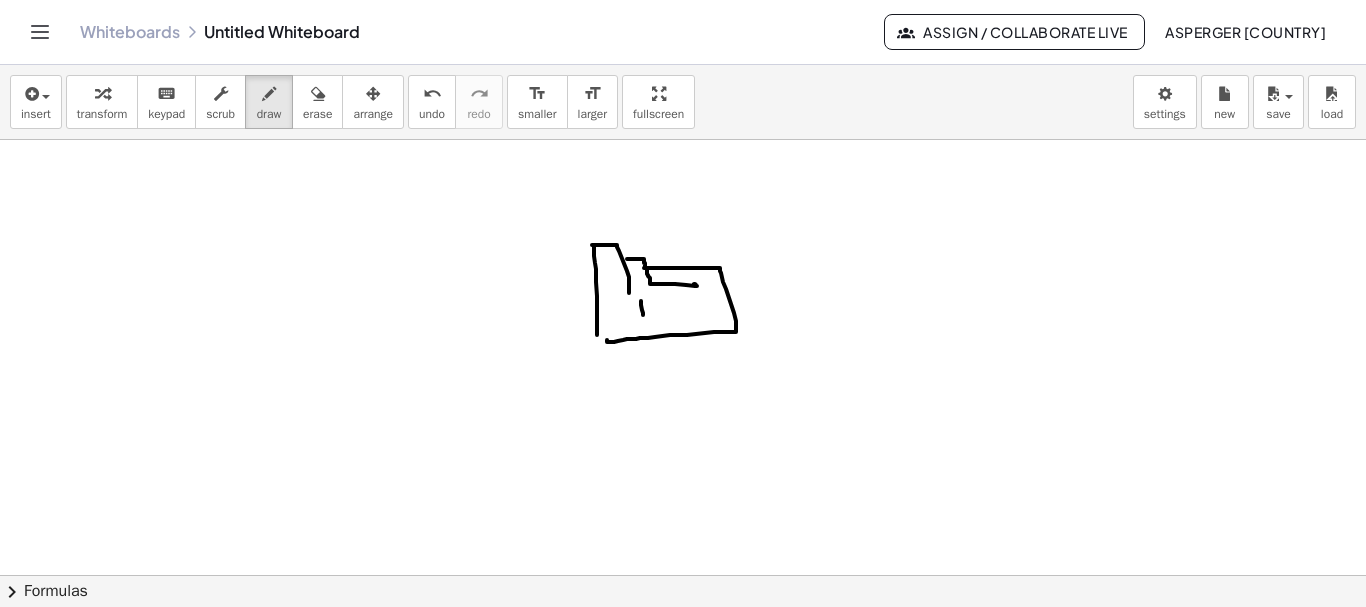 drag, startPoint x: 641, startPoint y: 301, endPoint x: 644, endPoint y: 322, distance: 21.213203 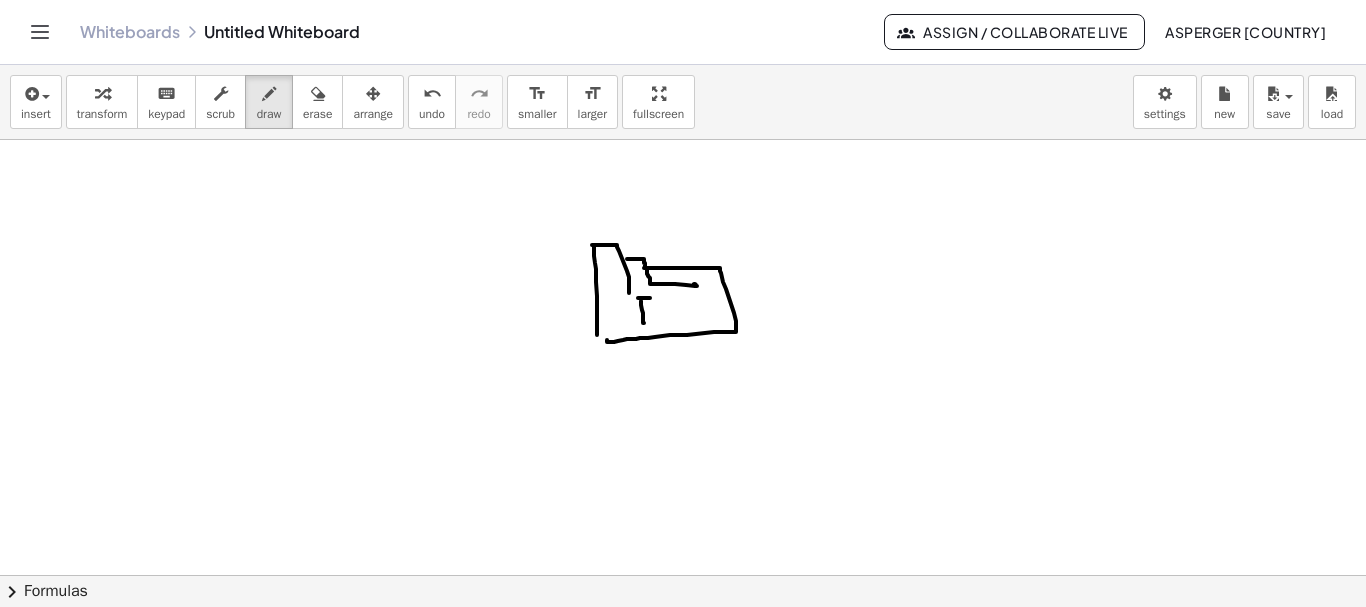 drag, startPoint x: 638, startPoint y: 298, endPoint x: 651, endPoint y: 298, distance: 13 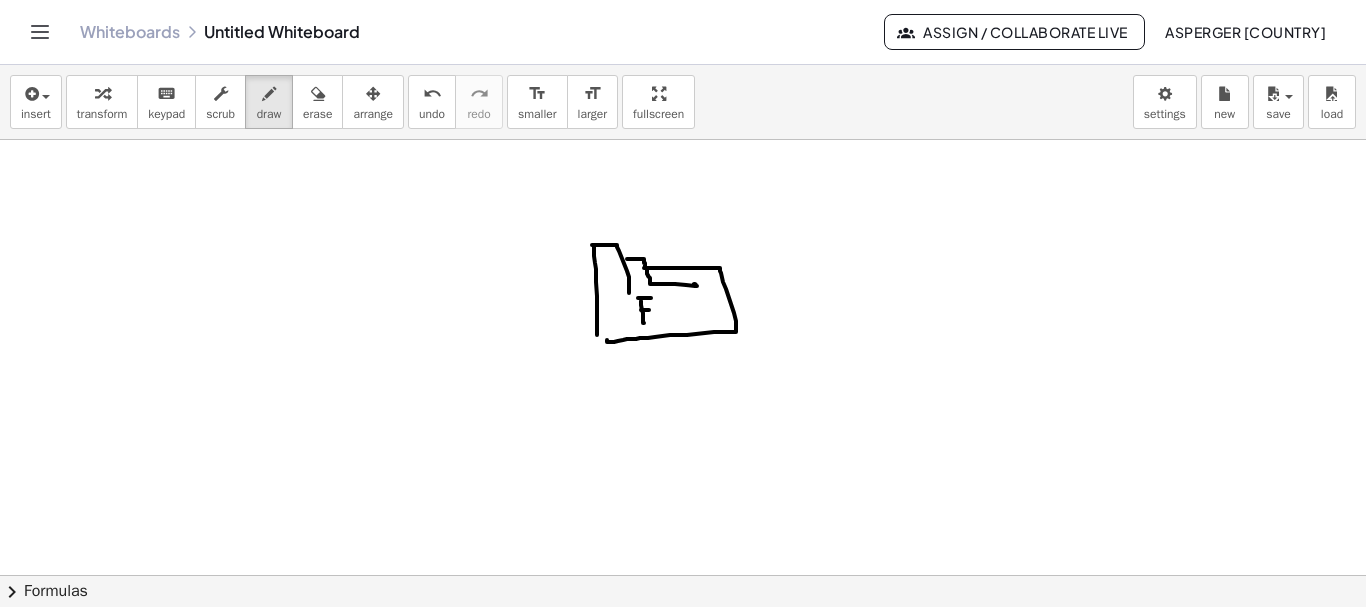 drag, startPoint x: 641, startPoint y: 310, endPoint x: 655, endPoint y: 309, distance: 14.035668 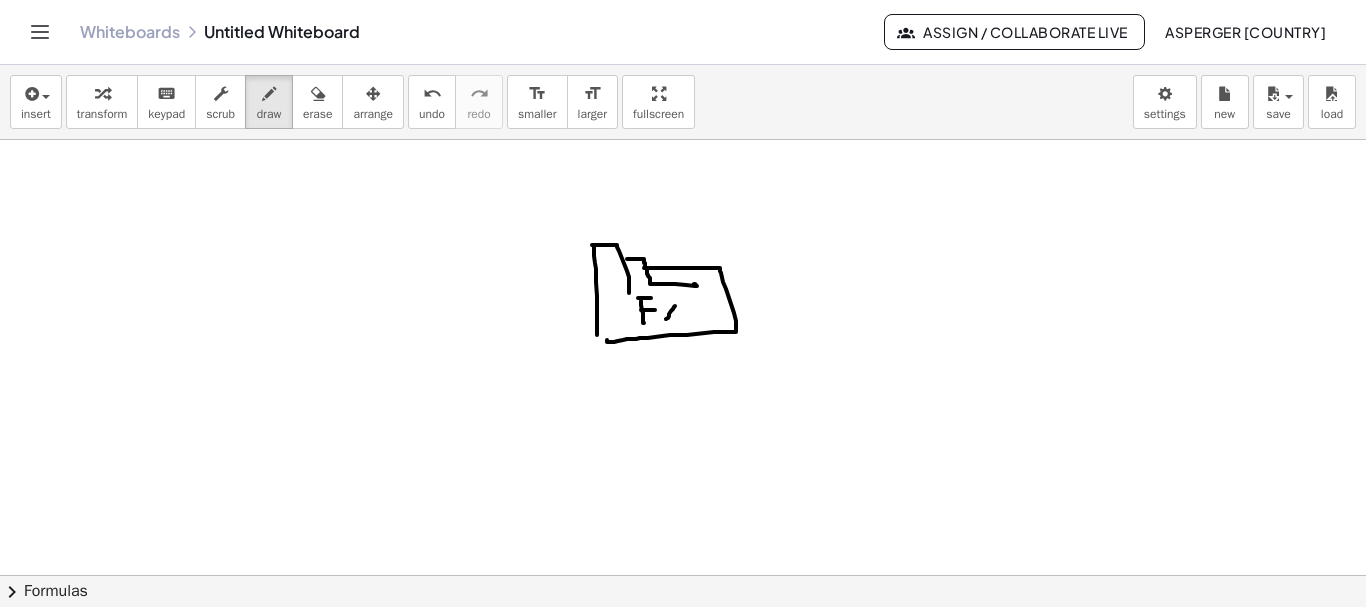 drag, startPoint x: 675, startPoint y: 306, endPoint x: 664, endPoint y: 323, distance: 20.248457 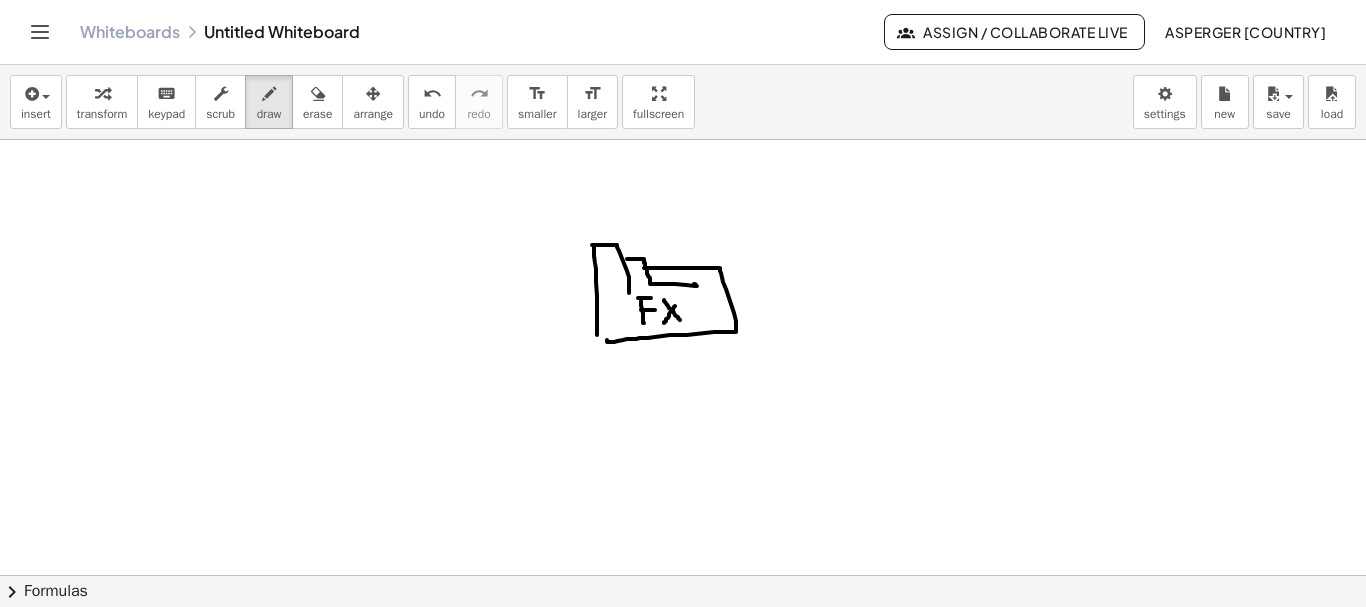 drag, startPoint x: 664, startPoint y: 300, endPoint x: 682, endPoint y: 321, distance: 27.658634 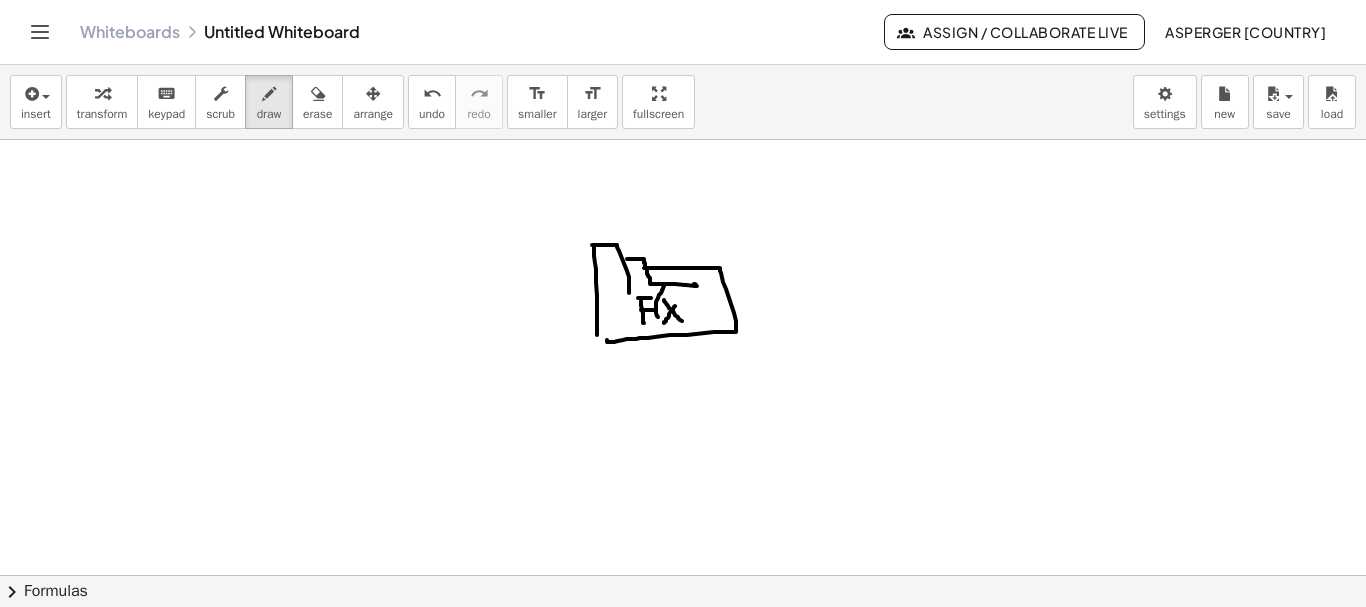drag, startPoint x: 664, startPoint y: 284, endPoint x: 663, endPoint y: 321, distance: 37.01351 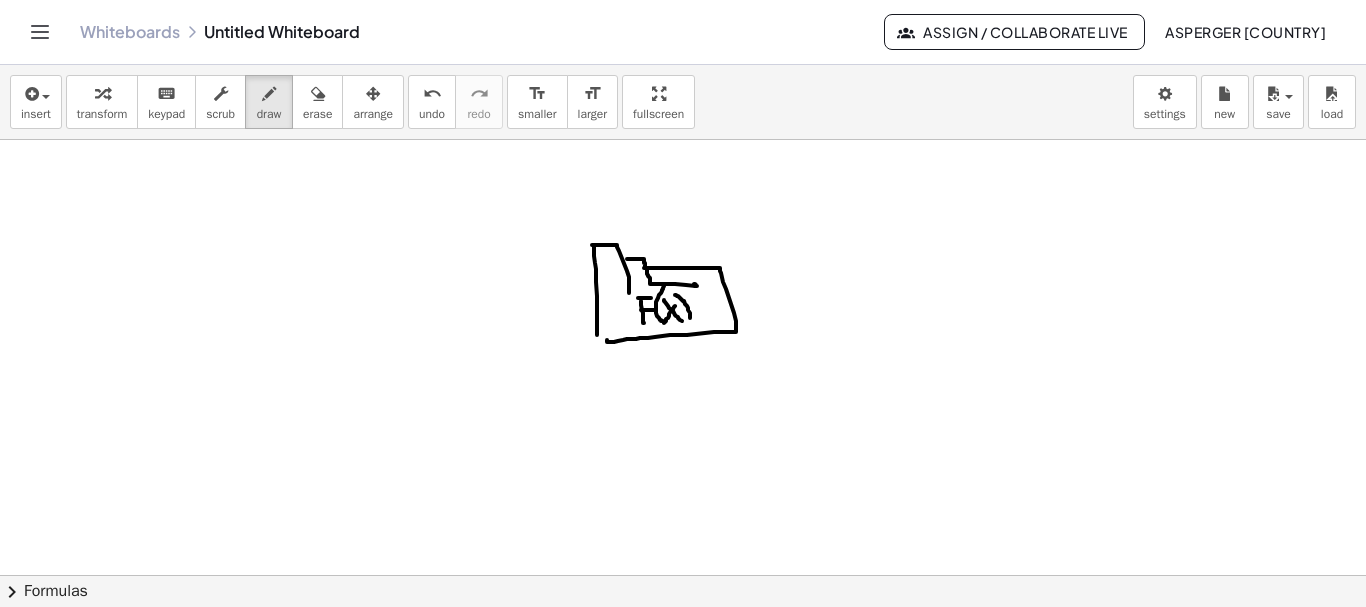 drag, startPoint x: 675, startPoint y: 295, endPoint x: 690, endPoint y: 321, distance: 30.016663 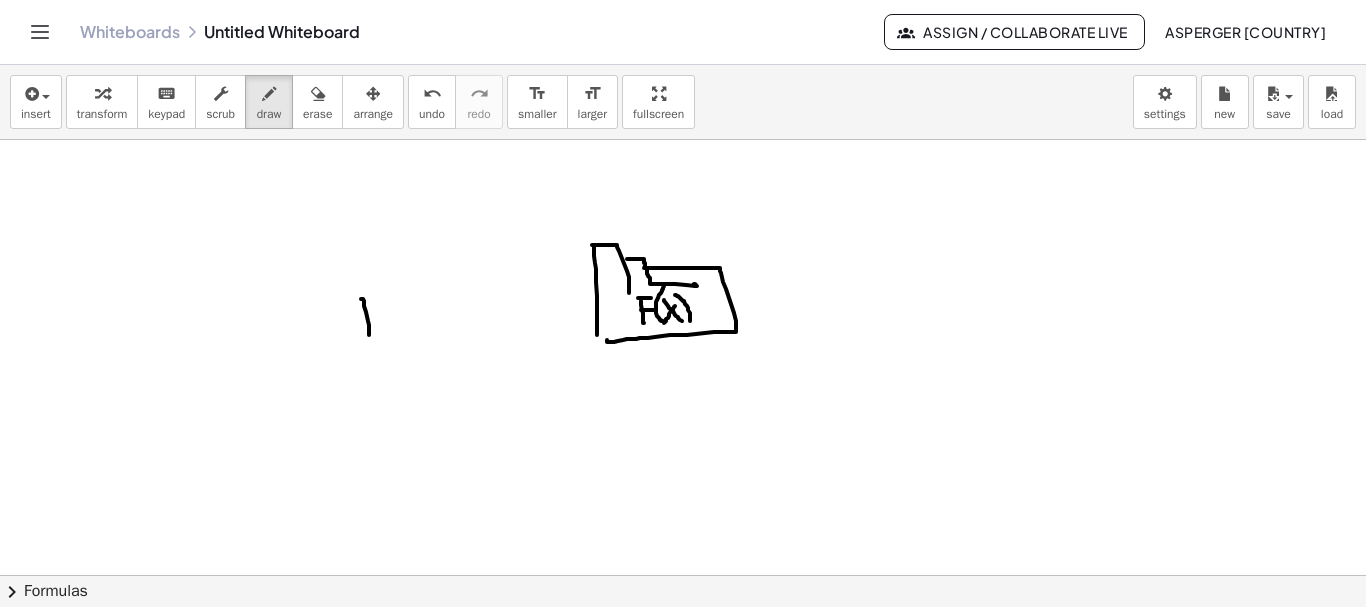 drag, startPoint x: 361, startPoint y: 299, endPoint x: 369, endPoint y: 335, distance: 36.878178 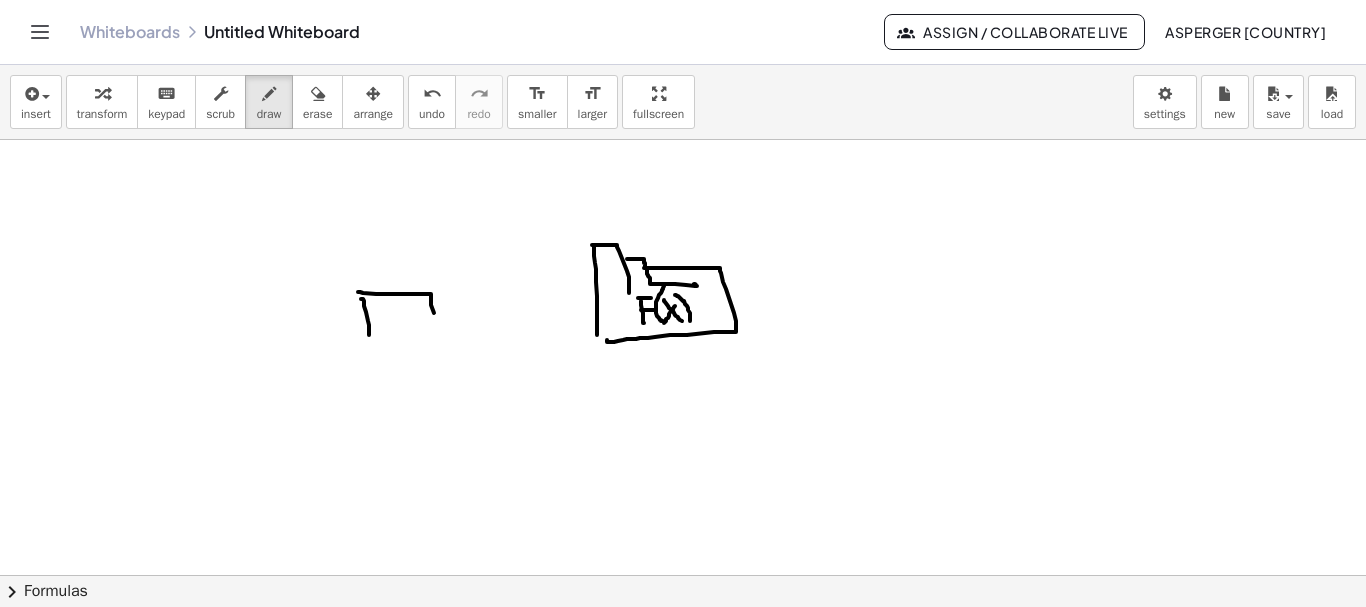 drag, startPoint x: 358, startPoint y: 292, endPoint x: 439, endPoint y: 329, distance: 89.050545 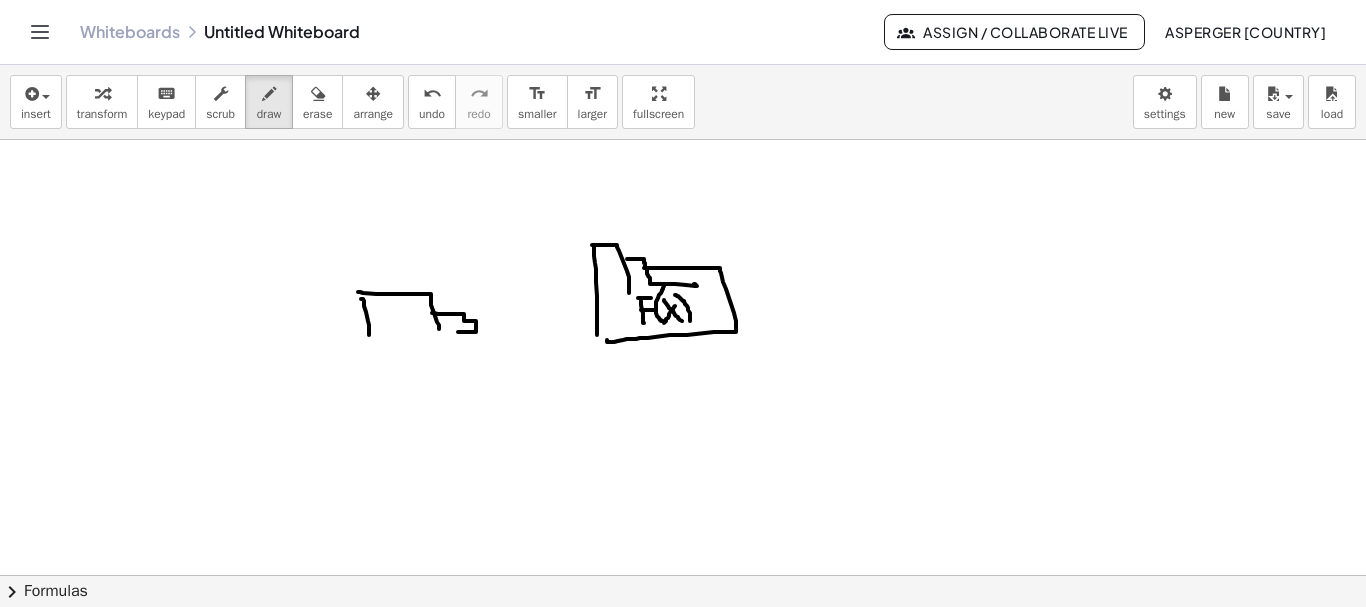 drag, startPoint x: 432, startPoint y: 313, endPoint x: 455, endPoint y: 332, distance: 29.832869 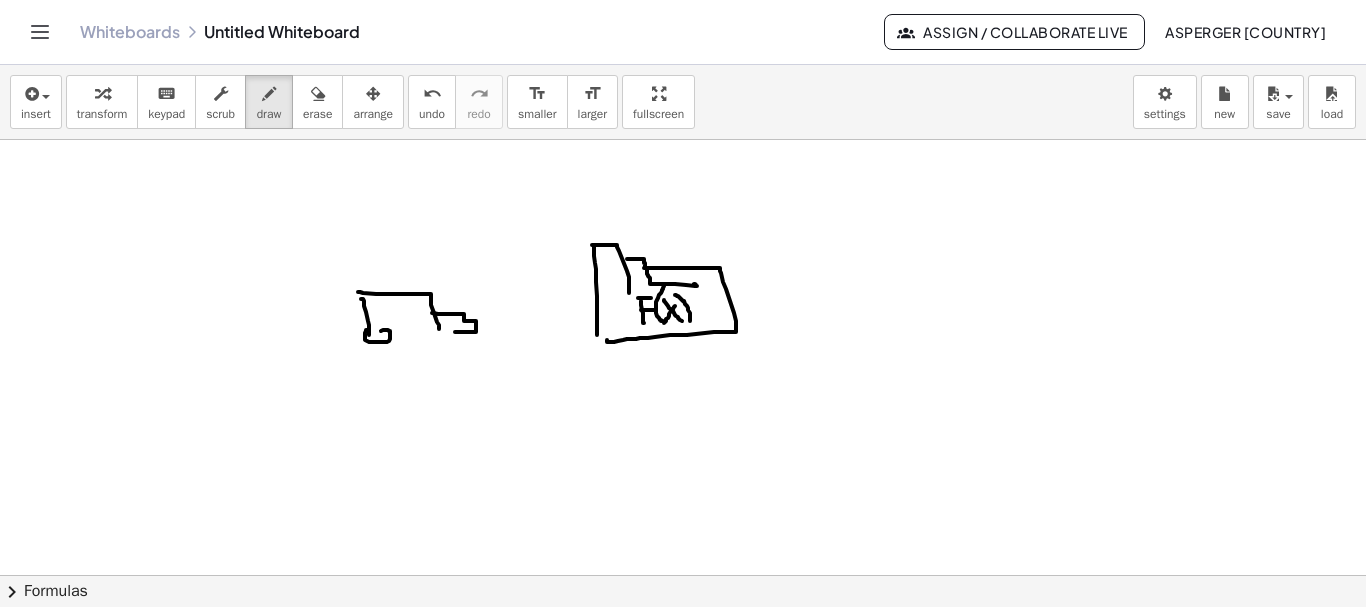 click at bounding box center (683, 640) 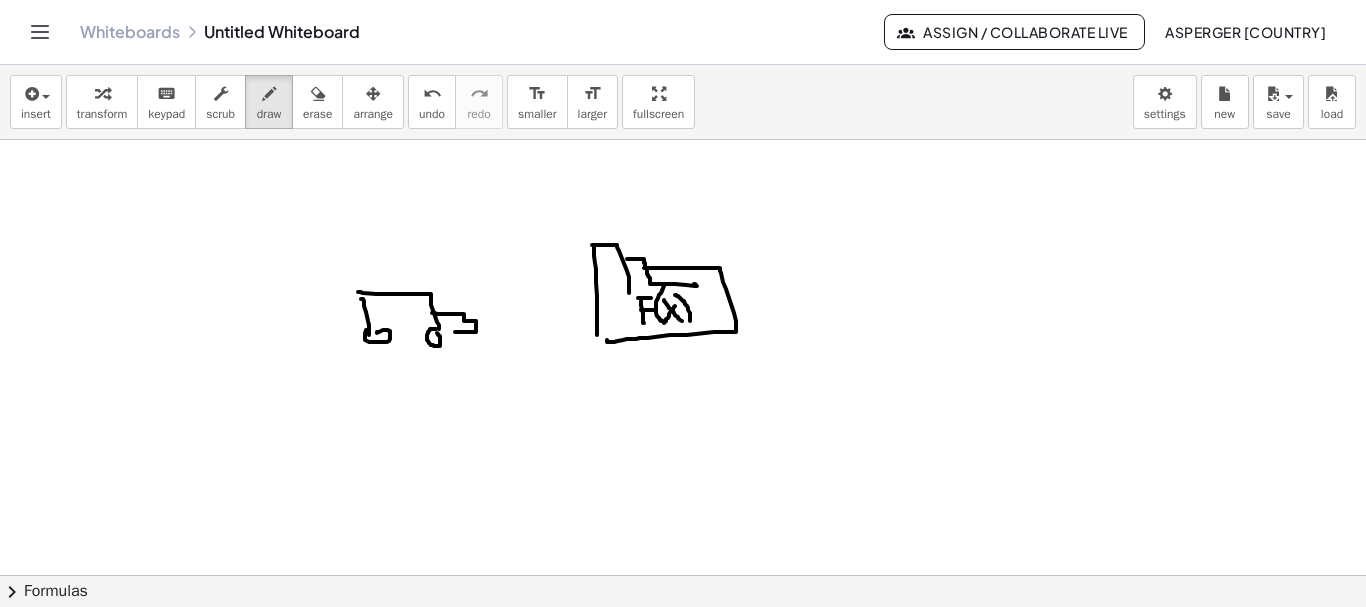 click at bounding box center (683, 640) 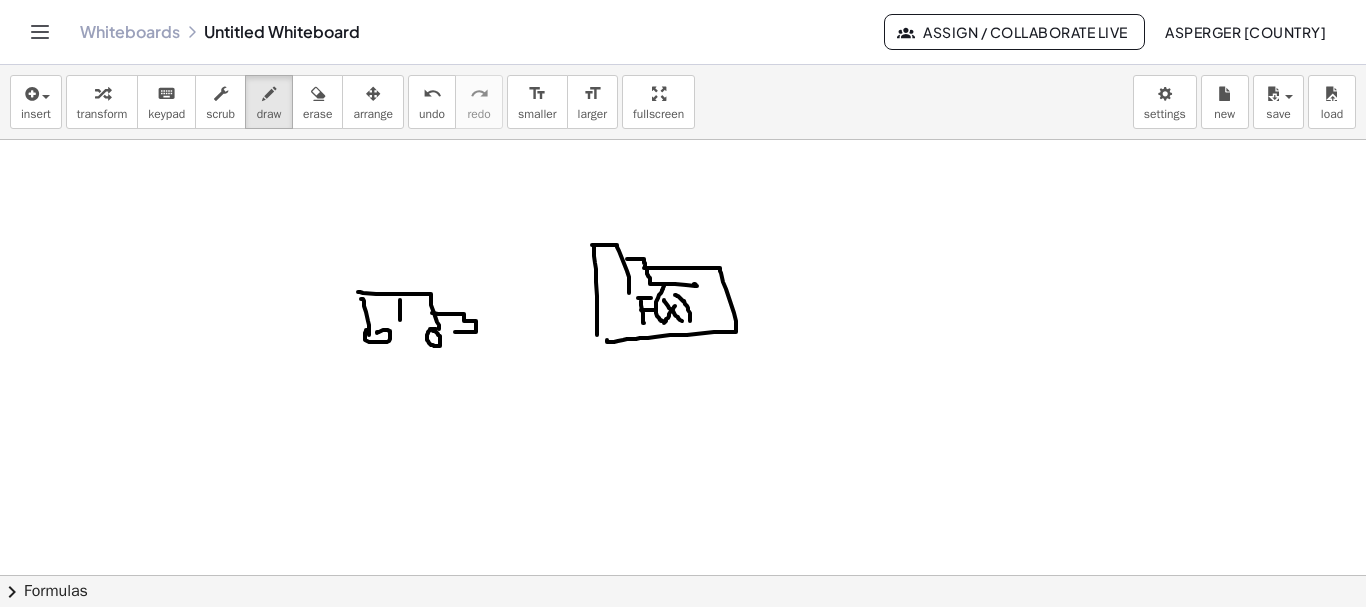 drag, startPoint x: 400, startPoint y: 300, endPoint x: 400, endPoint y: 320, distance: 20 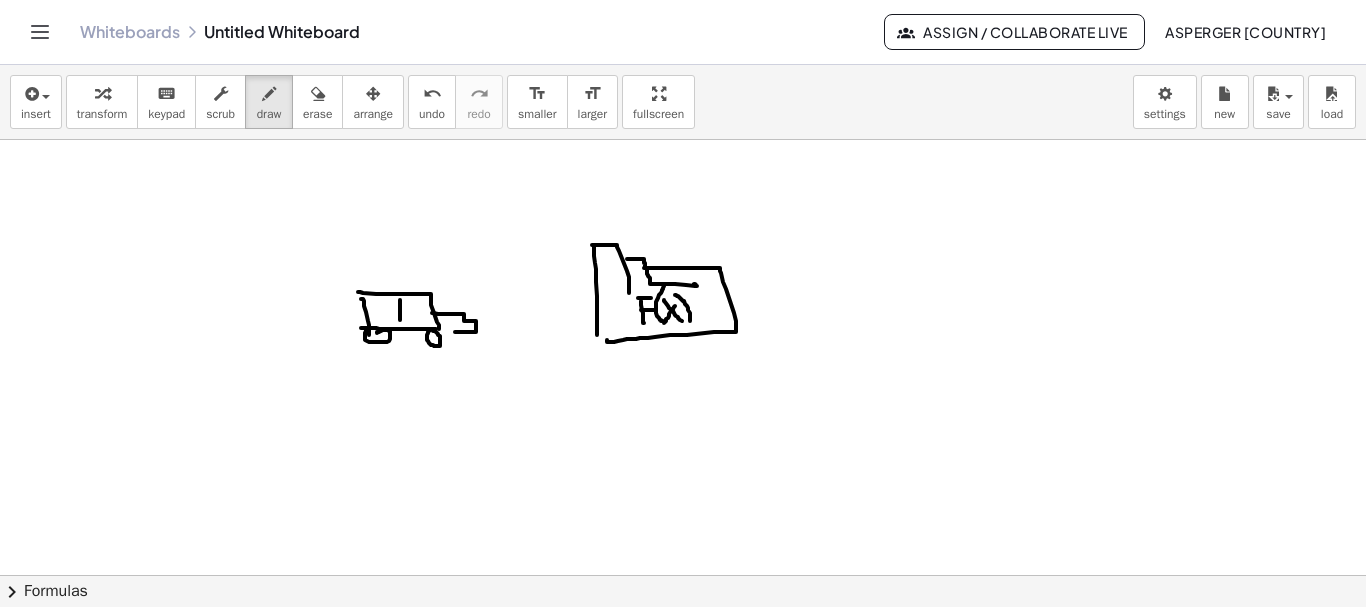 drag, startPoint x: 361, startPoint y: 328, endPoint x: 433, endPoint y: 329, distance: 72.00694 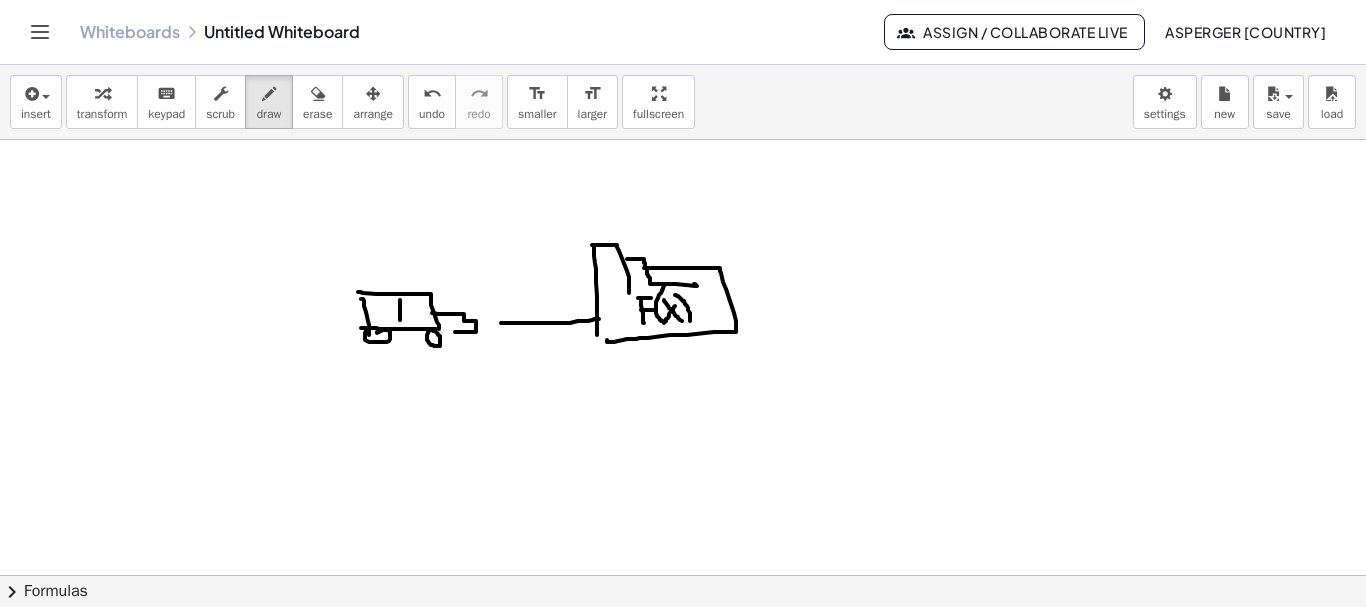drag, startPoint x: 501, startPoint y: 323, endPoint x: 604, endPoint y: 319, distance: 103.077644 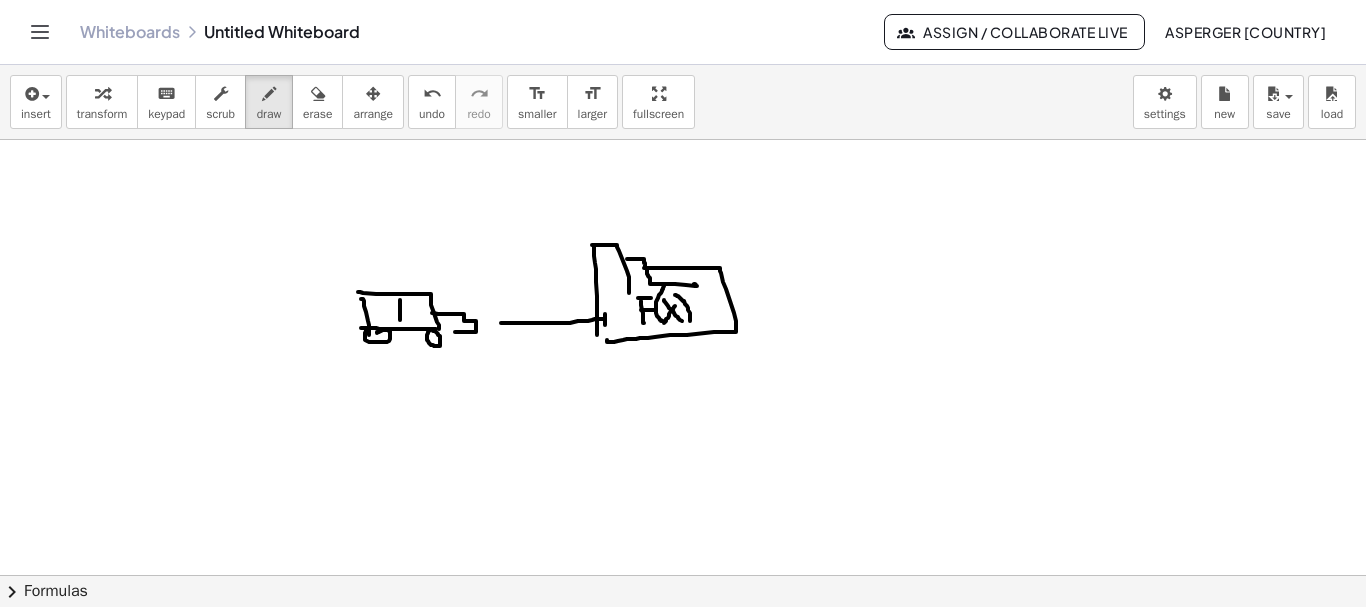 drag, startPoint x: 605, startPoint y: 314, endPoint x: 605, endPoint y: 325, distance: 11 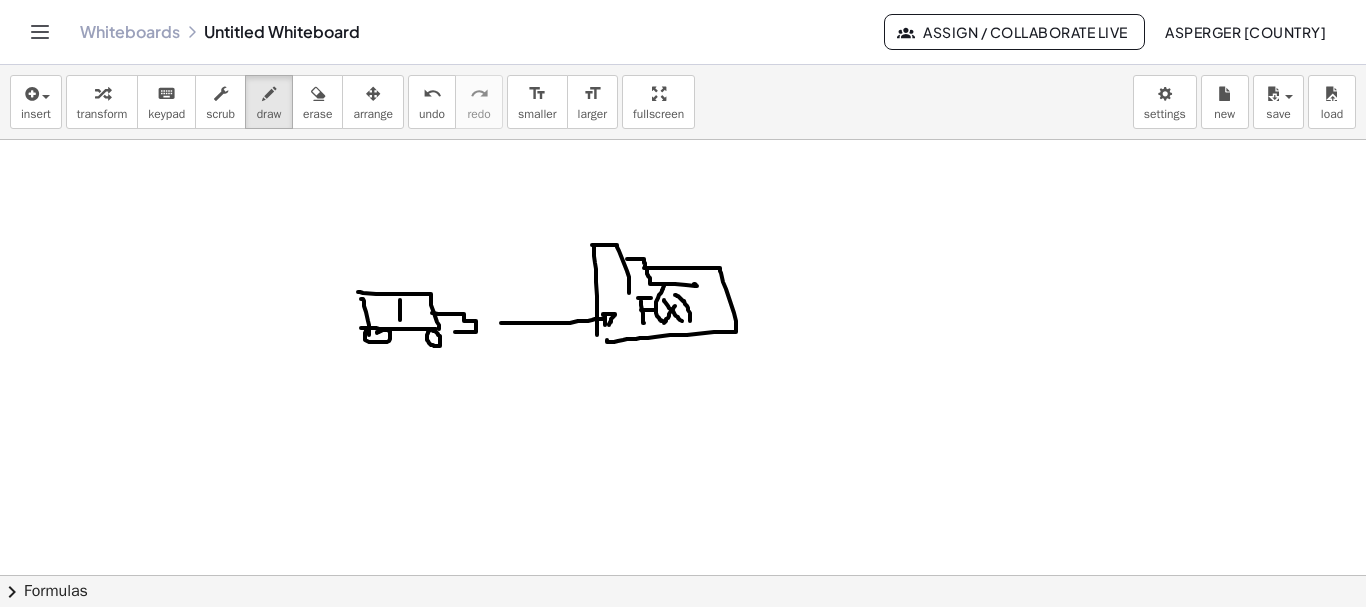 drag, startPoint x: 603, startPoint y: 315, endPoint x: 609, endPoint y: 325, distance: 11.661903 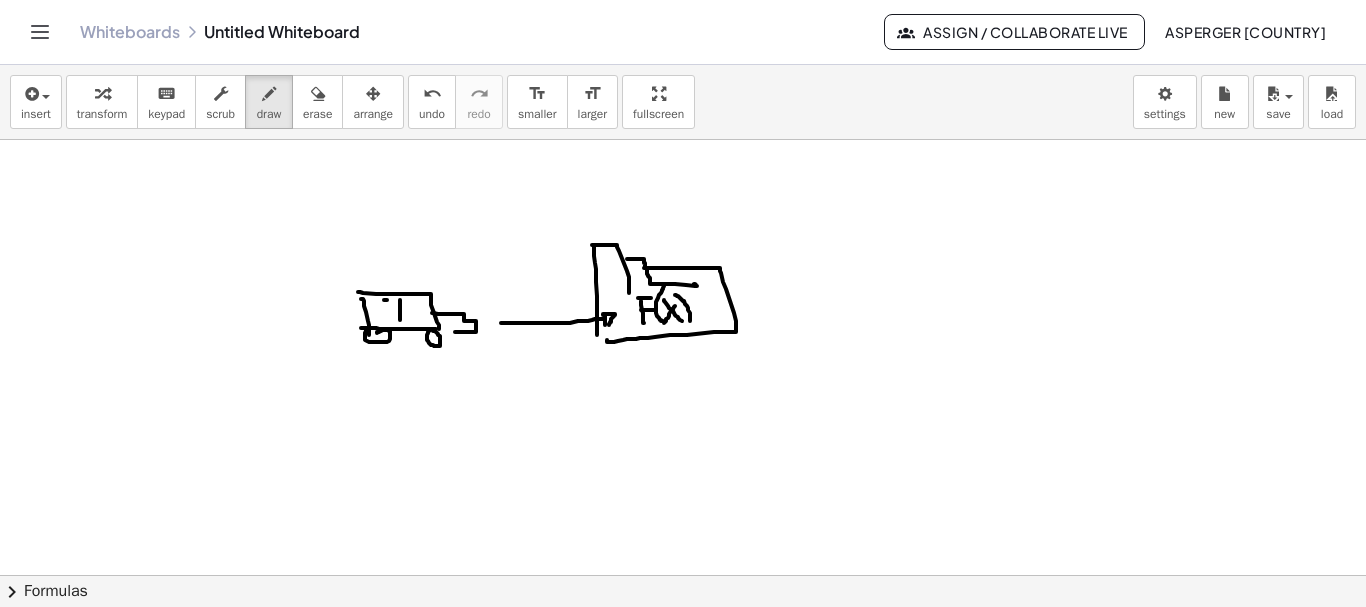 click at bounding box center (683, 640) 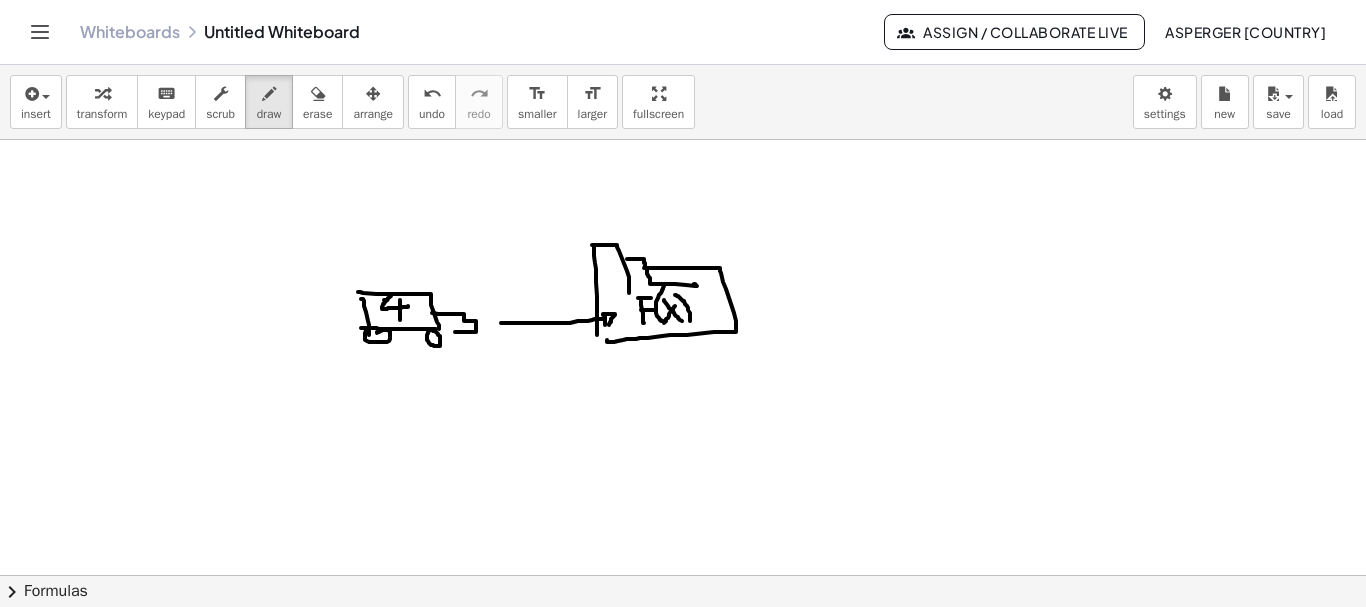 drag, startPoint x: 391, startPoint y: 296, endPoint x: 409, endPoint y: 306, distance: 20.59126 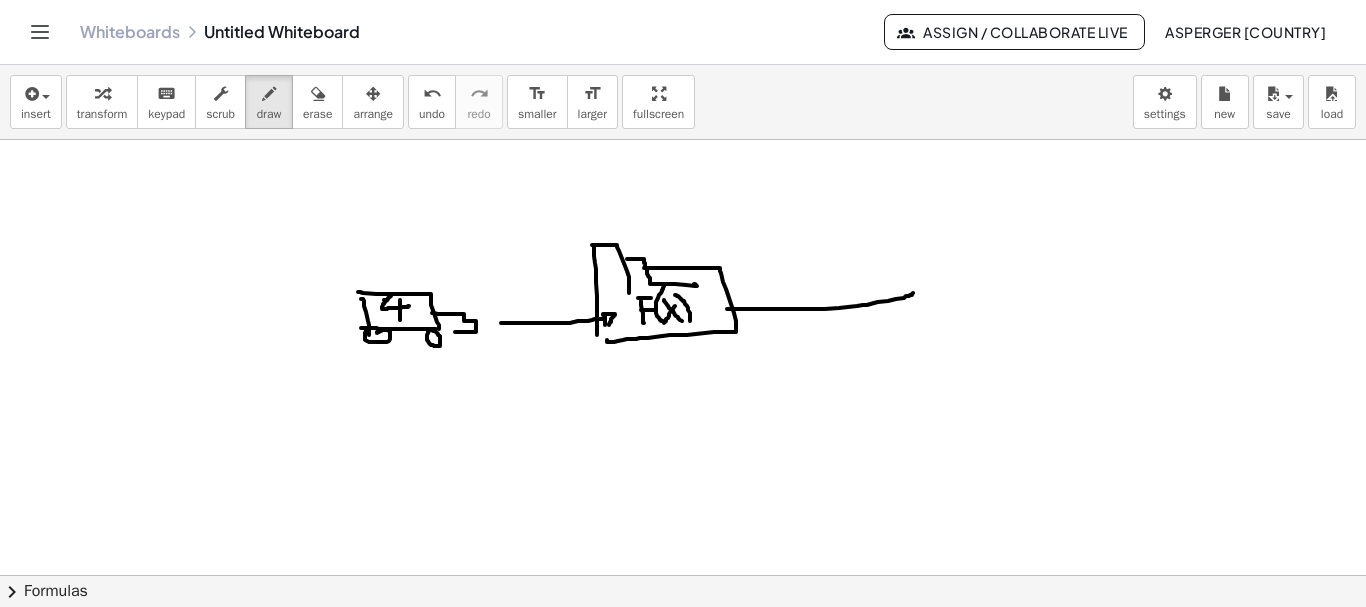 drag, startPoint x: 727, startPoint y: 309, endPoint x: 913, endPoint y: 293, distance: 186.6869 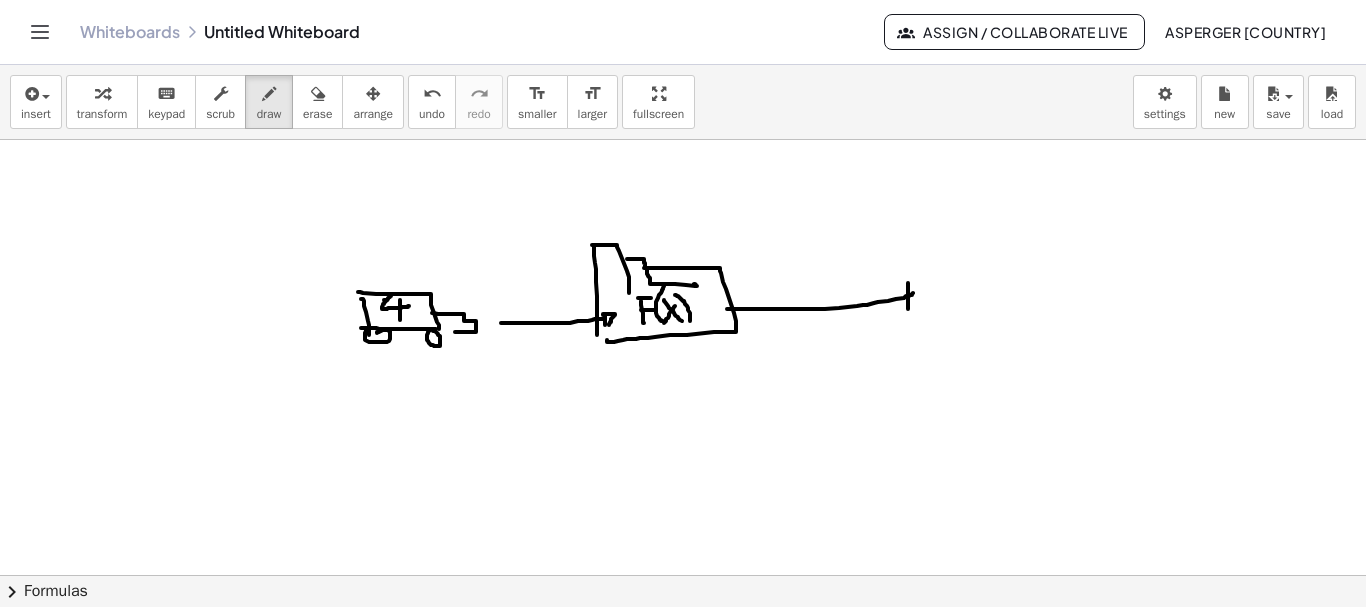 drag, startPoint x: 908, startPoint y: 283, endPoint x: 908, endPoint y: 309, distance: 26 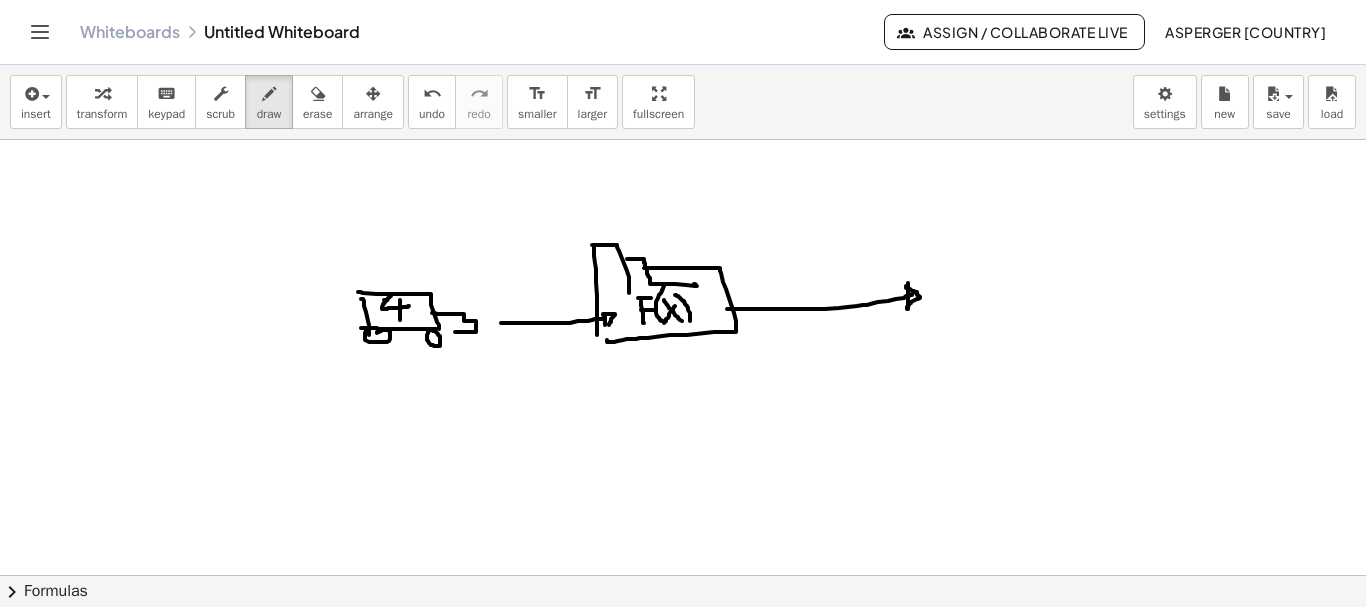 drag, startPoint x: 906, startPoint y: 286, endPoint x: 907, endPoint y: 309, distance: 23.021729 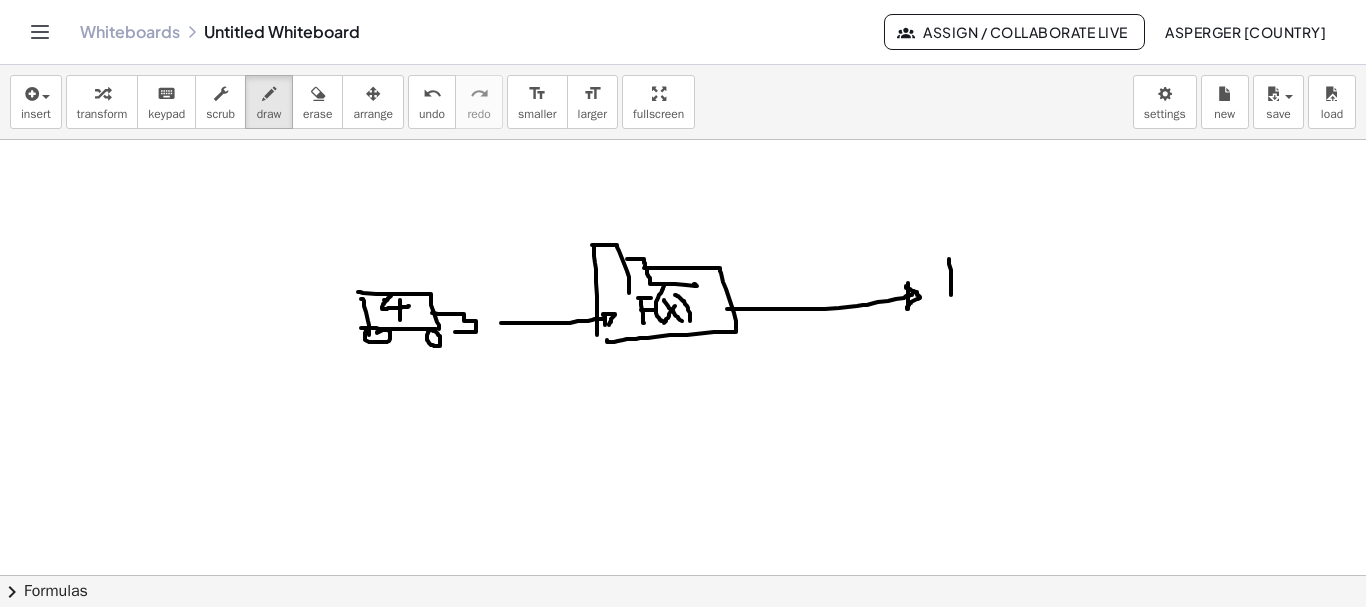 drag, startPoint x: 949, startPoint y: 259, endPoint x: 951, endPoint y: 304, distance: 45.044422 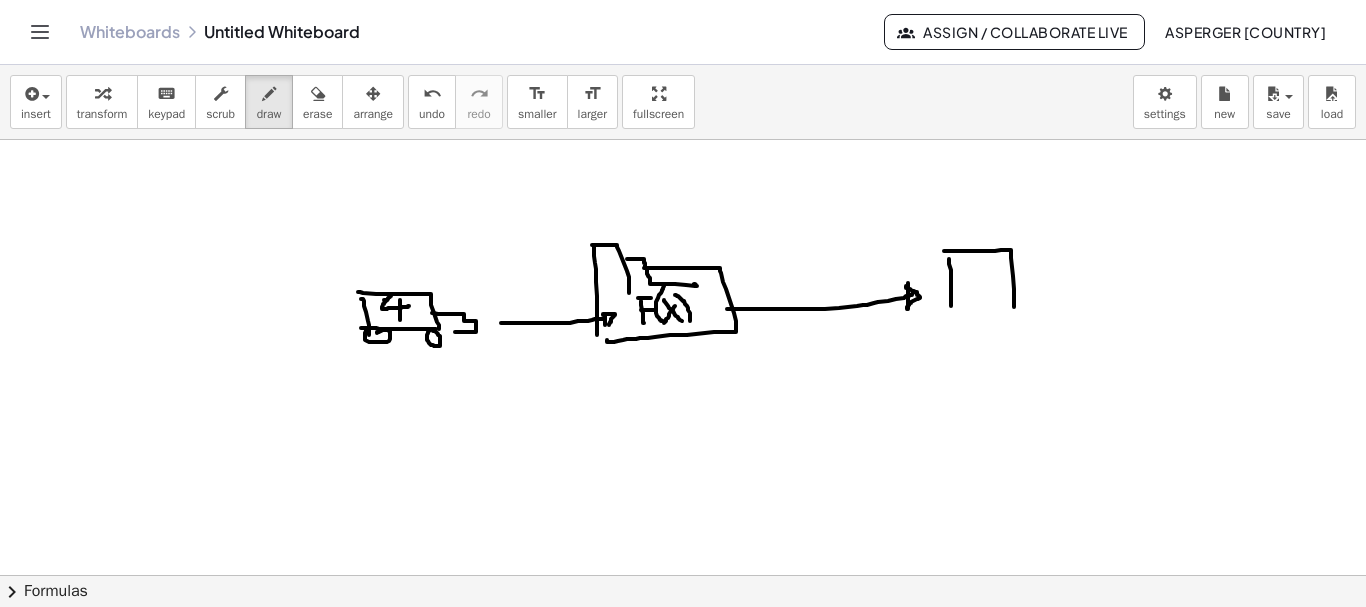 drag, startPoint x: 944, startPoint y: 251, endPoint x: 1013, endPoint y: 291, distance: 79.755875 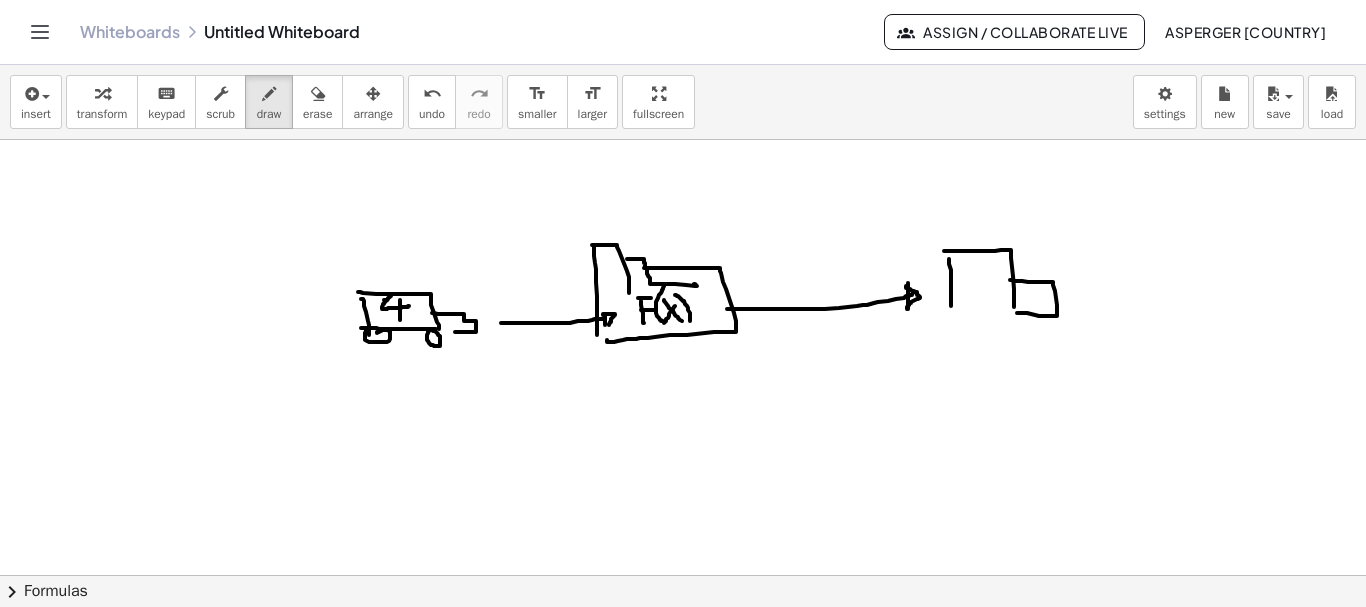 drag, startPoint x: 1010, startPoint y: 280, endPoint x: 1008, endPoint y: 311, distance: 31.06445 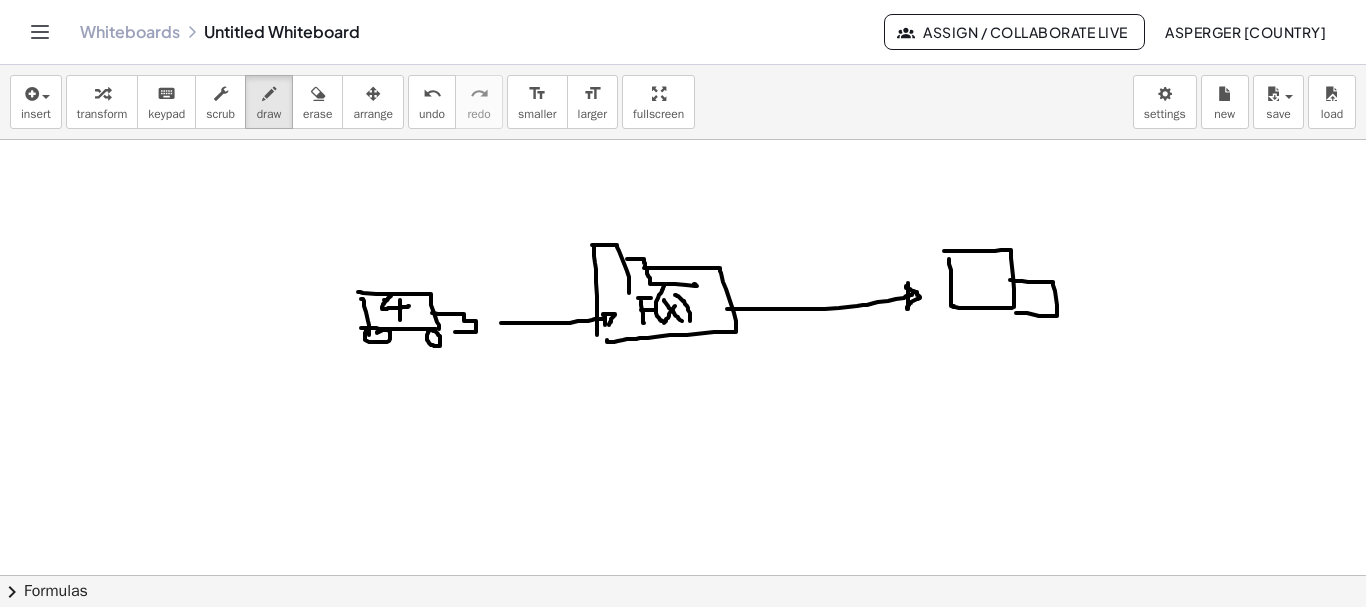 drag, startPoint x: 953, startPoint y: 306, endPoint x: 1012, endPoint y: 308, distance: 59.03389 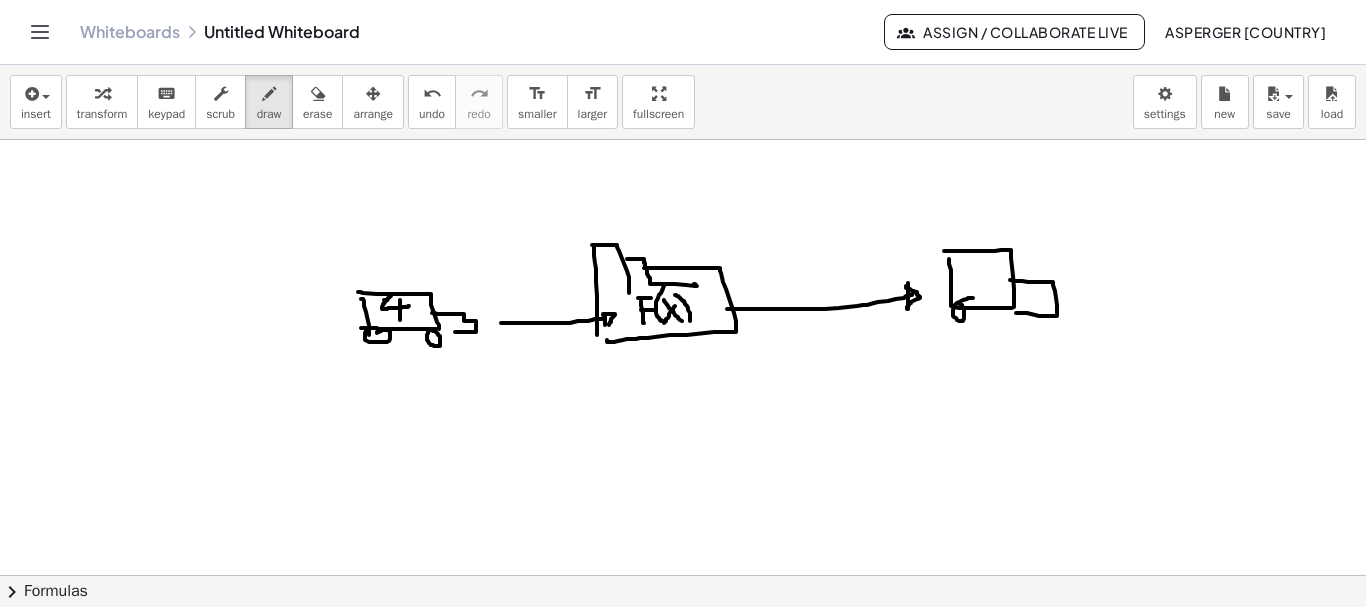 drag, startPoint x: 971, startPoint y: 298, endPoint x: 985, endPoint y: 306, distance: 16.124516 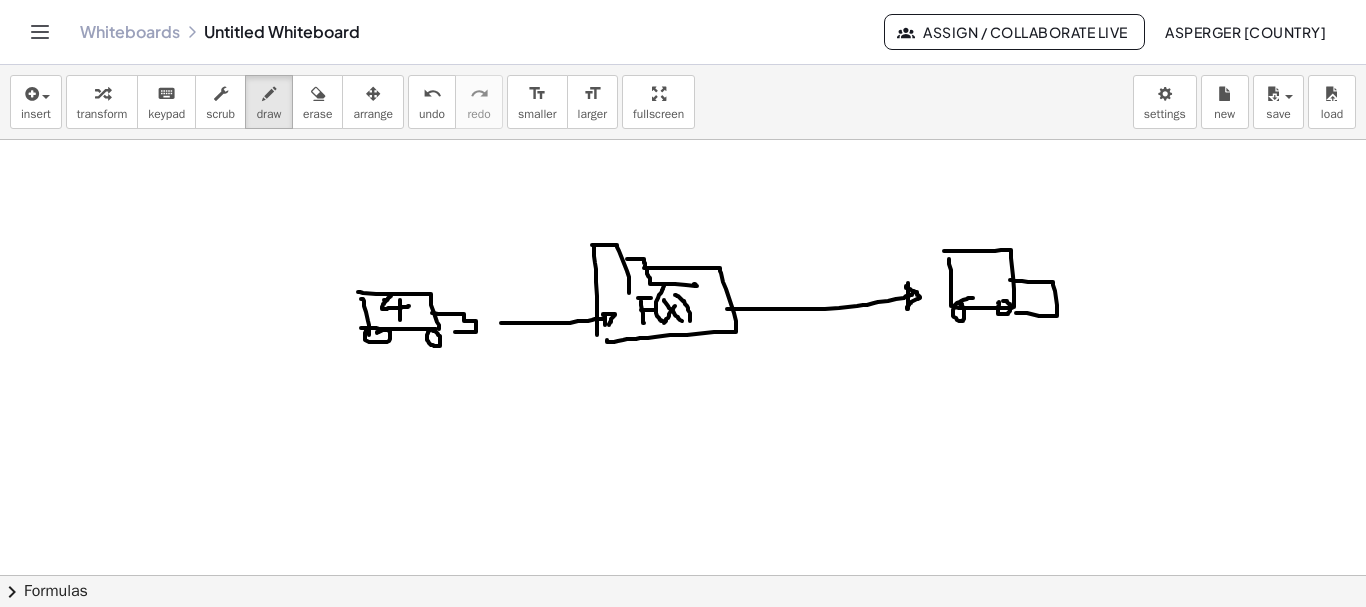 click at bounding box center (683, 640) 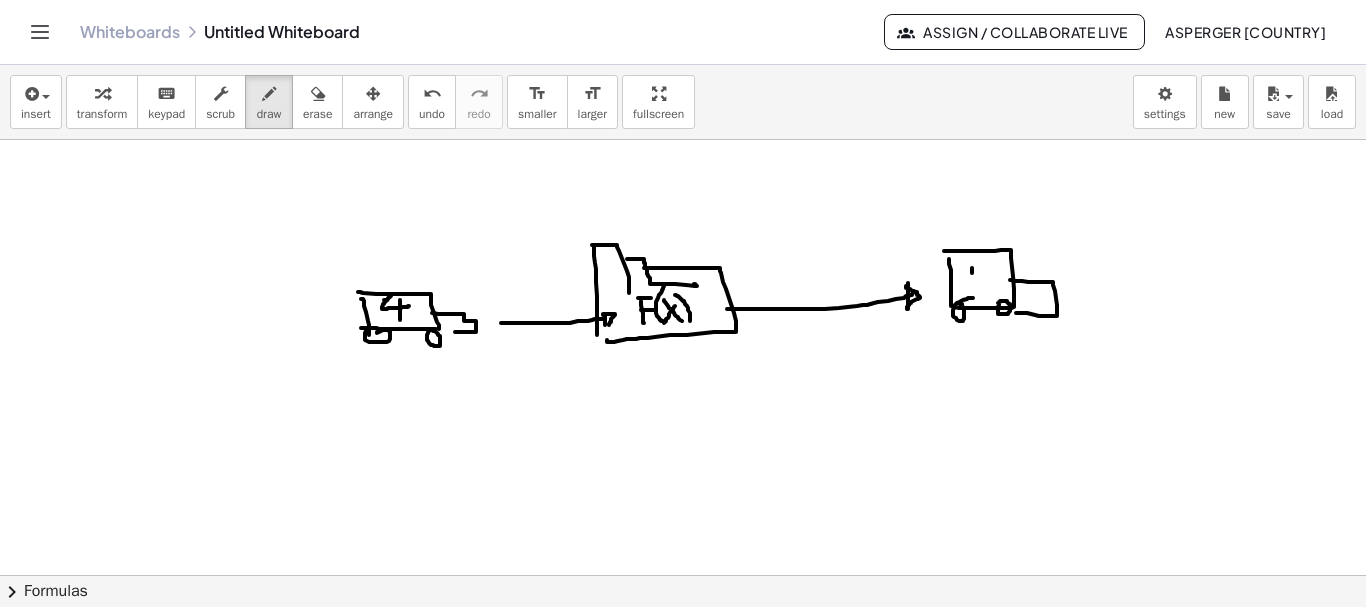 drag, startPoint x: 972, startPoint y: 268, endPoint x: 972, endPoint y: 282, distance: 14 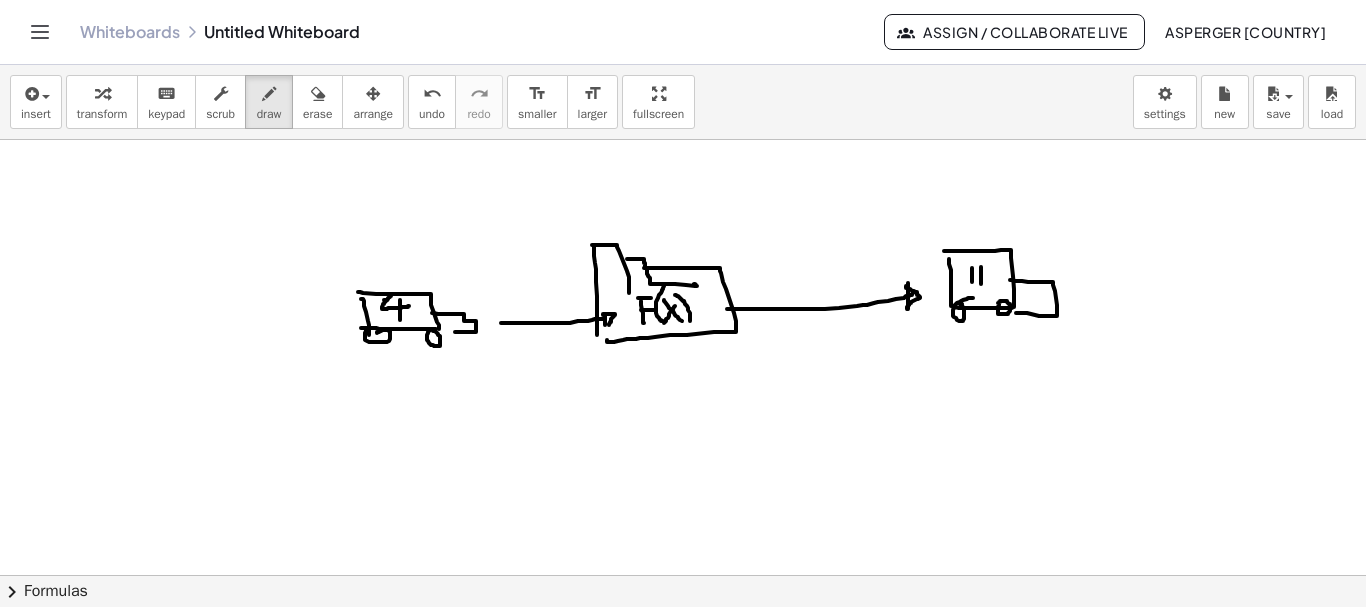 drag, startPoint x: 981, startPoint y: 267, endPoint x: 981, endPoint y: 292, distance: 25 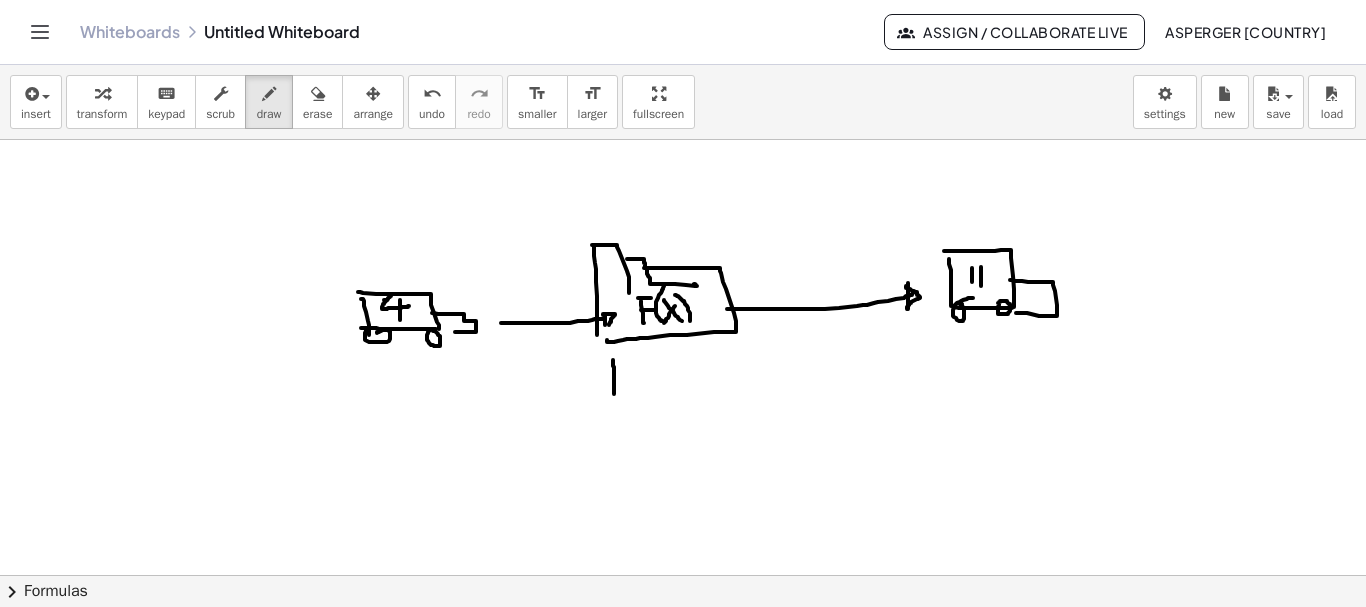 drag, startPoint x: 613, startPoint y: 360, endPoint x: 614, endPoint y: 392, distance: 32.01562 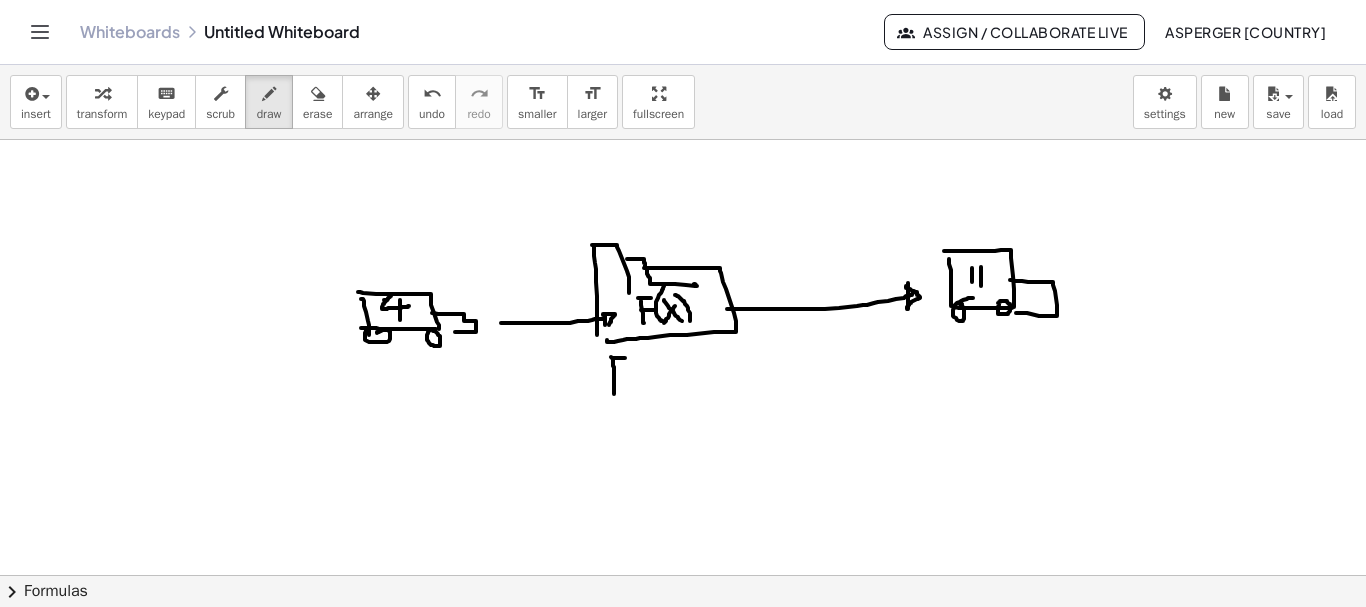 drag, startPoint x: 611, startPoint y: 357, endPoint x: 631, endPoint y: 358, distance: 20.024984 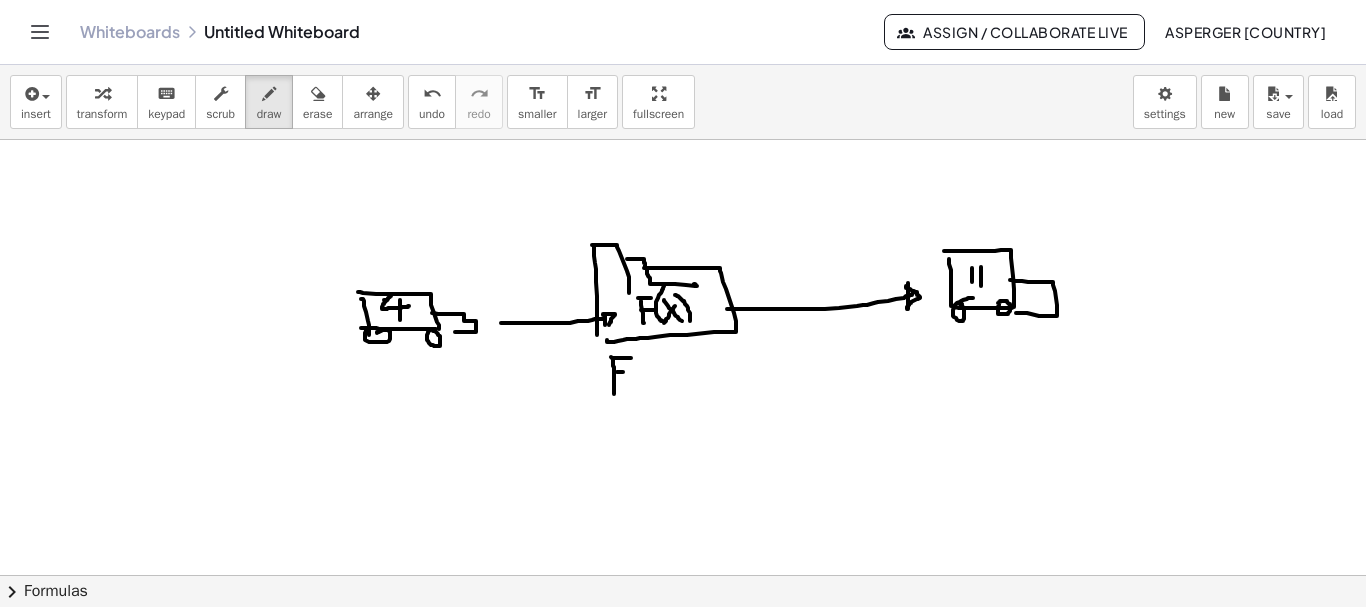drag, startPoint x: 617, startPoint y: 372, endPoint x: 630, endPoint y: 372, distance: 13 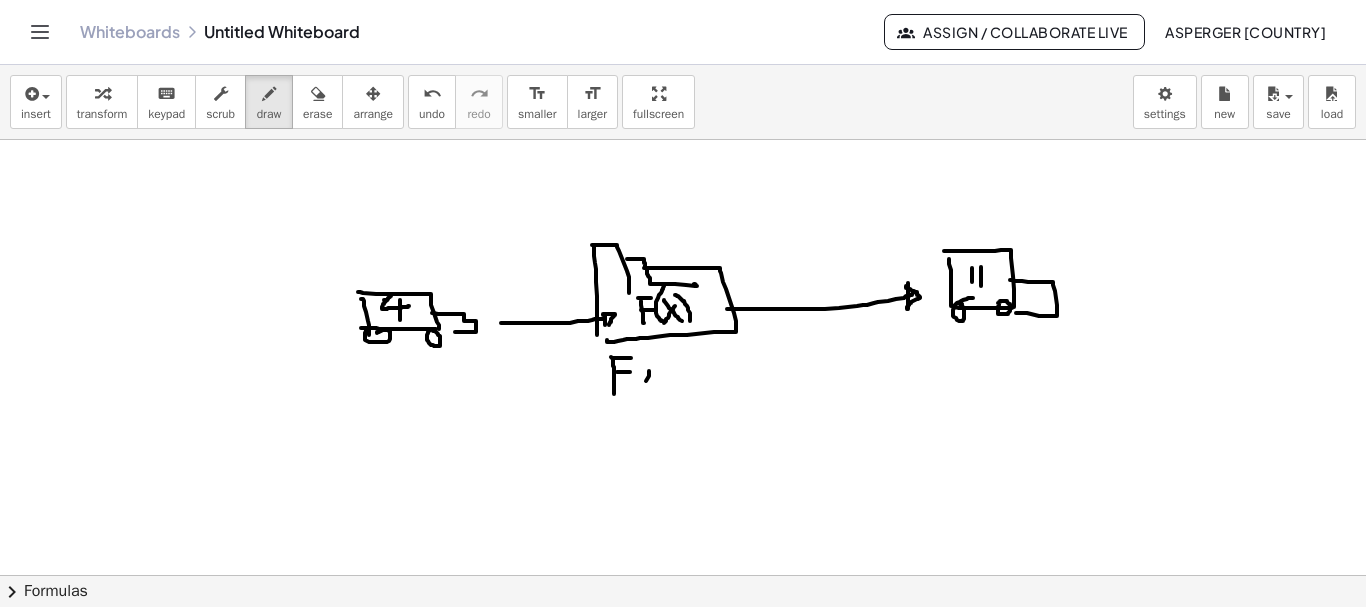 drag, startPoint x: 649, startPoint y: 371, endPoint x: 639, endPoint y: 397, distance: 27.856777 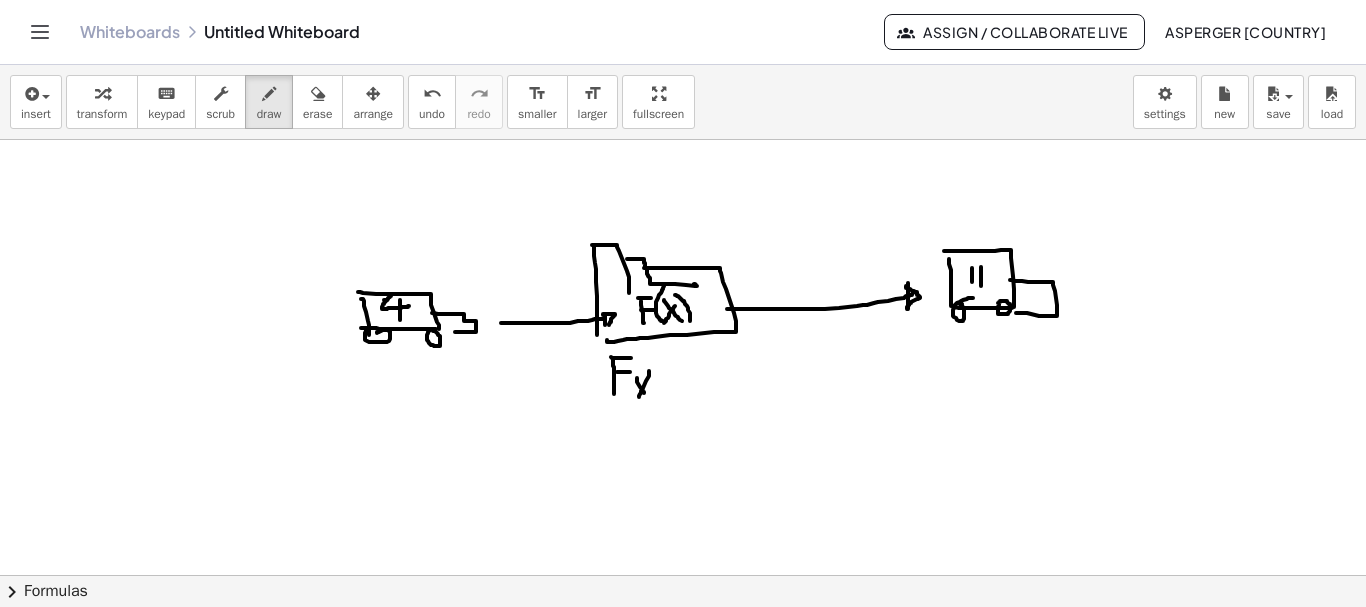 drag, startPoint x: 637, startPoint y: 378, endPoint x: 644, endPoint y: 394, distance: 17.464249 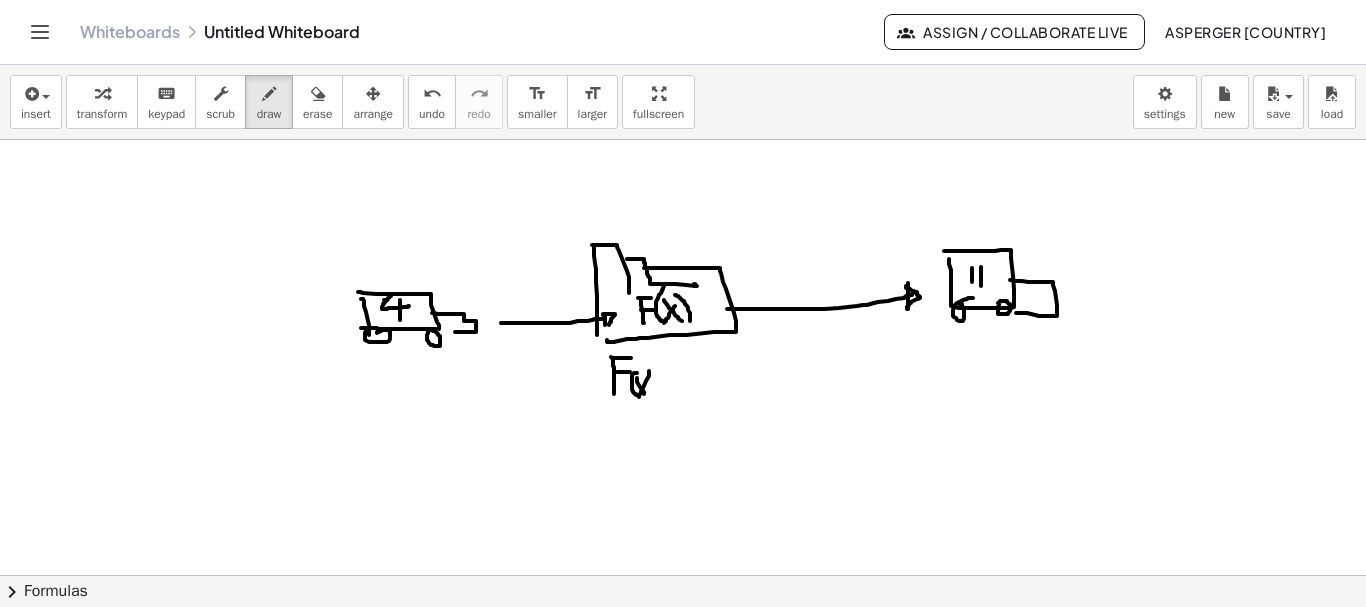 drag, startPoint x: 637, startPoint y: 373, endPoint x: 642, endPoint y: 392, distance: 19.646883 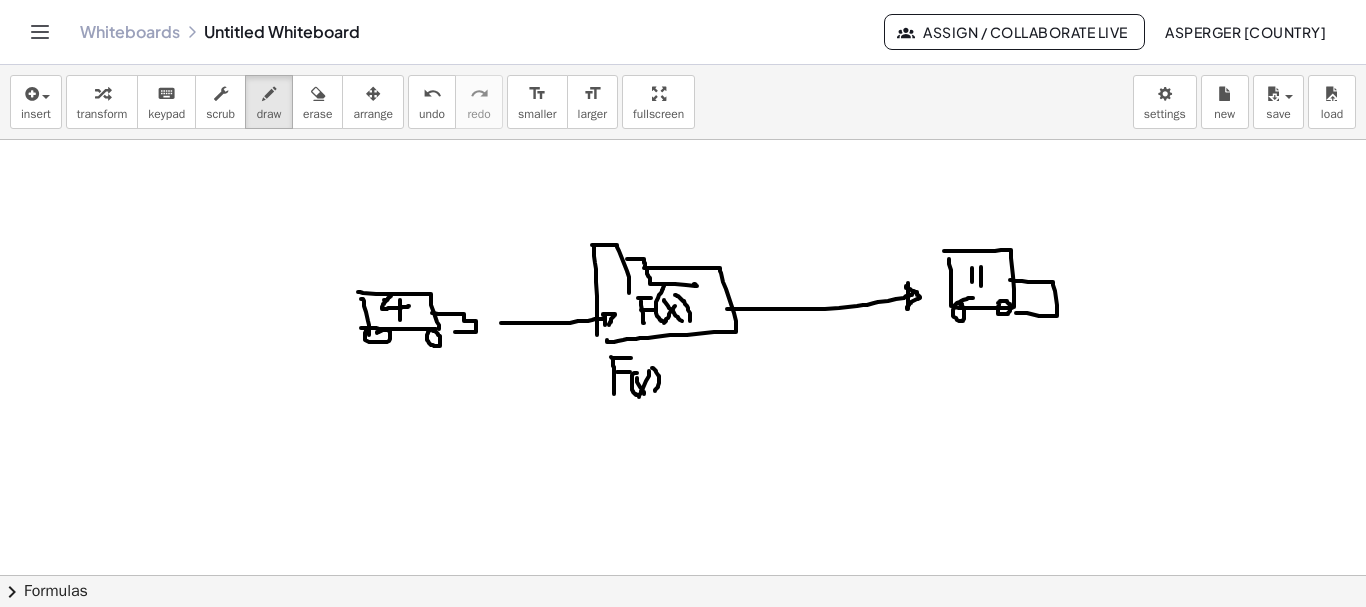 drag, startPoint x: 652, startPoint y: 368, endPoint x: 652, endPoint y: 393, distance: 25 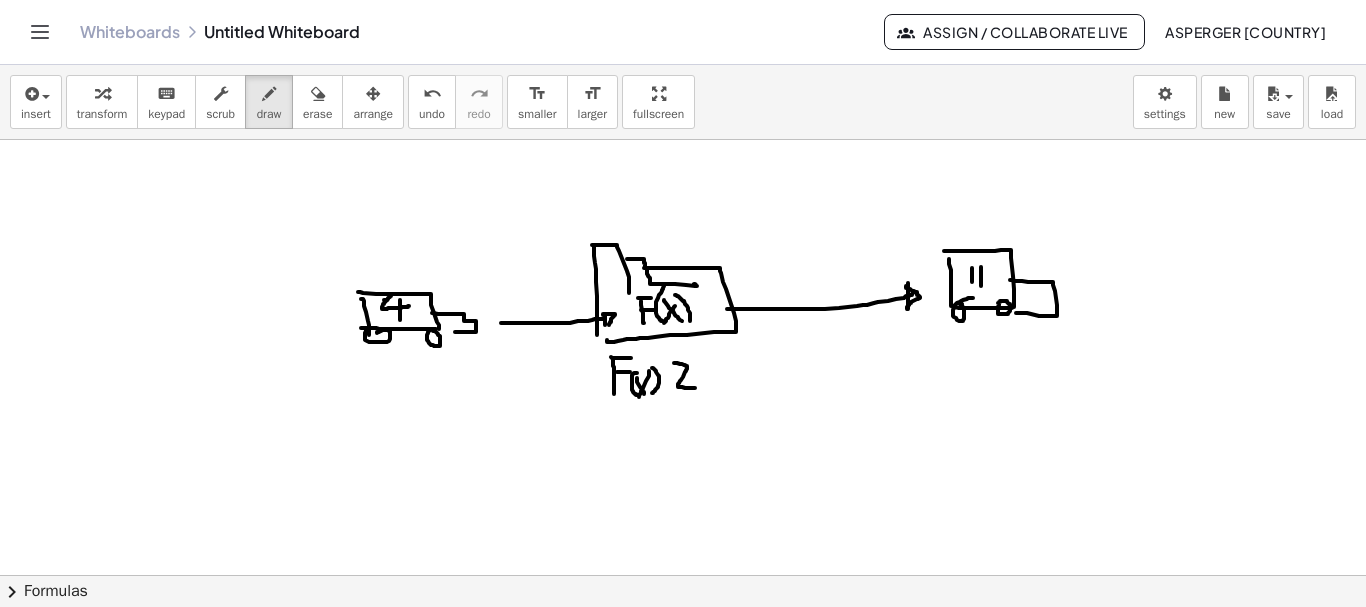 drag, startPoint x: 674, startPoint y: 363, endPoint x: 700, endPoint y: 388, distance: 36.069378 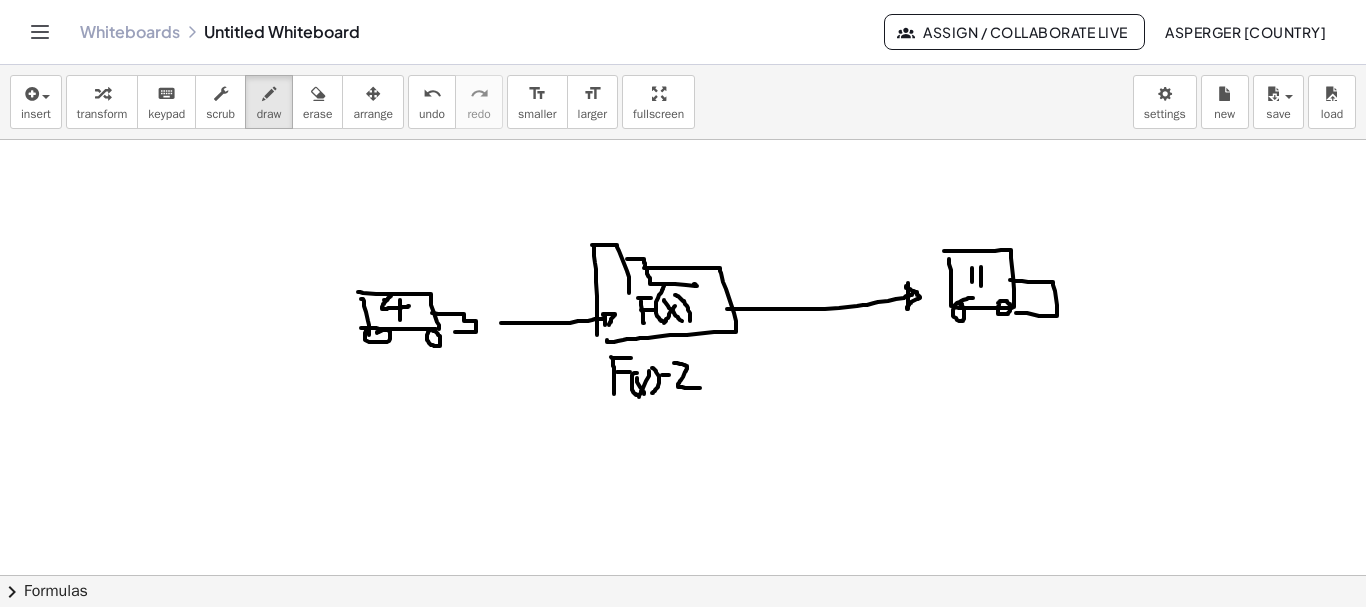 click at bounding box center [683, 640] 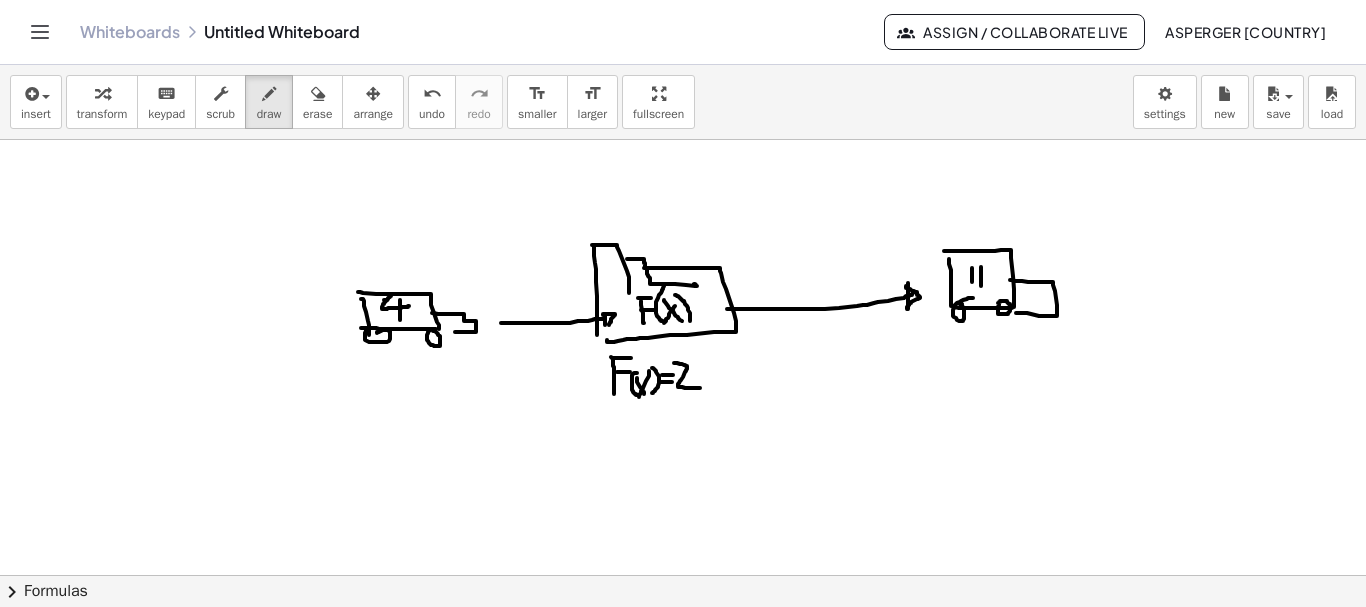 drag, startPoint x: 659, startPoint y: 382, endPoint x: 673, endPoint y: 380, distance: 14.142136 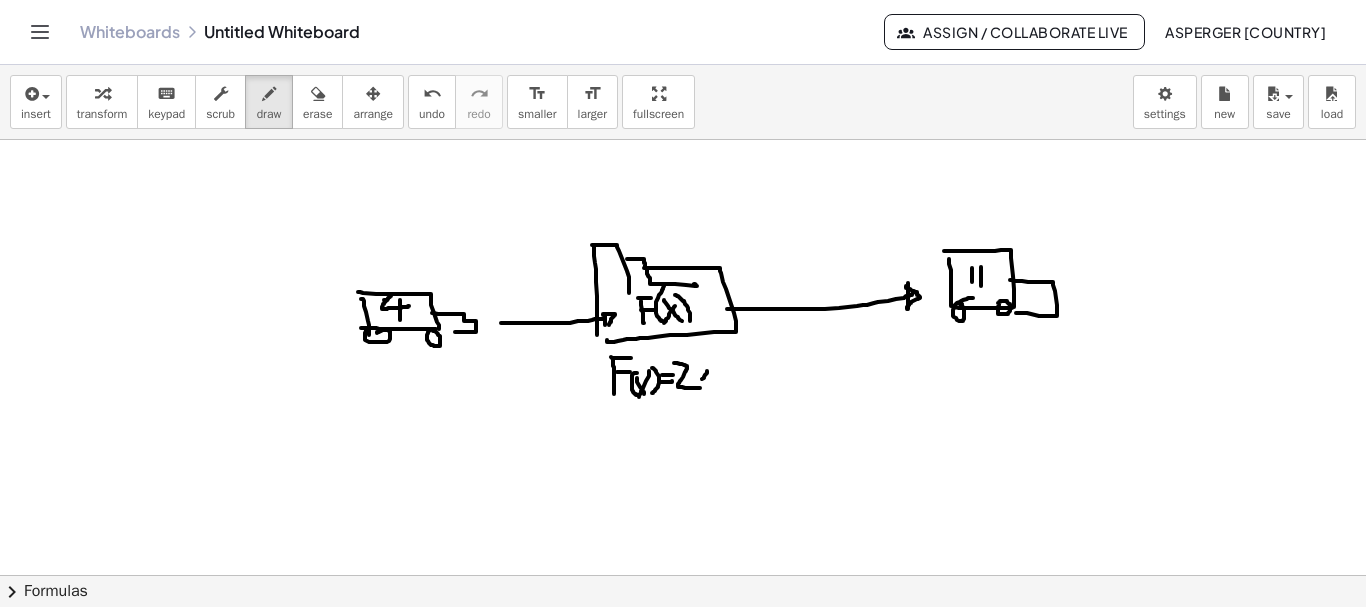 drag, startPoint x: 707, startPoint y: 371, endPoint x: 702, endPoint y: 381, distance: 11.18034 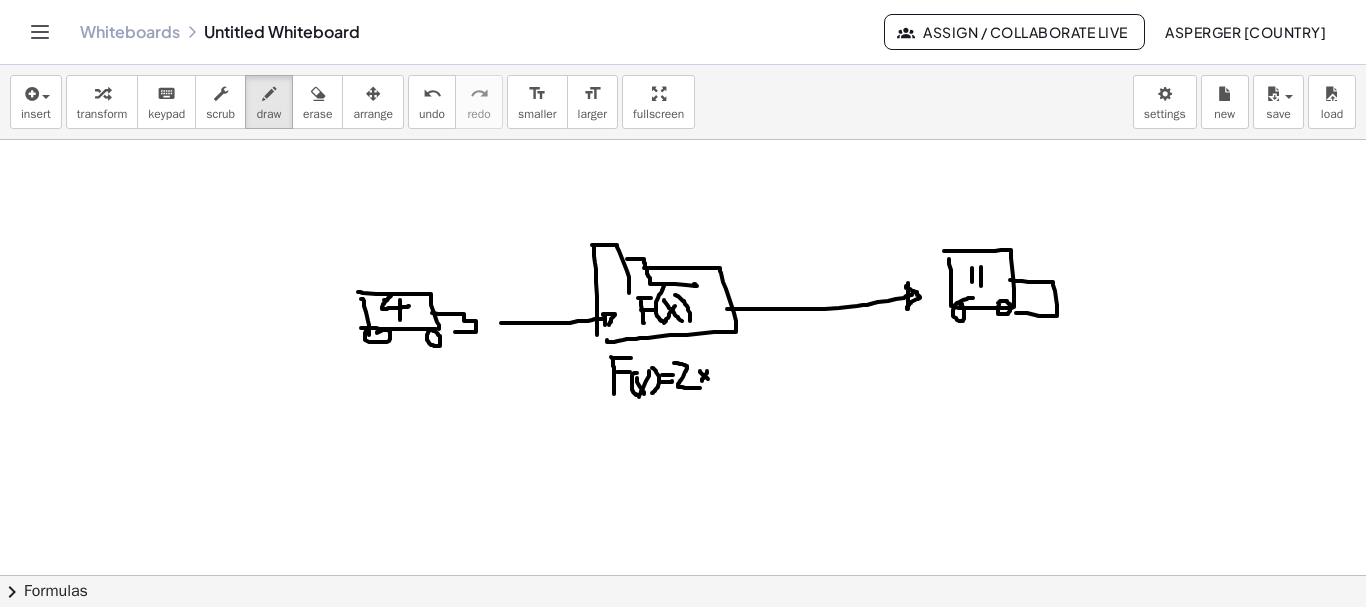 drag, startPoint x: 700, startPoint y: 371, endPoint x: 710, endPoint y: 381, distance: 14.142136 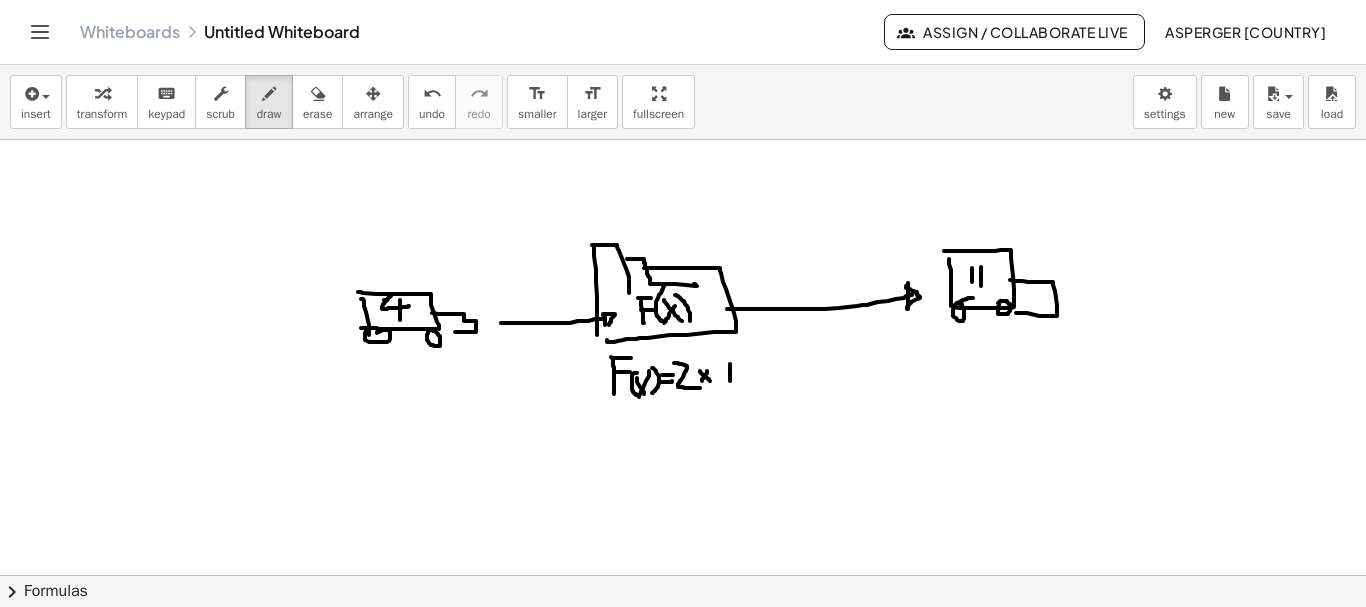 drag, startPoint x: 730, startPoint y: 364, endPoint x: 730, endPoint y: 382, distance: 18 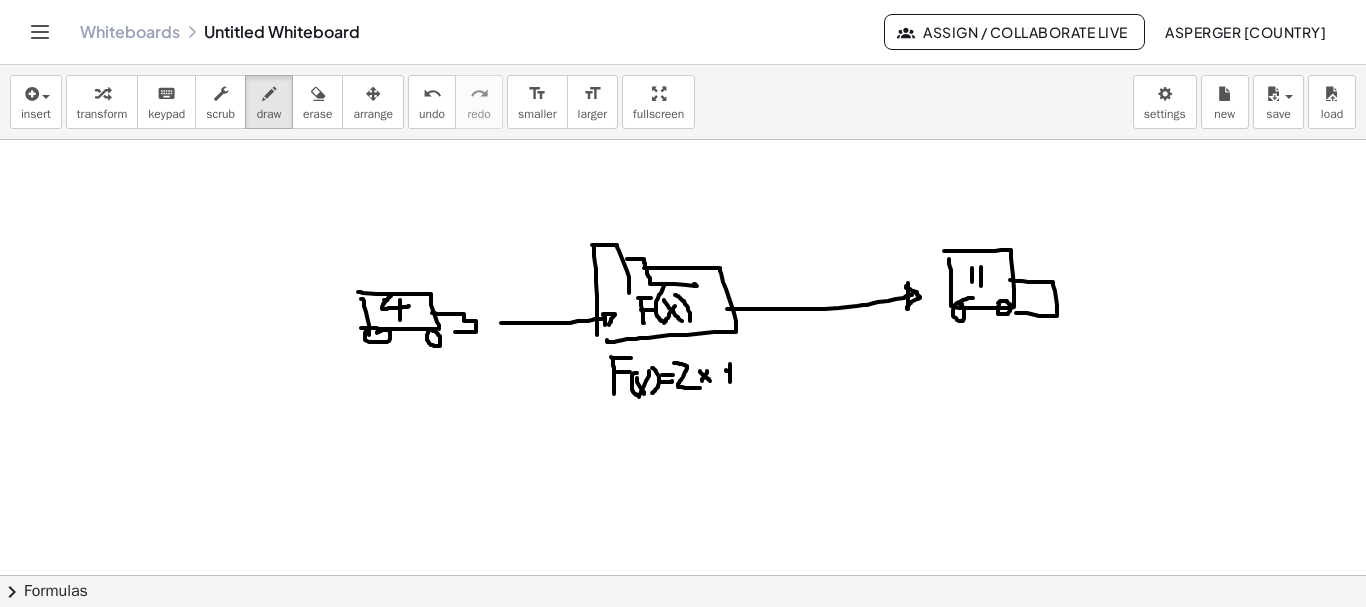 drag, startPoint x: 726, startPoint y: 370, endPoint x: 737, endPoint y: 372, distance: 11.18034 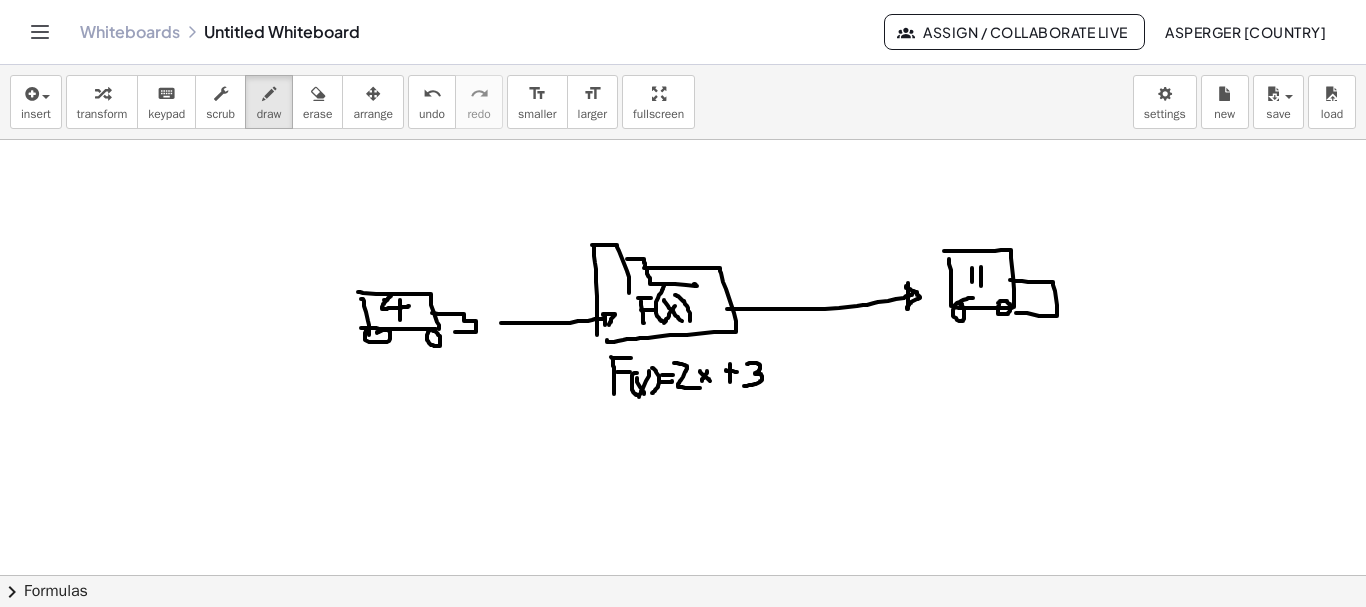 drag, startPoint x: 748, startPoint y: 364, endPoint x: 742, endPoint y: 386, distance: 22.803509 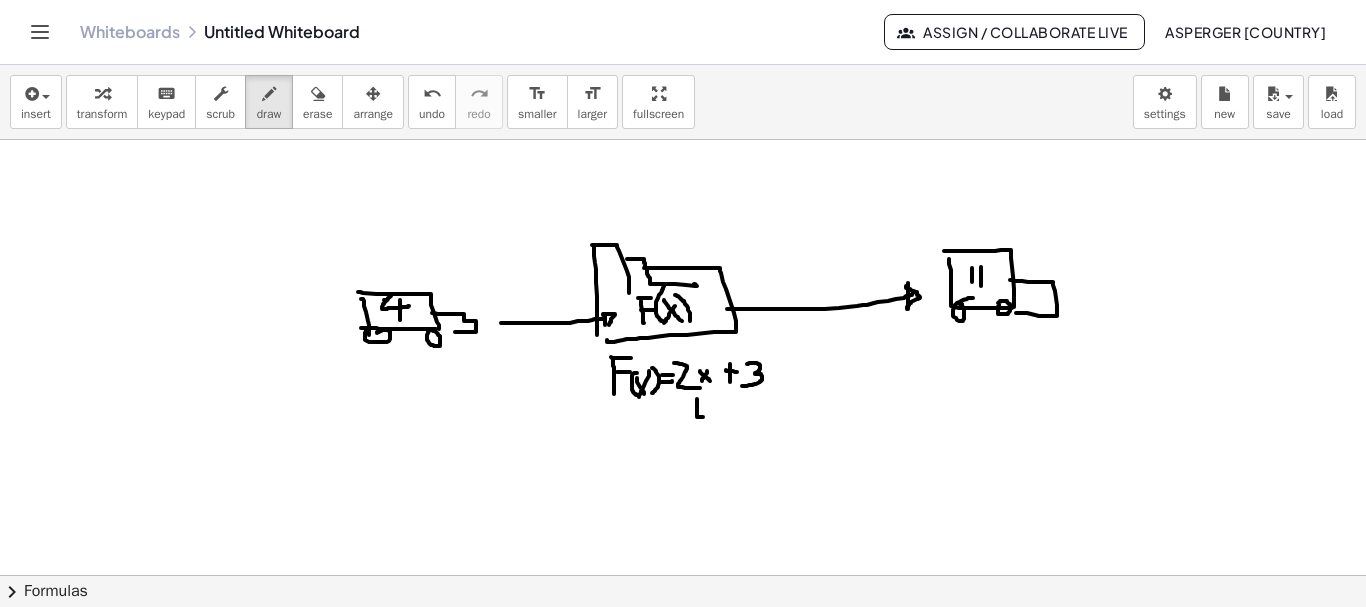 drag, startPoint x: 697, startPoint y: 399, endPoint x: 707, endPoint y: 415, distance: 18.867962 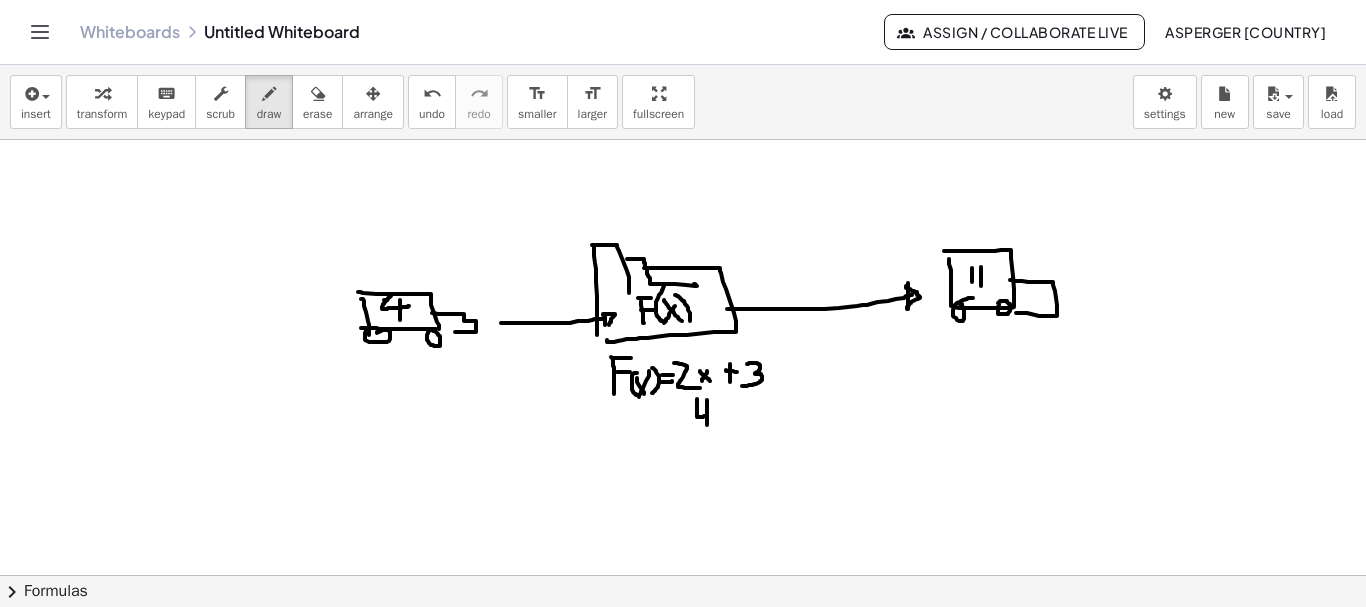 drag, startPoint x: 707, startPoint y: 400, endPoint x: 707, endPoint y: 426, distance: 26 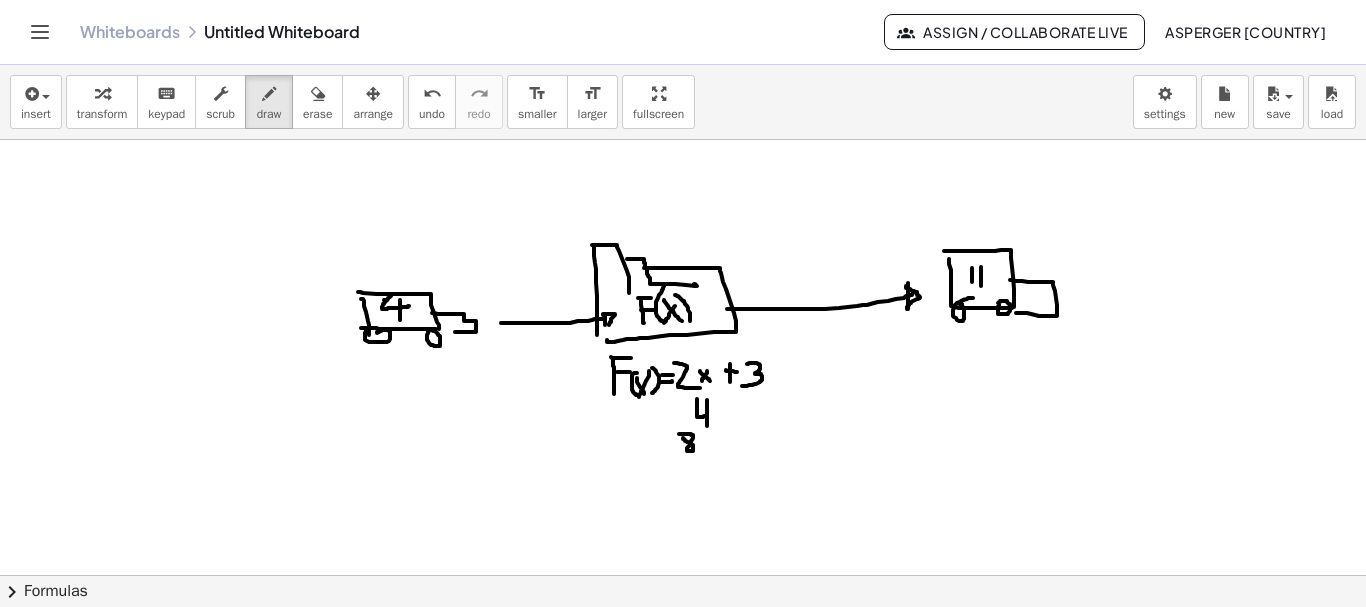 click at bounding box center [683, 640] 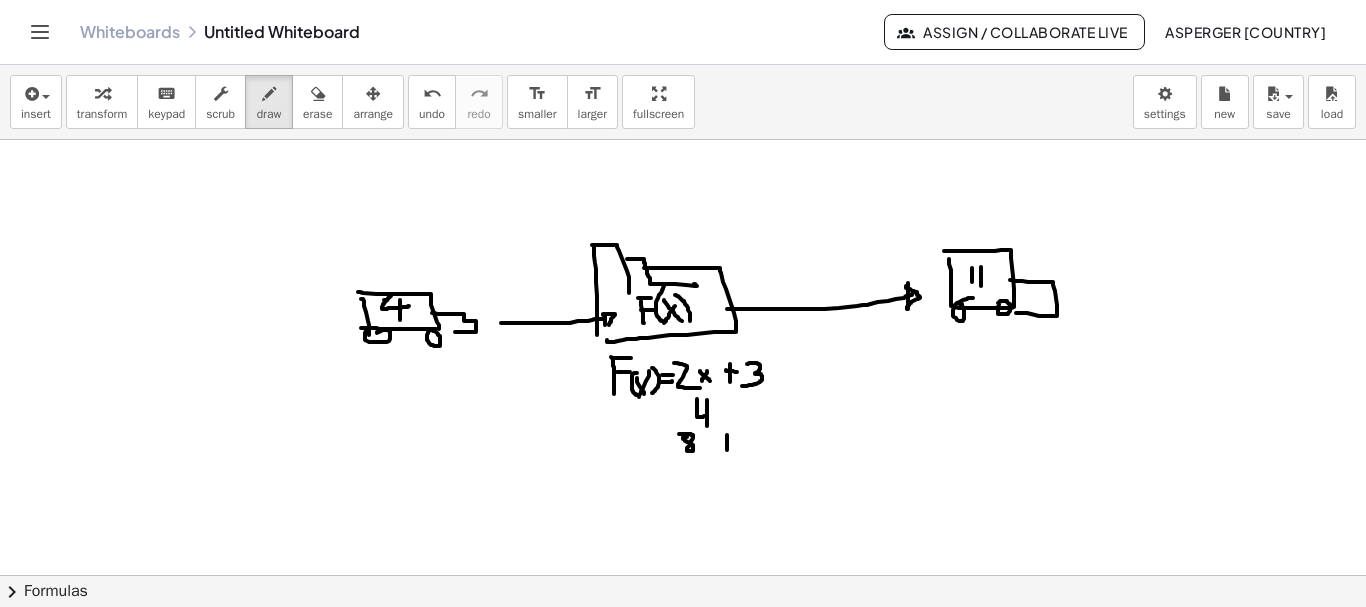 drag, startPoint x: 727, startPoint y: 435, endPoint x: 727, endPoint y: 450, distance: 15 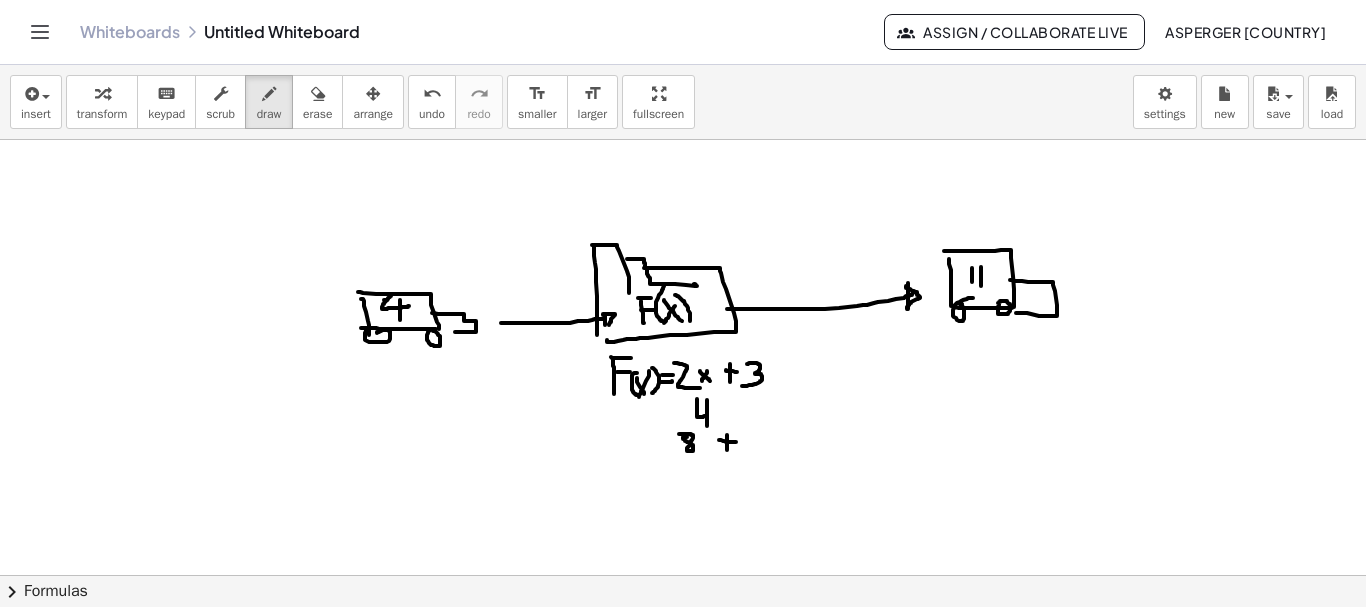 drag, startPoint x: 723, startPoint y: 441, endPoint x: 736, endPoint y: 442, distance: 13.038404 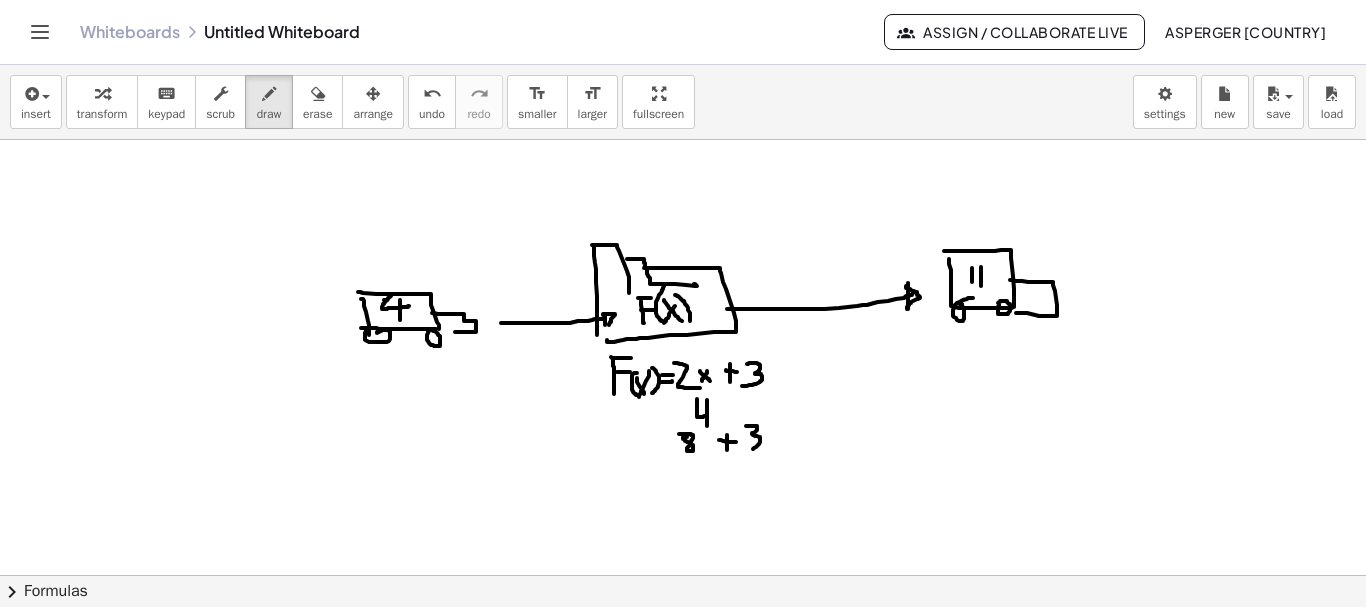drag, startPoint x: 746, startPoint y: 426, endPoint x: 752, endPoint y: 450, distance: 24.738634 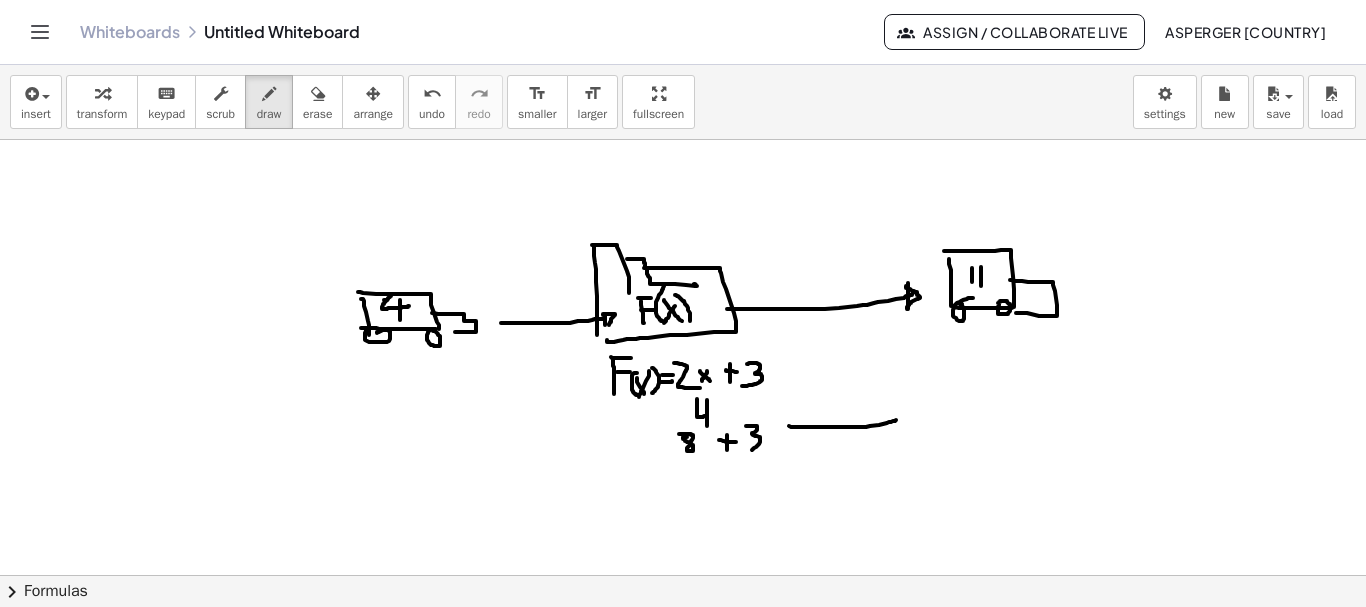 drag, startPoint x: 789, startPoint y: 426, endPoint x: 899, endPoint y: 419, distance: 110.2225 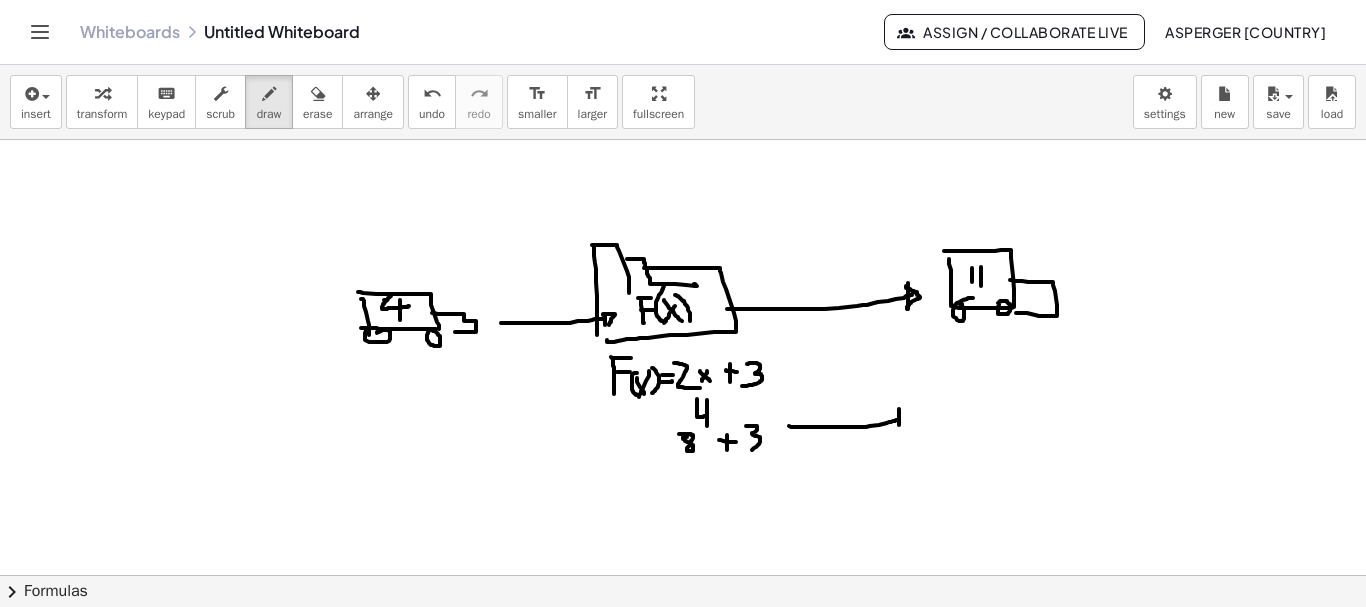click at bounding box center (683, 640) 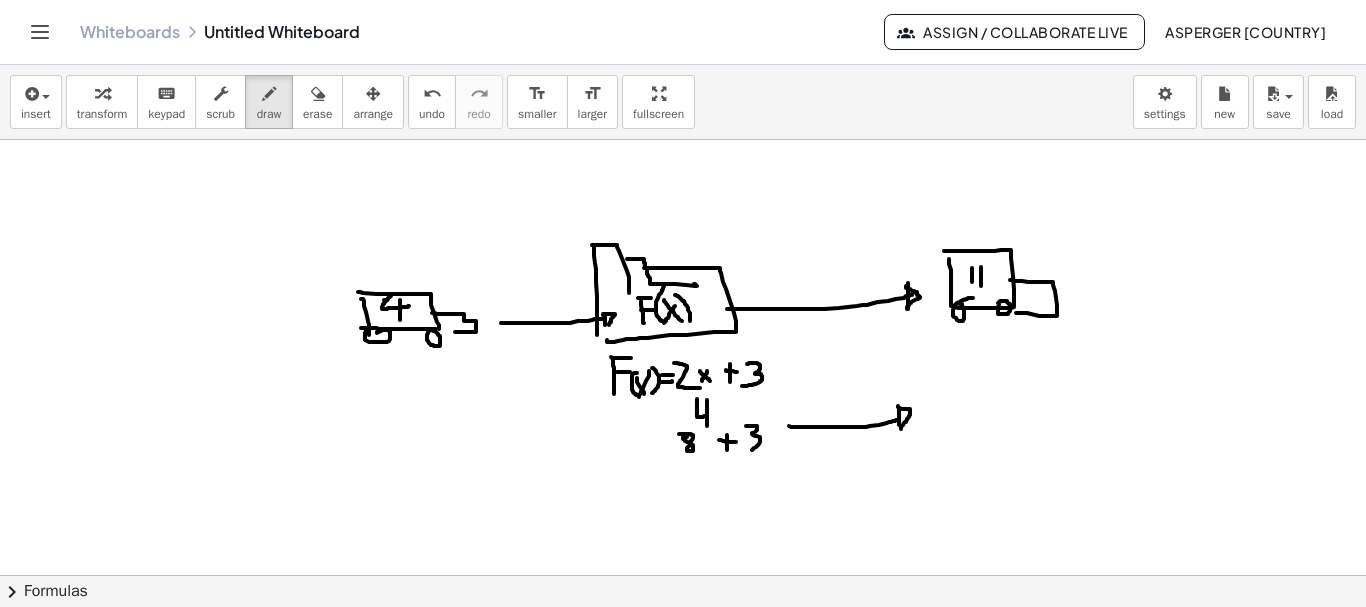 drag, startPoint x: 898, startPoint y: 406, endPoint x: 901, endPoint y: 429, distance: 23.194826 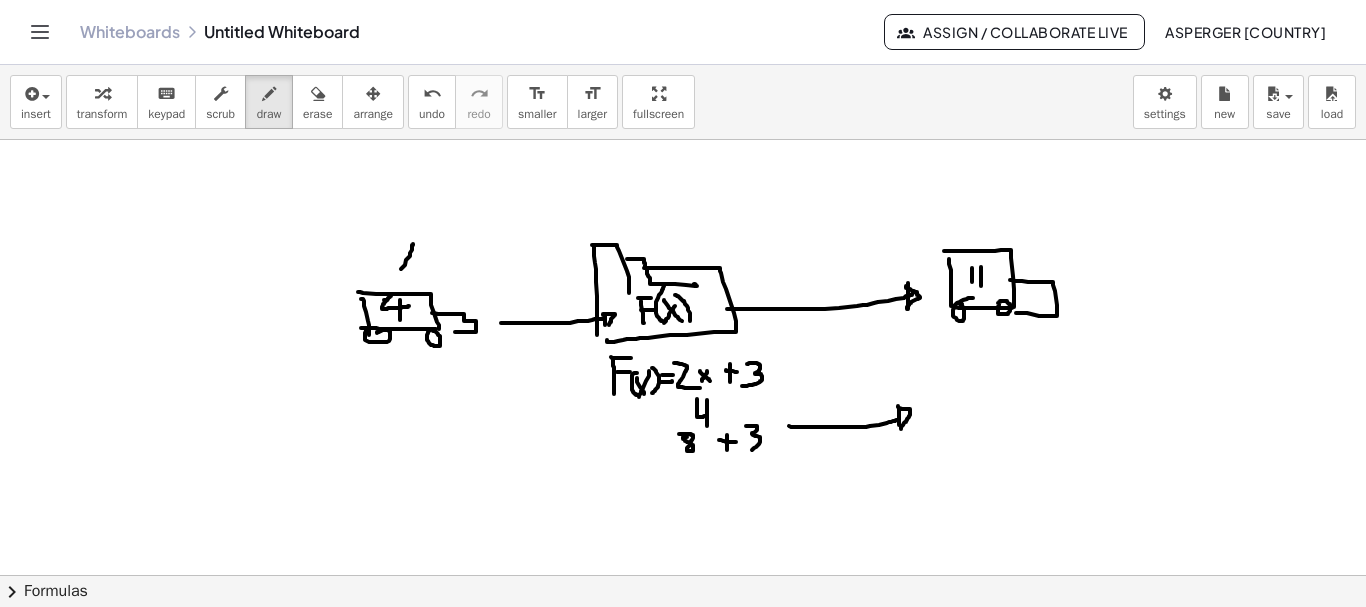 drag, startPoint x: 413, startPoint y: 244, endPoint x: 398, endPoint y: 268, distance: 28.301943 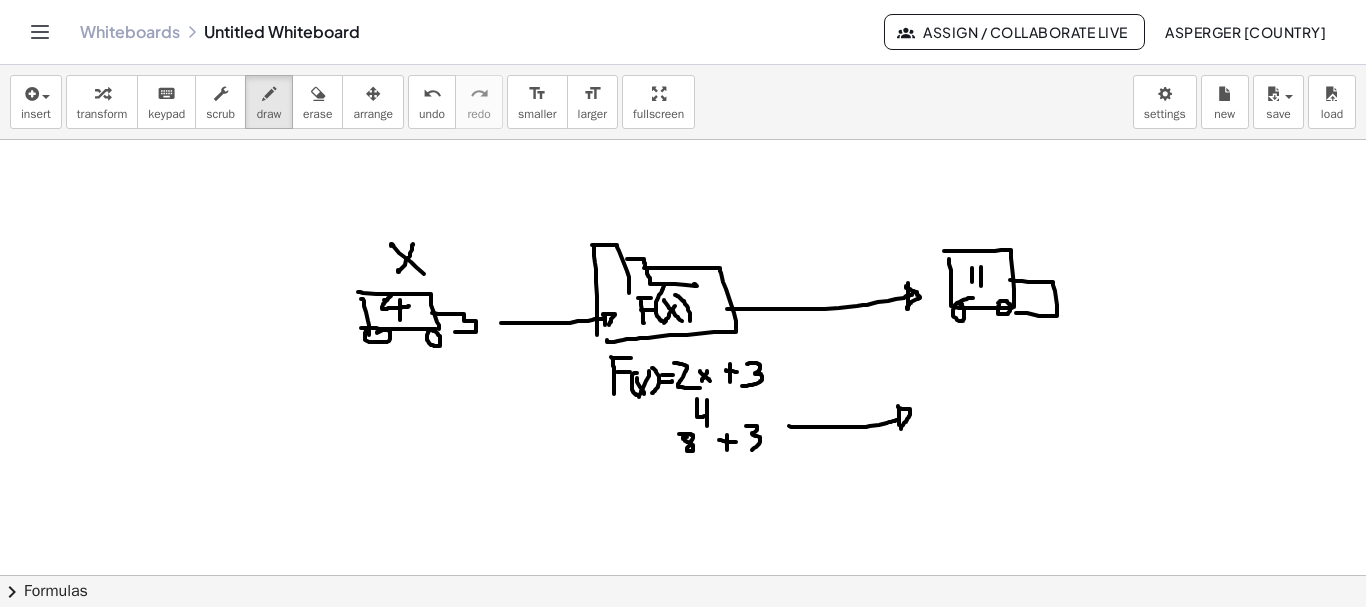 drag, startPoint x: 391, startPoint y: 246, endPoint x: 435, endPoint y: 284, distance: 58.137768 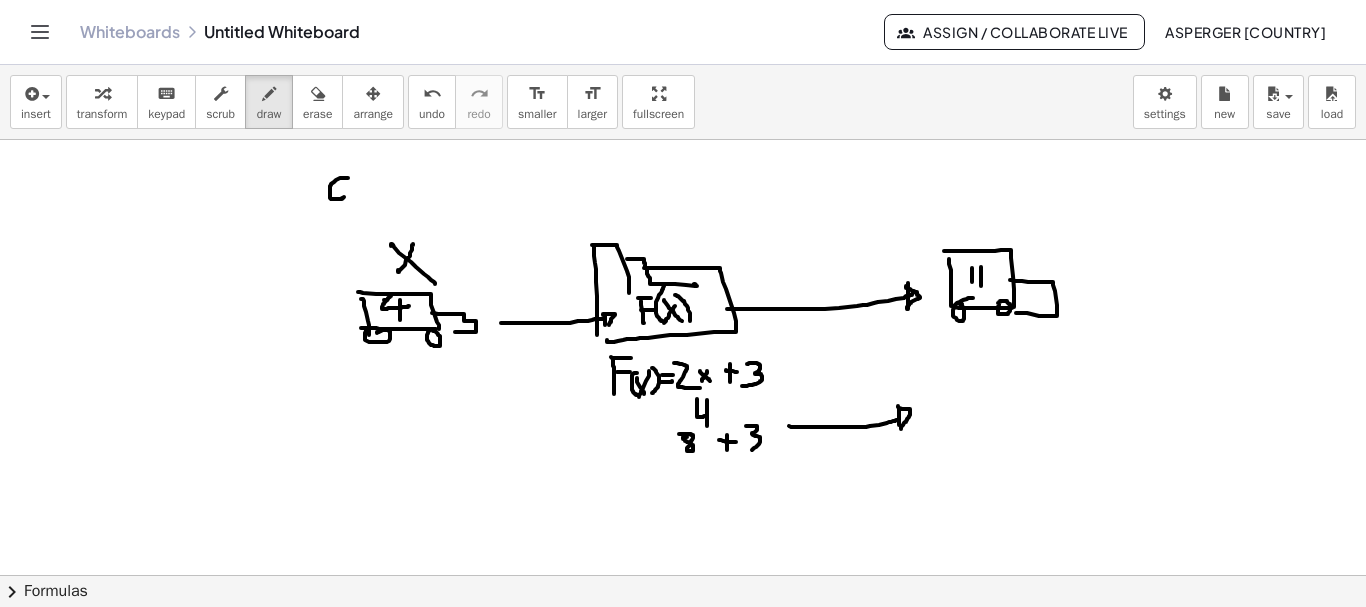 drag, startPoint x: 347, startPoint y: 178, endPoint x: 344, endPoint y: 197, distance: 19.235384 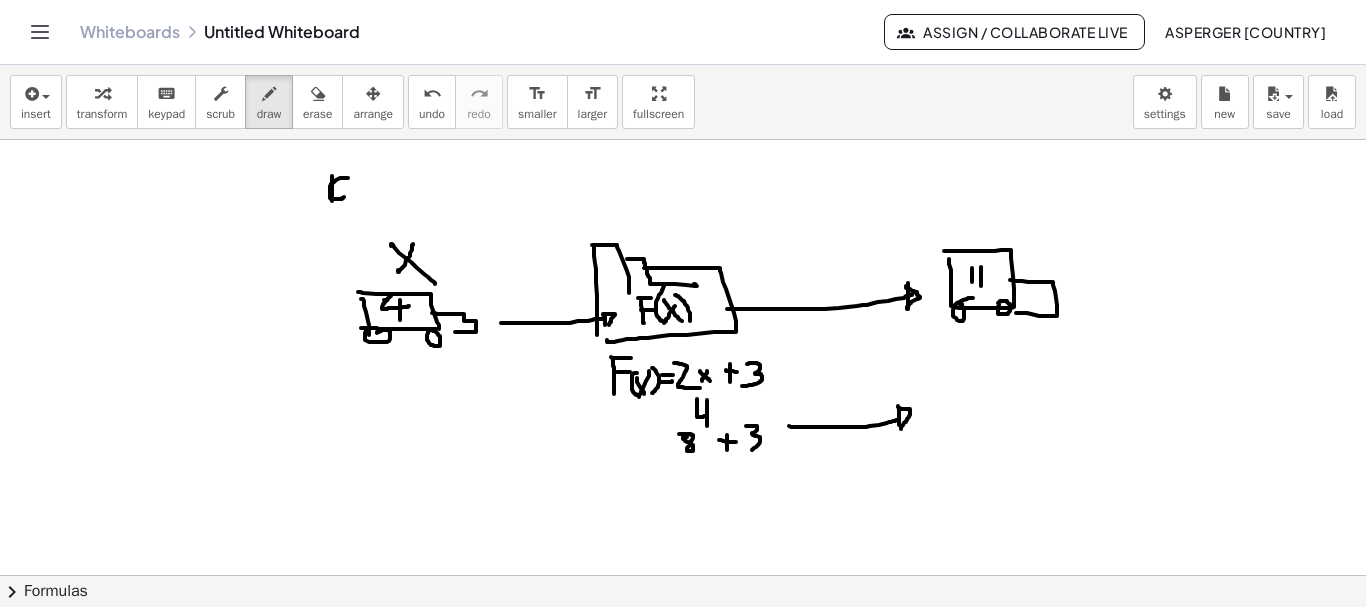 click at bounding box center [683, 640] 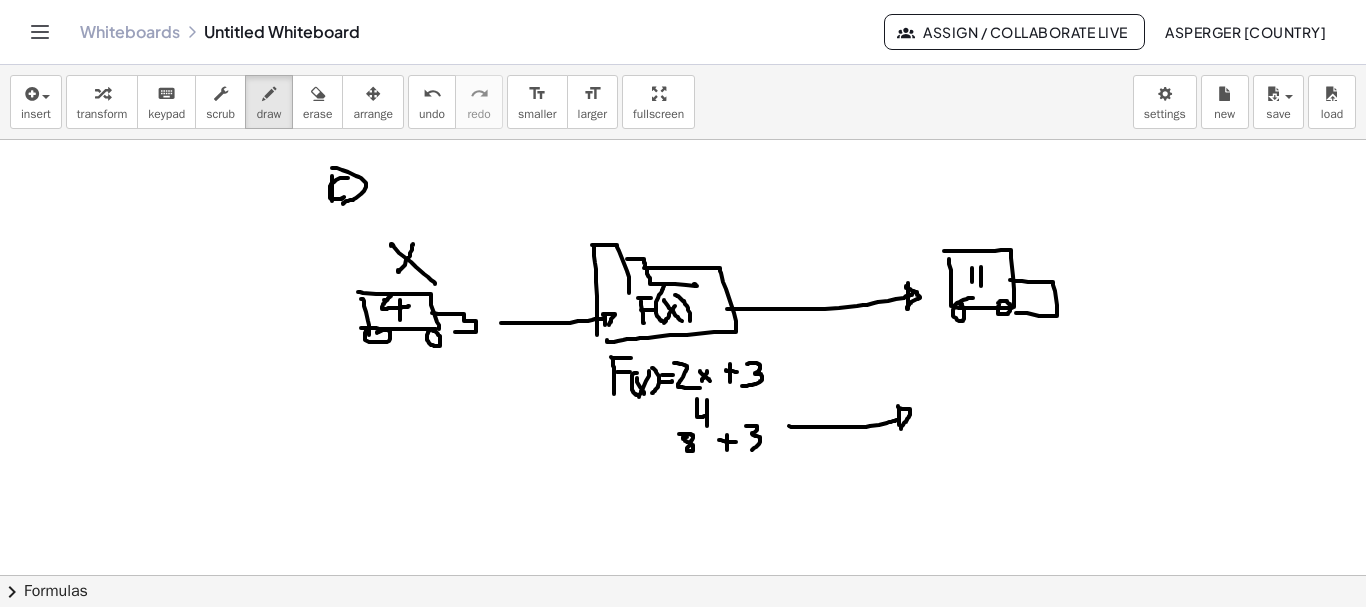 drag, startPoint x: 332, startPoint y: 168, endPoint x: 343, endPoint y: 204, distance: 37.64306 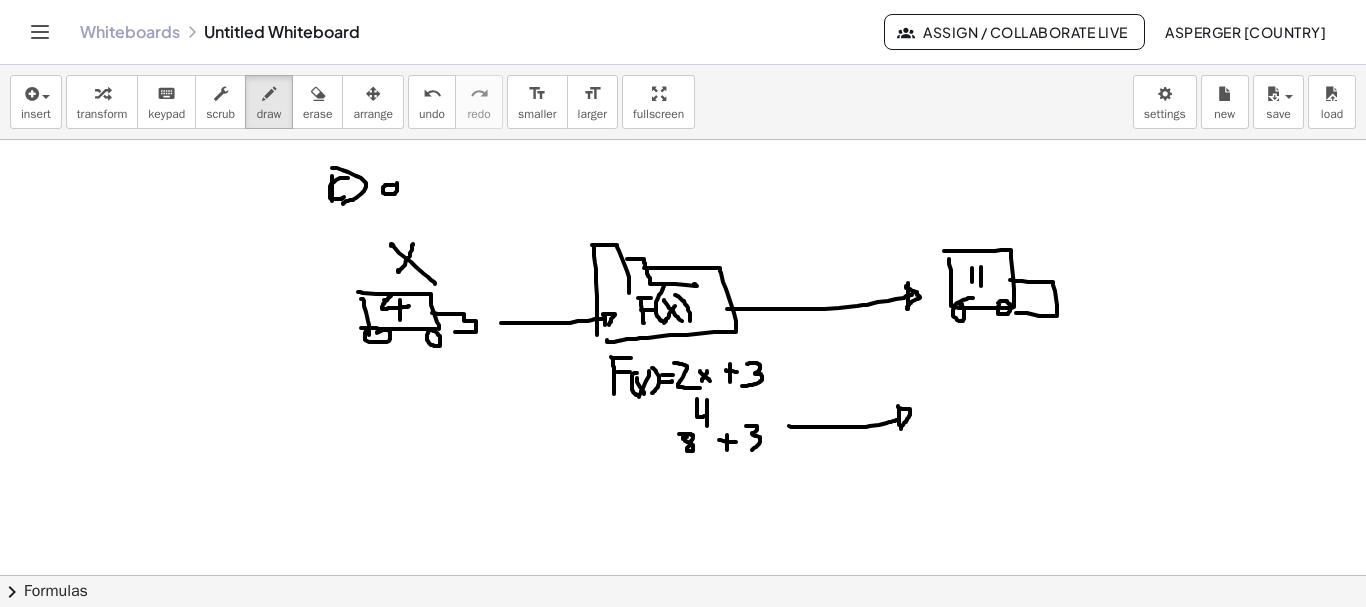 click at bounding box center [683, 640] 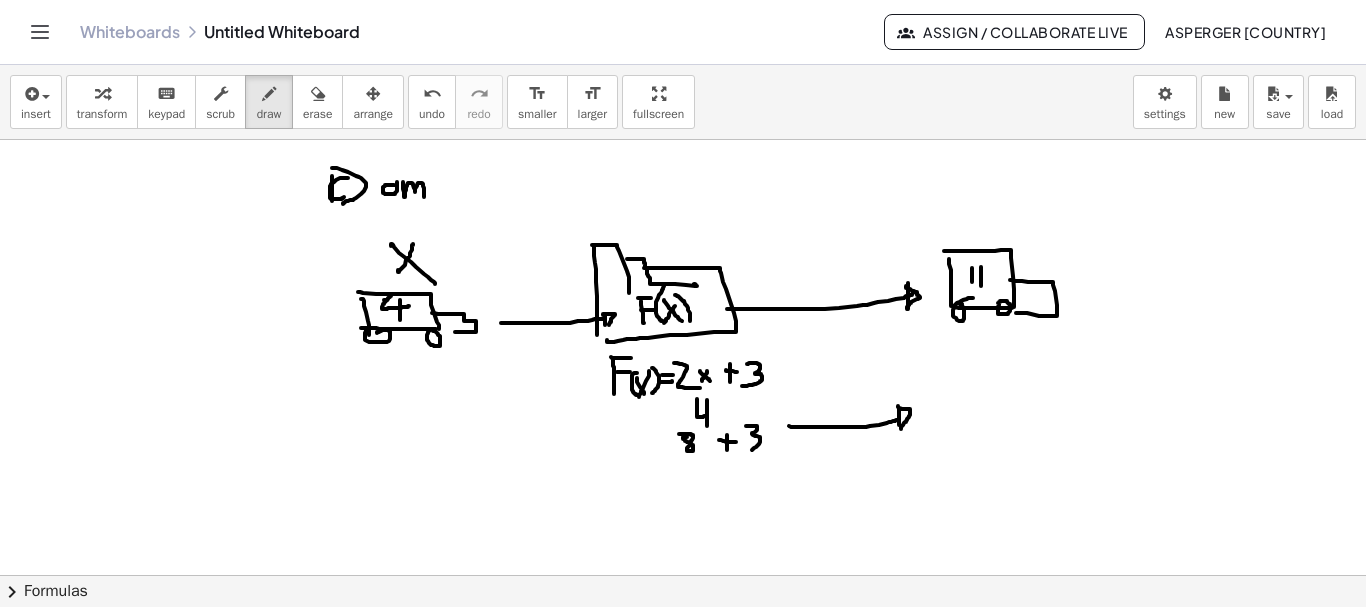 drag, startPoint x: 403, startPoint y: 183, endPoint x: 425, endPoint y: 198, distance: 26.627054 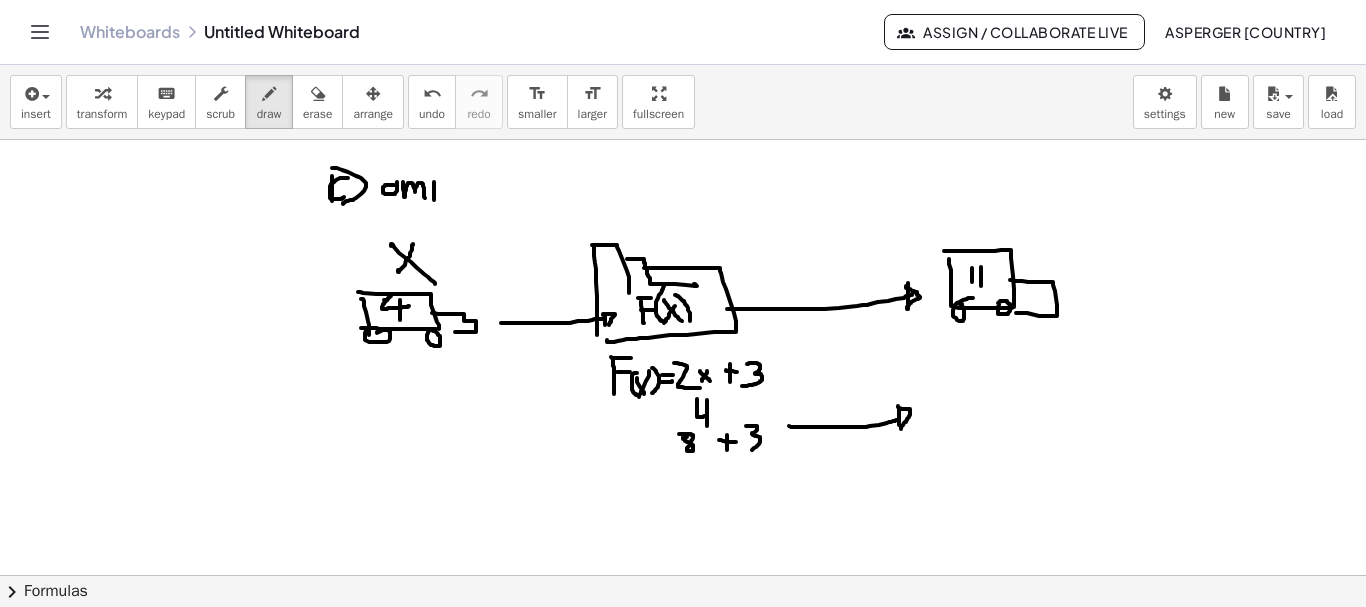drag, startPoint x: 434, startPoint y: 184, endPoint x: 434, endPoint y: 200, distance: 16 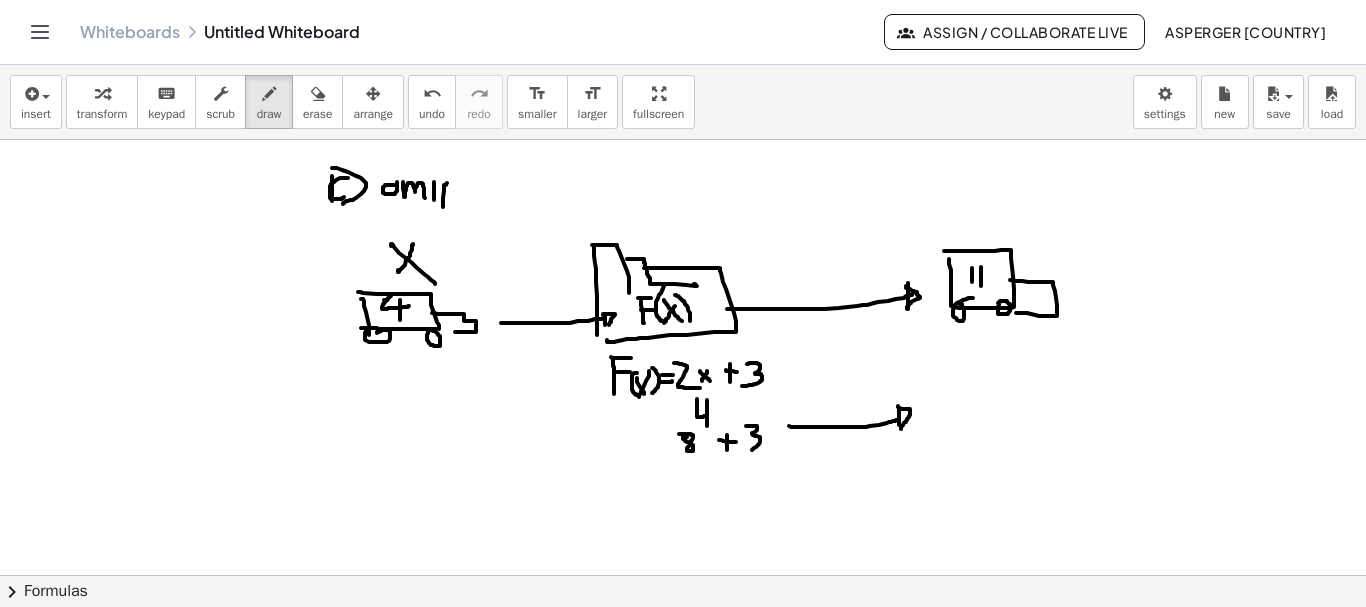 click at bounding box center (683, 640) 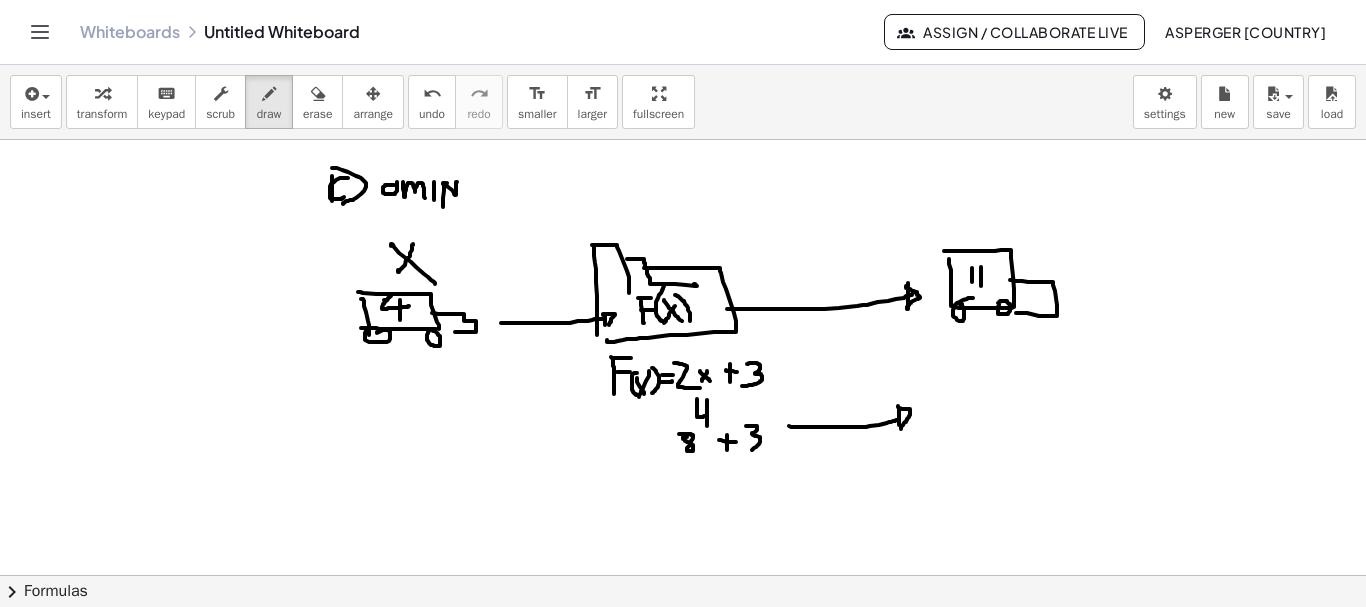 drag, startPoint x: 443, startPoint y: 184, endPoint x: 458, endPoint y: 181, distance: 15.297058 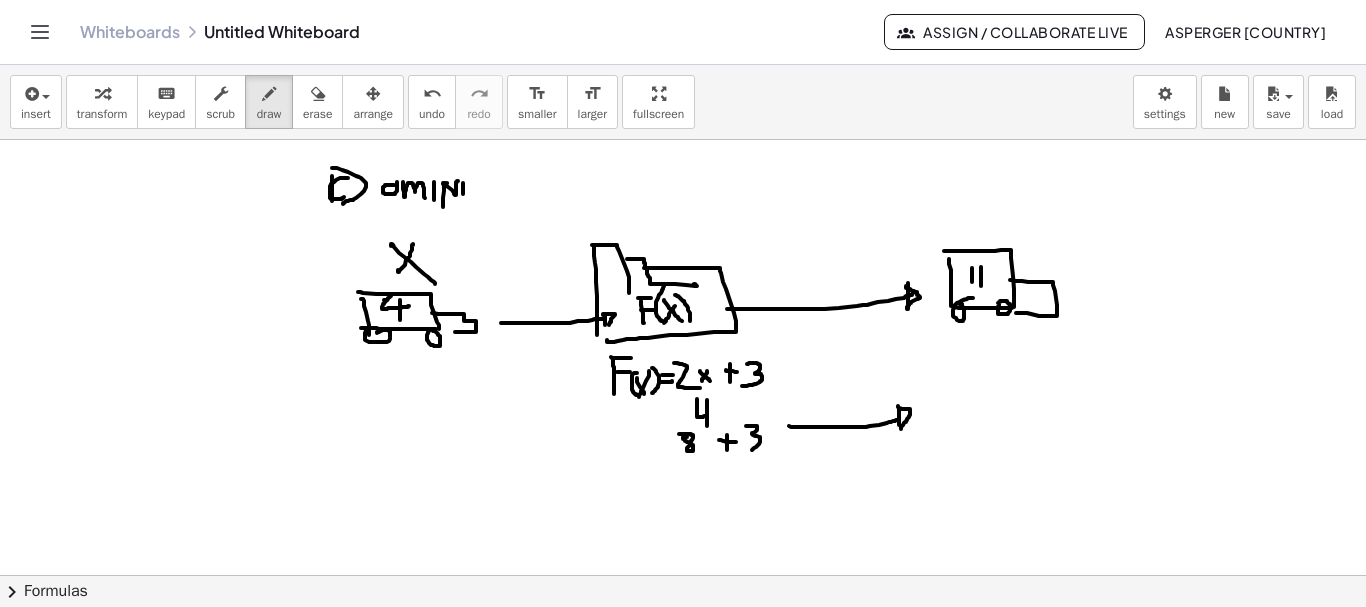 drag, startPoint x: 463, startPoint y: 183, endPoint x: 463, endPoint y: 197, distance: 14 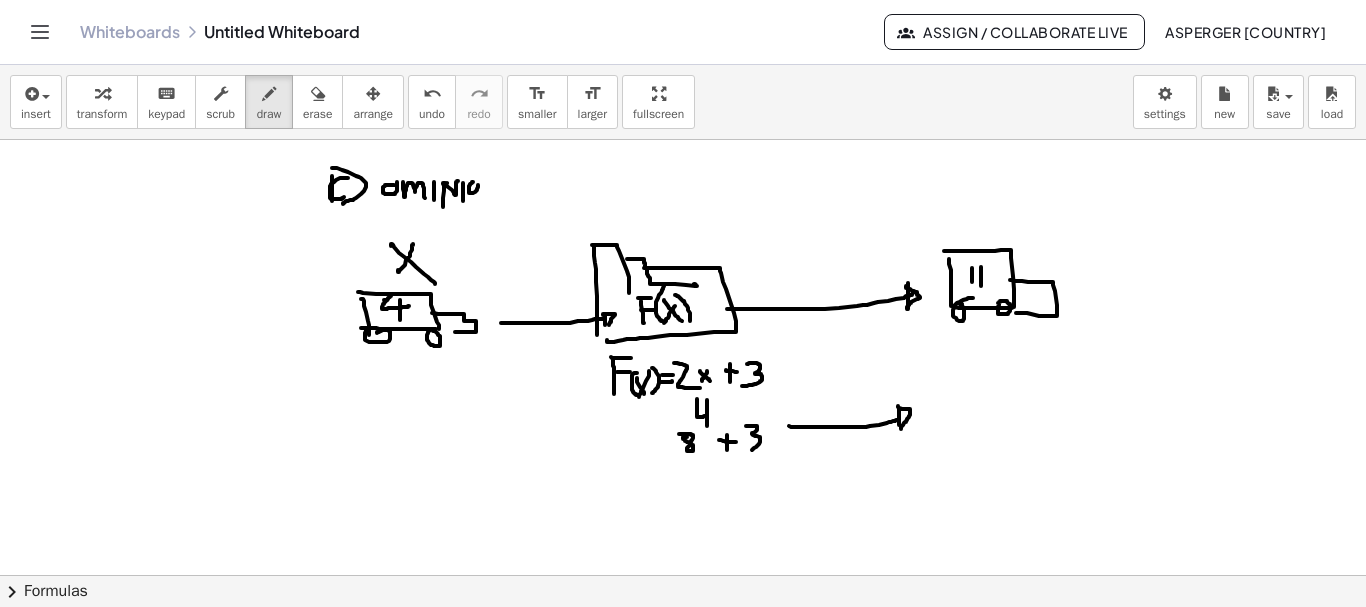 click at bounding box center [683, 640] 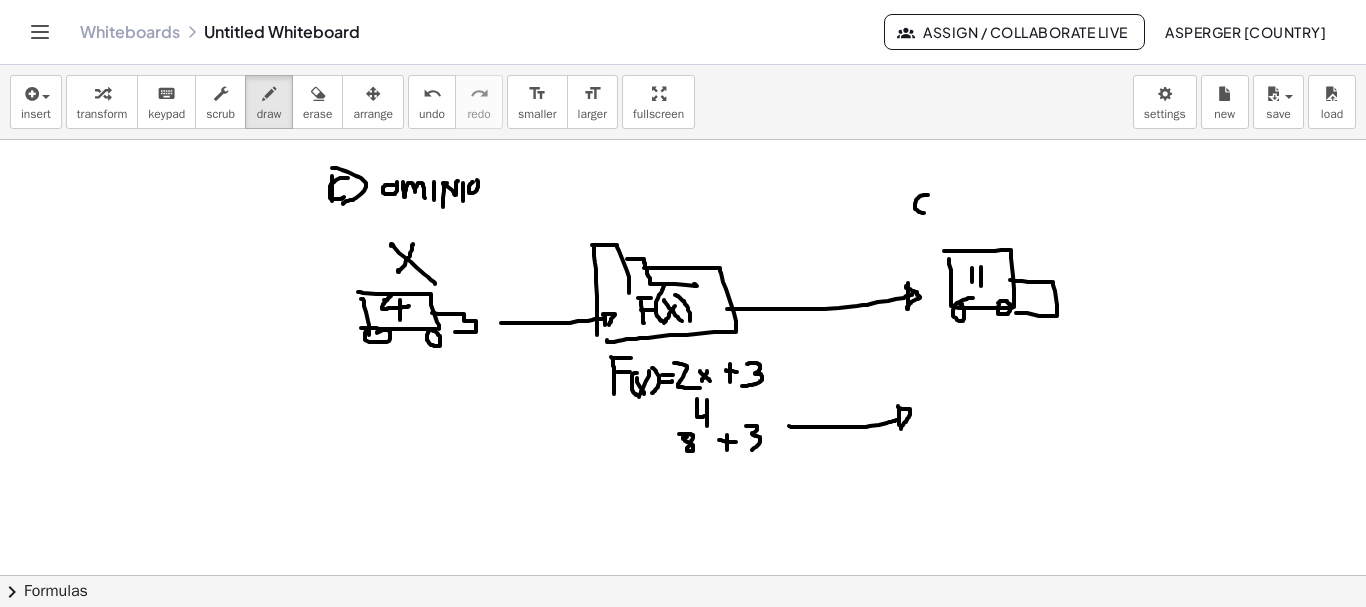 drag, startPoint x: 928, startPoint y: 195, endPoint x: 930, endPoint y: 213, distance: 18.110771 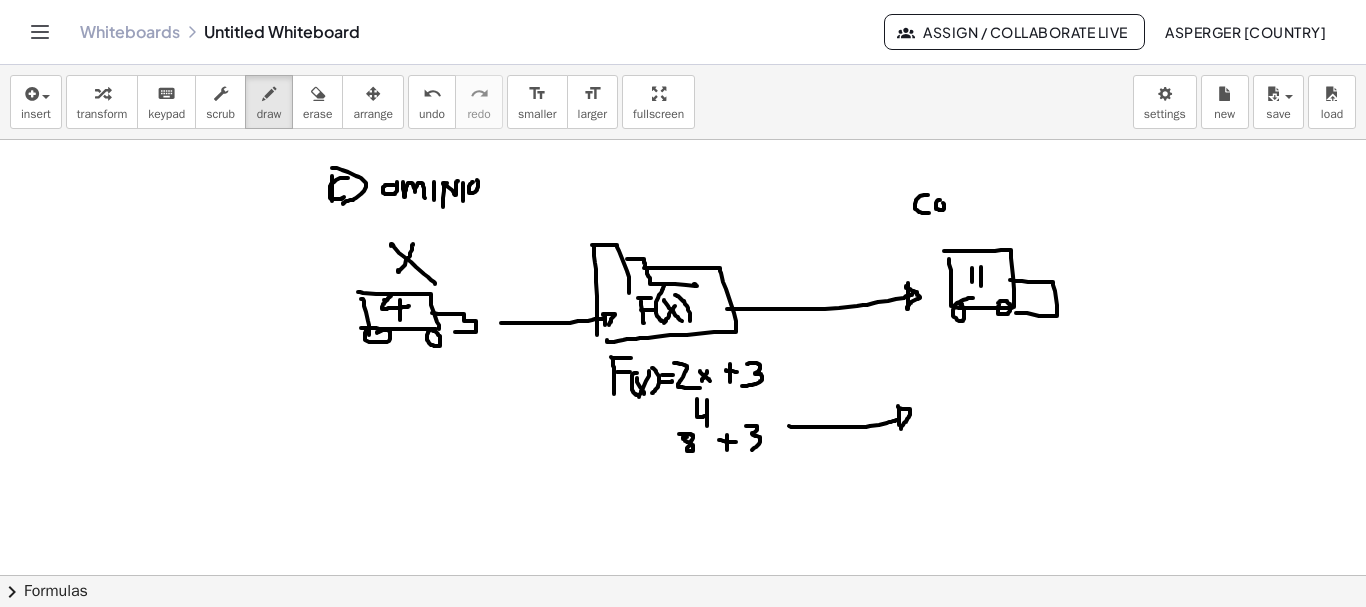 click at bounding box center [683, 640] 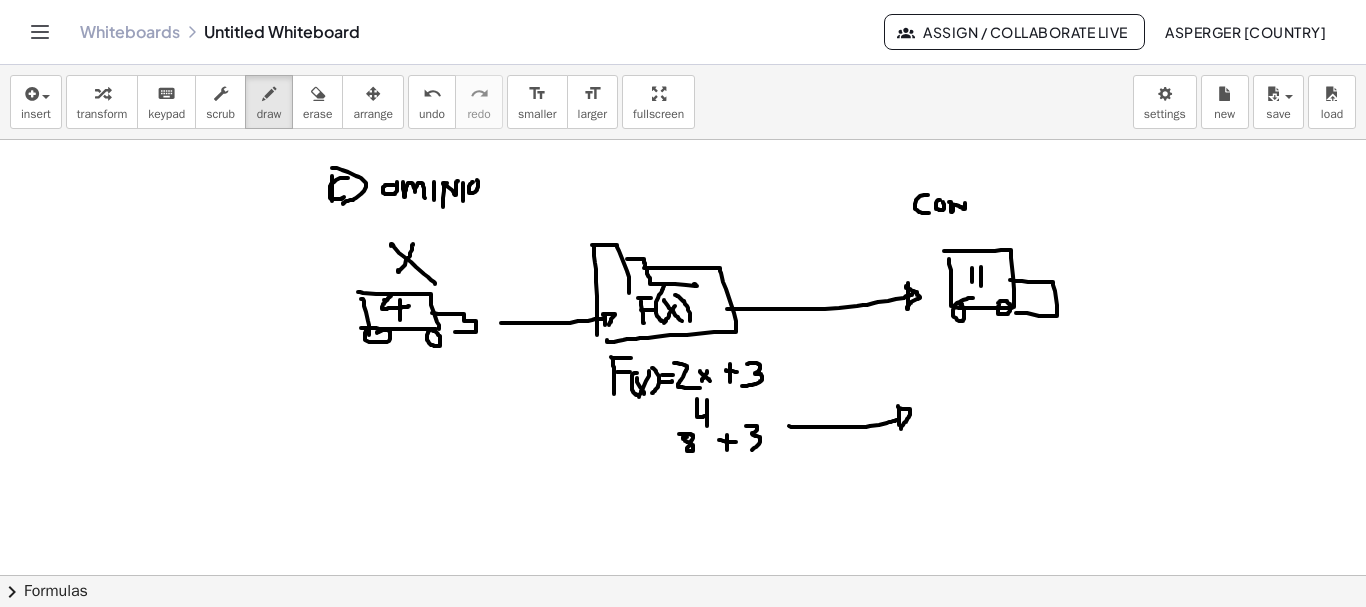 drag, startPoint x: 949, startPoint y: 202, endPoint x: 965, endPoint y: 202, distance: 16 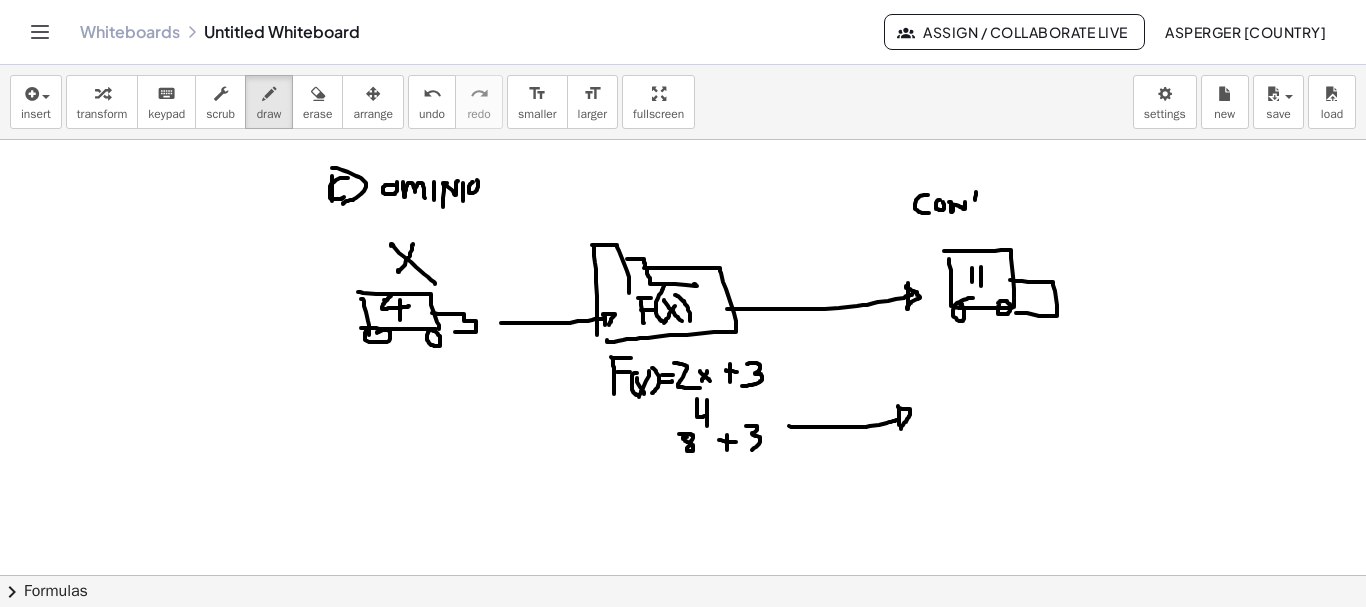 drag, startPoint x: 976, startPoint y: 192, endPoint x: 975, endPoint y: 207, distance: 15.033297 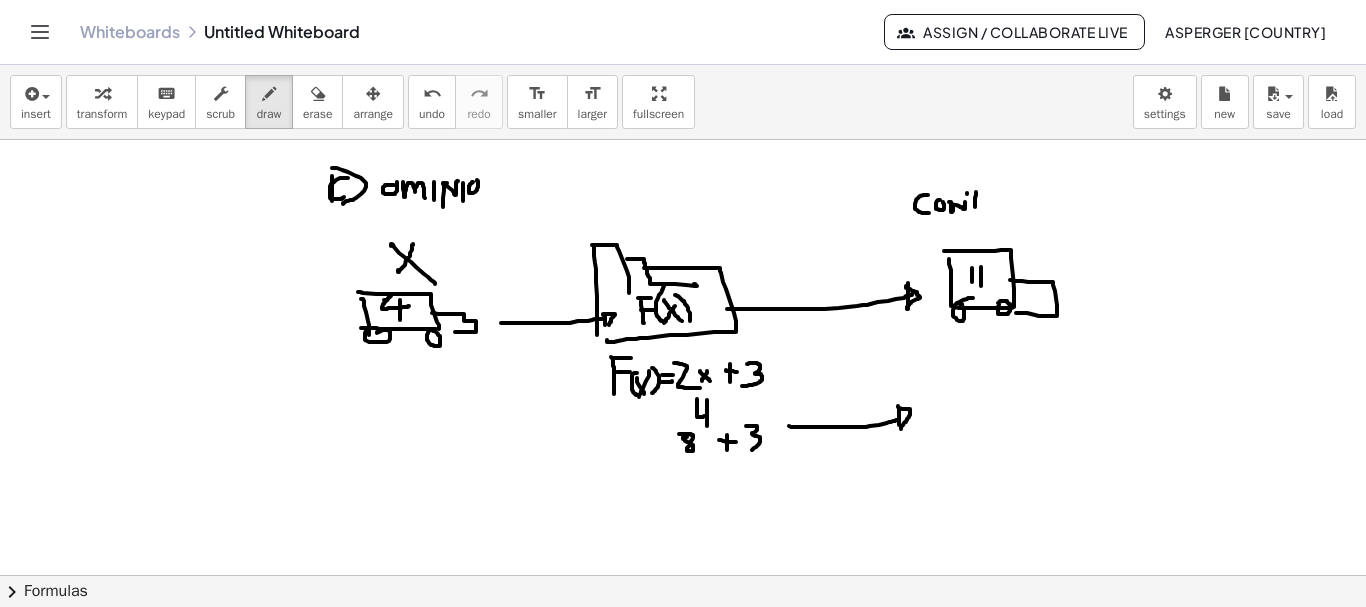 drag, startPoint x: 967, startPoint y: 193, endPoint x: 986, endPoint y: 195, distance: 19.104973 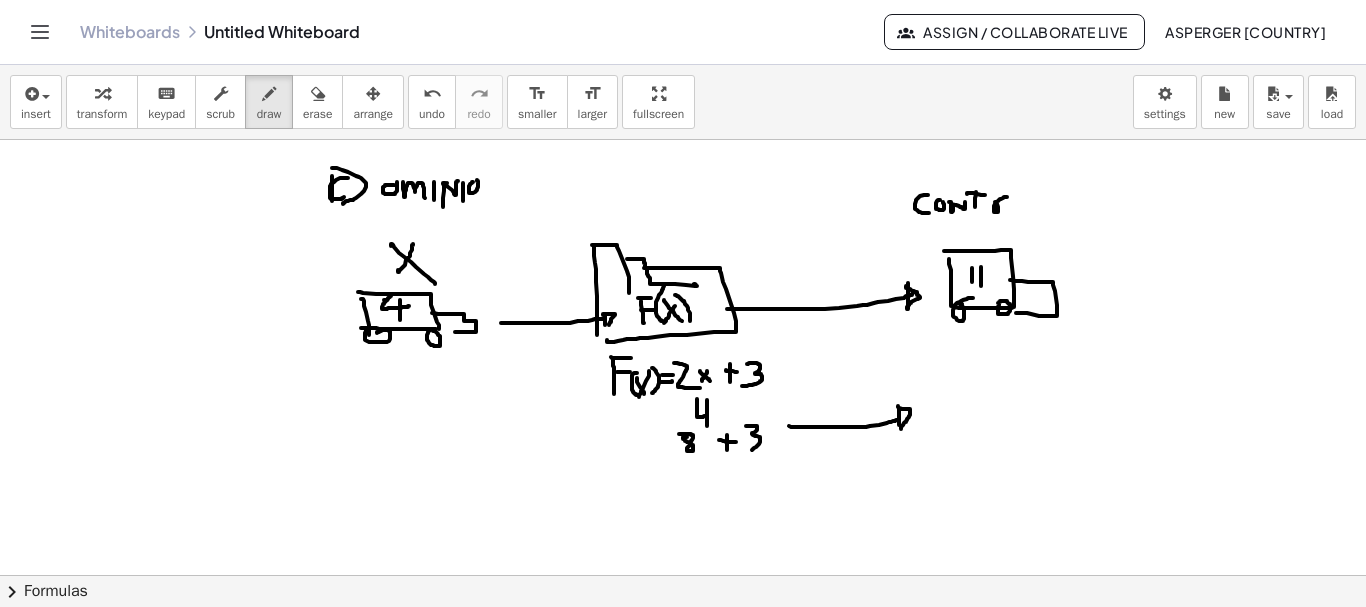 drag, startPoint x: 998, startPoint y: 208, endPoint x: 1007, endPoint y: 197, distance: 14.21267 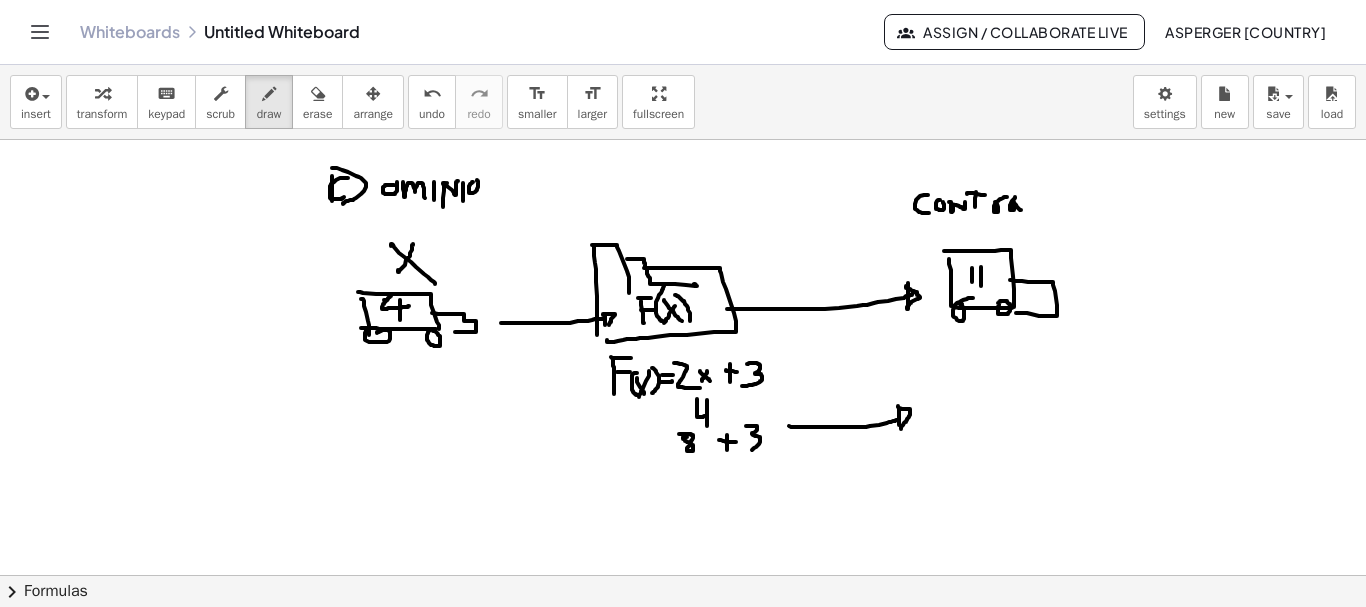 drag, startPoint x: 1015, startPoint y: 197, endPoint x: 1021, endPoint y: 210, distance: 14.3178215 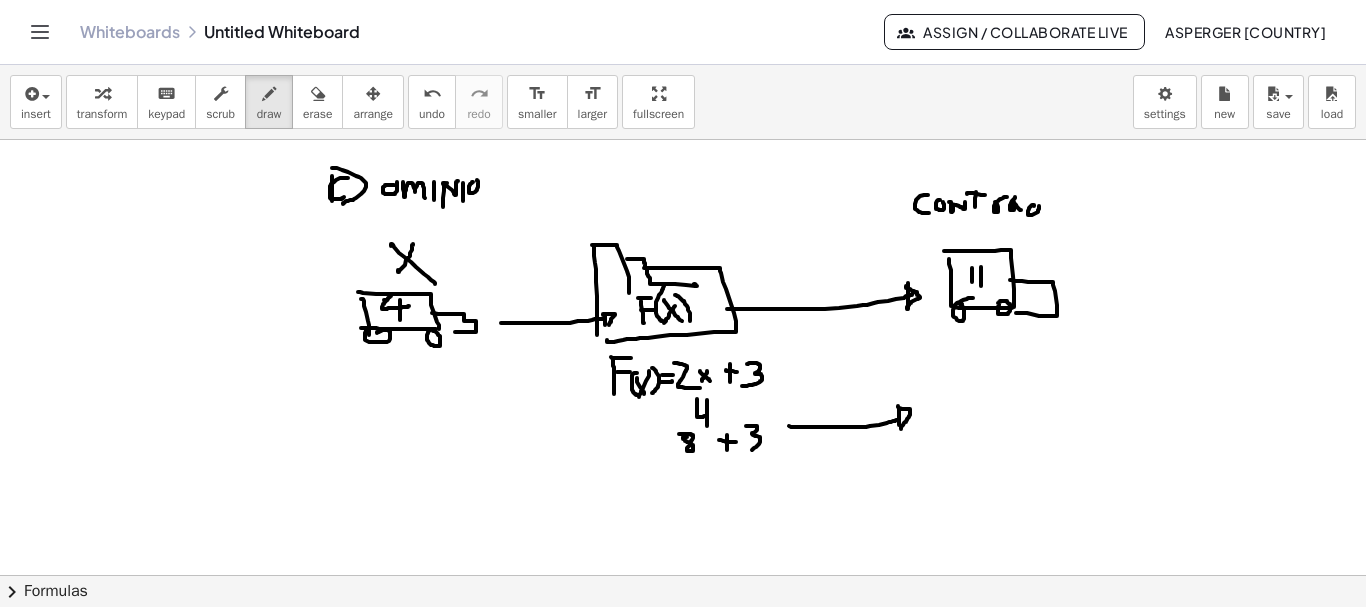 drag, startPoint x: 1034, startPoint y: 206, endPoint x: 1040, endPoint y: 191, distance: 16.155495 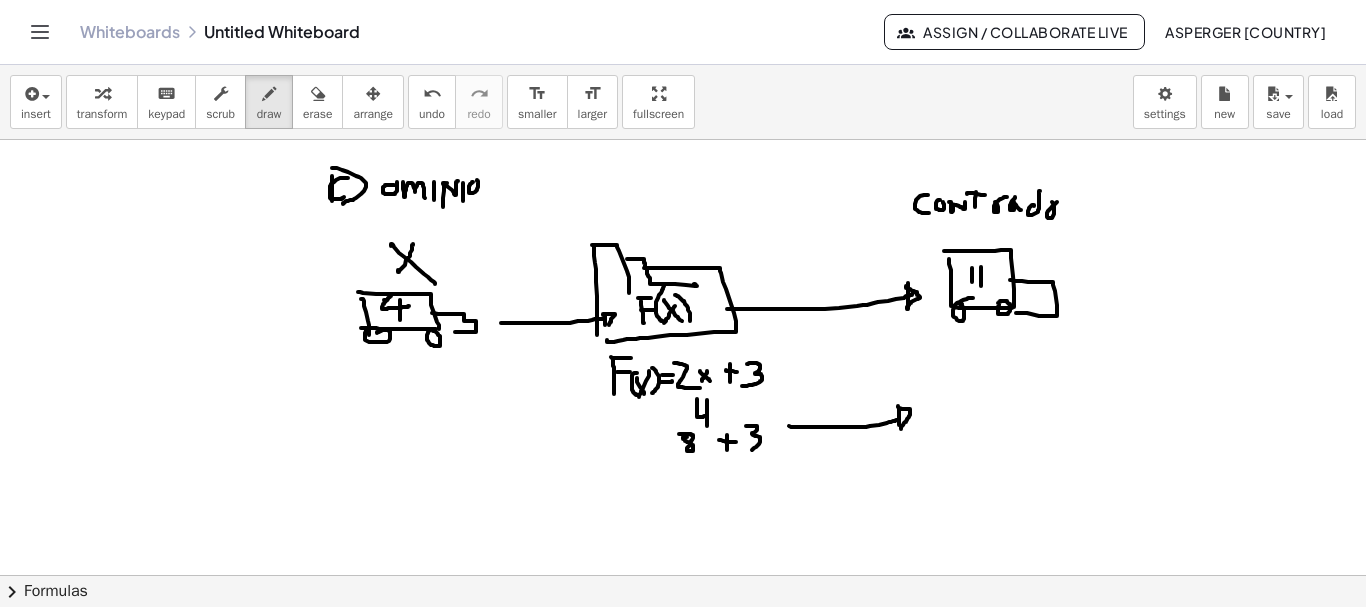 click at bounding box center (683, 640) 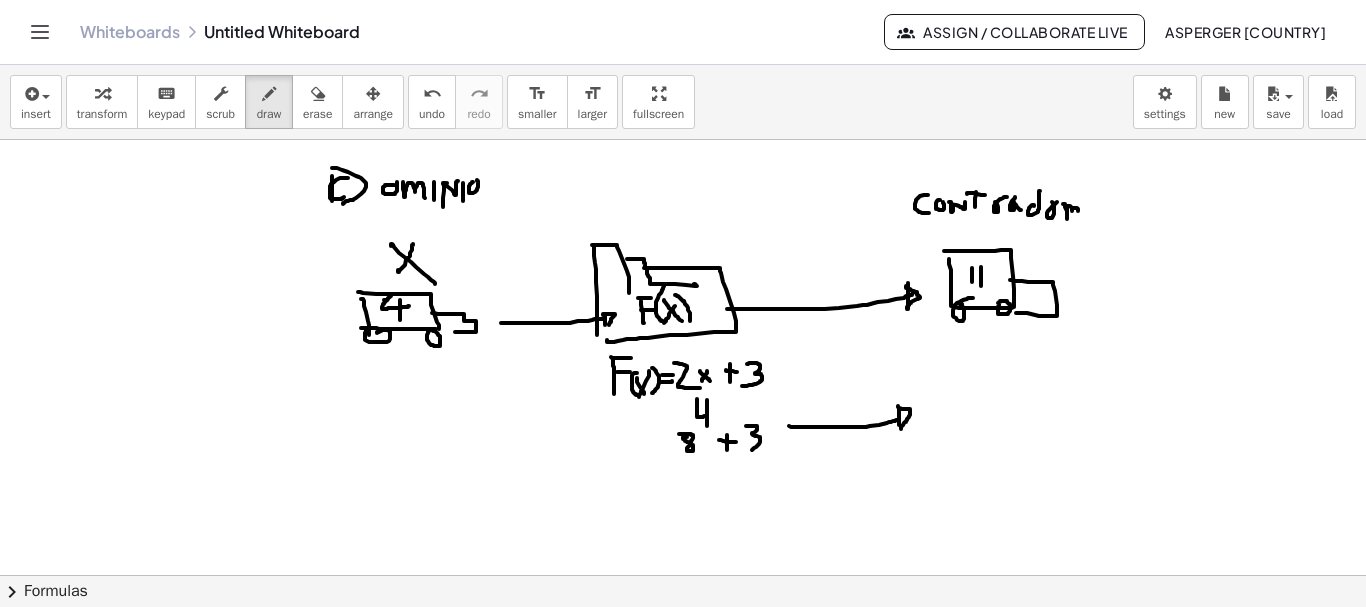 drag, startPoint x: 1063, startPoint y: 204, endPoint x: 1078, endPoint y: 211, distance: 16.552946 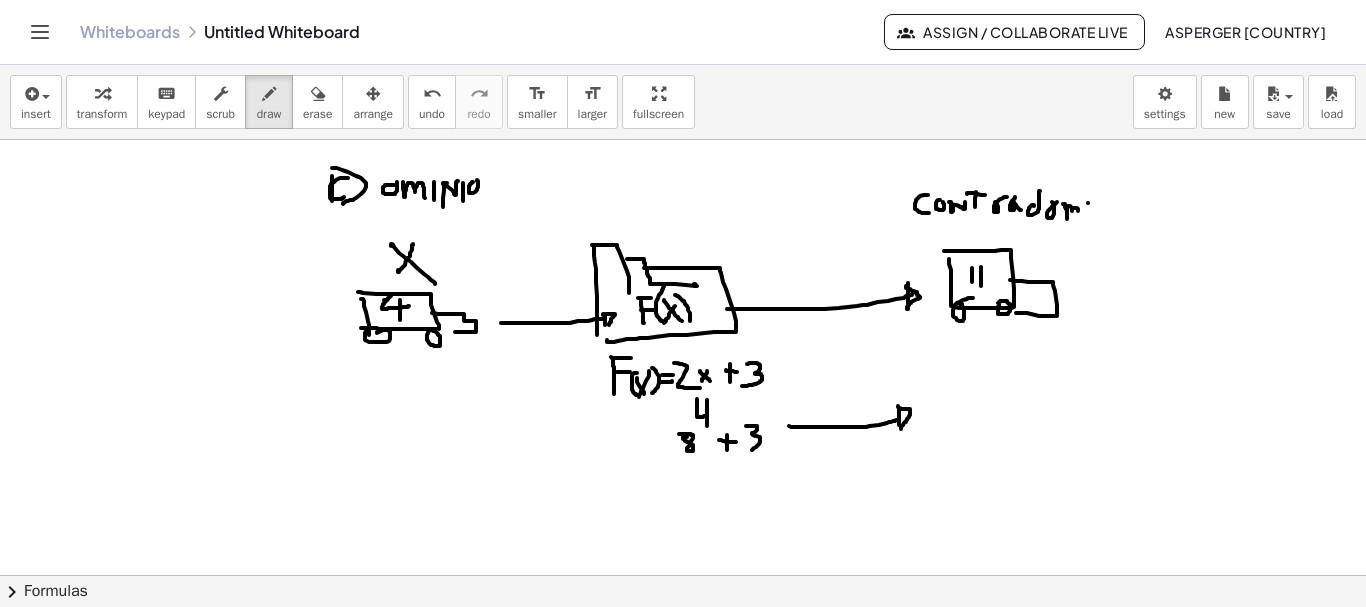 drag, startPoint x: 1088, startPoint y: 203, endPoint x: 1087, endPoint y: 223, distance: 20.024984 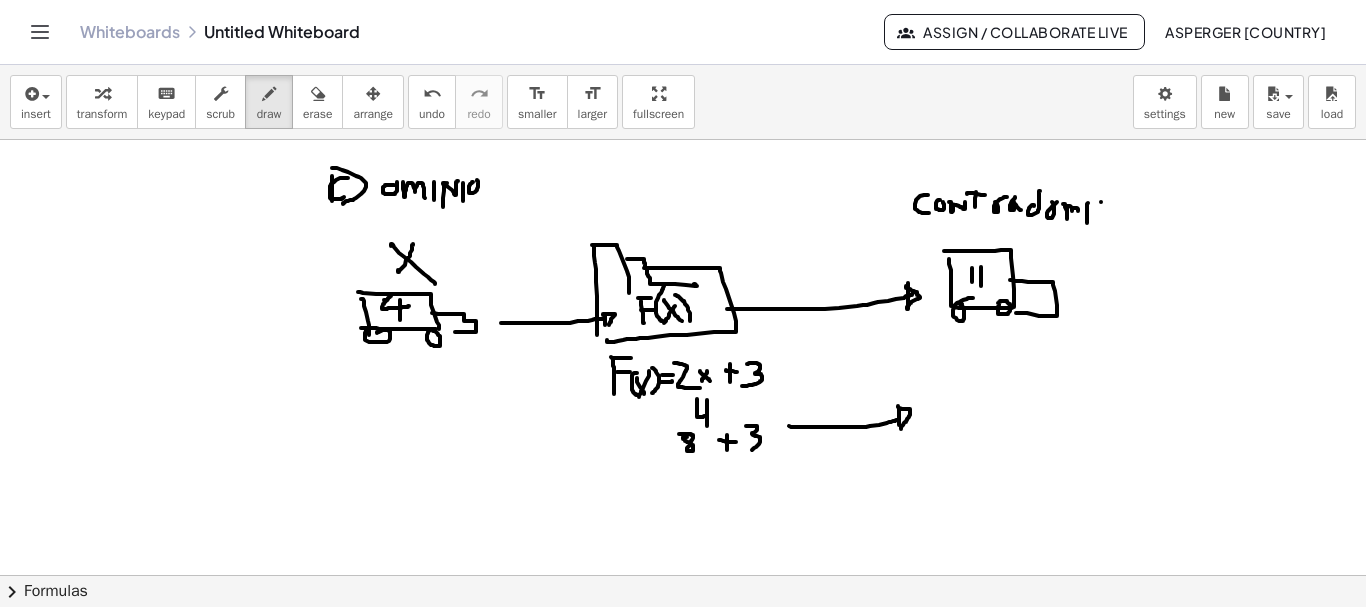 click at bounding box center [683, 640] 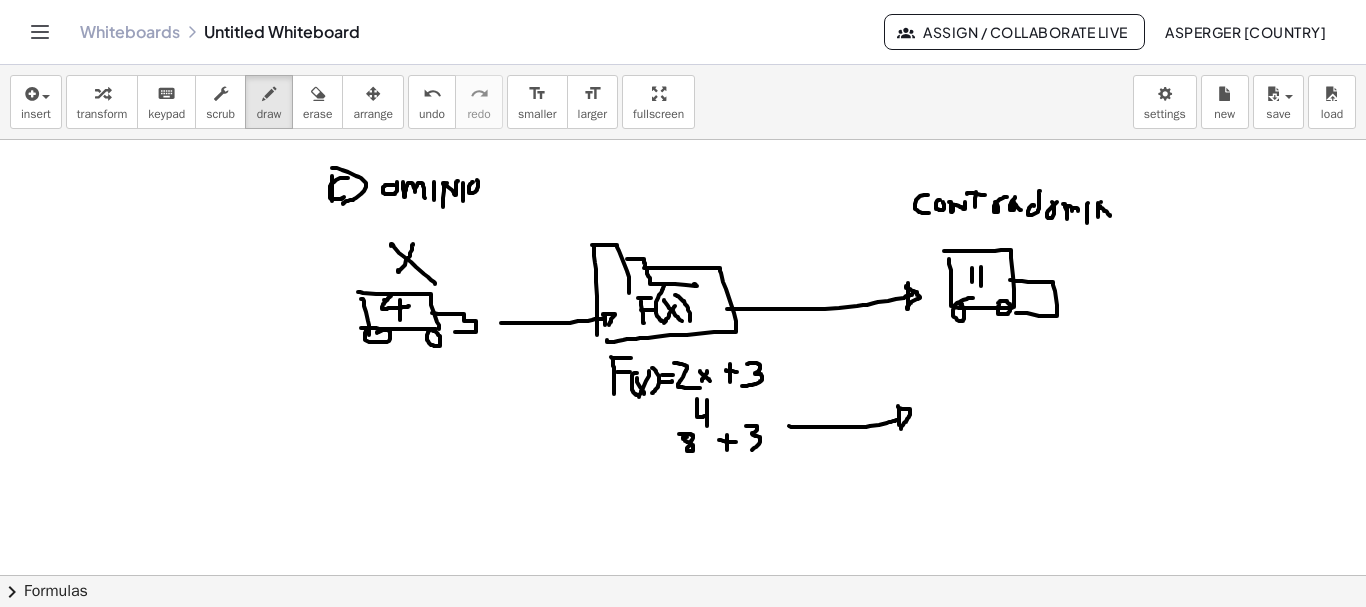 drag, startPoint x: 1098, startPoint y: 203, endPoint x: 1111, endPoint y: 200, distance: 13.341664 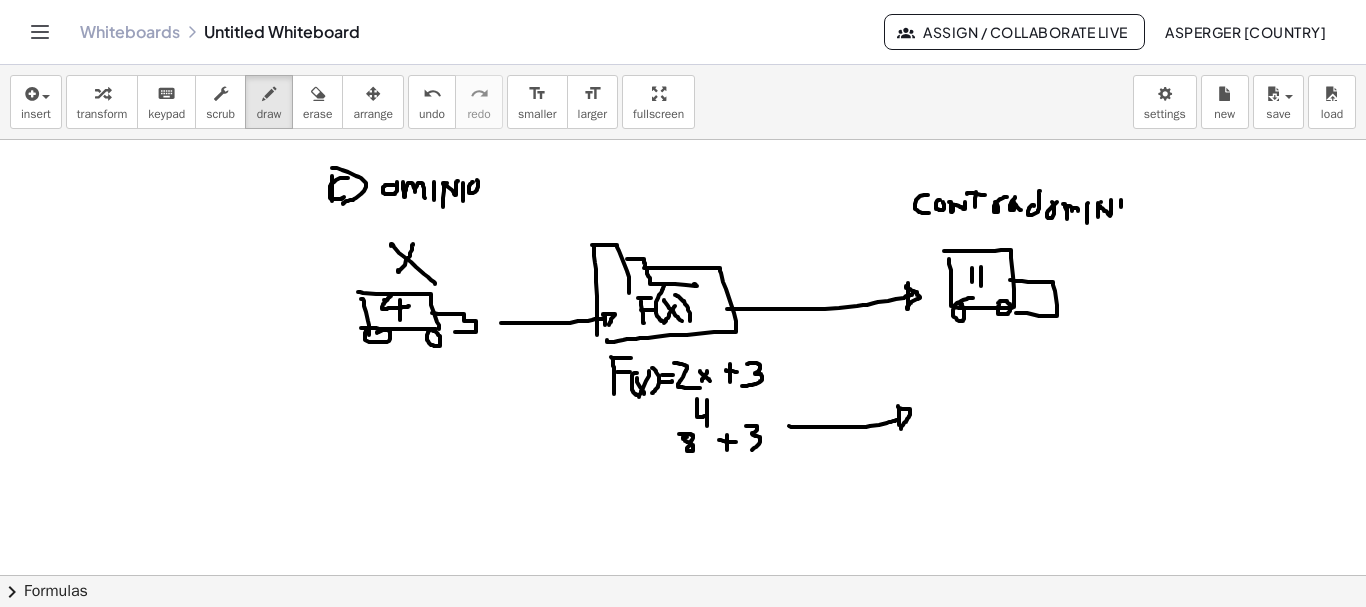 drag, startPoint x: 1121, startPoint y: 201, endPoint x: 1121, endPoint y: 218, distance: 17 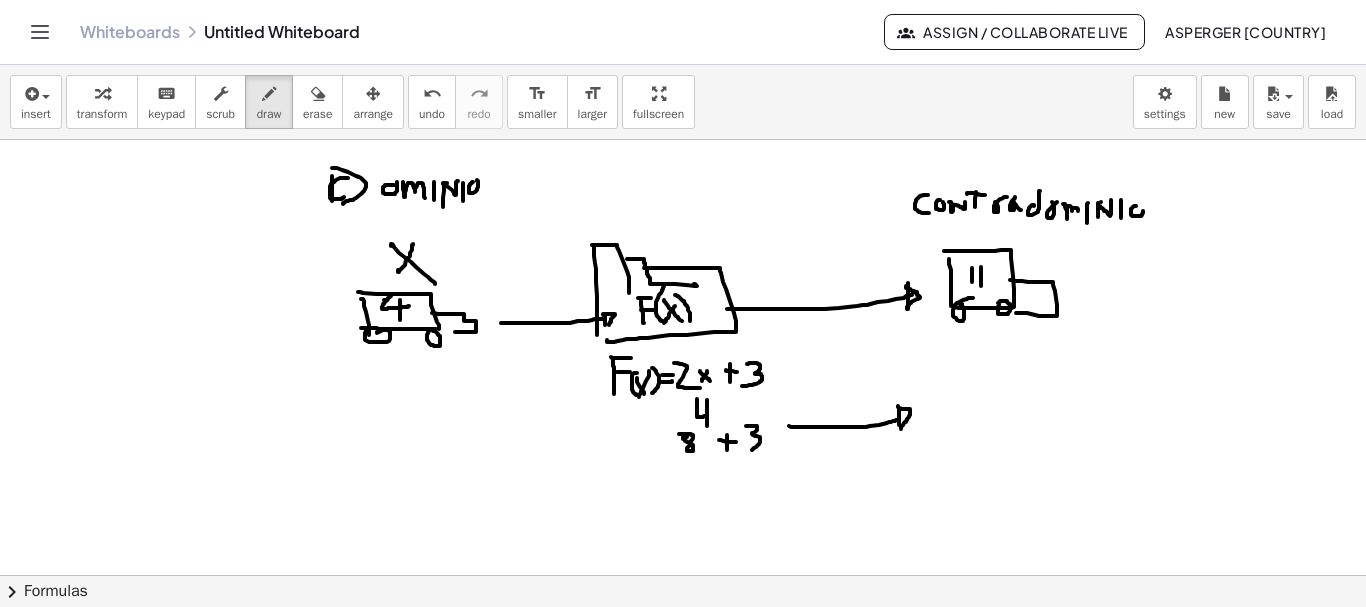 click at bounding box center (683, 640) 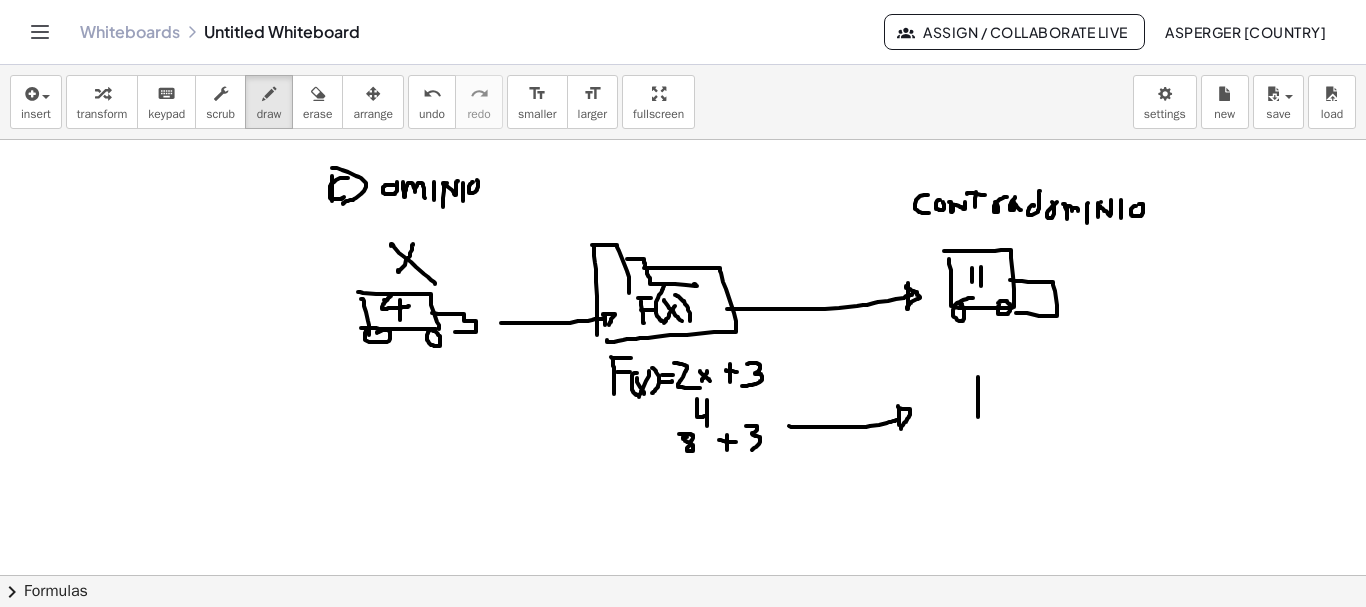 drag, startPoint x: 978, startPoint y: 377, endPoint x: 978, endPoint y: 419, distance: 42 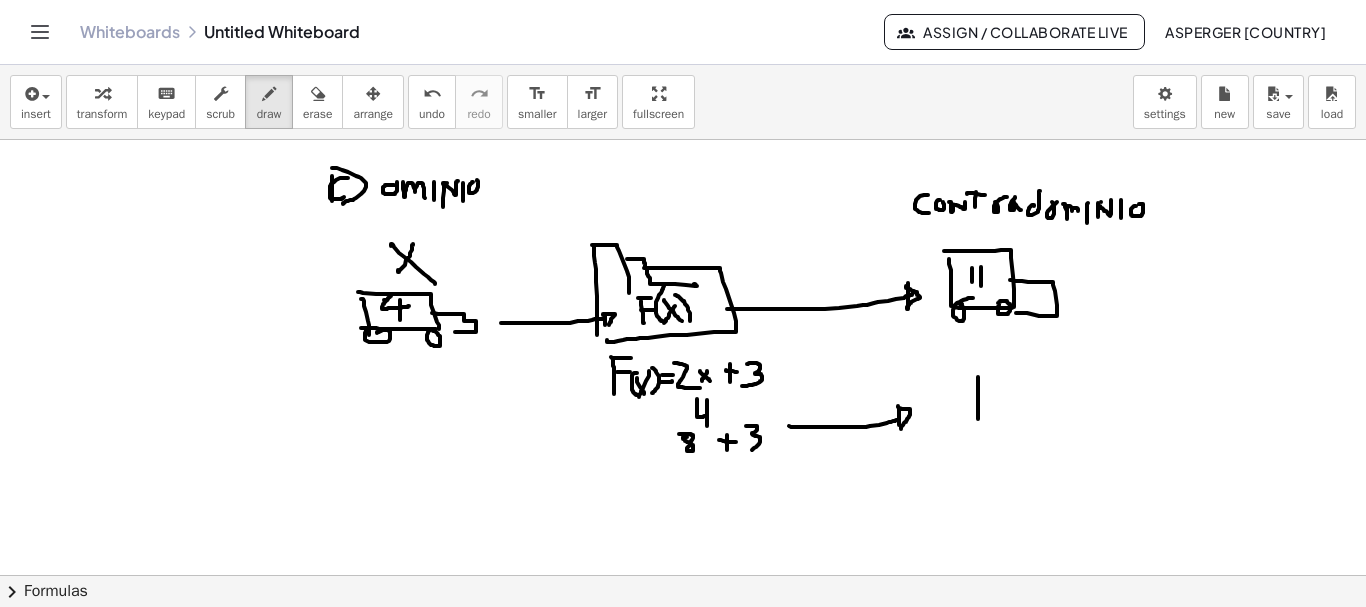 click at bounding box center (683, 640) 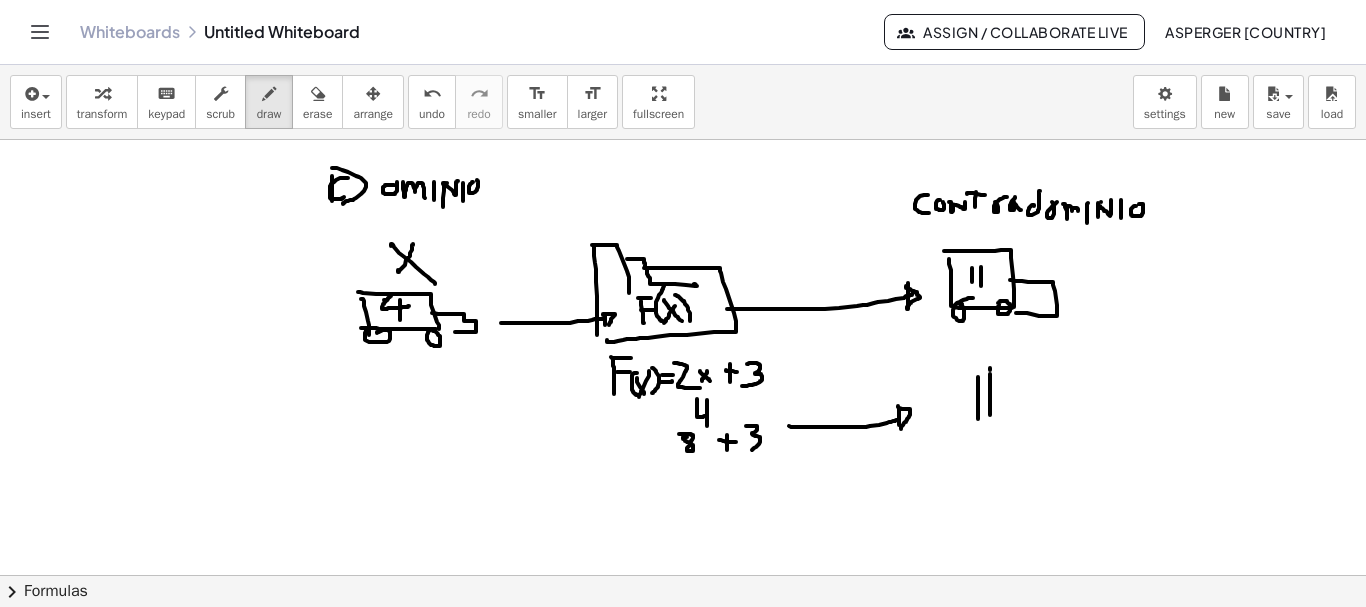 drag, startPoint x: 990, startPoint y: 376, endPoint x: 990, endPoint y: 416, distance: 40 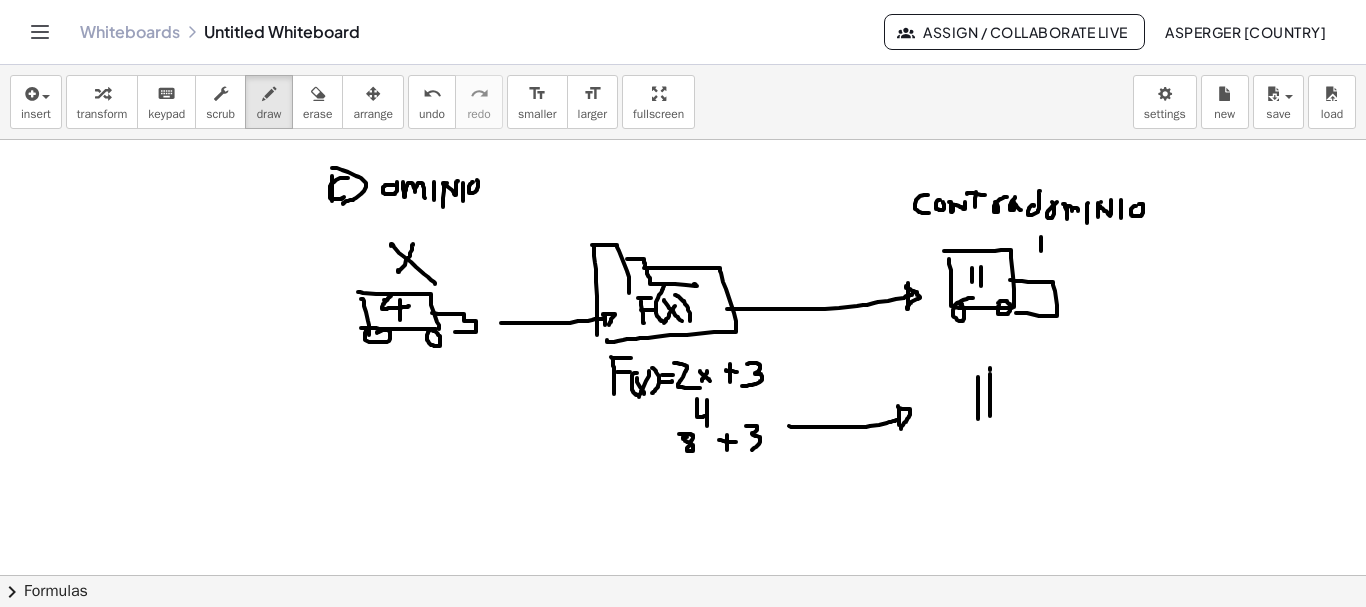 click at bounding box center [683, 640] 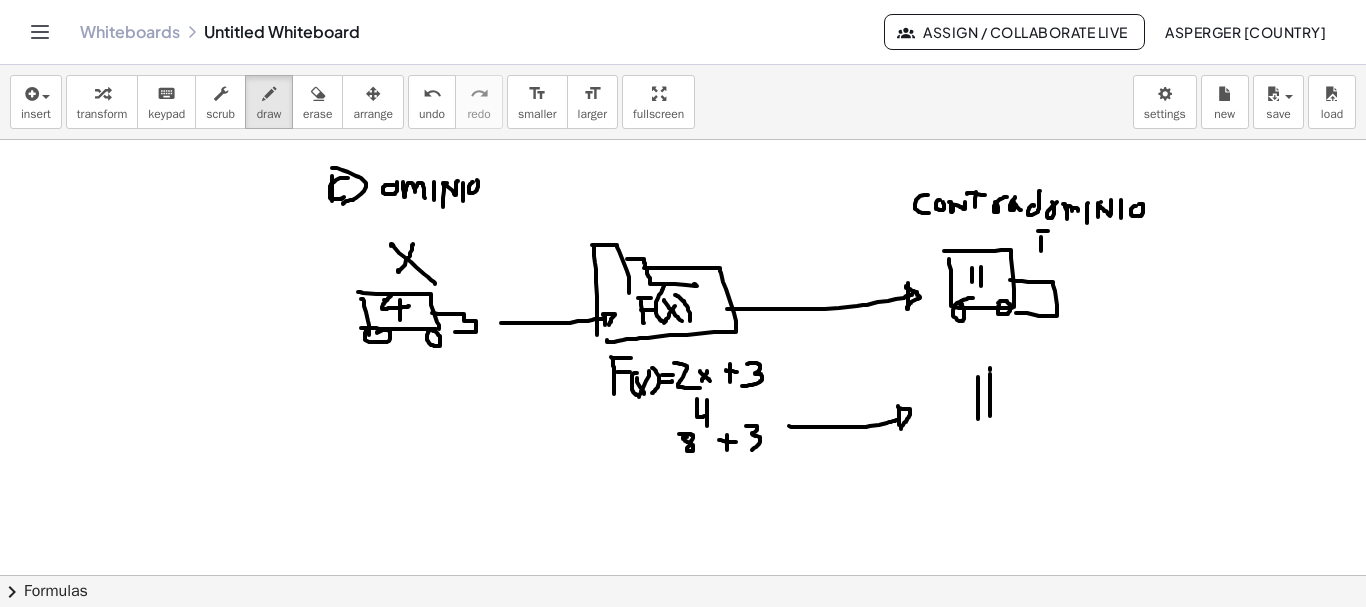 click at bounding box center [683, 640] 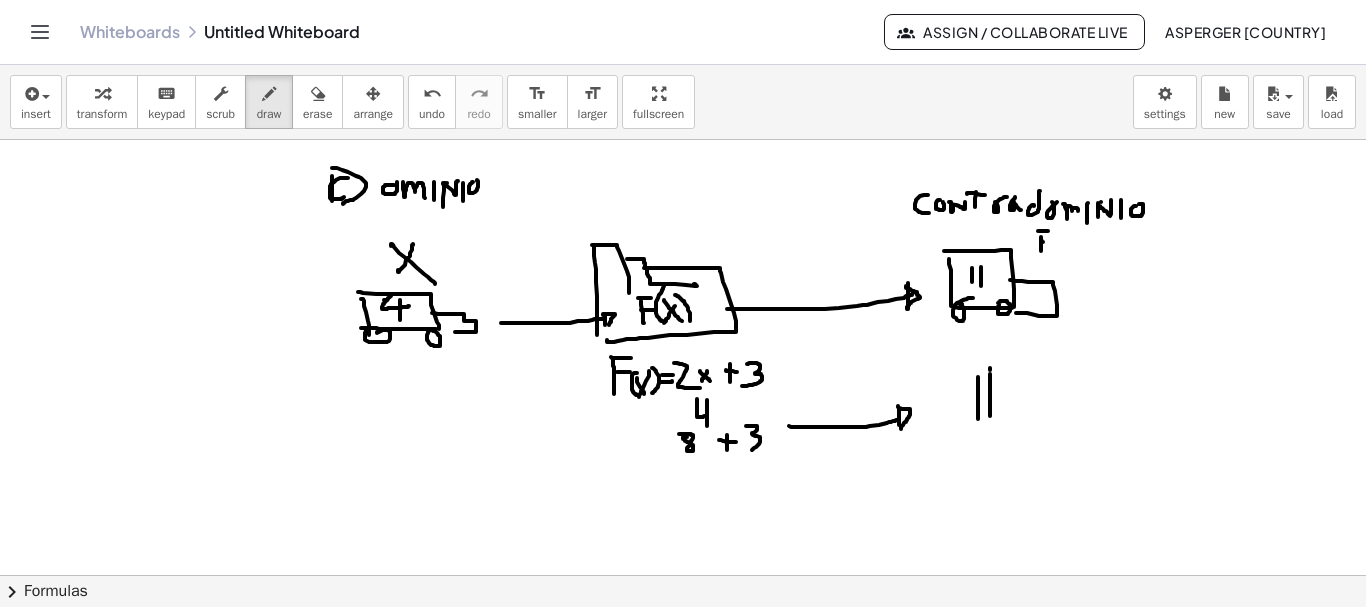 click at bounding box center (683, 640) 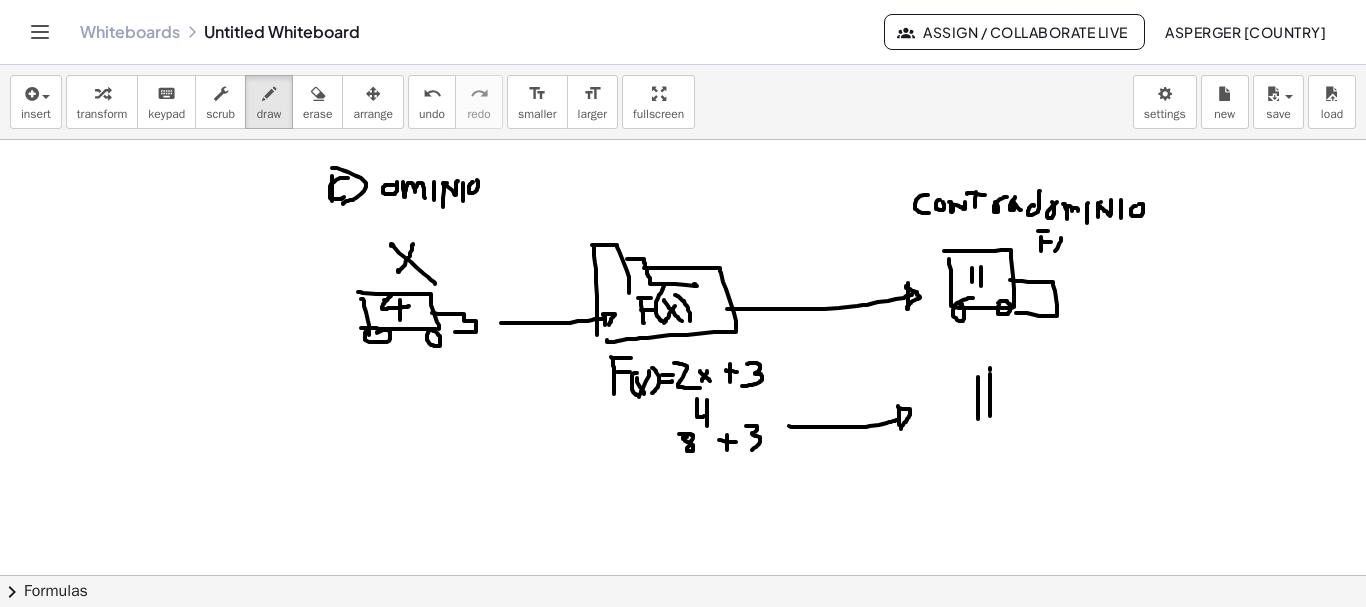 drag, startPoint x: 1061, startPoint y: 238, endPoint x: 1055, endPoint y: 251, distance: 14.3178215 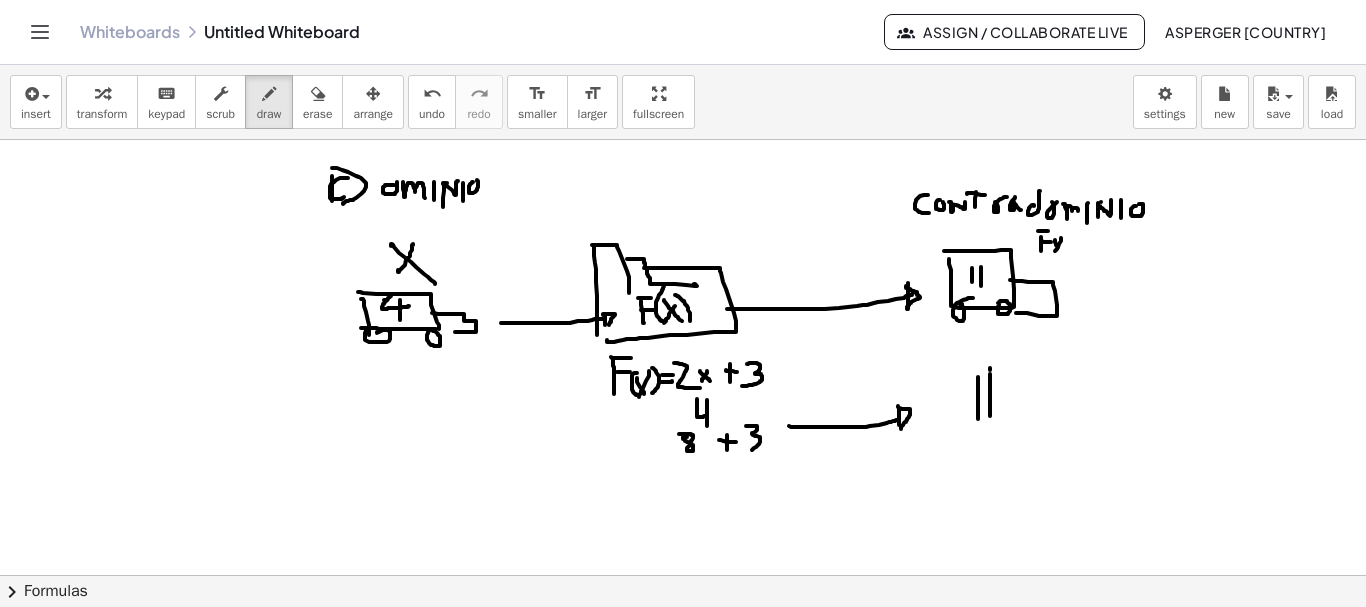 click at bounding box center [683, 640] 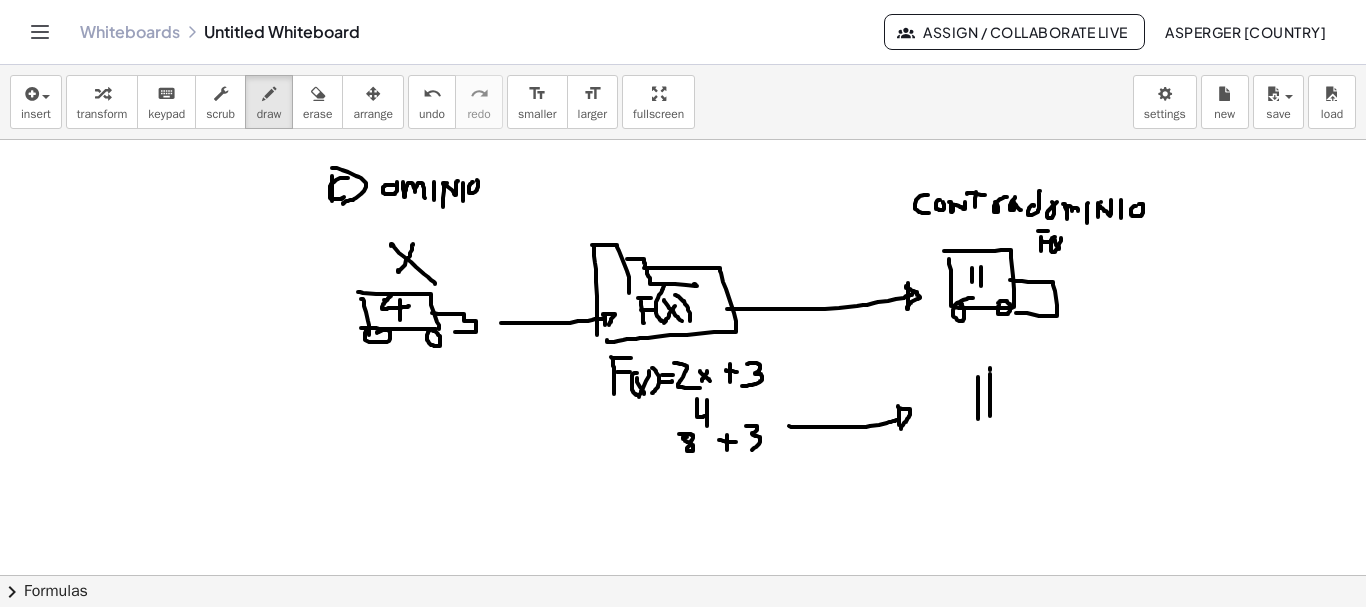 drag, startPoint x: 1055, startPoint y: 237, endPoint x: 1055, endPoint y: 252, distance: 15 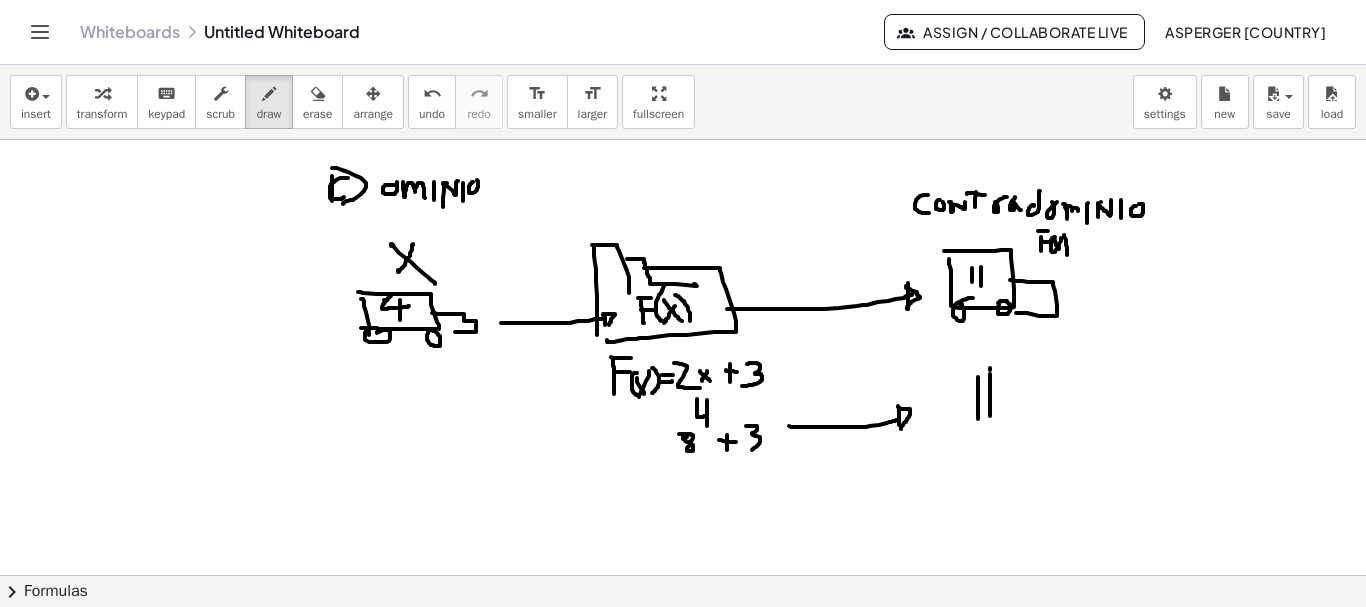 drag, startPoint x: 1064, startPoint y: 235, endPoint x: 1067, endPoint y: 255, distance: 20.22375 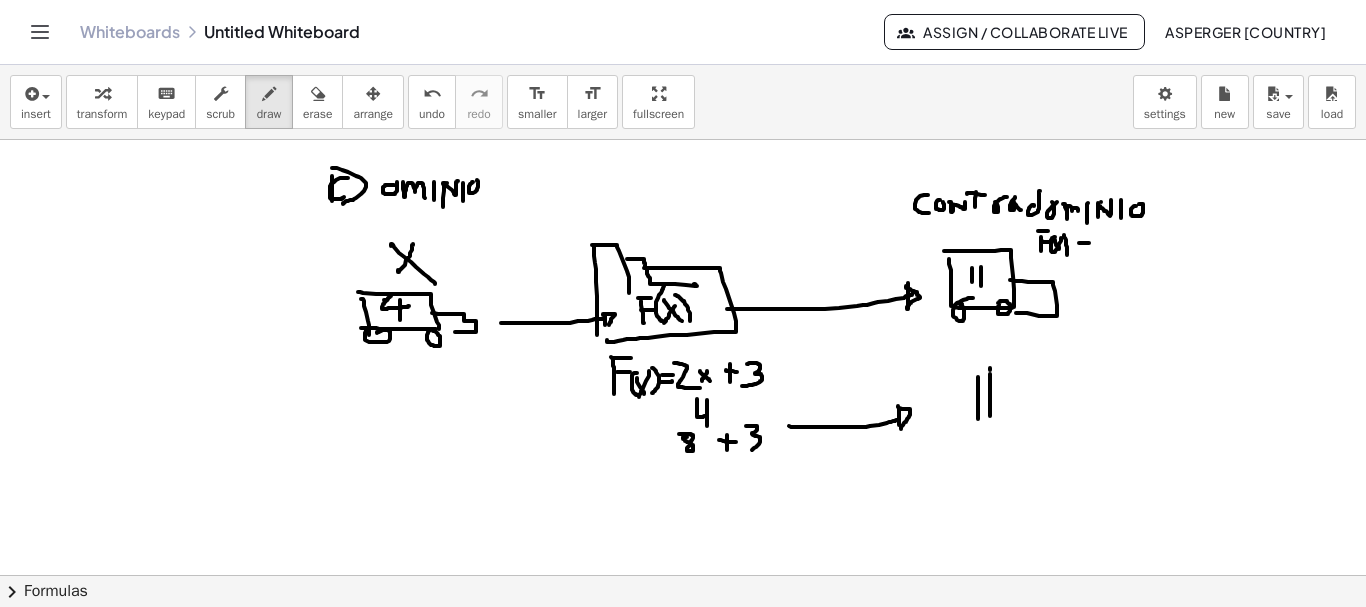 drag, startPoint x: 1079, startPoint y: 243, endPoint x: 1092, endPoint y: 243, distance: 13 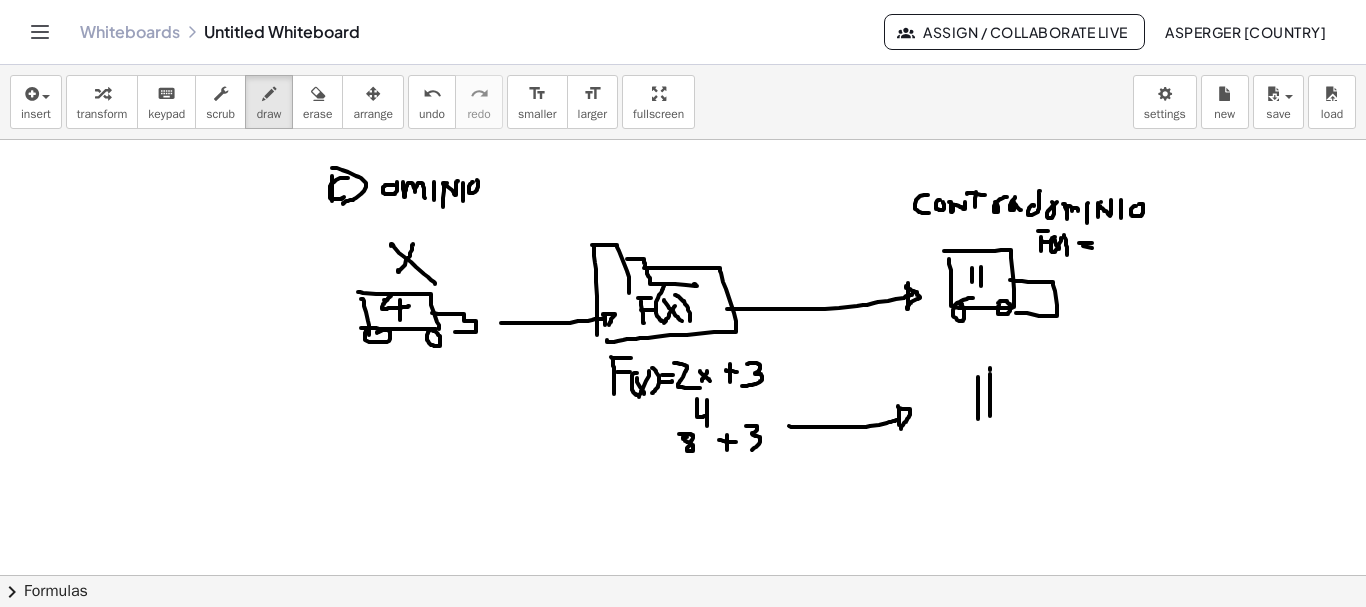 click at bounding box center (683, 640) 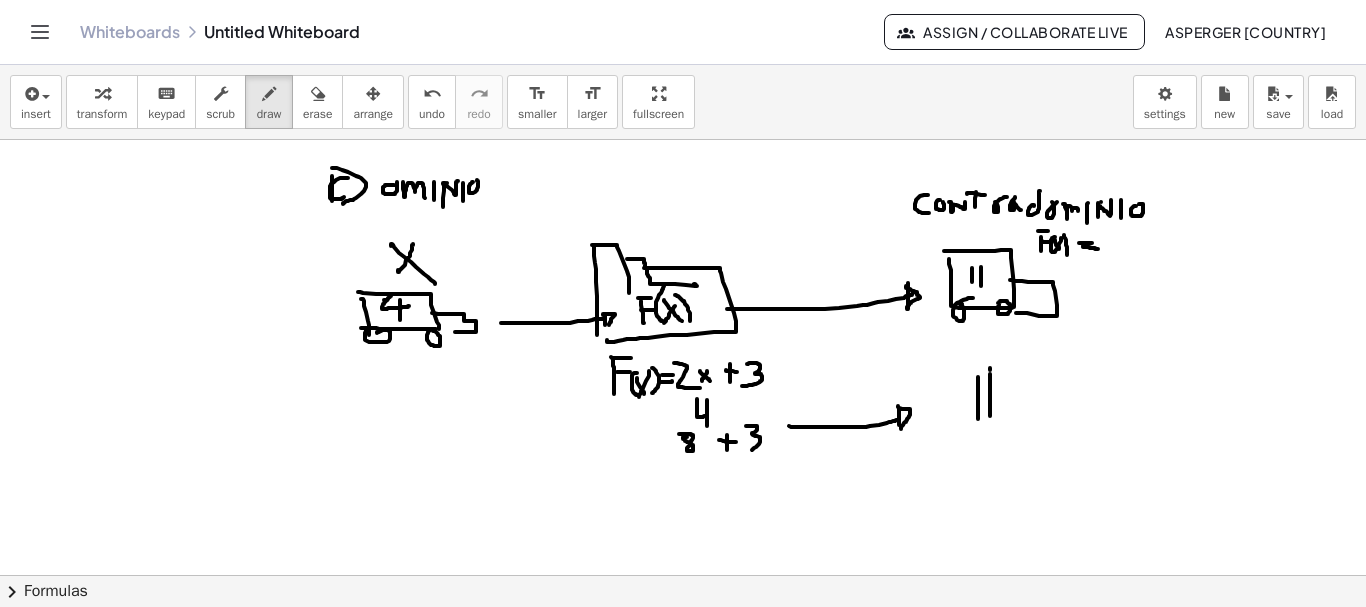 drag, startPoint x: 1083, startPoint y: 247, endPoint x: 1099, endPoint y: 249, distance: 16.124516 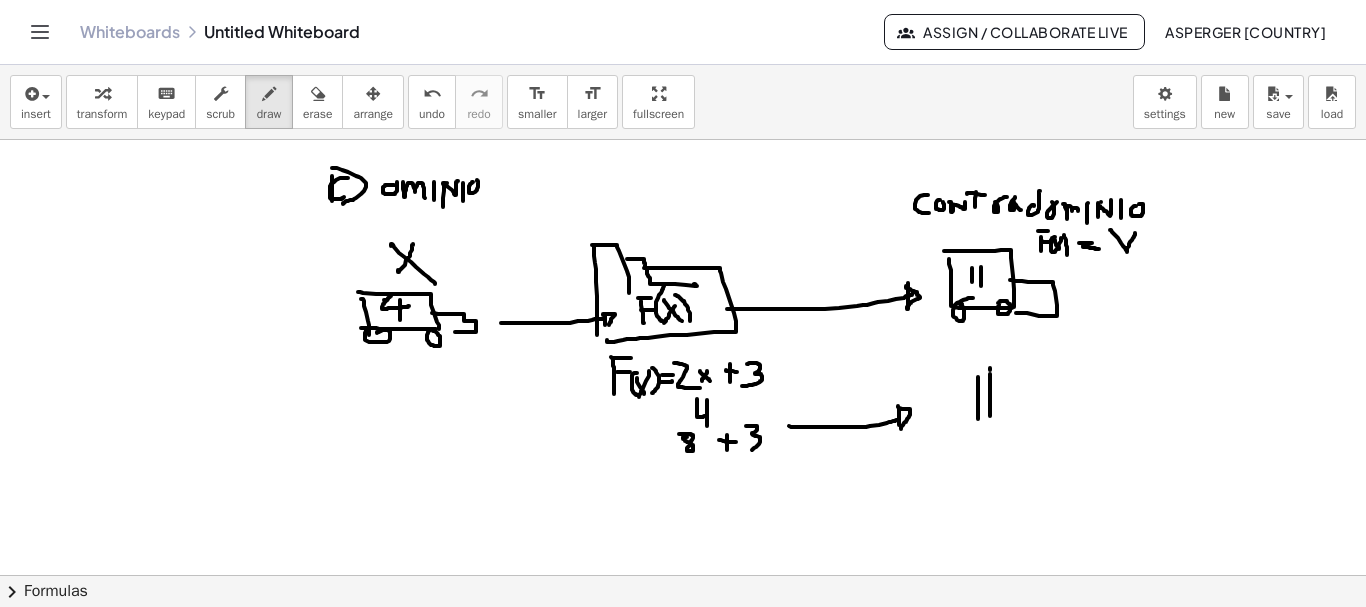 drag, startPoint x: 1110, startPoint y: 230, endPoint x: 1136, endPoint y: 232, distance: 26.076809 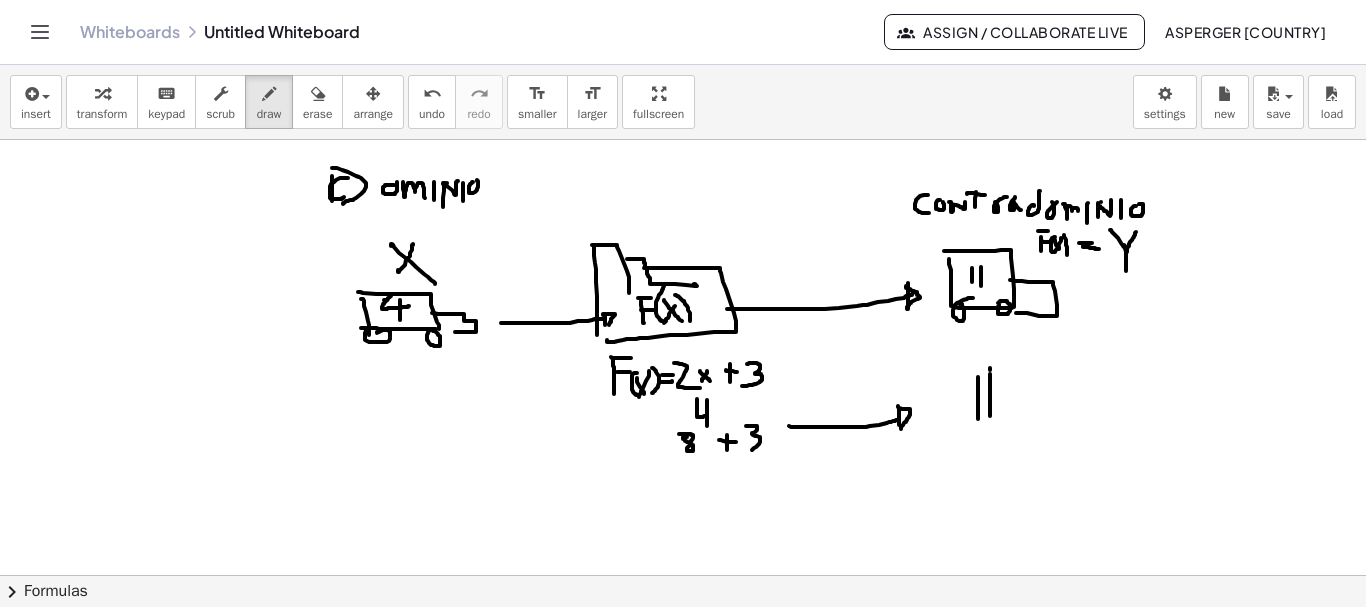 drag, startPoint x: 1124, startPoint y: 245, endPoint x: 1126, endPoint y: 276, distance: 31.06445 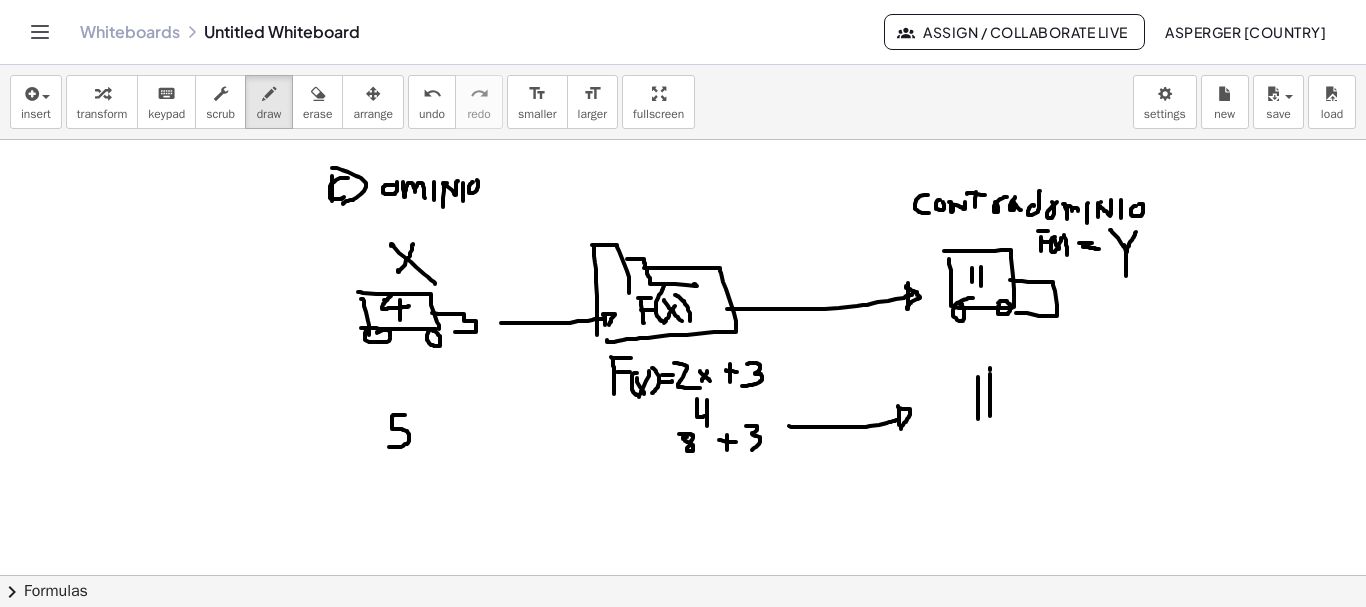 drag, startPoint x: 405, startPoint y: 415, endPoint x: 389, endPoint y: 447, distance: 35.77709 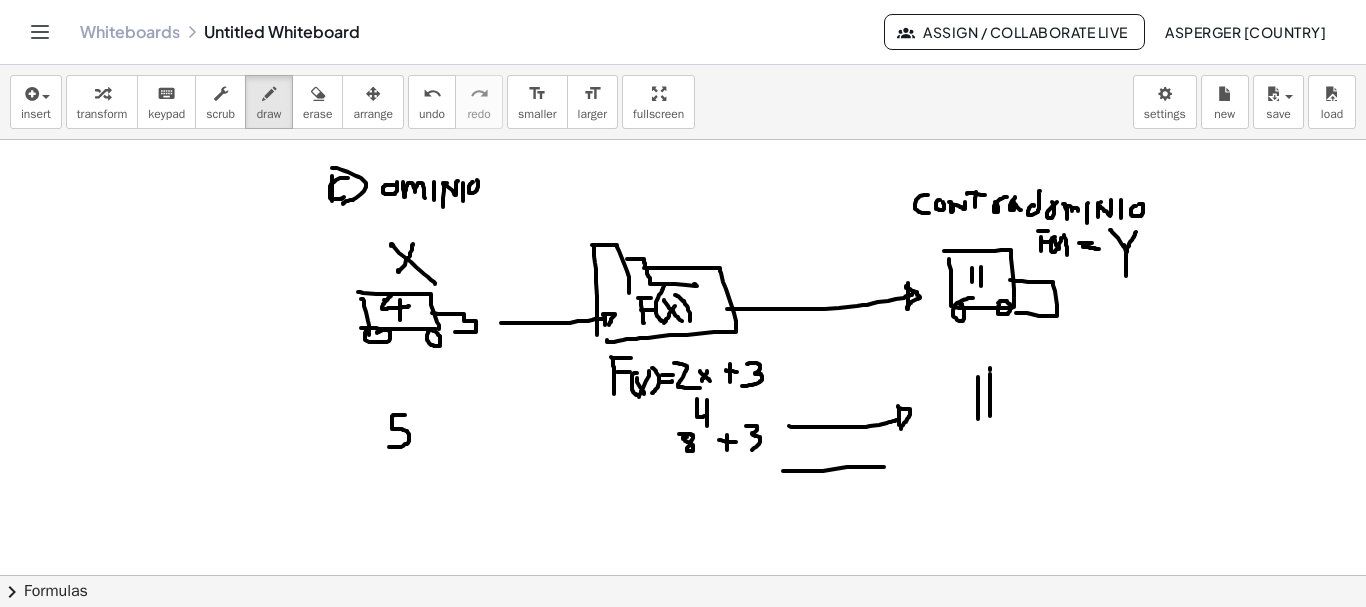 drag, startPoint x: 783, startPoint y: 471, endPoint x: 884, endPoint y: 467, distance: 101.07918 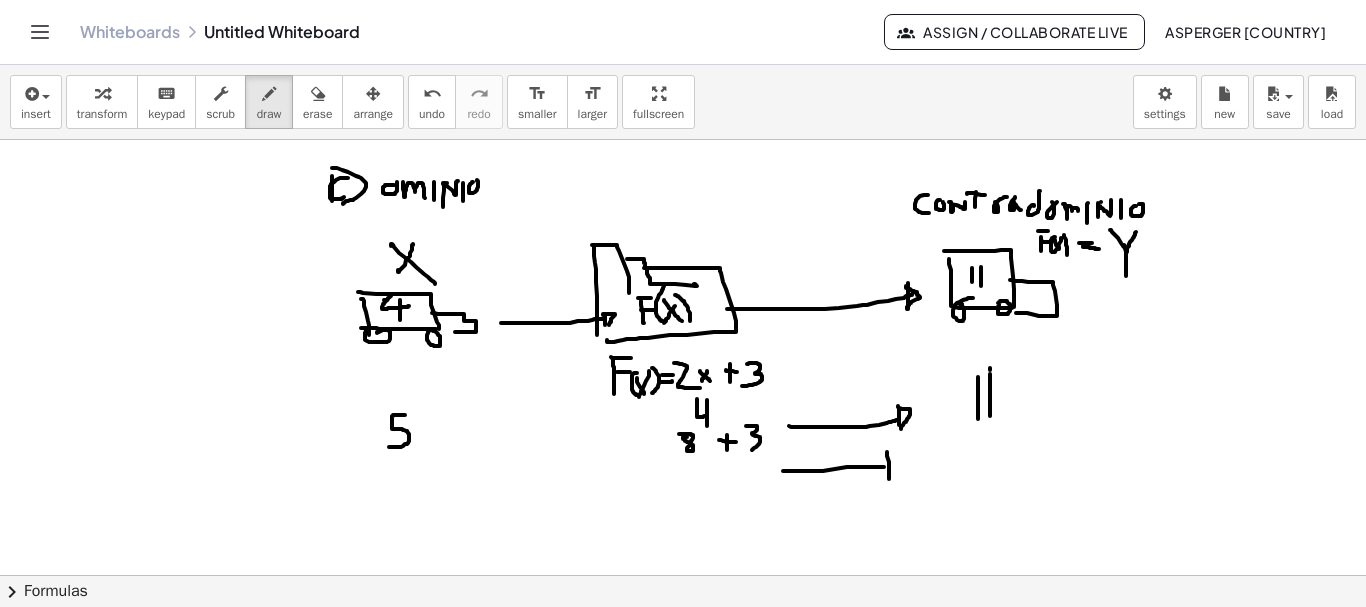 drag, startPoint x: 887, startPoint y: 452, endPoint x: 889, endPoint y: 485, distance: 33.06055 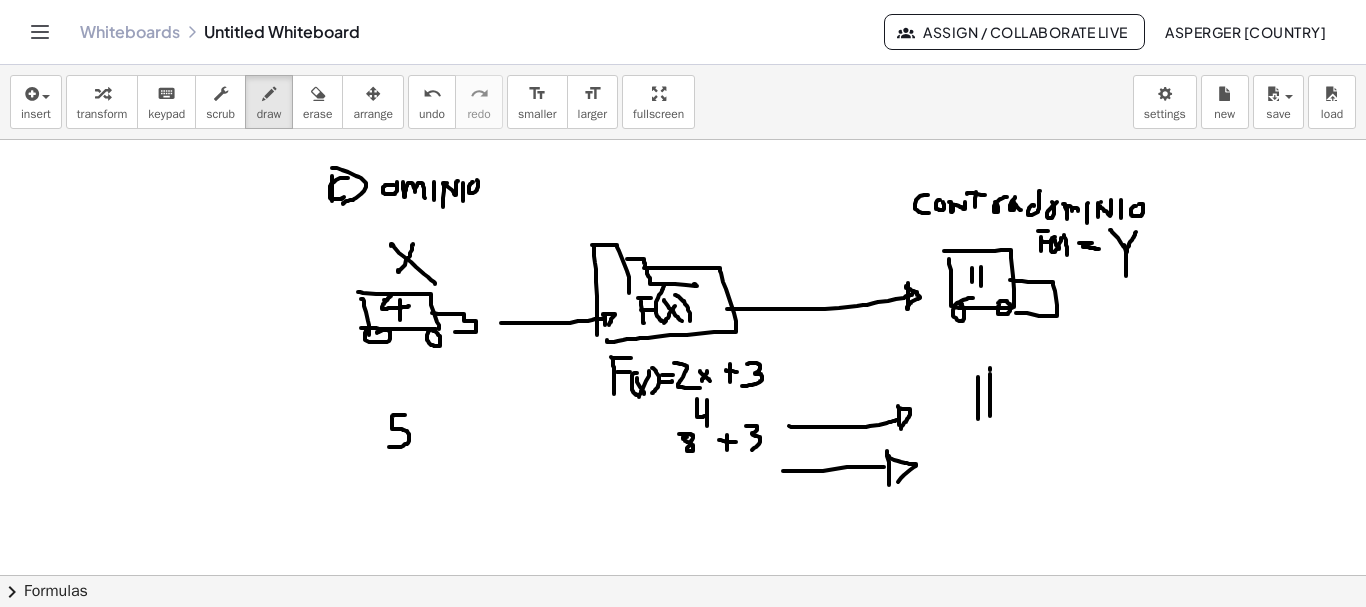 drag, startPoint x: 887, startPoint y: 451, endPoint x: 888, endPoint y: 494, distance: 43.011627 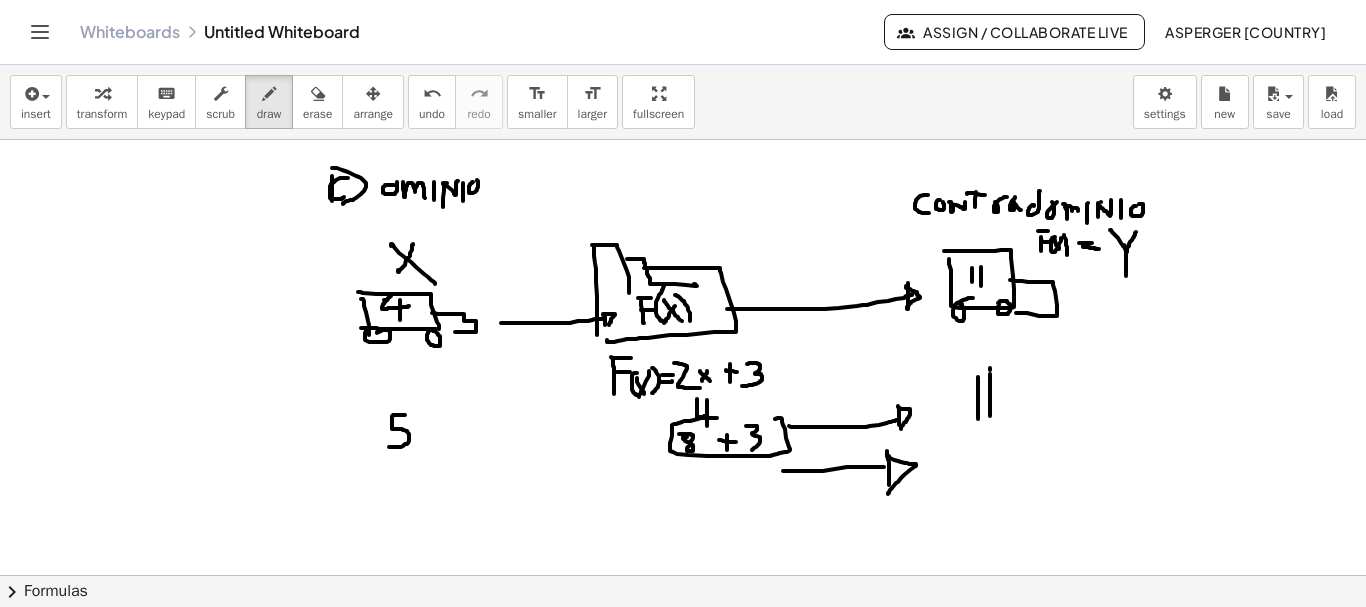 drag, startPoint x: 717, startPoint y: 418, endPoint x: 749, endPoint y: 424, distance: 32.55764 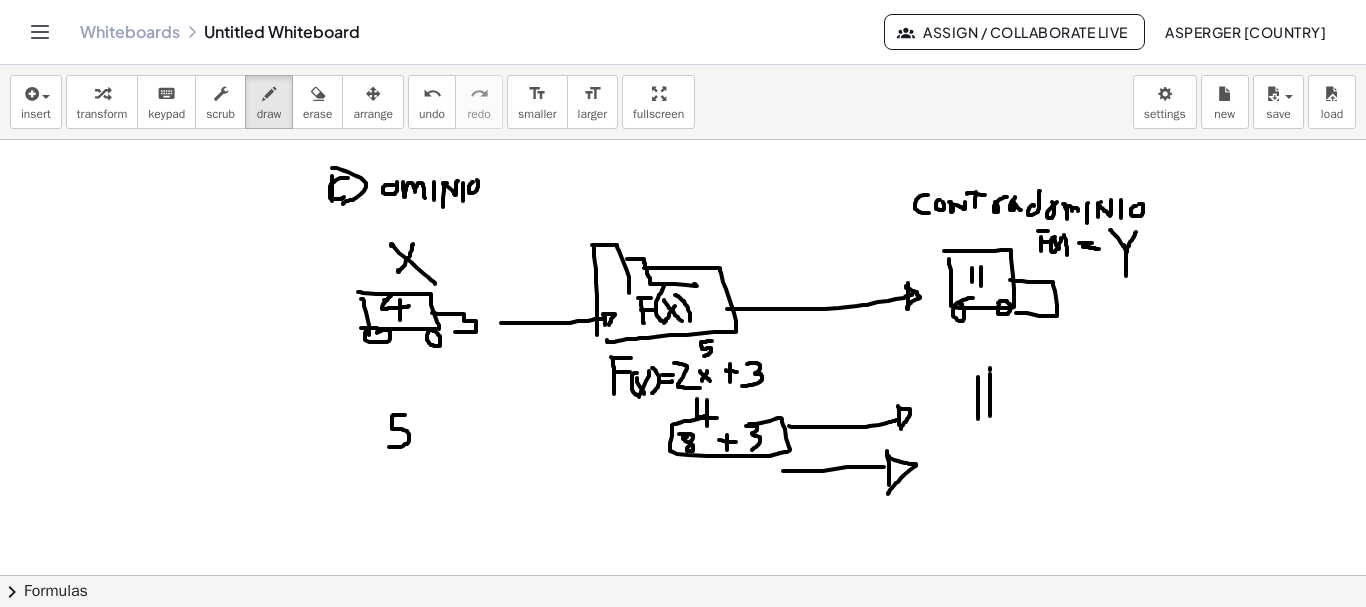 drag, startPoint x: 712, startPoint y: 341, endPoint x: 704, endPoint y: 356, distance: 17 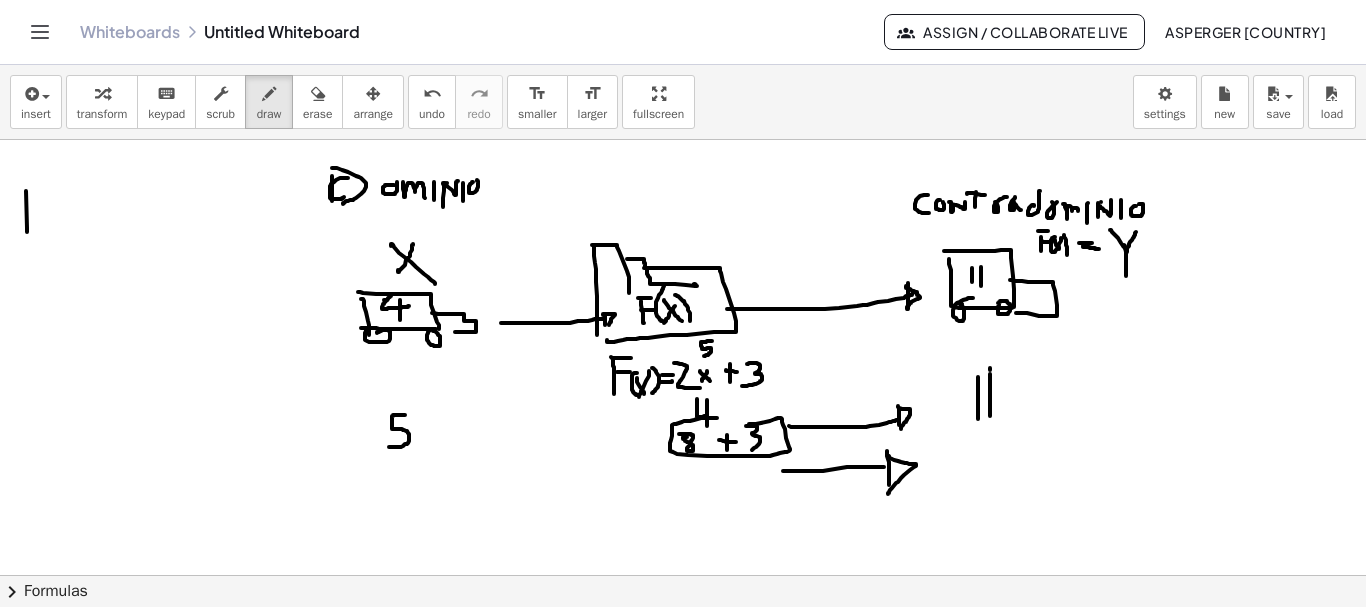 click at bounding box center (683, 640) 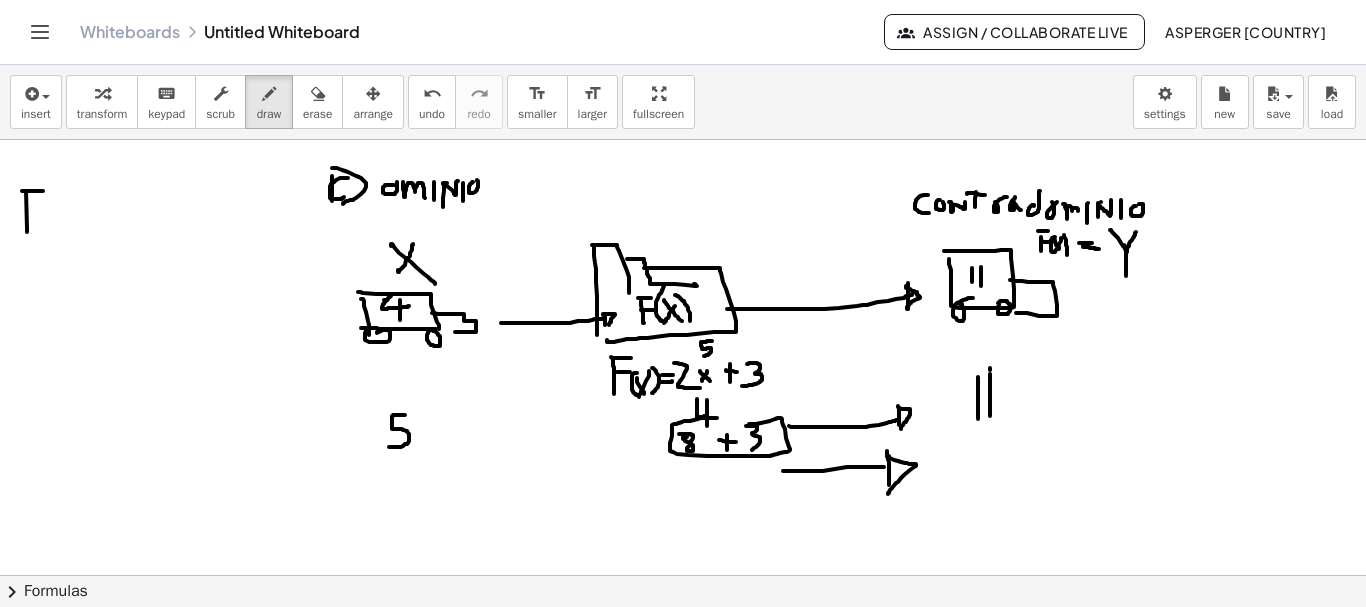 drag, startPoint x: 22, startPoint y: 191, endPoint x: 34, endPoint y: 202, distance: 16.27882 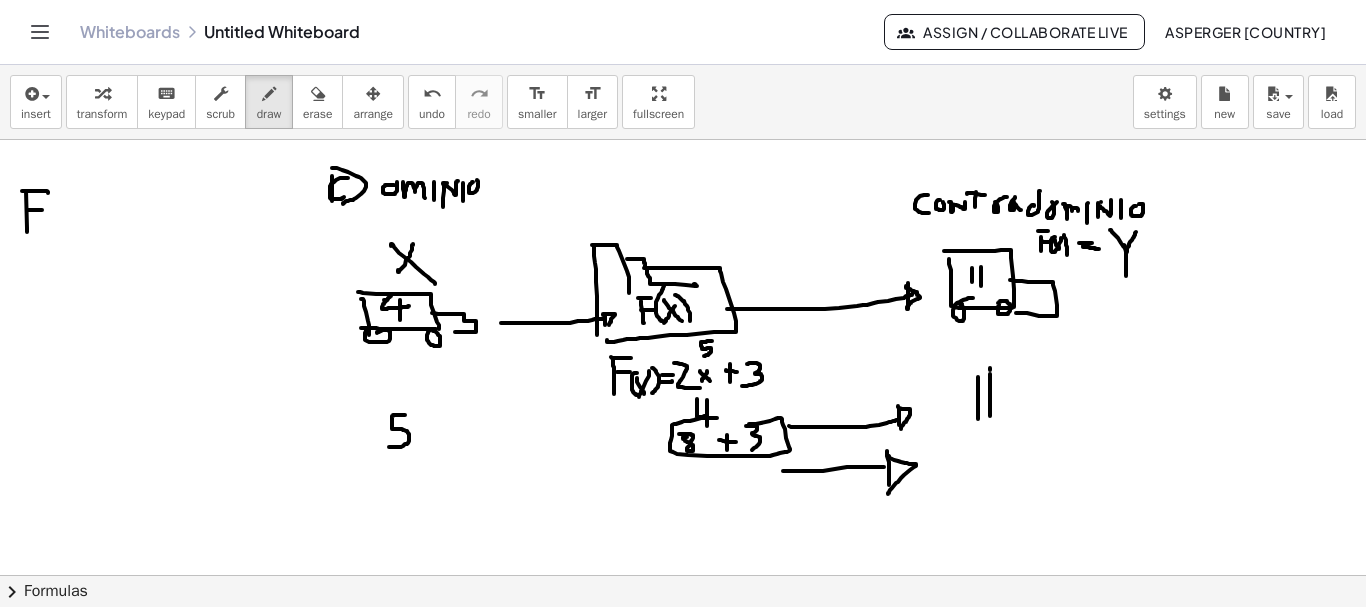 drag, startPoint x: 27, startPoint y: 210, endPoint x: 50, endPoint y: 210, distance: 23 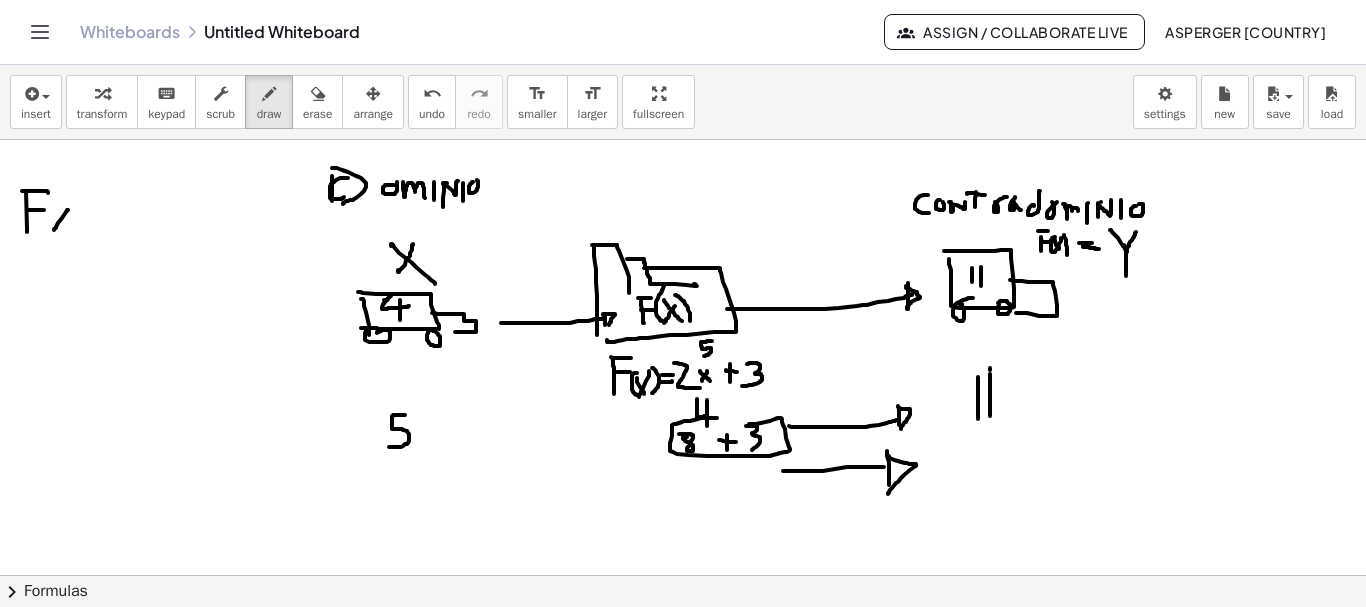 drag, startPoint x: 68, startPoint y: 210, endPoint x: 54, endPoint y: 231, distance: 25.23886 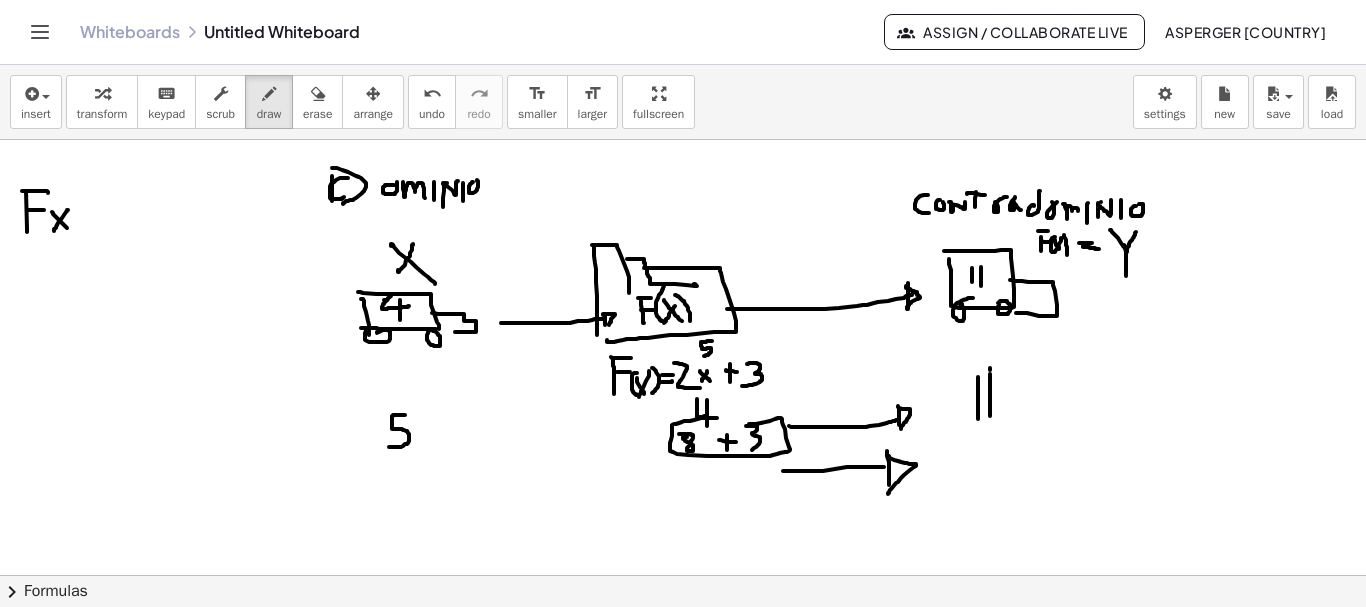 drag, startPoint x: 52, startPoint y: 212, endPoint x: 68, endPoint y: 230, distance: 24.083189 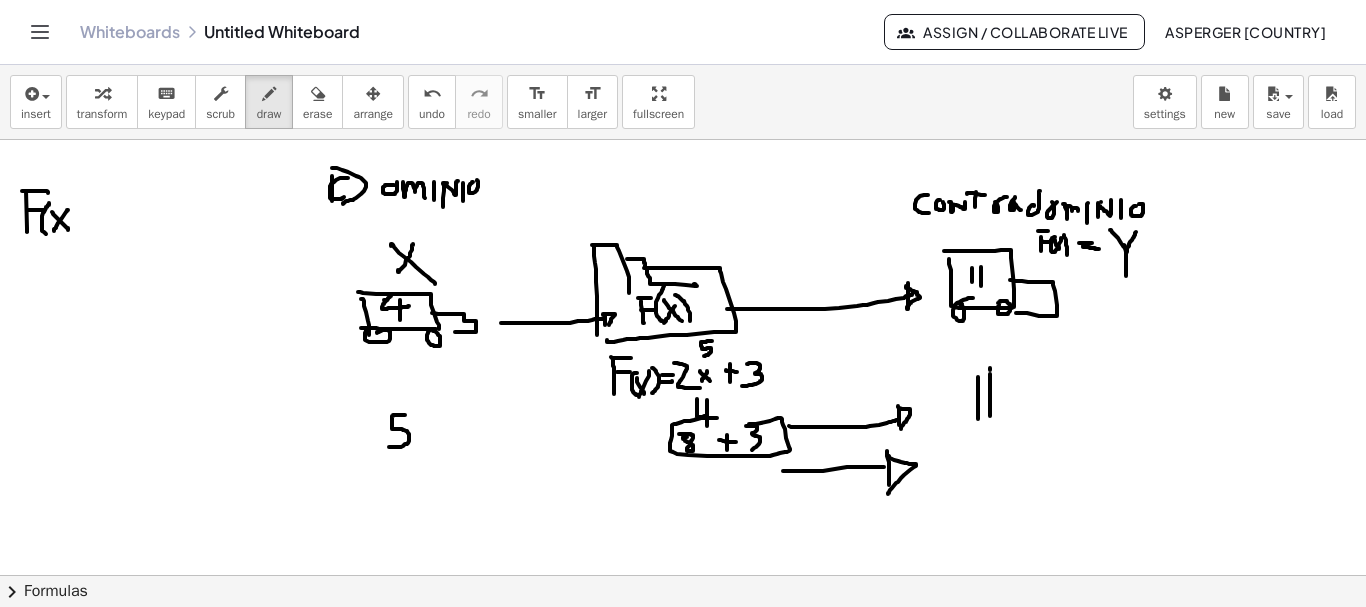 drag, startPoint x: 49, startPoint y: 204, endPoint x: 52, endPoint y: 232, distance: 28.160255 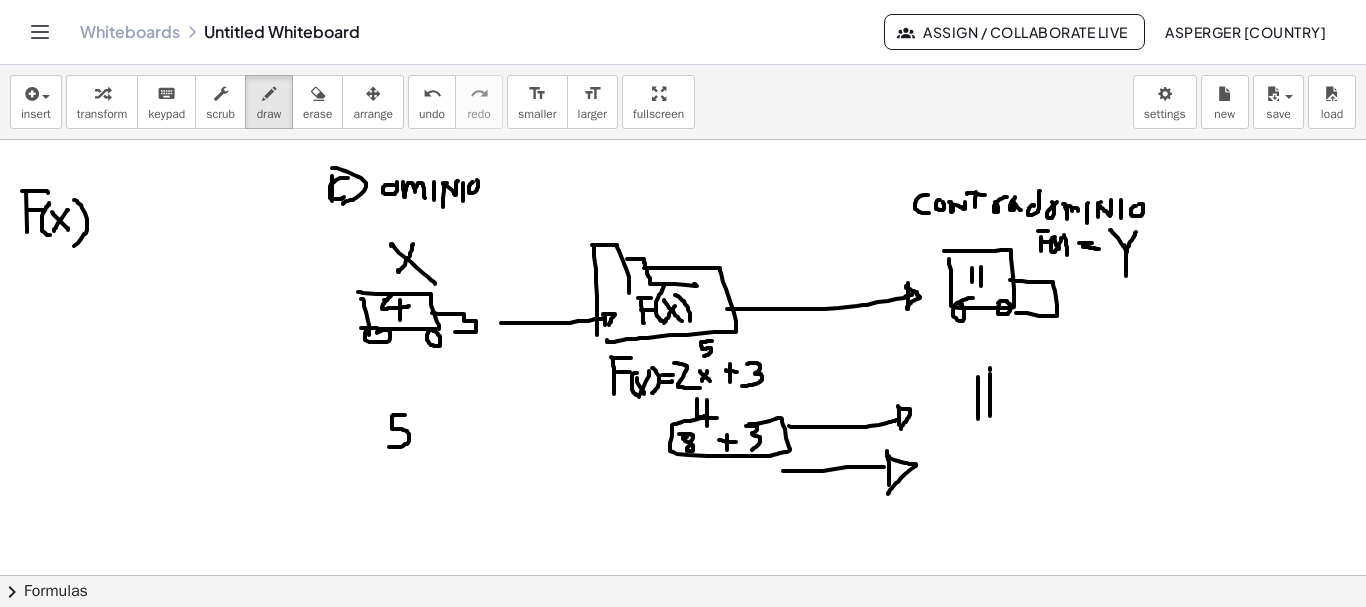 drag, startPoint x: 74, startPoint y: 200, endPoint x: 74, endPoint y: 246, distance: 46 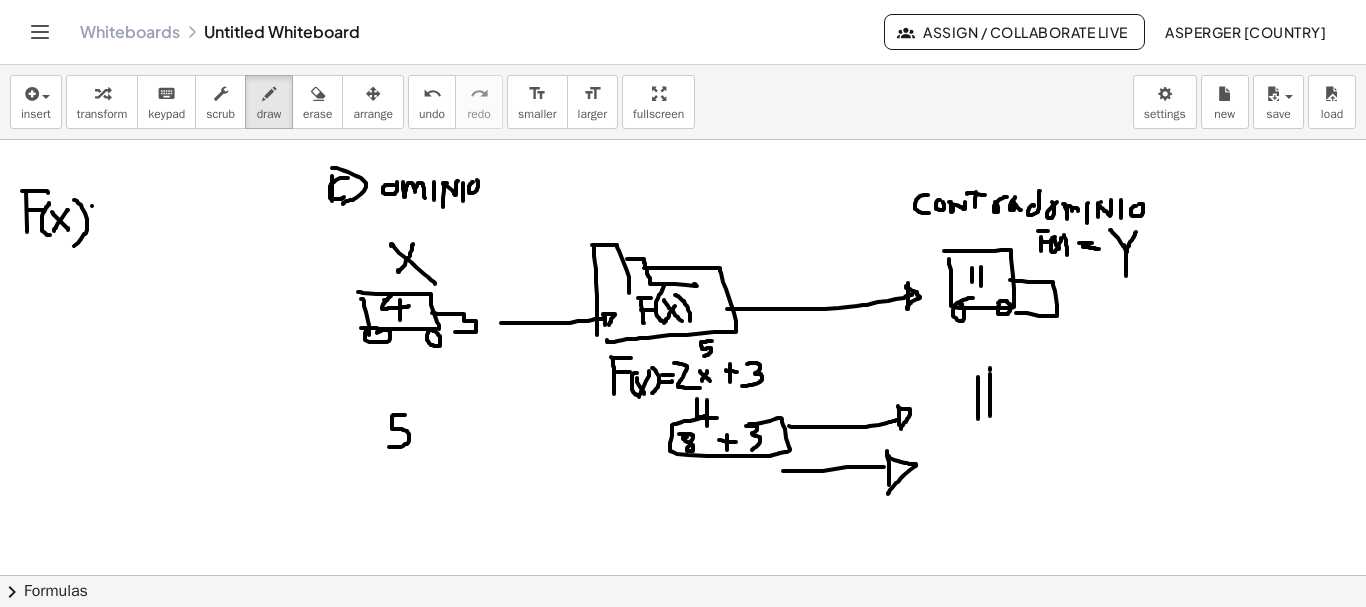 drag, startPoint x: 92, startPoint y: 206, endPoint x: 119, endPoint y: 206, distance: 27 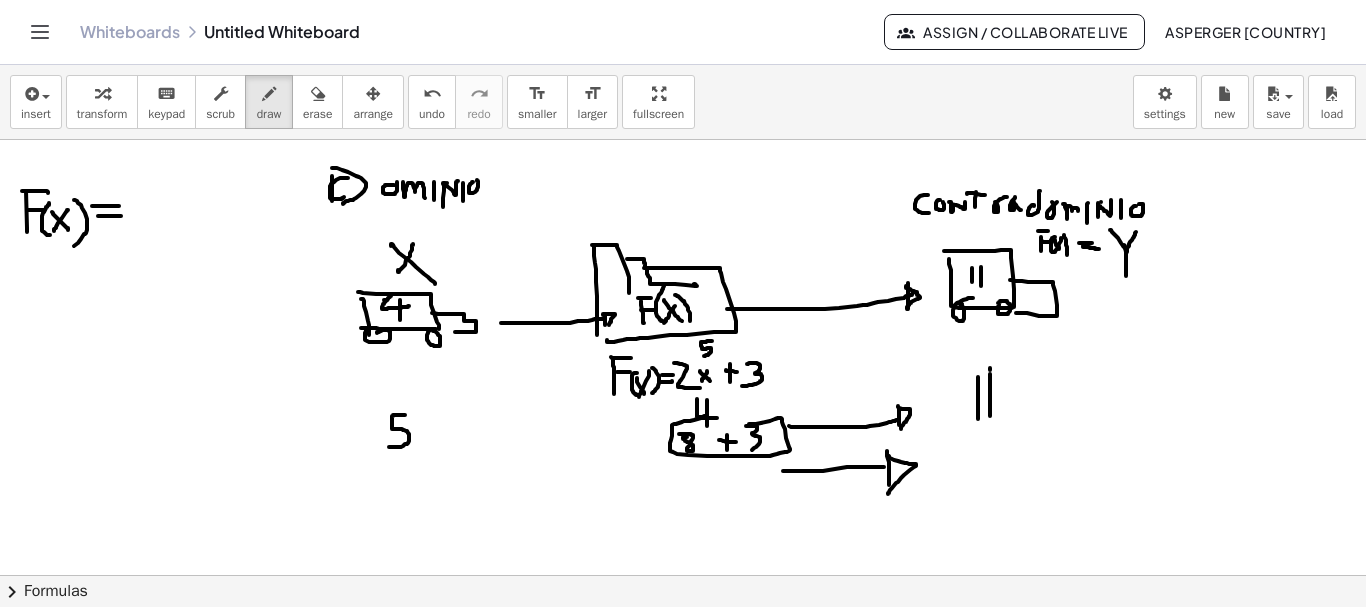 drag, startPoint x: 98, startPoint y: 216, endPoint x: 122, endPoint y: 216, distance: 24 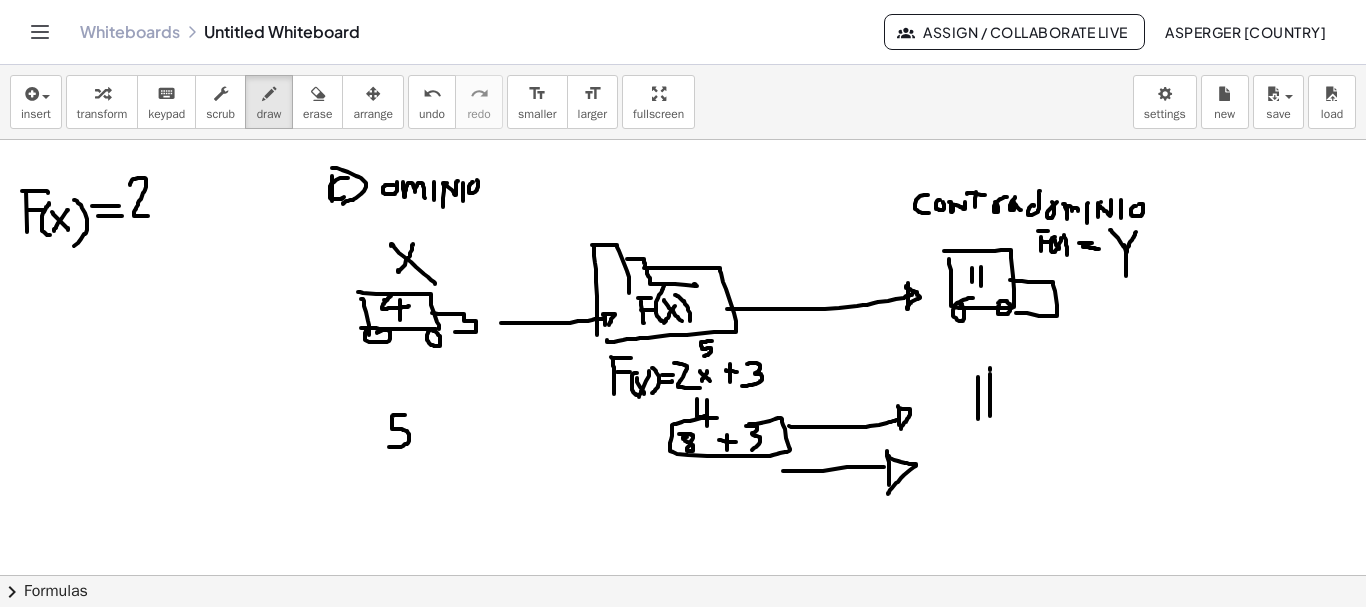drag, startPoint x: 130, startPoint y: 185, endPoint x: 152, endPoint y: 216, distance: 38.013157 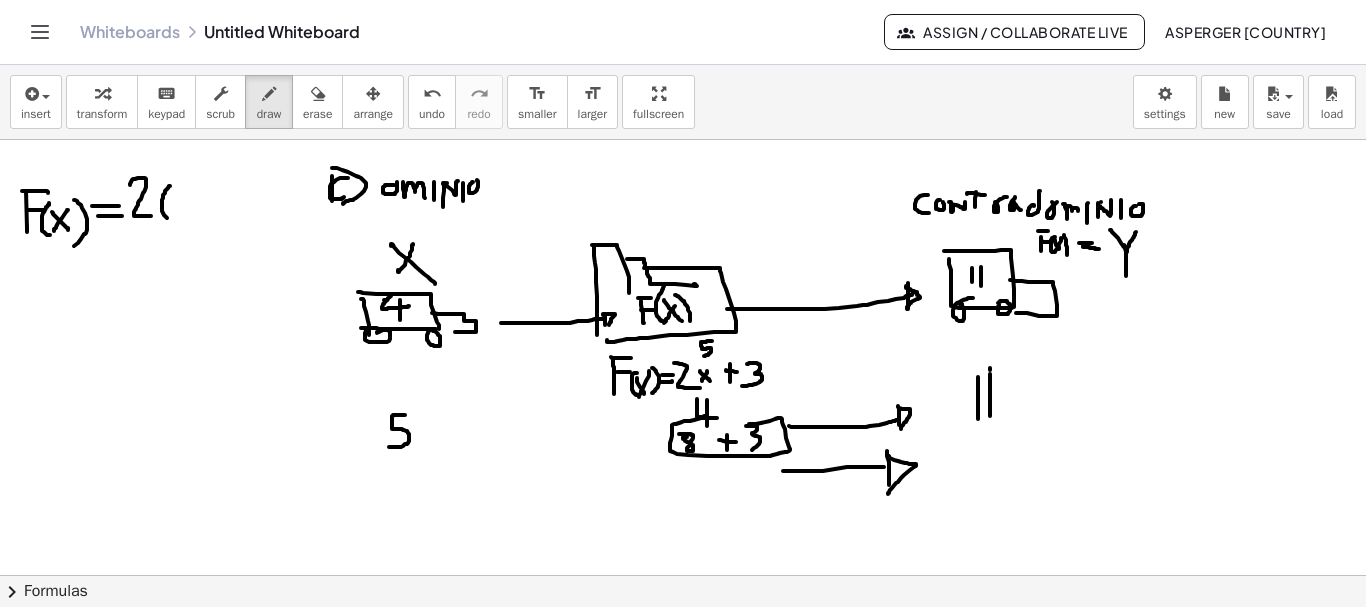 drag, startPoint x: 170, startPoint y: 186, endPoint x: 178, endPoint y: 211, distance: 26.24881 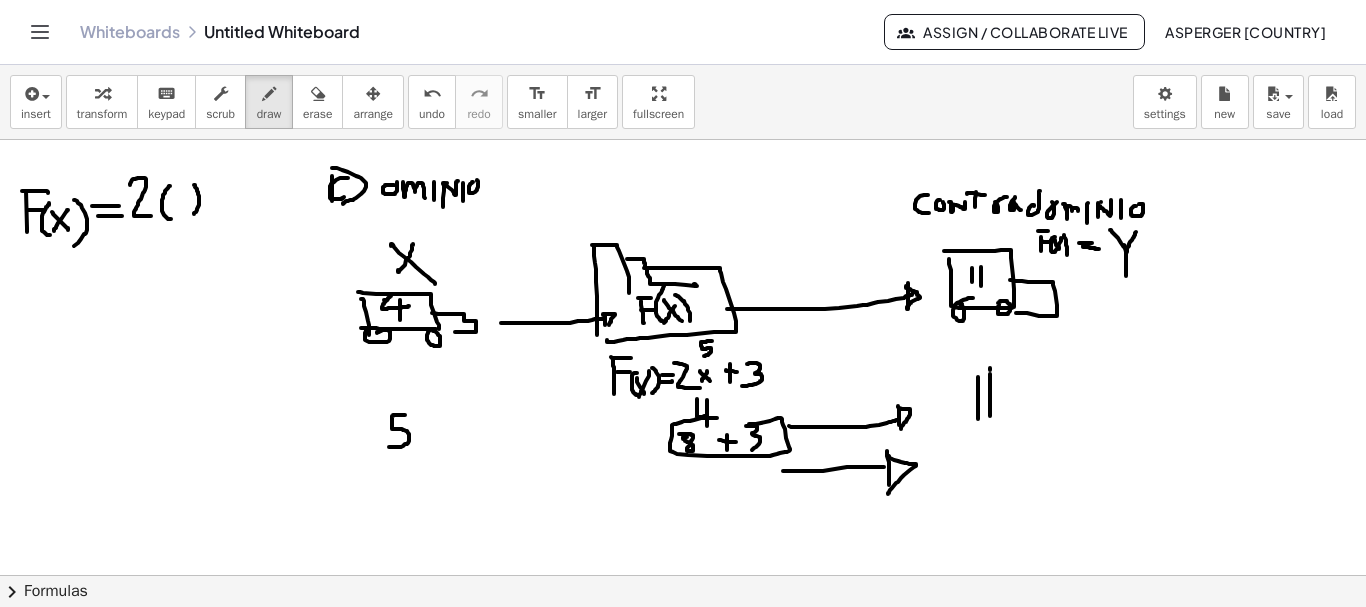 drag, startPoint x: 194, startPoint y: 185, endPoint x: 192, endPoint y: 216, distance: 31.06445 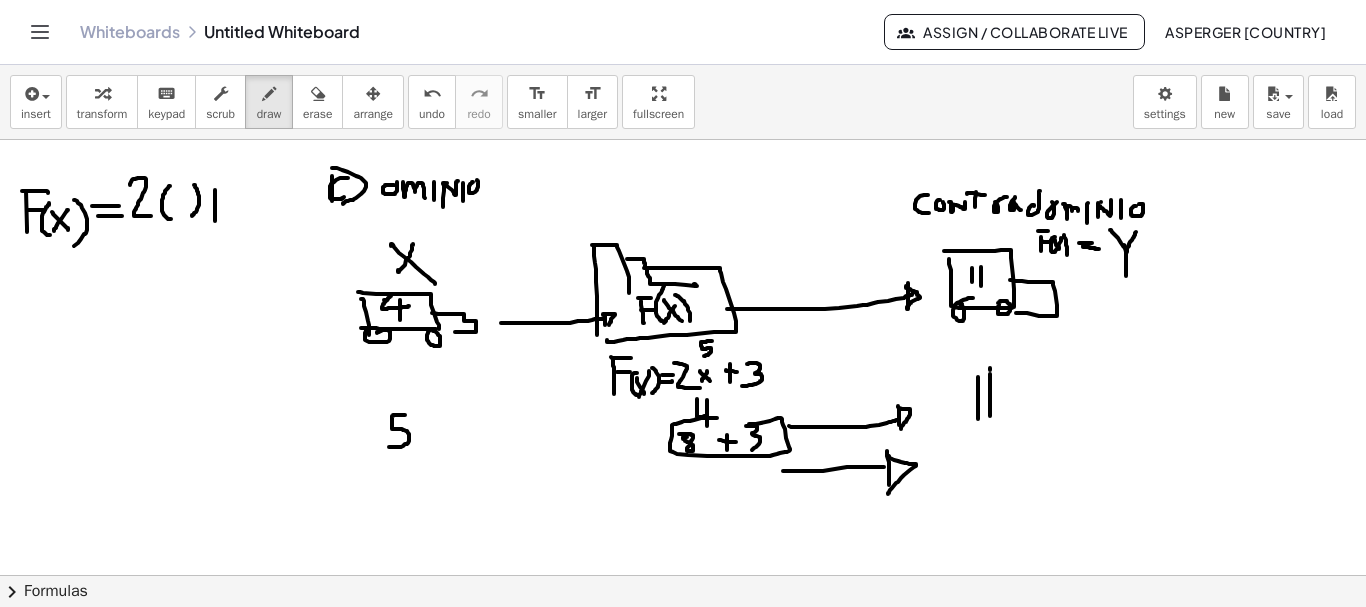 drag, startPoint x: 215, startPoint y: 190, endPoint x: 215, endPoint y: 222, distance: 32 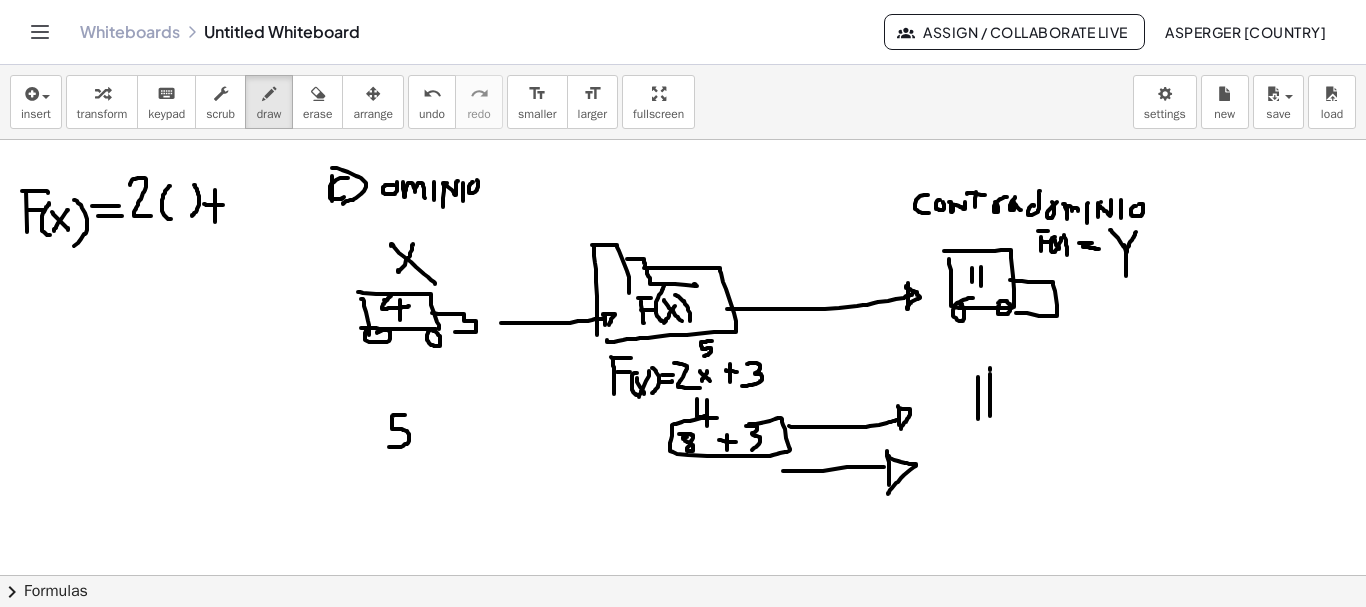 drag, startPoint x: 204, startPoint y: 204, endPoint x: 228, endPoint y: 205, distance: 24.020824 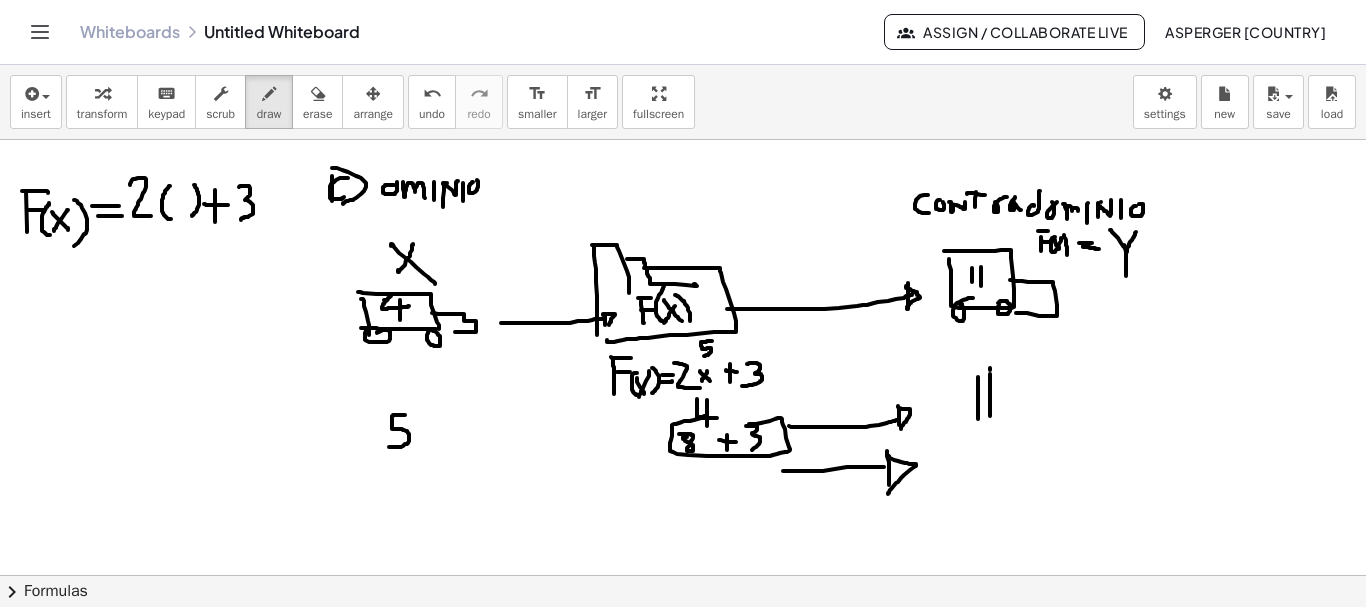 drag, startPoint x: 242, startPoint y: 186, endPoint x: 241, endPoint y: 220, distance: 34.0147 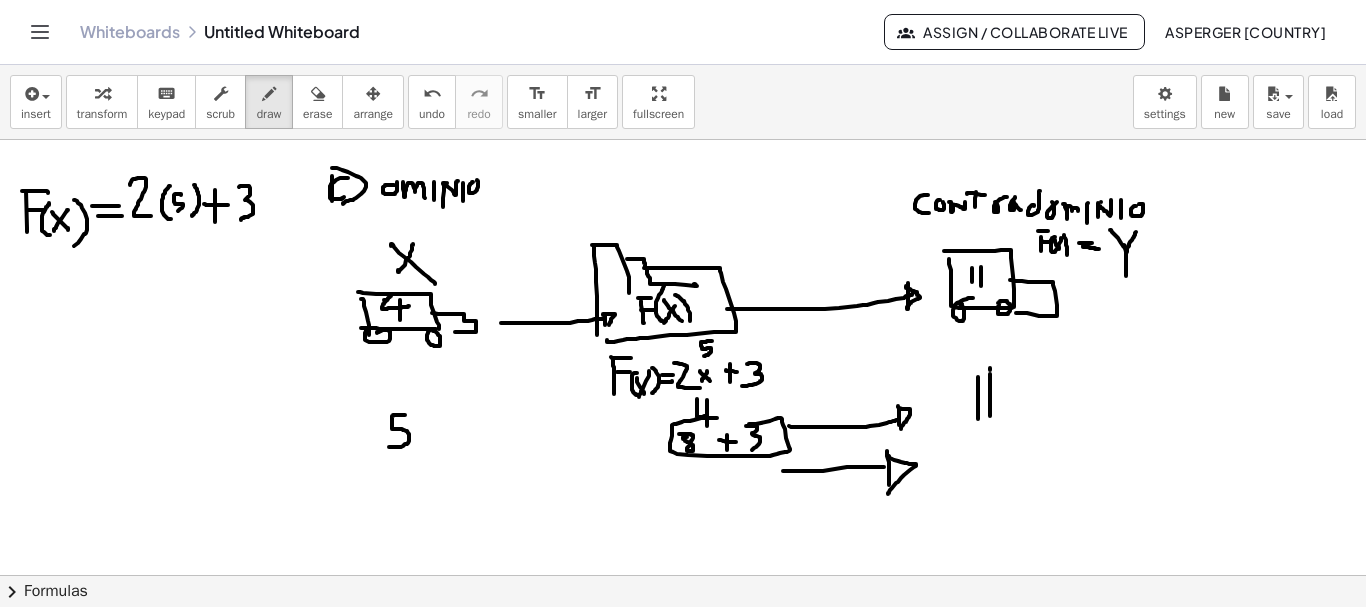 drag, startPoint x: 181, startPoint y: 195, endPoint x: 176, endPoint y: 212, distance: 17.720045 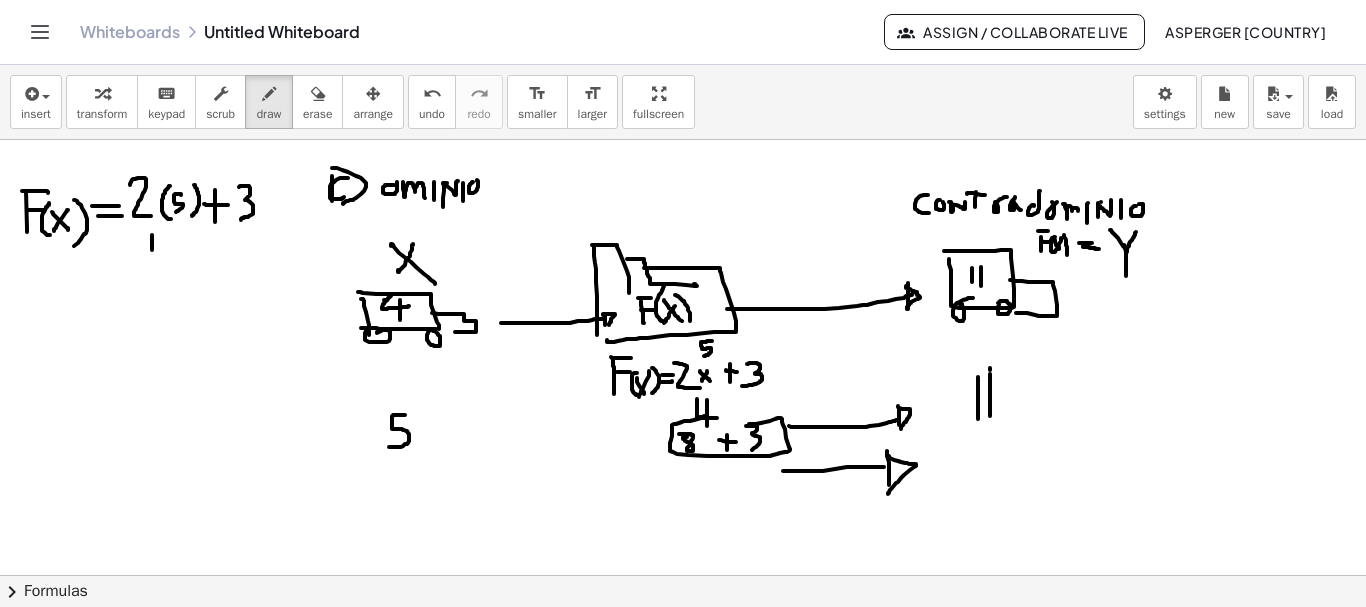 drag, startPoint x: 152, startPoint y: 235, endPoint x: 154, endPoint y: 257, distance: 22.090721 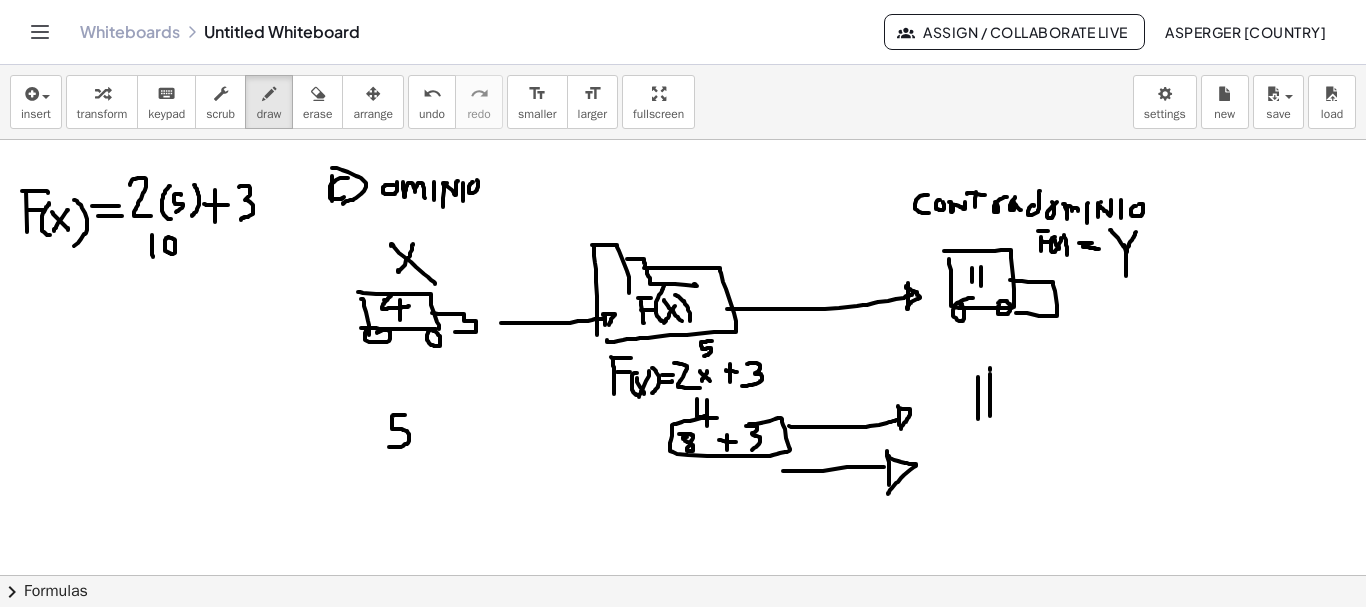 click at bounding box center (683, 640) 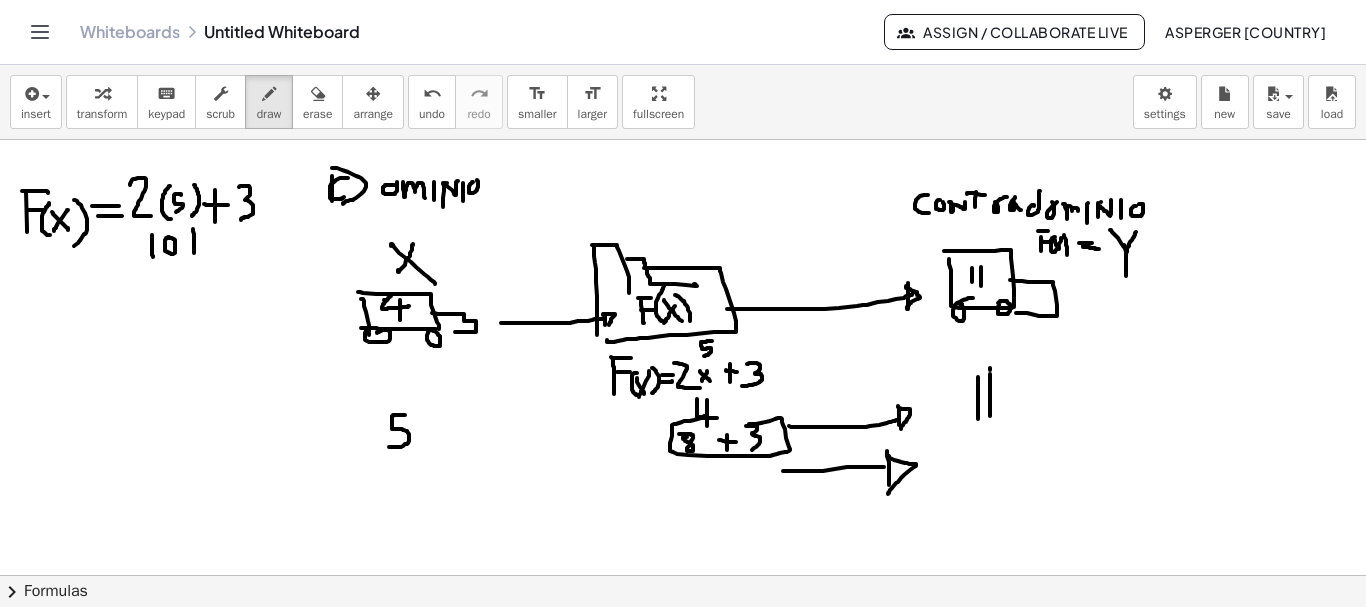 drag, startPoint x: 193, startPoint y: 229, endPoint x: 194, endPoint y: 253, distance: 24.020824 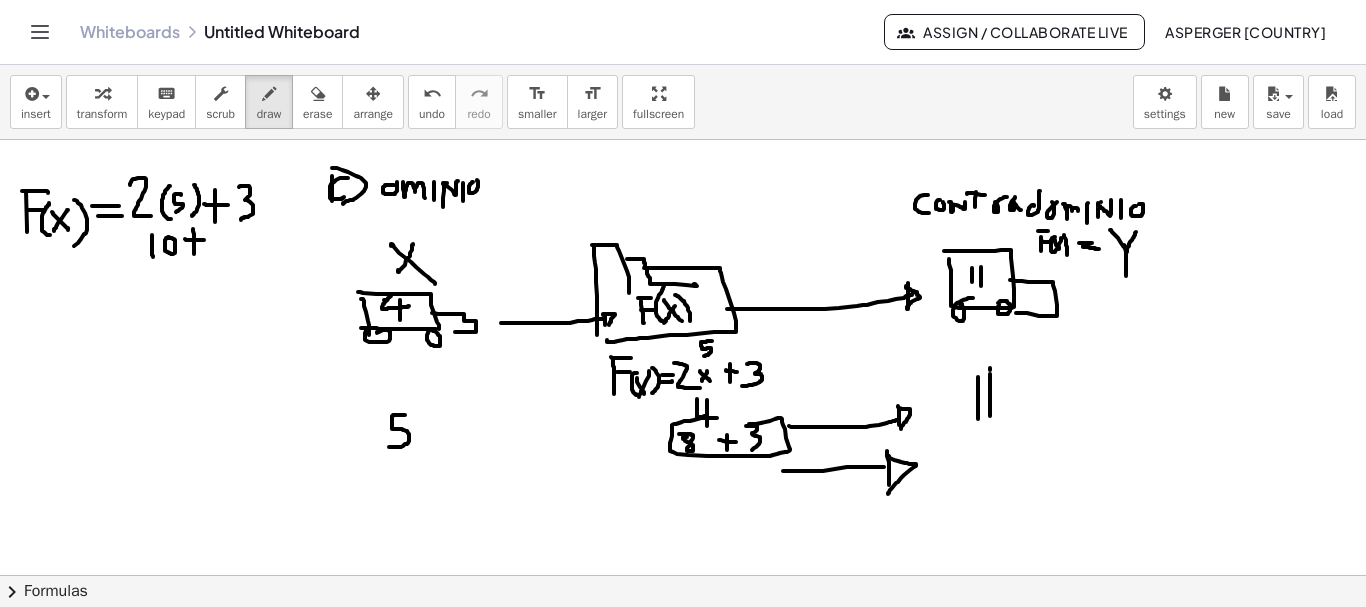 drag, startPoint x: 185, startPoint y: 239, endPoint x: 204, endPoint y: 240, distance: 19.026299 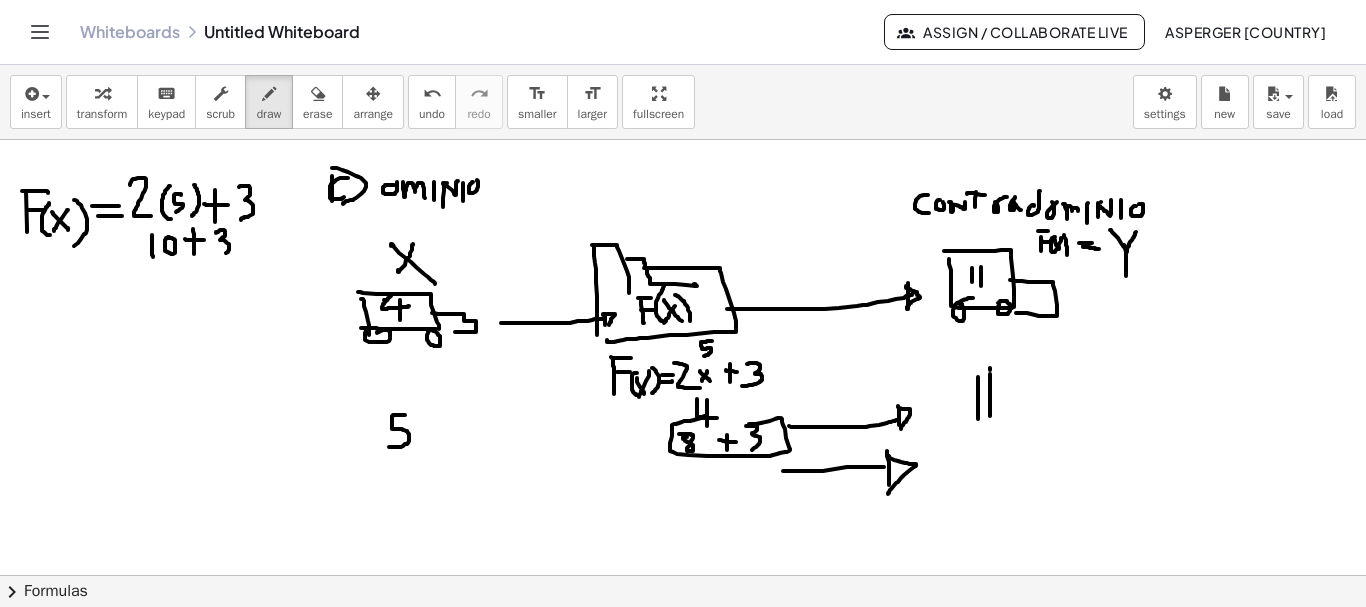 drag, startPoint x: 220, startPoint y: 230, endPoint x: 223, endPoint y: 254, distance: 24.186773 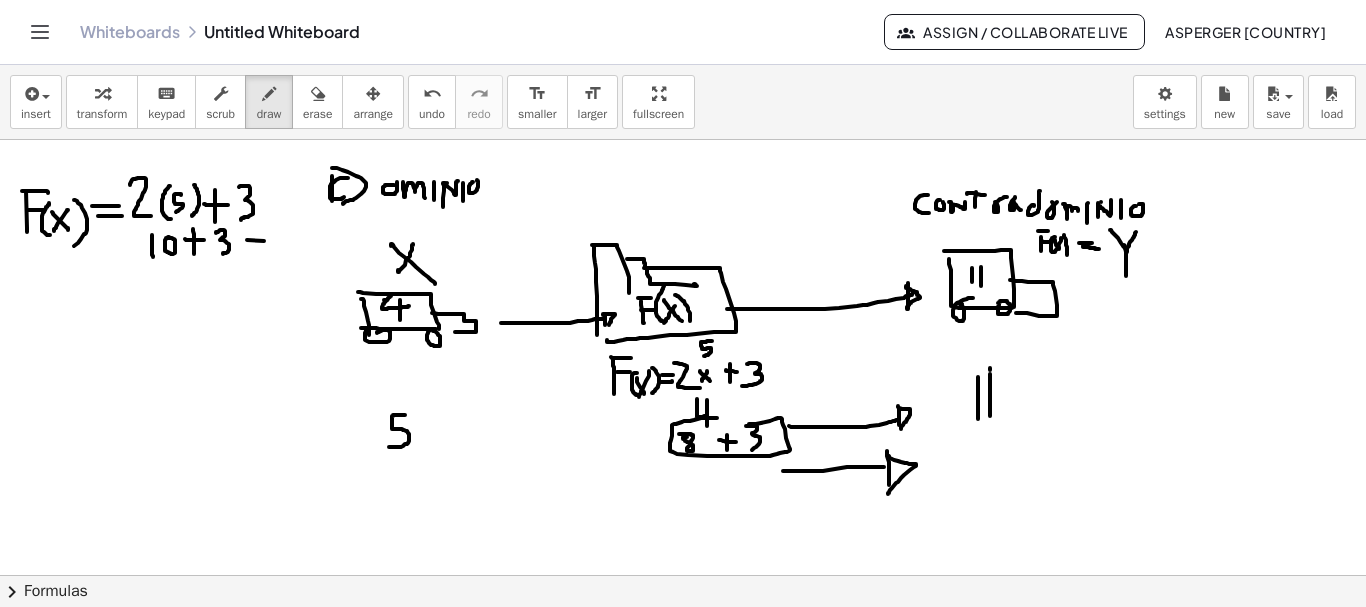 click at bounding box center [683, 640] 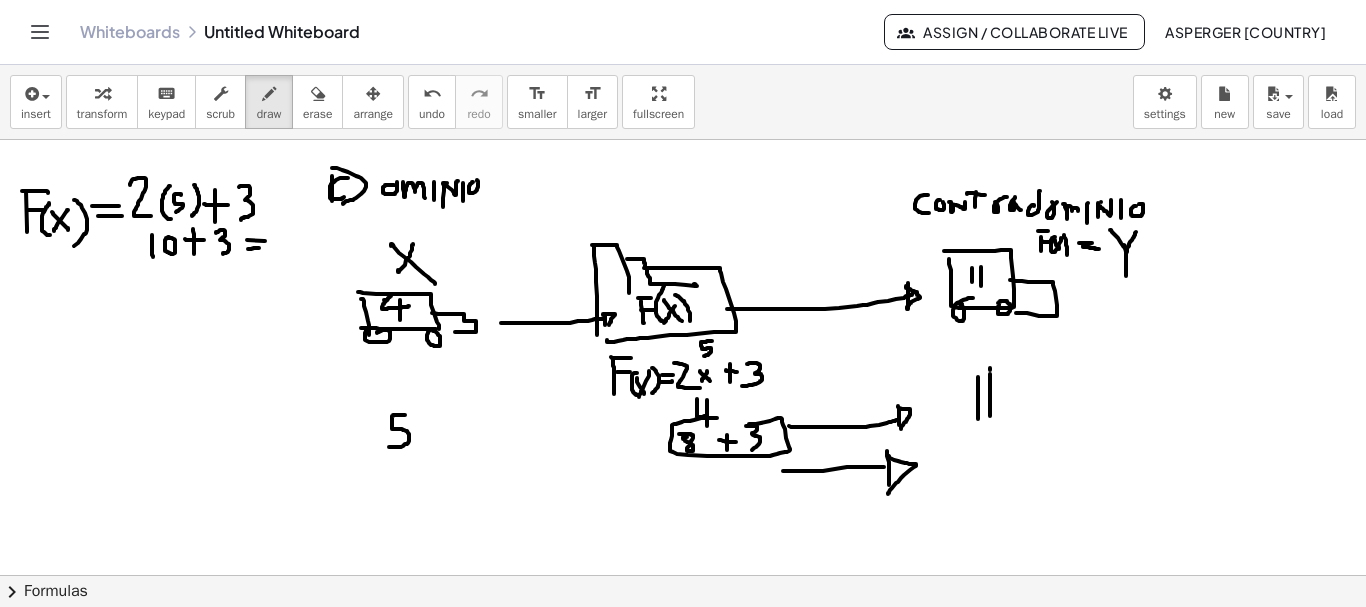 drag, startPoint x: 248, startPoint y: 249, endPoint x: 268, endPoint y: 248, distance: 20.024984 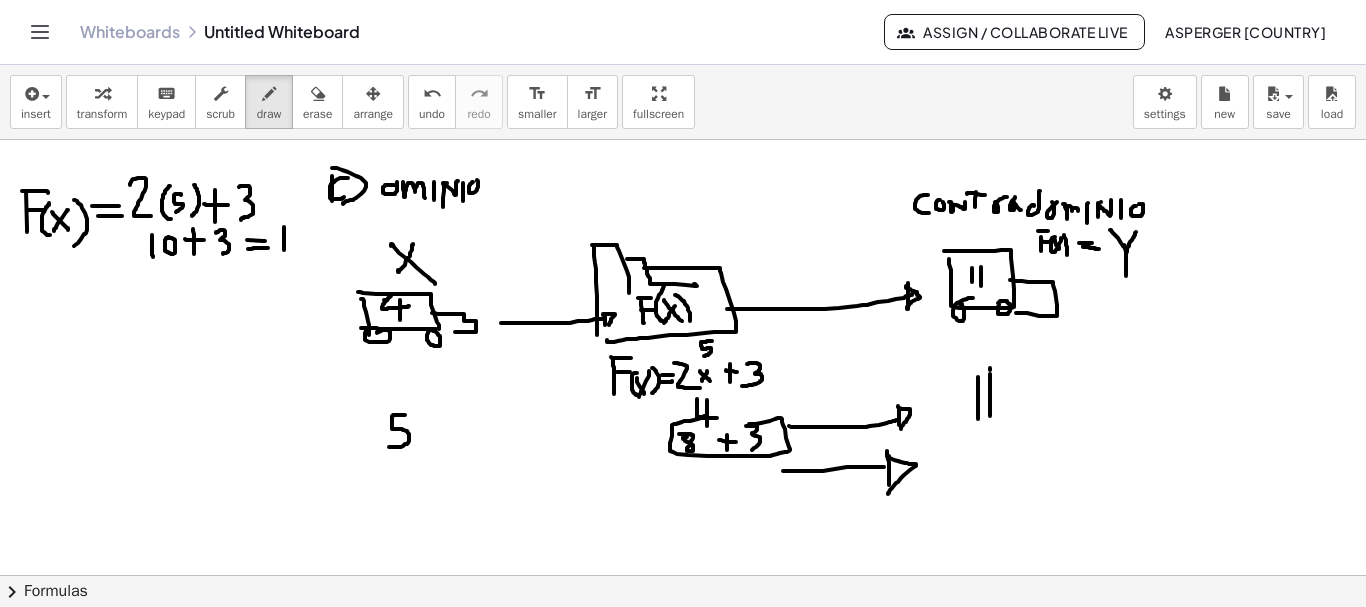 drag, startPoint x: 284, startPoint y: 227, endPoint x: 284, endPoint y: 250, distance: 23 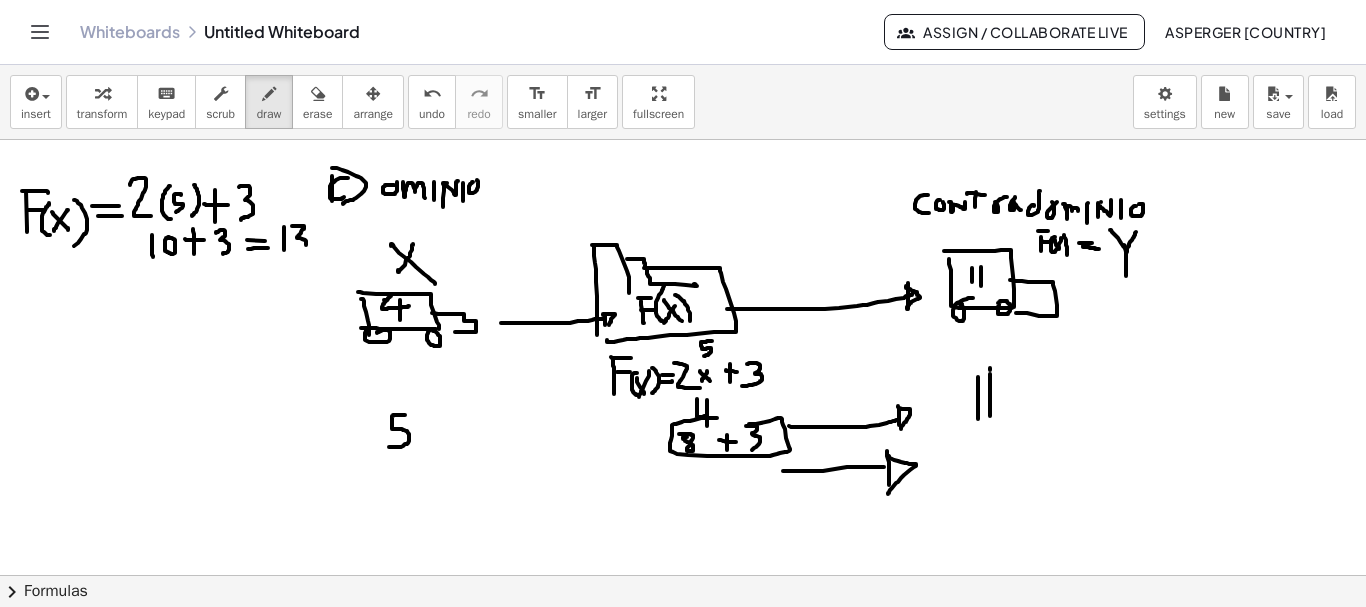 drag, startPoint x: 292, startPoint y: 226, endPoint x: 296, endPoint y: 260, distance: 34.234486 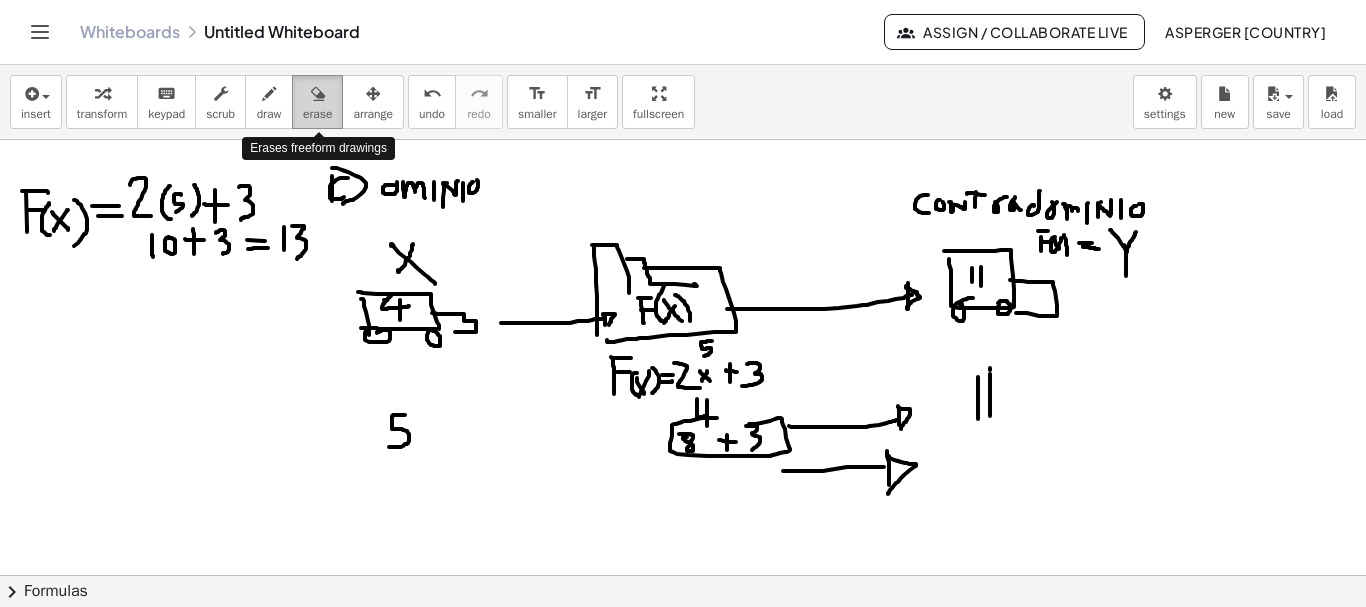 click on "erase" at bounding box center (317, 114) 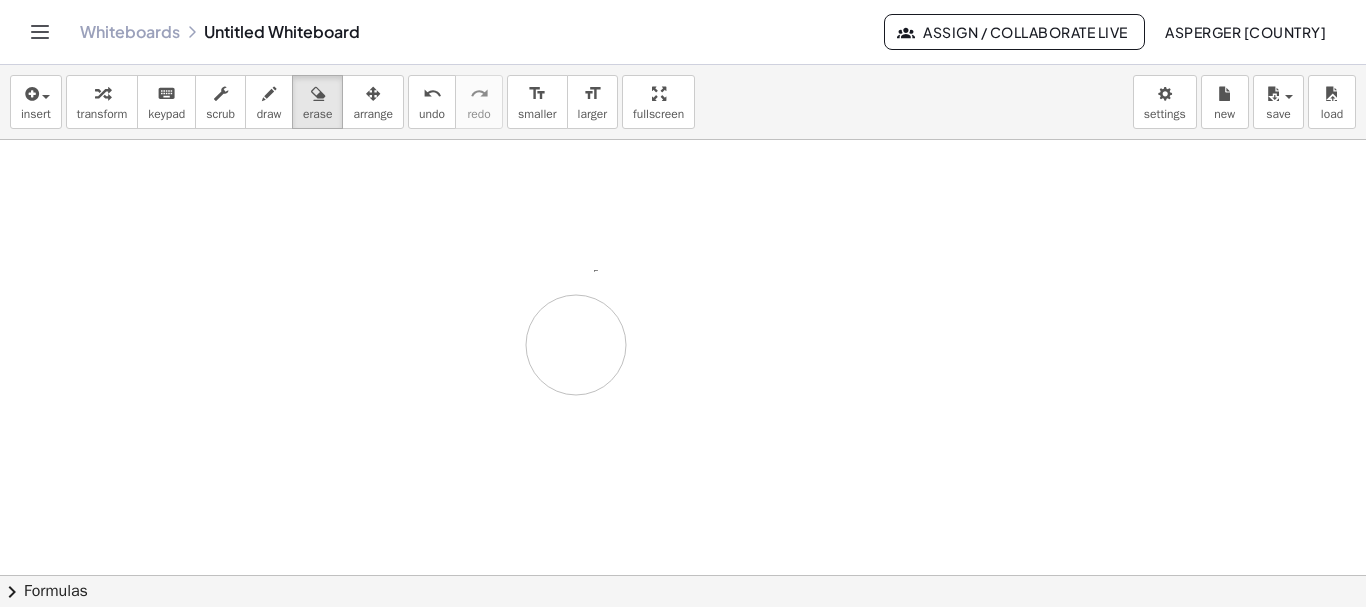 drag, startPoint x: 47, startPoint y: 205, endPoint x: 576, endPoint y: 345, distance: 547.21204 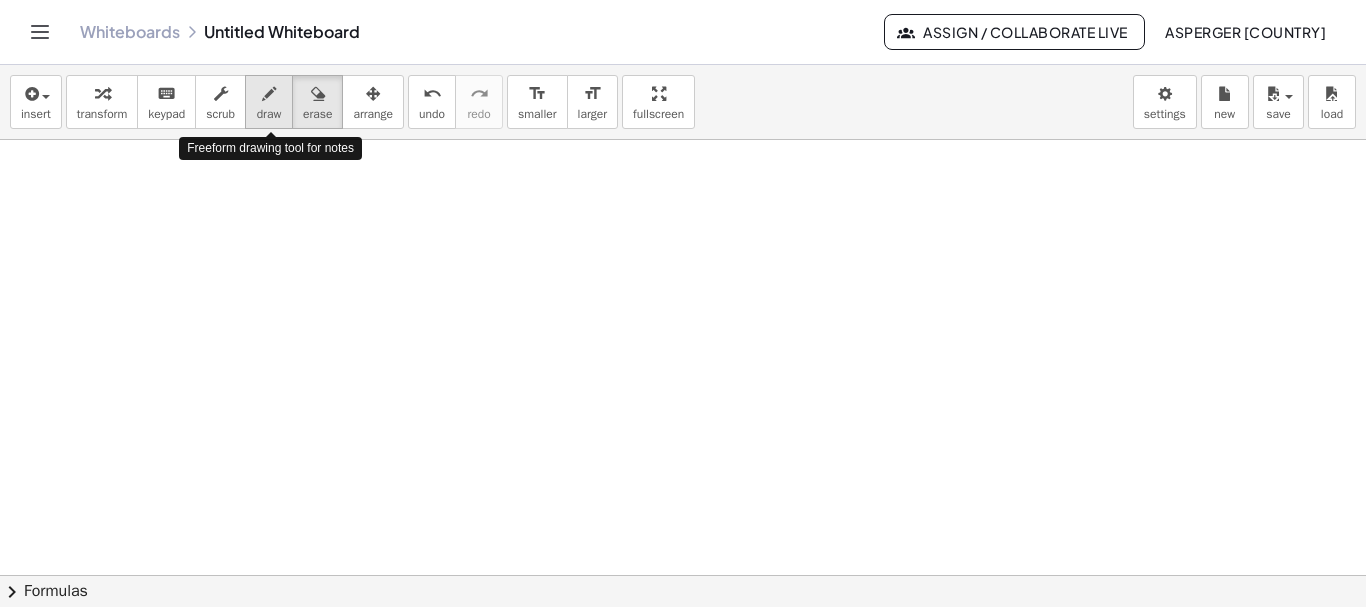 click at bounding box center [269, 94] 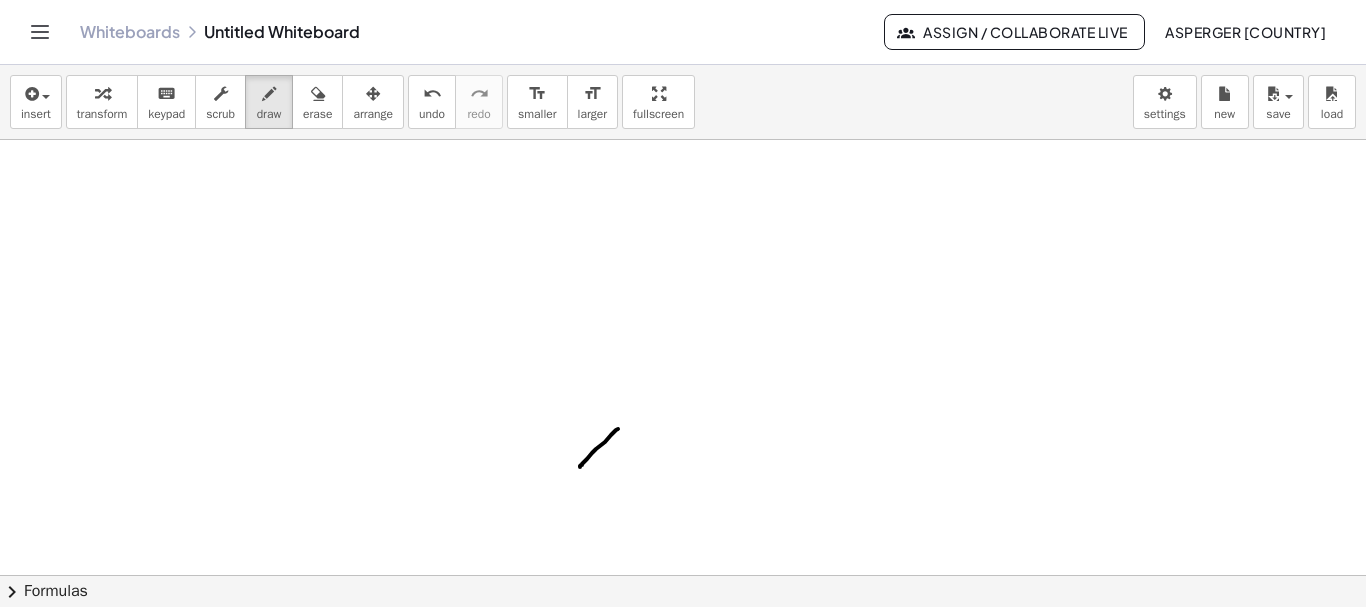 drag, startPoint x: 618, startPoint y: 429, endPoint x: 585, endPoint y: 440, distance: 34.785053 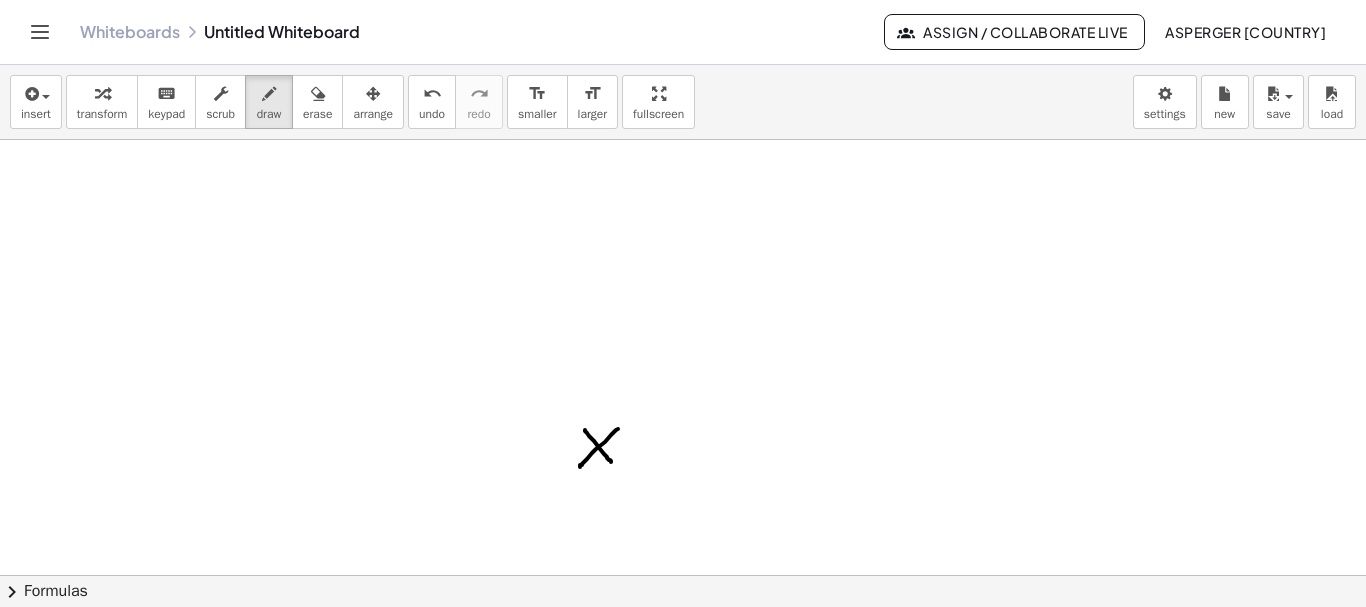 drag, startPoint x: 585, startPoint y: 430, endPoint x: 612, endPoint y: 463, distance: 42.638012 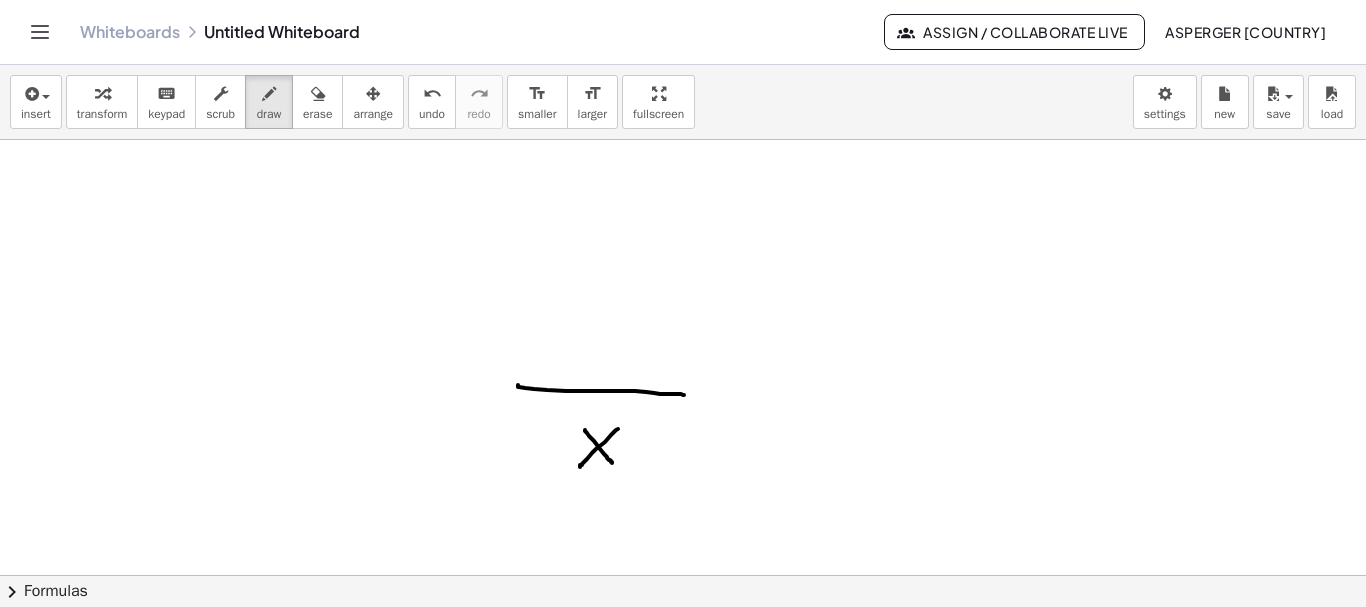 drag, startPoint x: 518, startPoint y: 385, endPoint x: 684, endPoint y: 395, distance: 166.30093 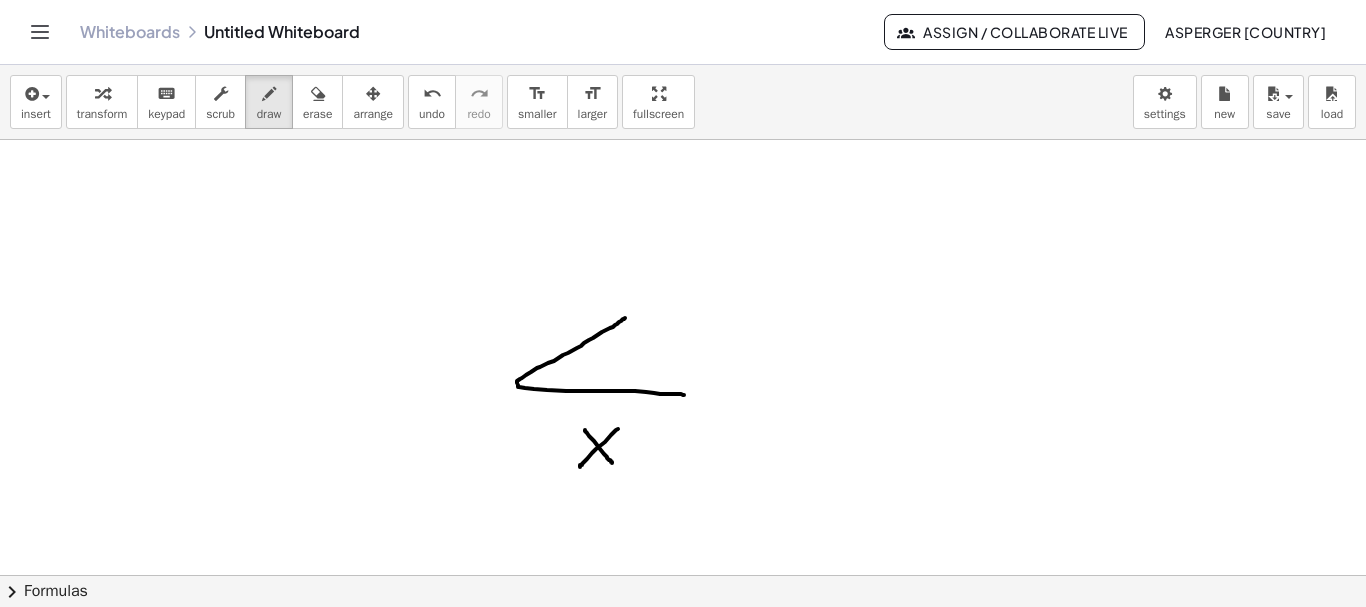 drag, startPoint x: 517, startPoint y: 383, endPoint x: 625, endPoint y: 318, distance: 126.051575 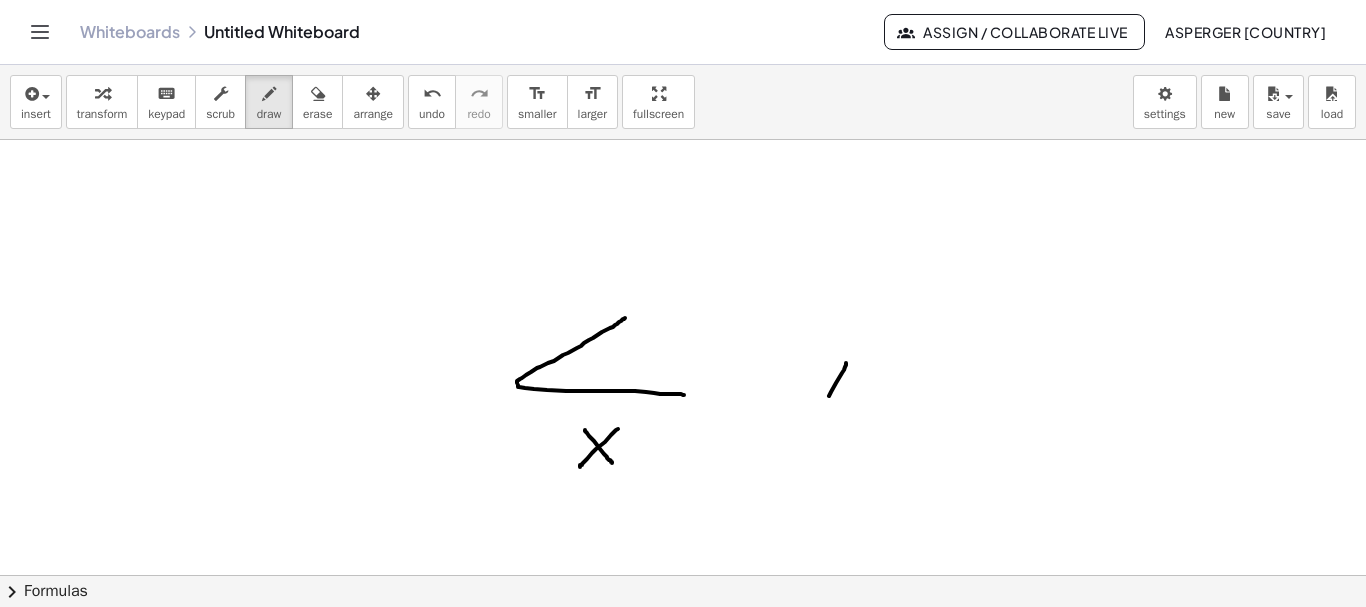 drag, startPoint x: 846, startPoint y: 363, endPoint x: 828, endPoint y: 397, distance: 38.470768 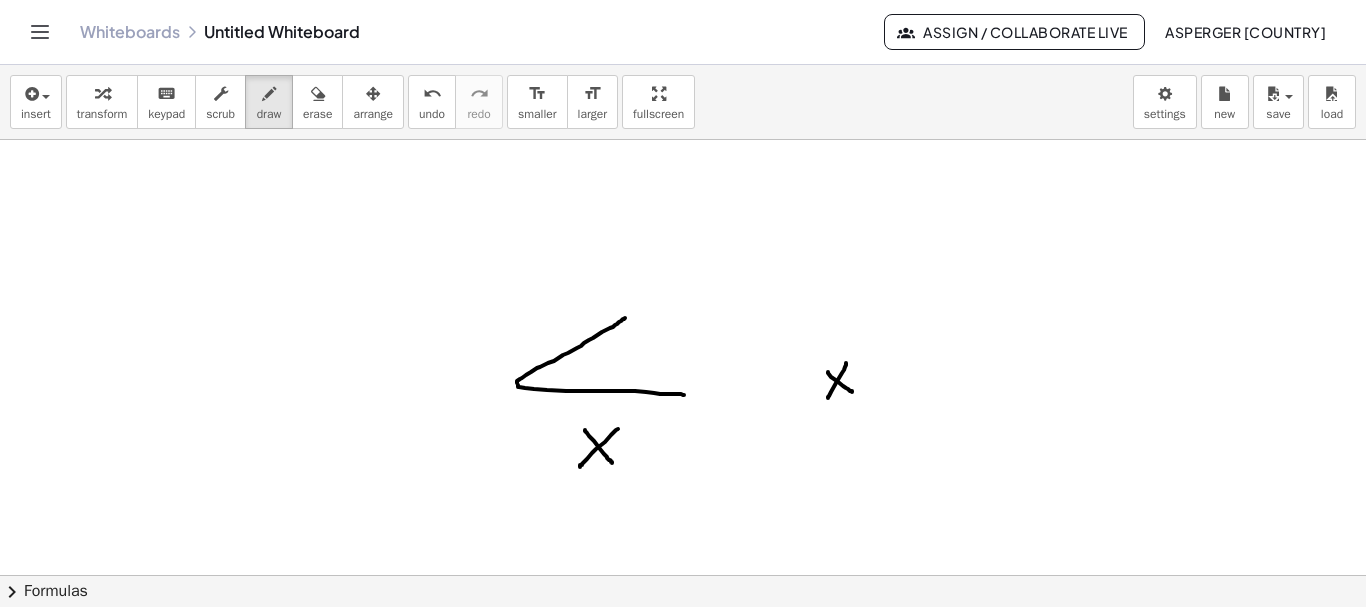 drag, startPoint x: 828, startPoint y: 373, endPoint x: 852, endPoint y: 392, distance: 30.610456 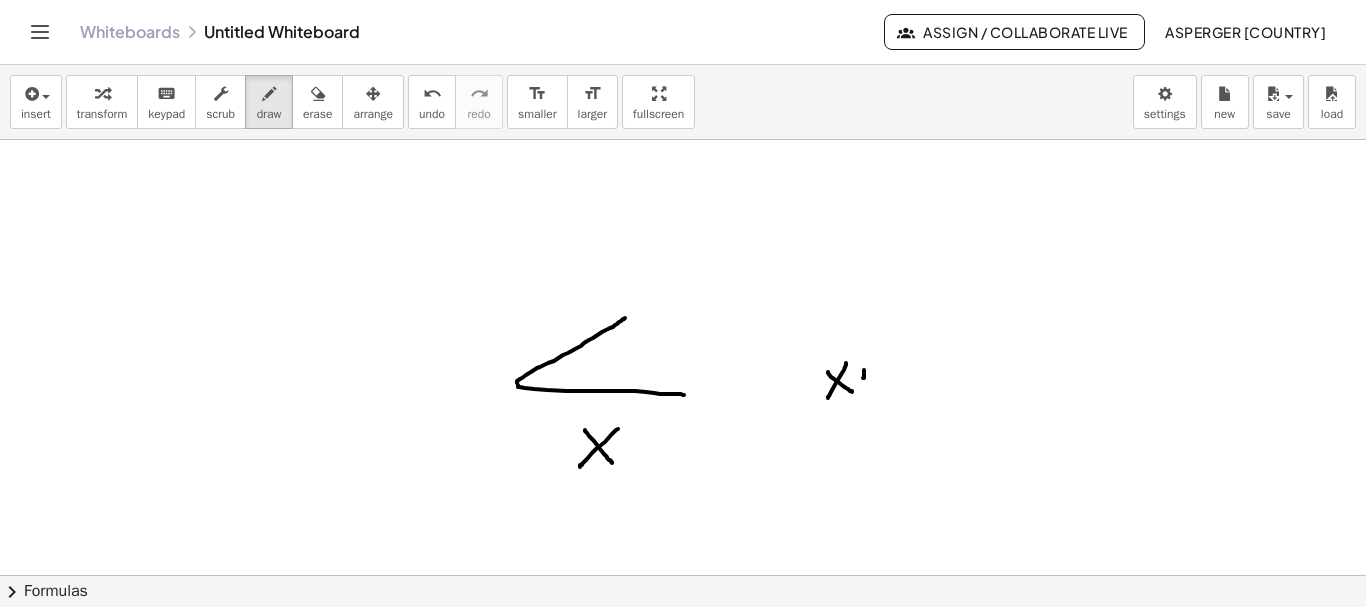 click at bounding box center [683, 640] 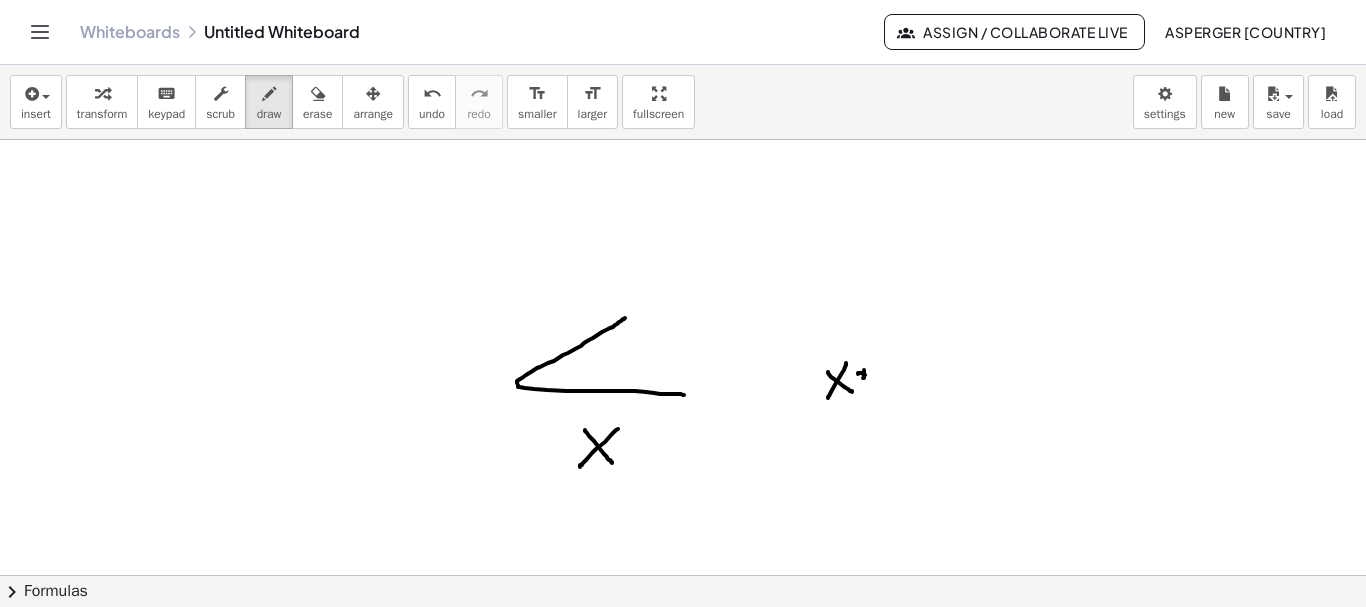 drag, startPoint x: 858, startPoint y: 373, endPoint x: 869, endPoint y: 375, distance: 11.18034 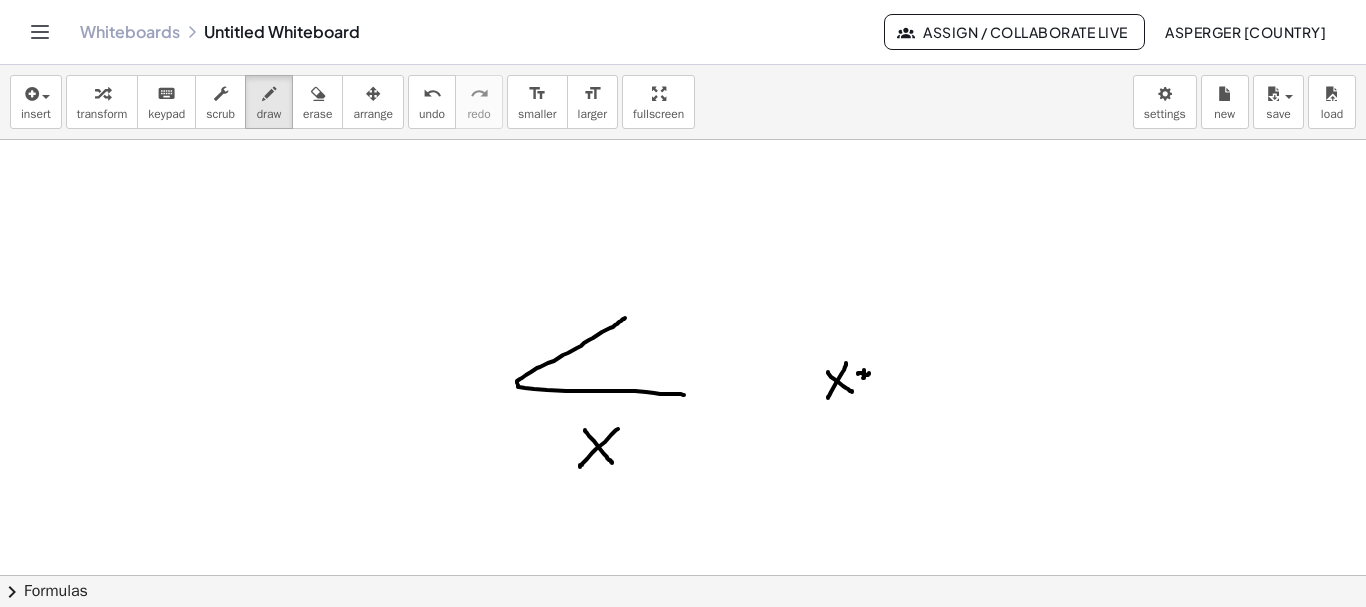 click at bounding box center [683, 640] 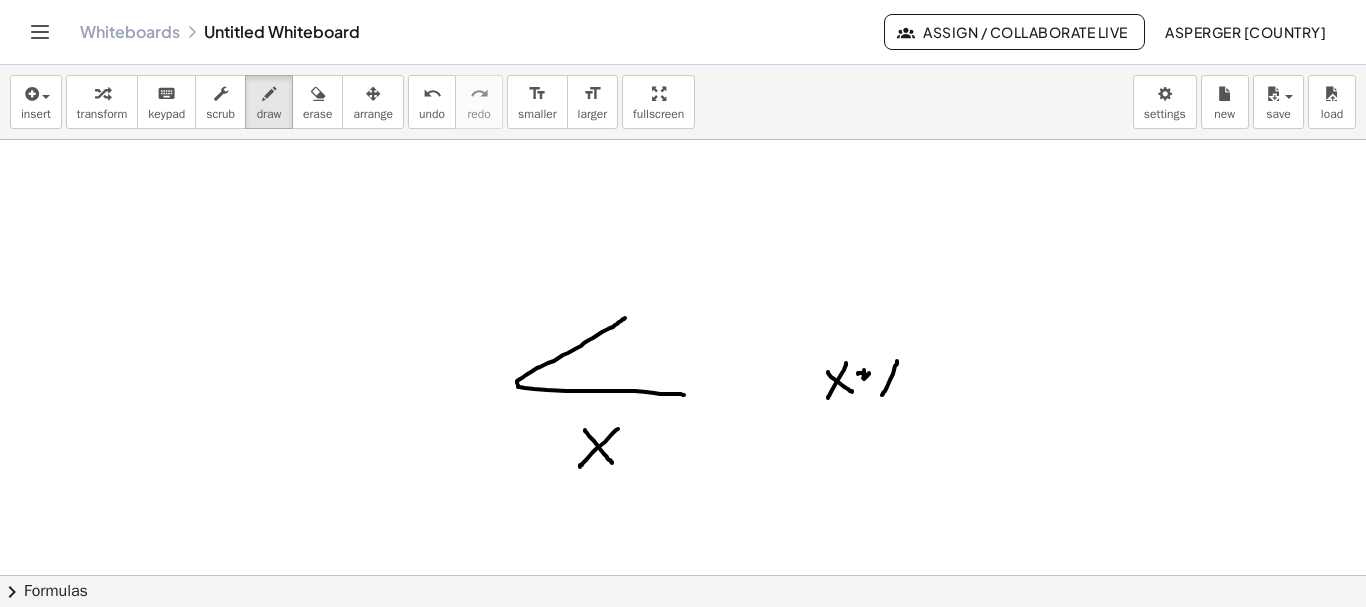 drag, startPoint x: 897, startPoint y: 361, endPoint x: 882, endPoint y: 396, distance: 38.078865 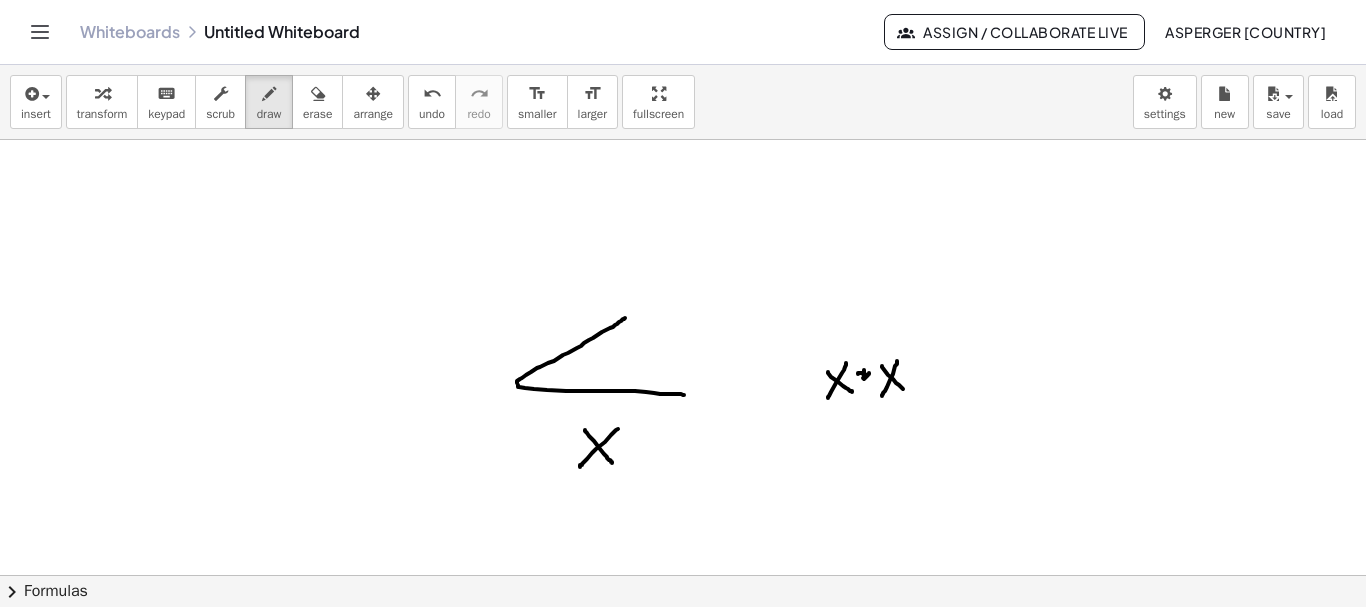 drag, startPoint x: 882, startPoint y: 366, endPoint x: 905, endPoint y: 390, distance: 33.24154 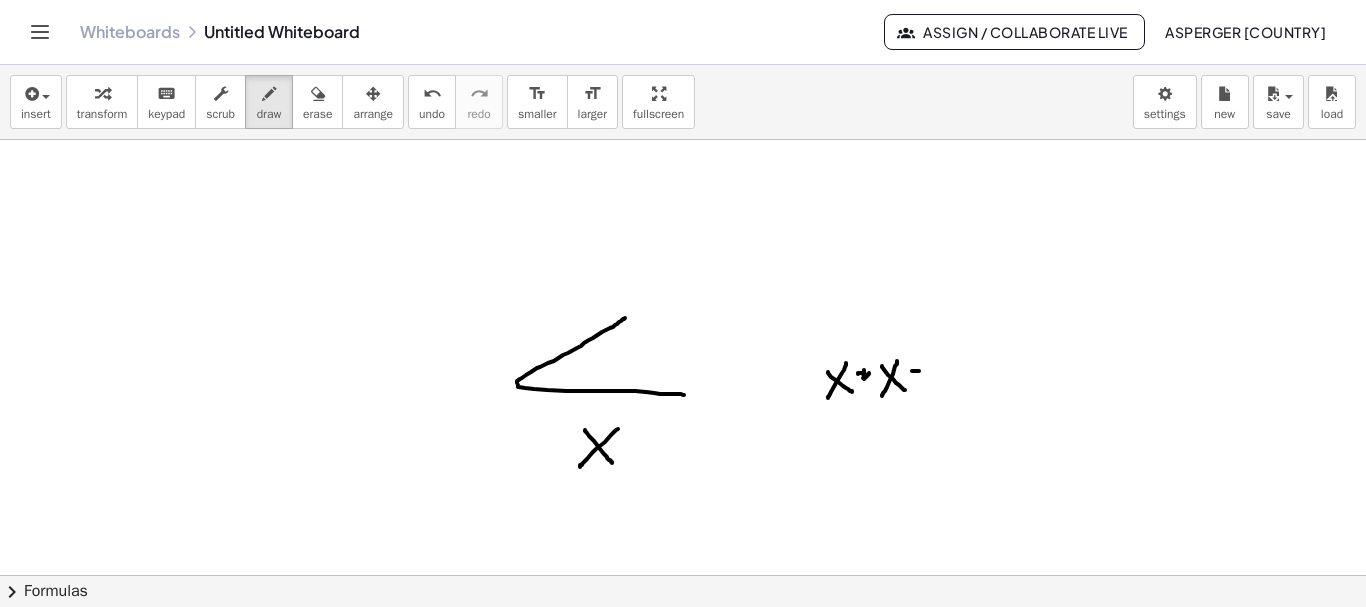 drag, startPoint x: 912, startPoint y: 371, endPoint x: 935, endPoint y: 371, distance: 23 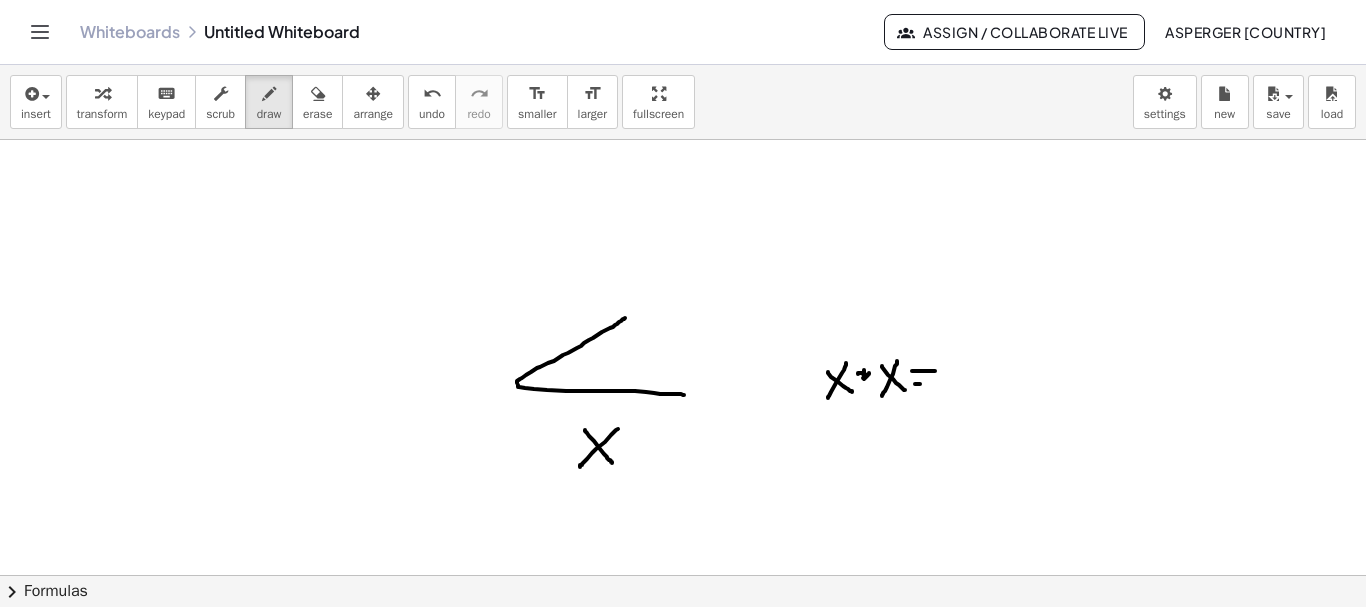 drag, startPoint x: 915, startPoint y: 384, endPoint x: 936, endPoint y: 384, distance: 21 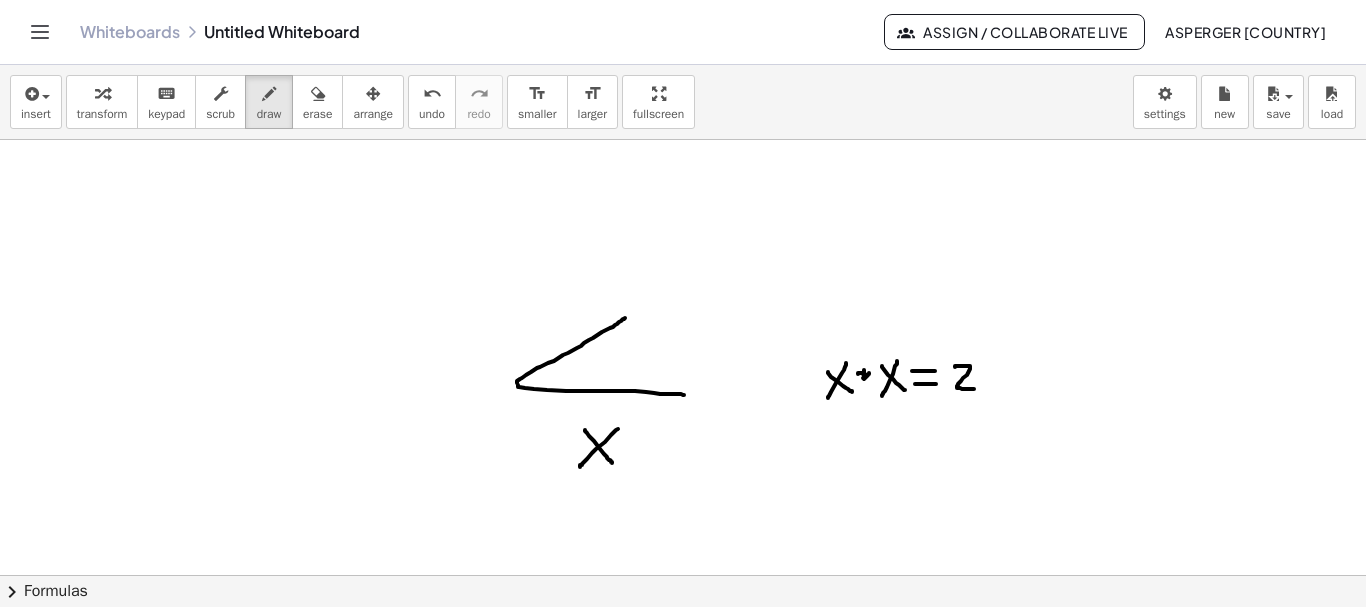 drag, startPoint x: 955, startPoint y: 367, endPoint x: 978, endPoint y: 389, distance: 31.827662 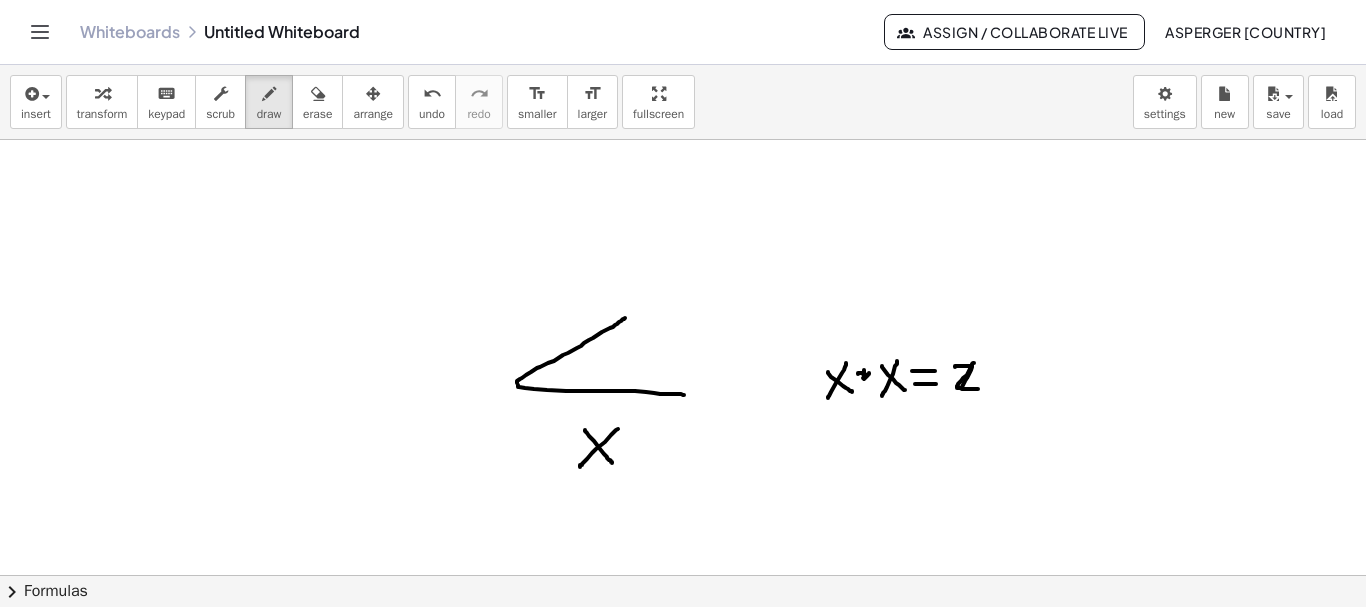 drag, startPoint x: 974, startPoint y: 363, endPoint x: 959, endPoint y: 392, distance: 32.649654 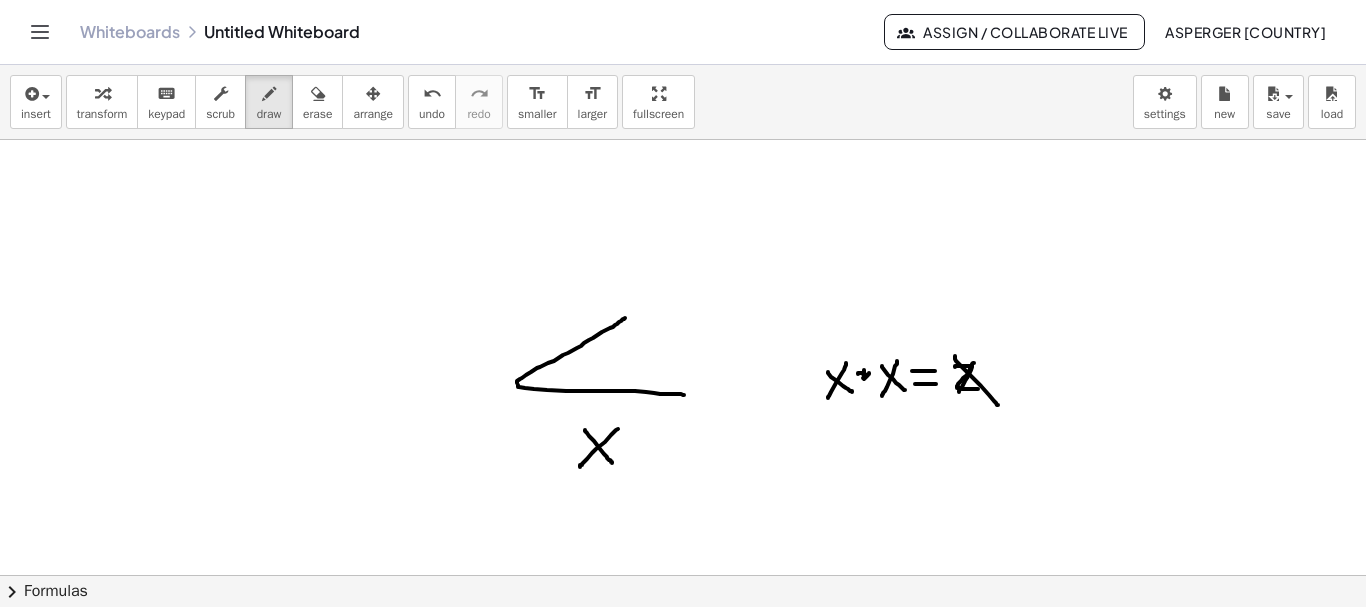 drag, startPoint x: 955, startPoint y: 356, endPoint x: 998, endPoint y: 405, distance: 65.192024 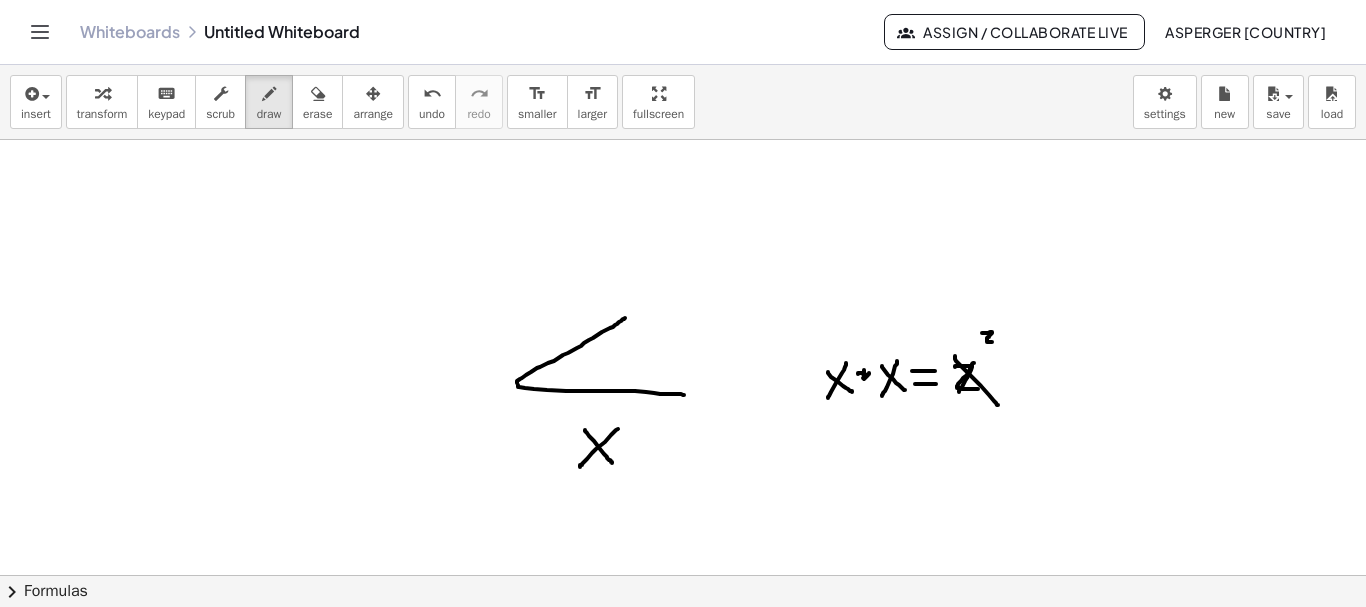 drag, startPoint x: 982, startPoint y: 333, endPoint x: 1000, endPoint y: 342, distance: 20.12461 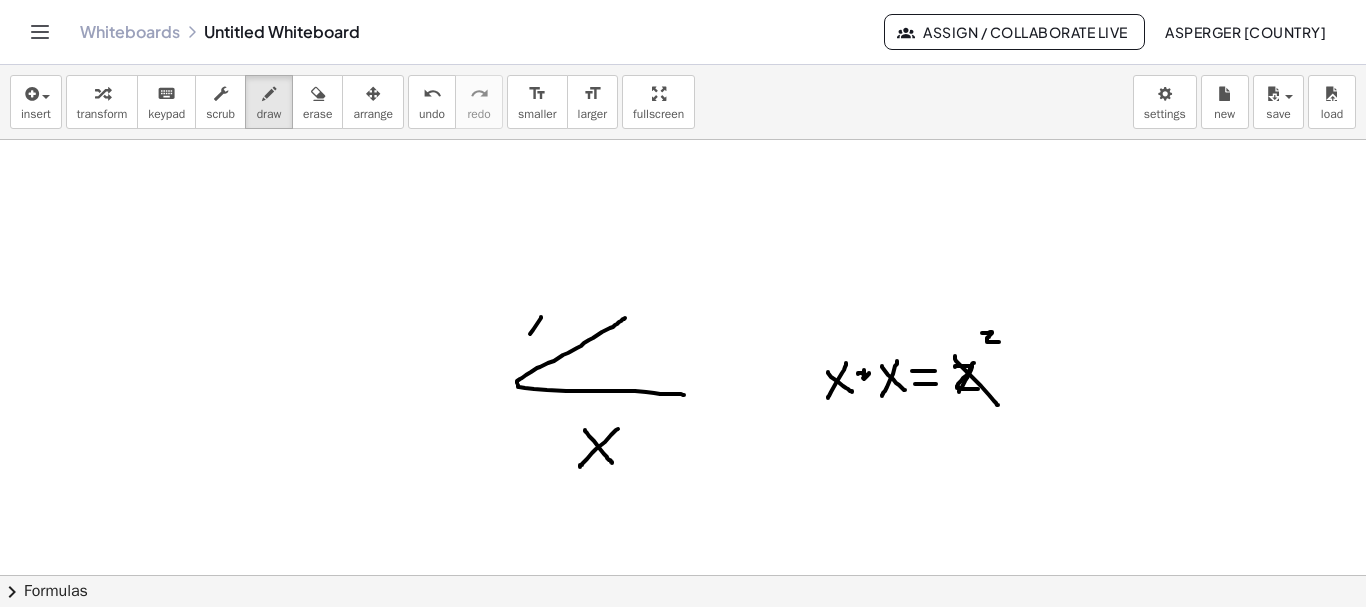 drag, startPoint x: 541, startPoint y: 317, endPoint x: 524, endPoint y: 340, distance: 28.600698 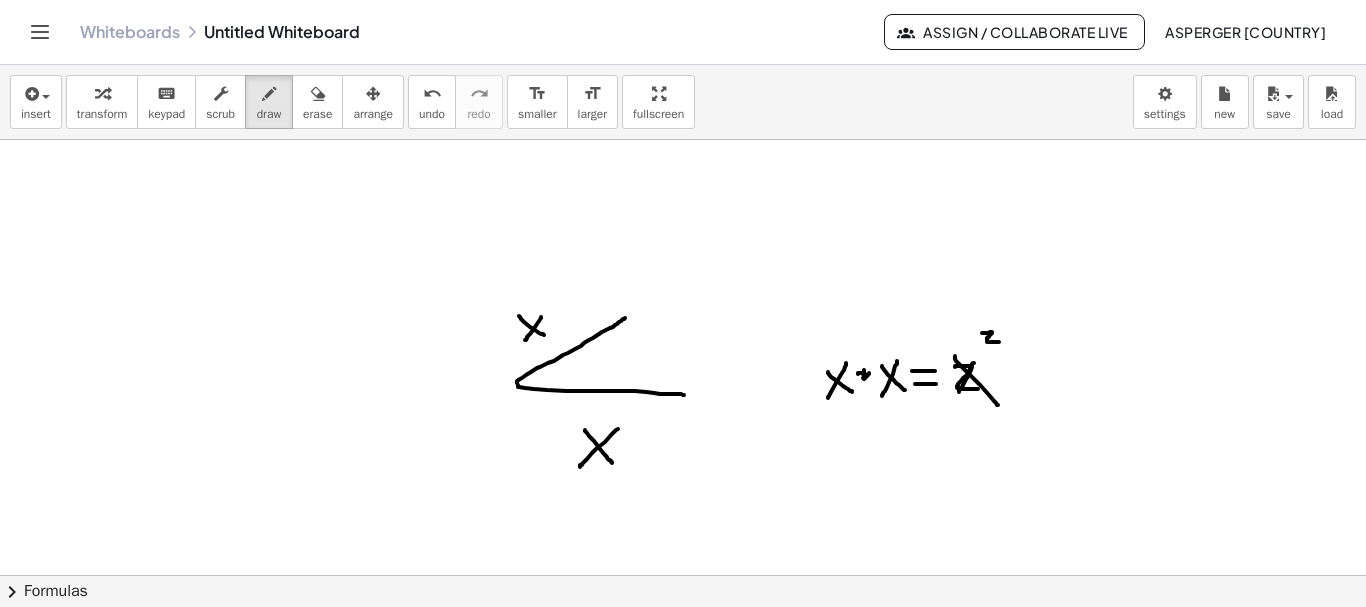 drag, startPoint x: 519, startPoint y: 316, endPoint x: 545, endPoint y: 336, distance: 32.80244 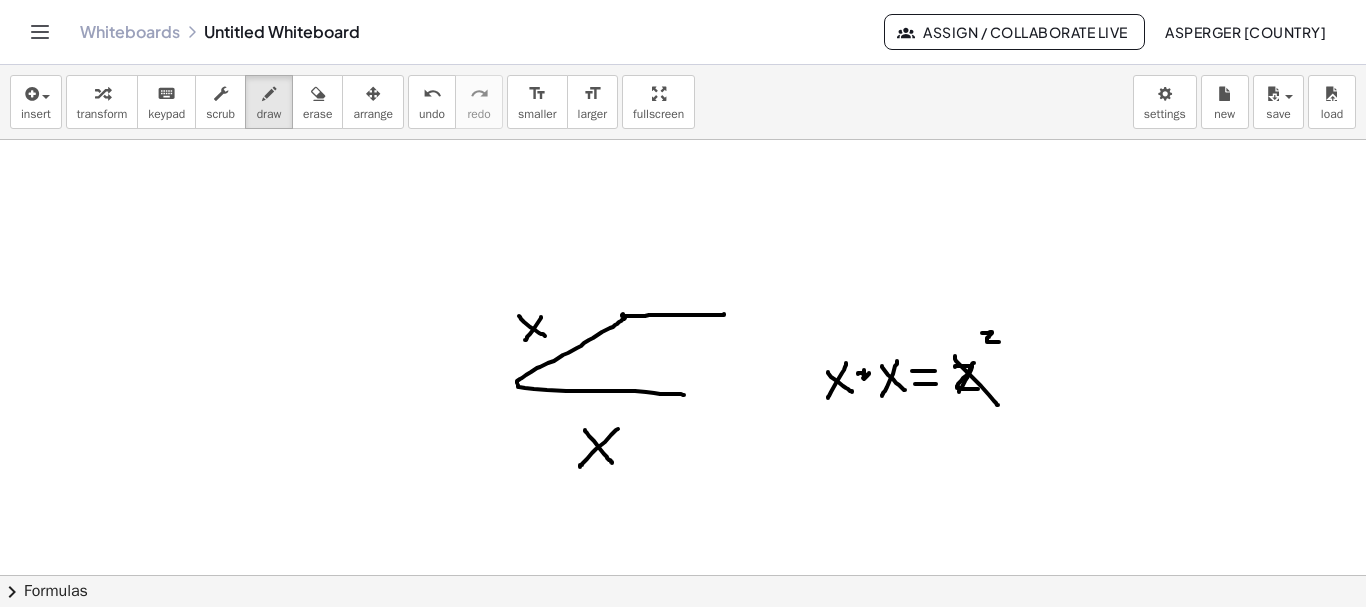 drag, startPoint x: 622, startPoint y: 315, endPoint x: 724, endPoint y: 314, distance: 102.0049 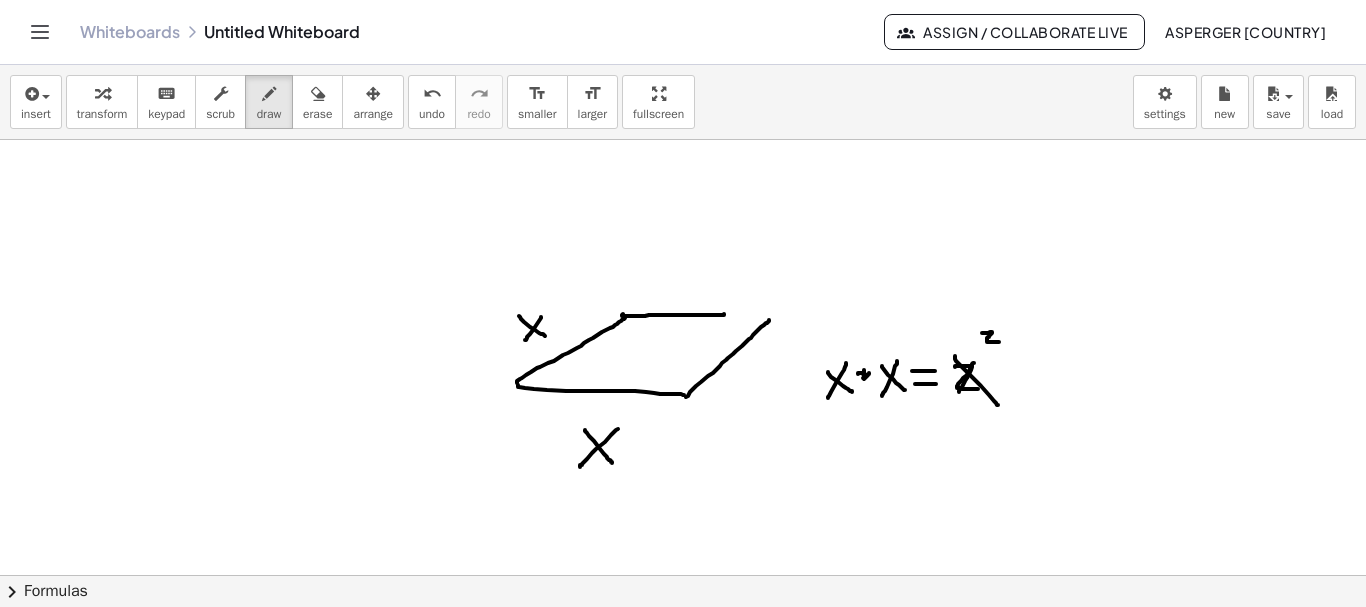 drag, startPoint x: 686, startPoint y: 397, endPoint x: 769, endPoint y: 320, distance: 113.216606 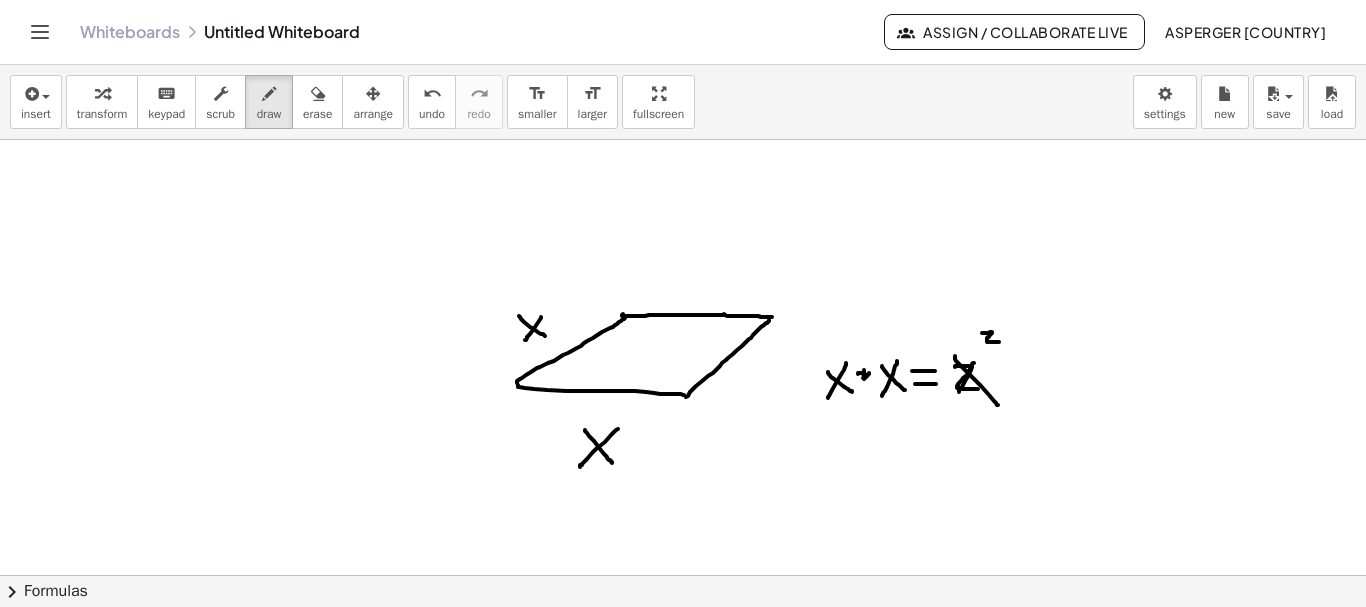 drag, startPoint x: 722, startPoint y: 315, endPoint x: 772, endPoint y: 317, distance: 50.039986 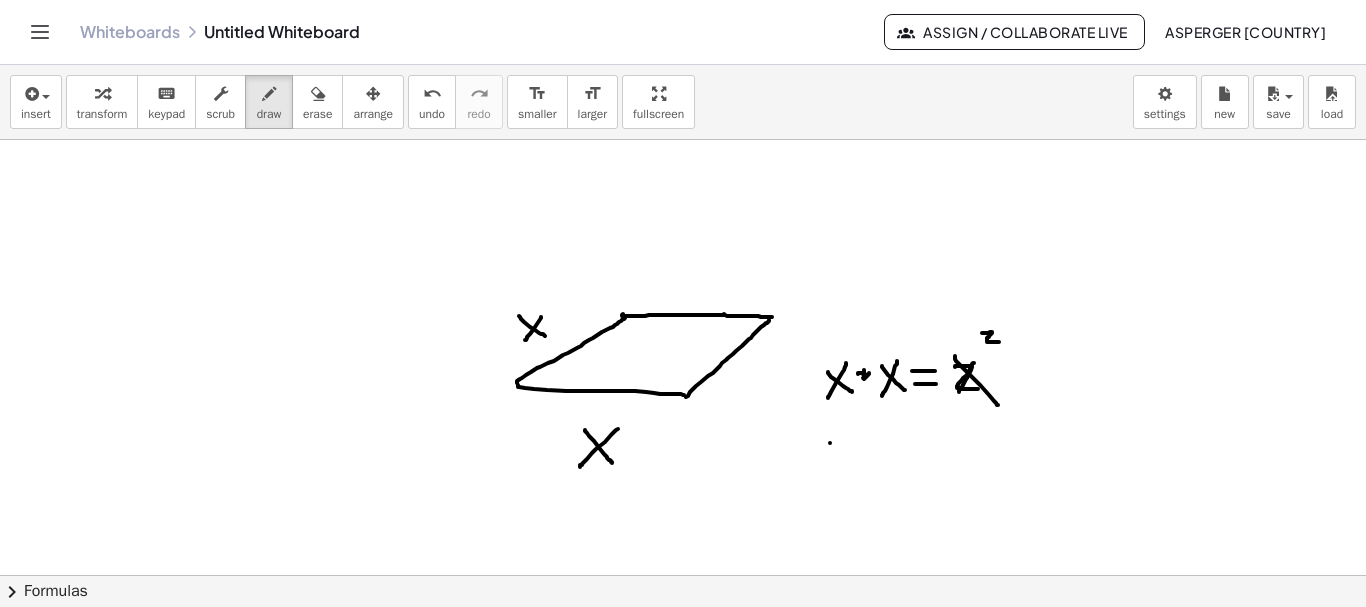 drag, startPoint x: 830, startPoint y: 443, endPoint x: 813, endPoint y: 449, distance: 18.027756 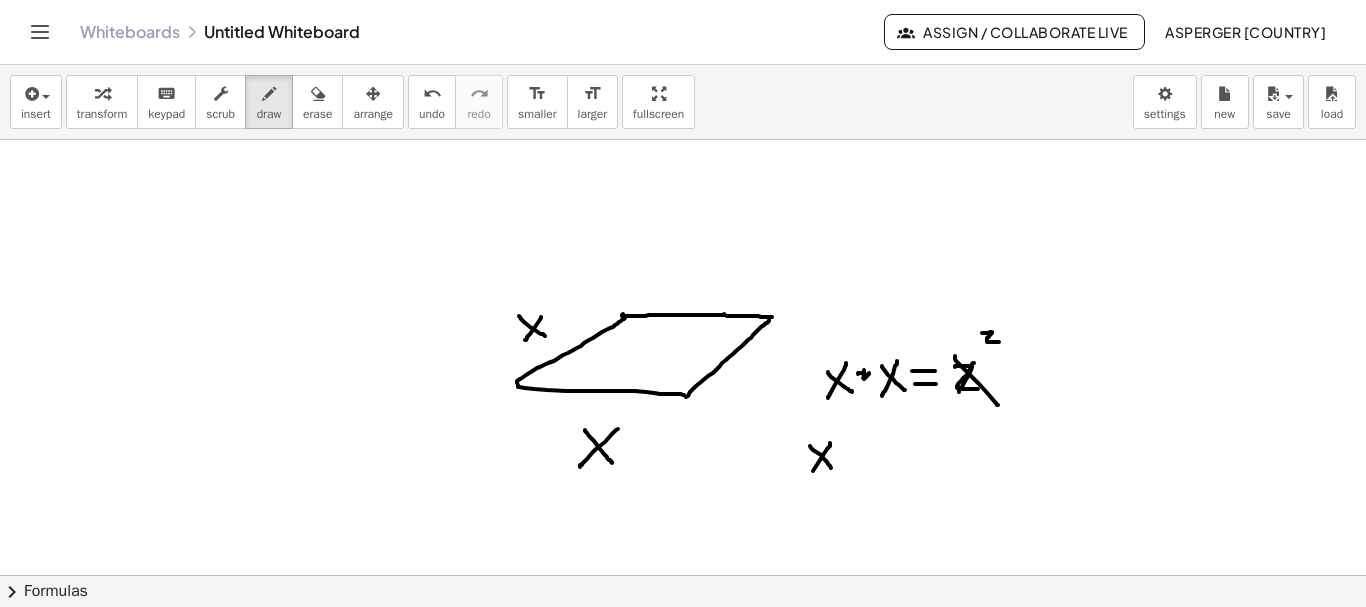 drag, startPoint x: 810, startPoint y: 446, endPoint x: 834, endPoint y: 470, distance: 33.941124 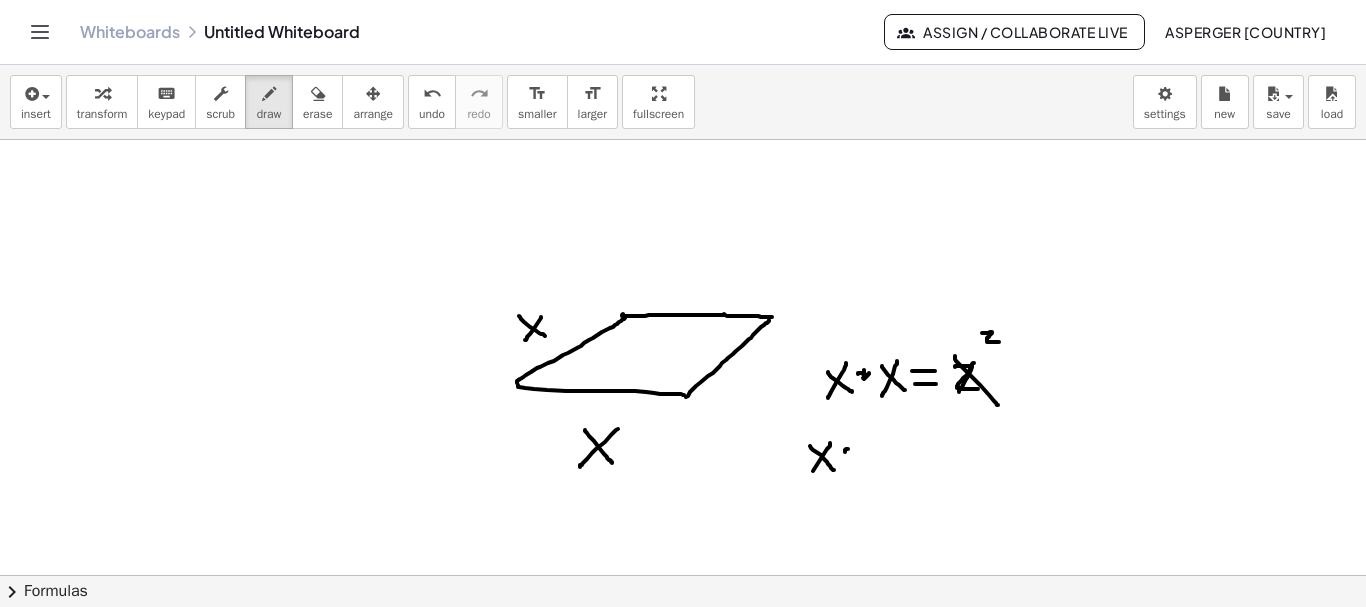 click at bounding box center [683, 640] 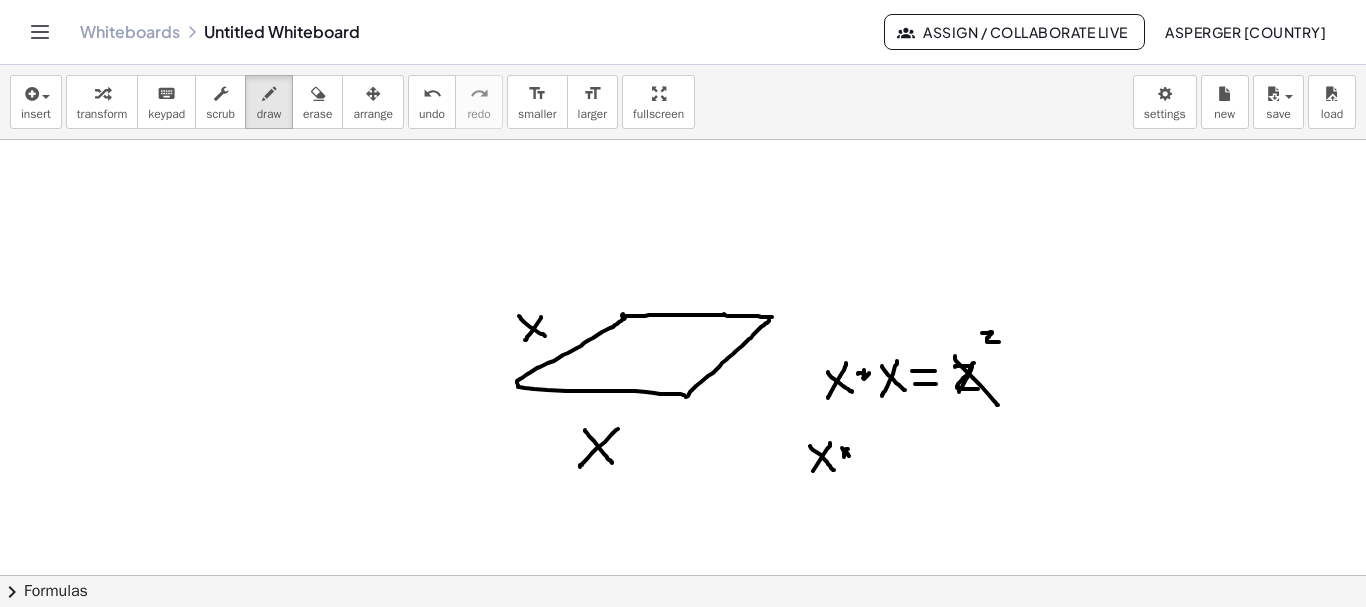 drag, startPoint x: 842, startPoint y: 448, endPoint x: 851, endPoint y: 457, distance: 12.727922 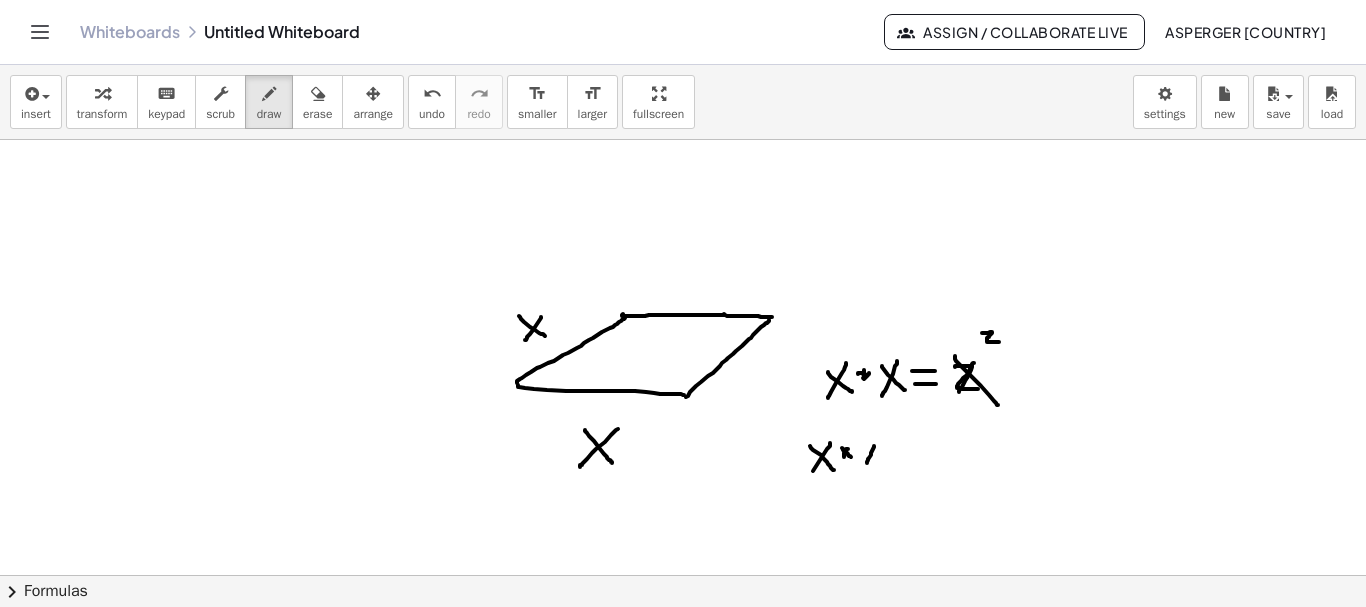 drag, startPoint x: 874, startPoint y: 446, endPoint x: 867, endPoint y: 463, distance: 18.384777 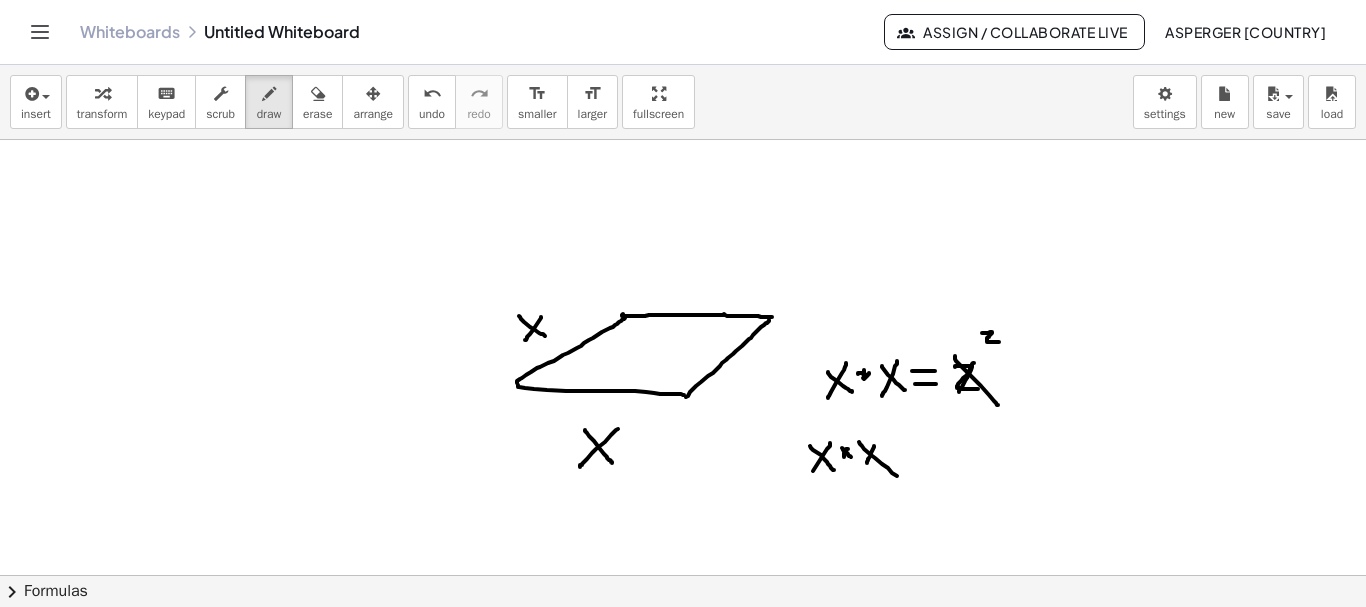 drag, startPoint x: 859, startPoint y: 442, endPoint x: 898, endPoint y: 478, distance: 53.075417 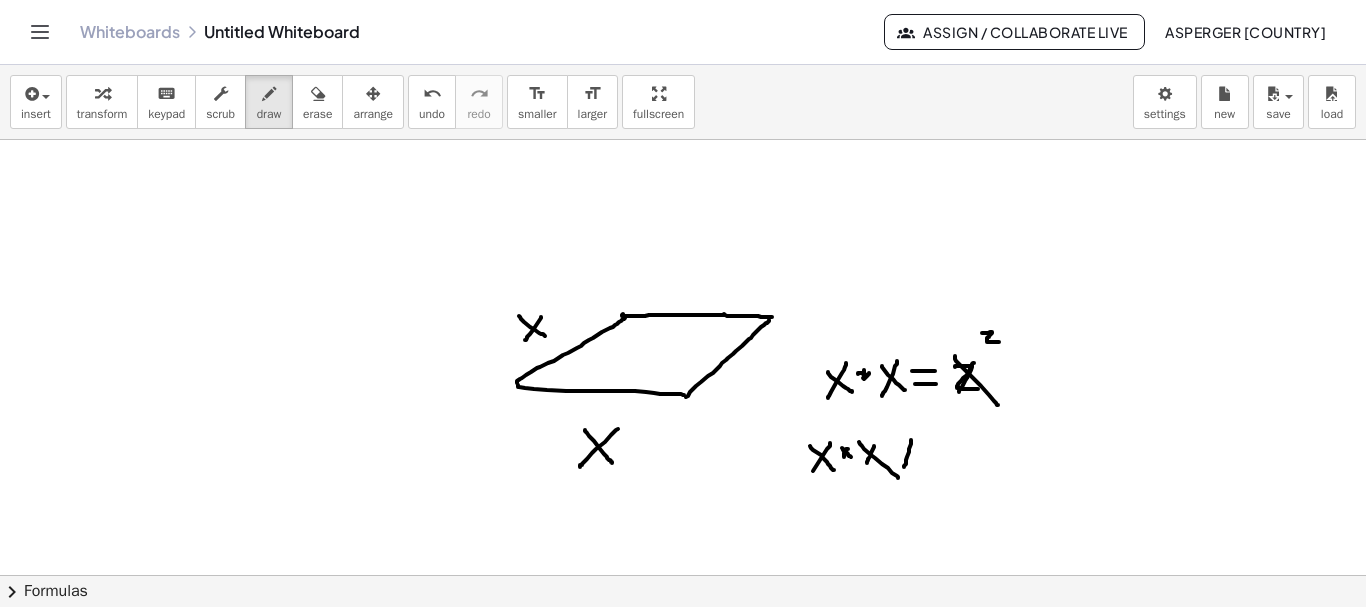 drag, startPoint x: 911, startPoint y: 440, endPoint x: 904, endPoint y: 468, distance: 28.86174 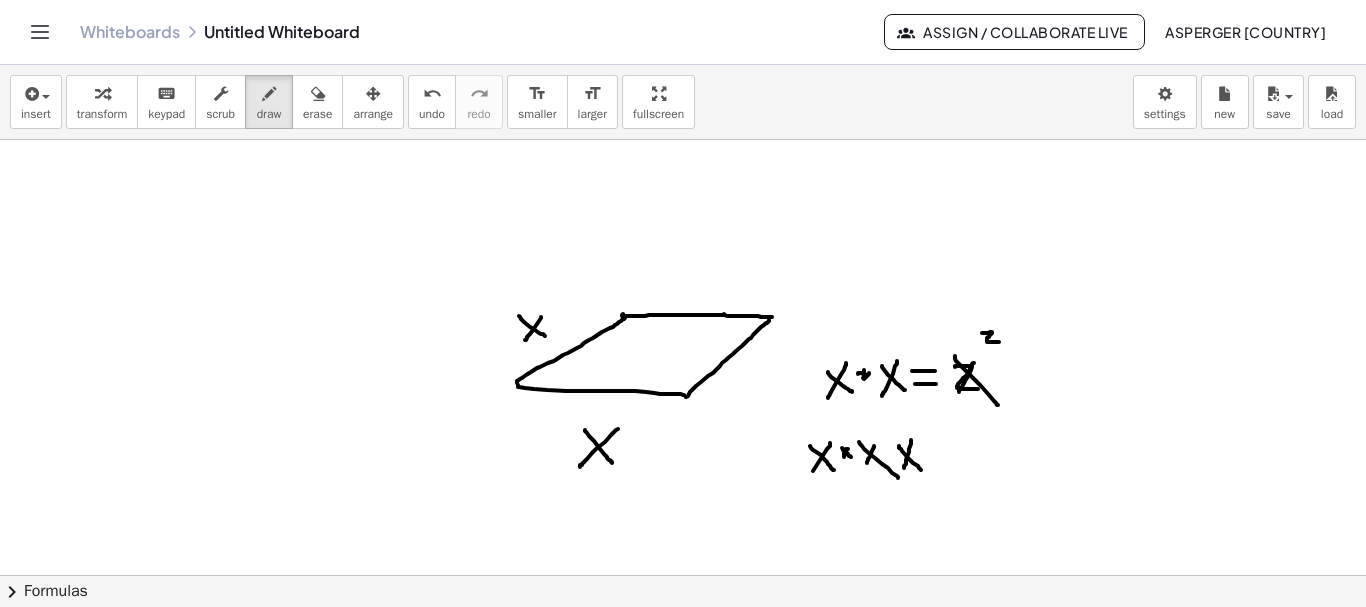 drag, startPoint x: 899, startPoint y: 447, endPoint x: 923, endPoint y: 471, distance: 33.941124 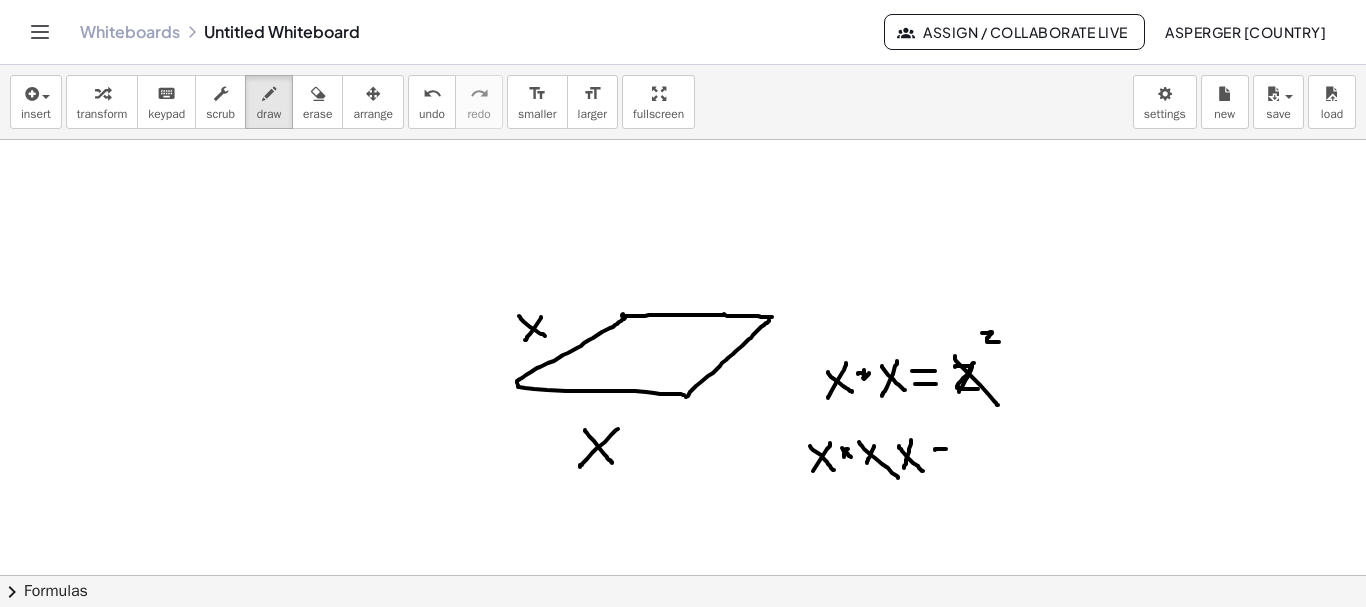 drag, startPoint x: 939, startPoint y: 449, endPoint x: 958, endPoint y: 449, distance: 19 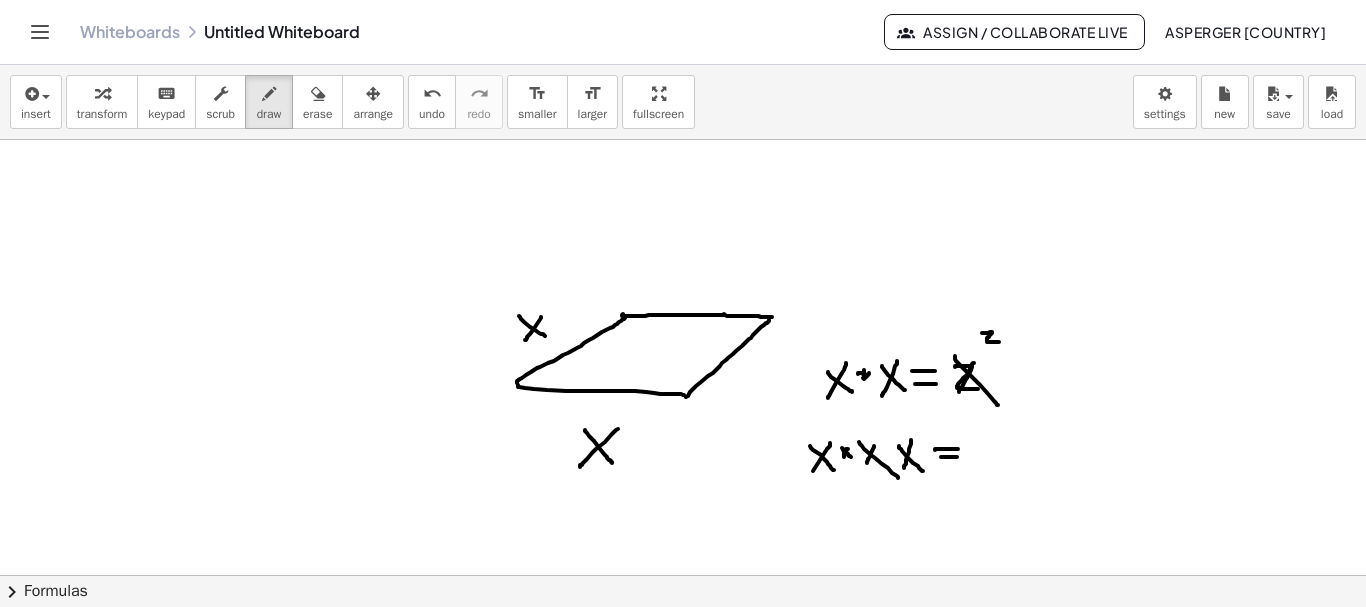 drag, startPoint x: 941, startPoint y: 457, endPoint x: 957, endPoint y: 457, distance: 16 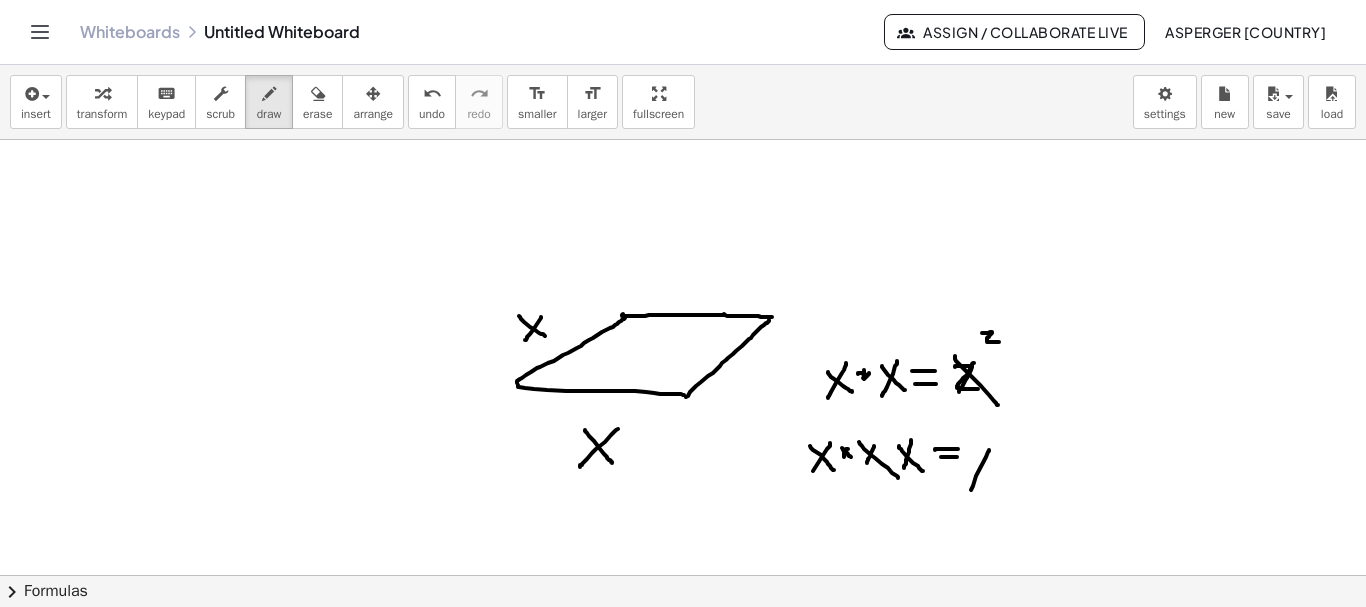 drag 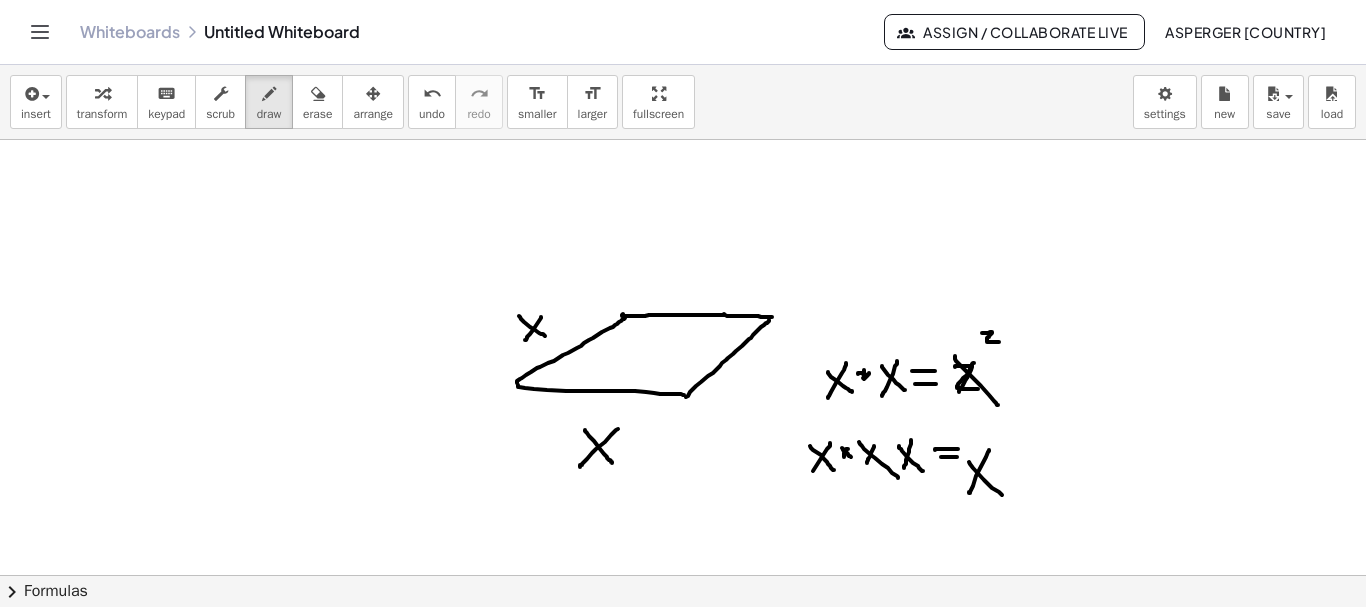 click at bounding box center (683, 640) 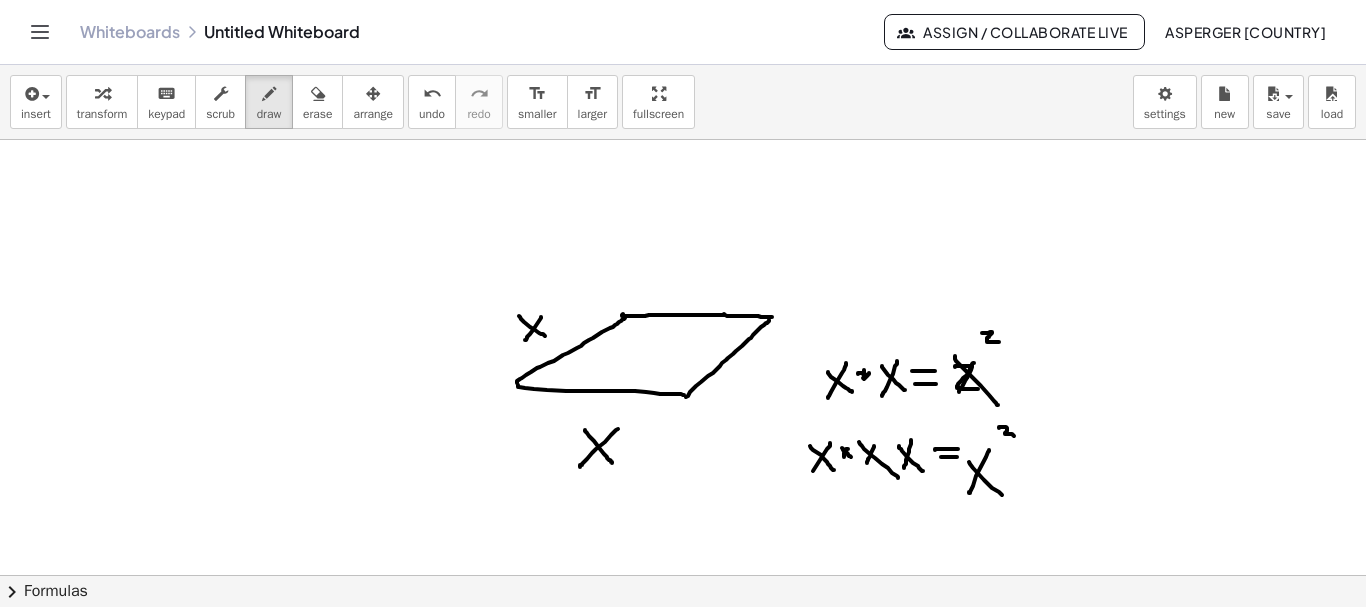 click at bounding box center (683, 640) 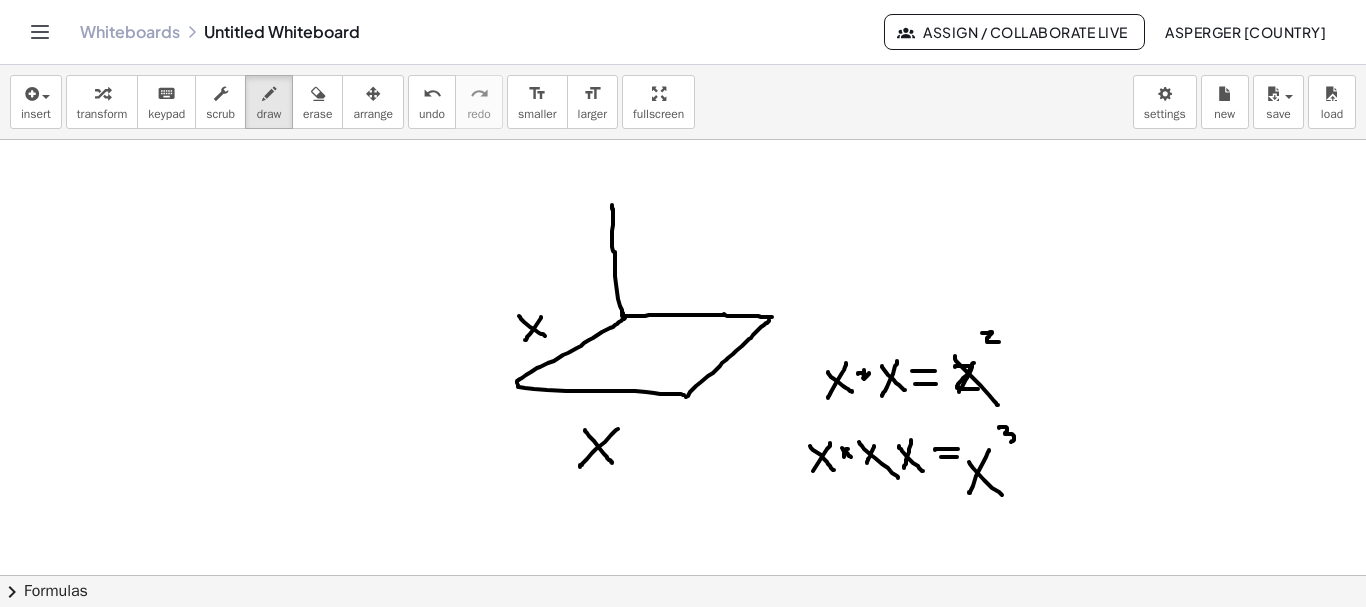click at bounding box center [683, 640] 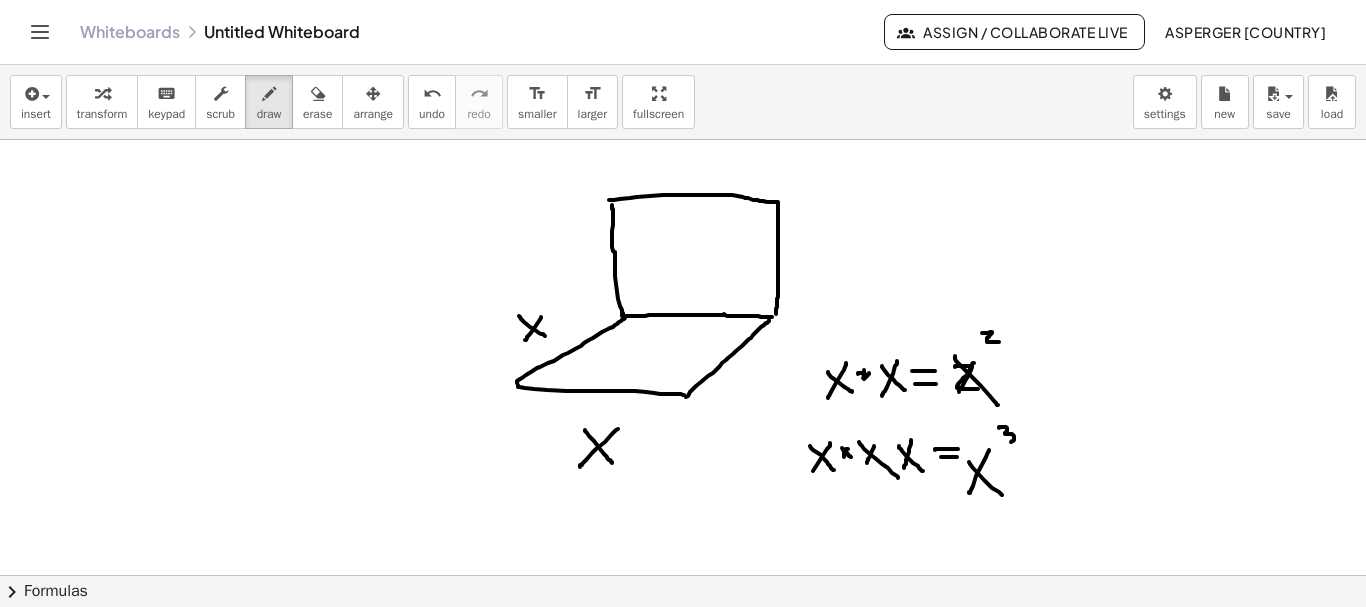 click at bounding box center (683, 640) 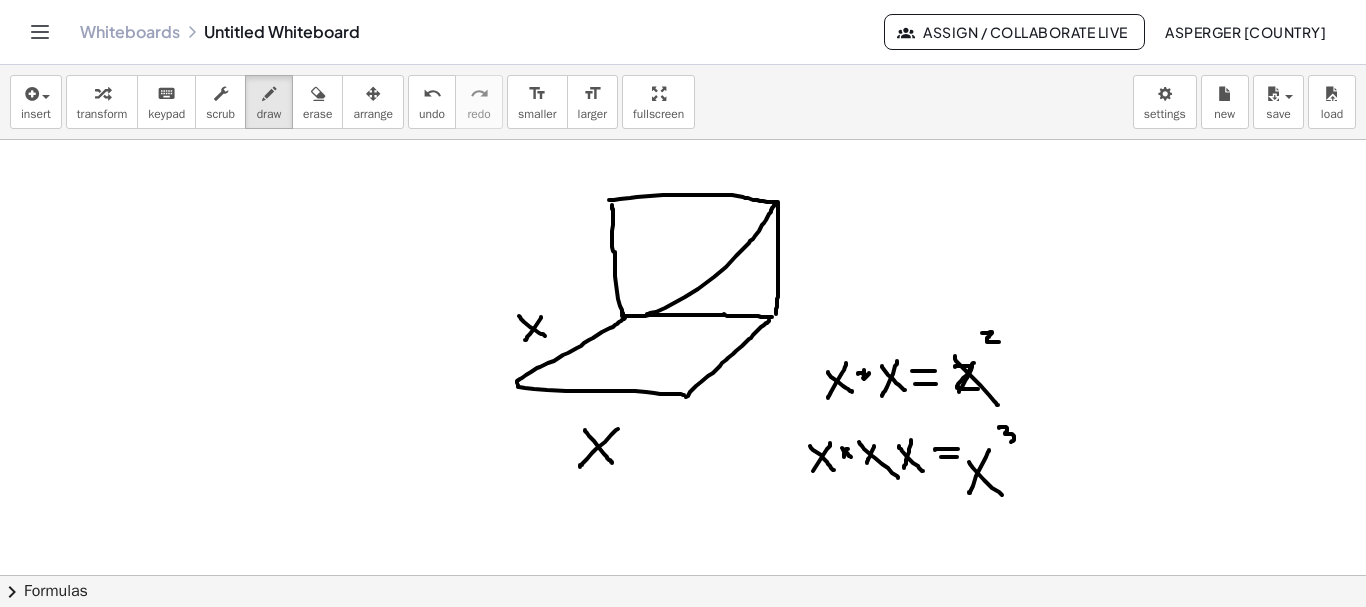 click at bounding box center (683, 640) 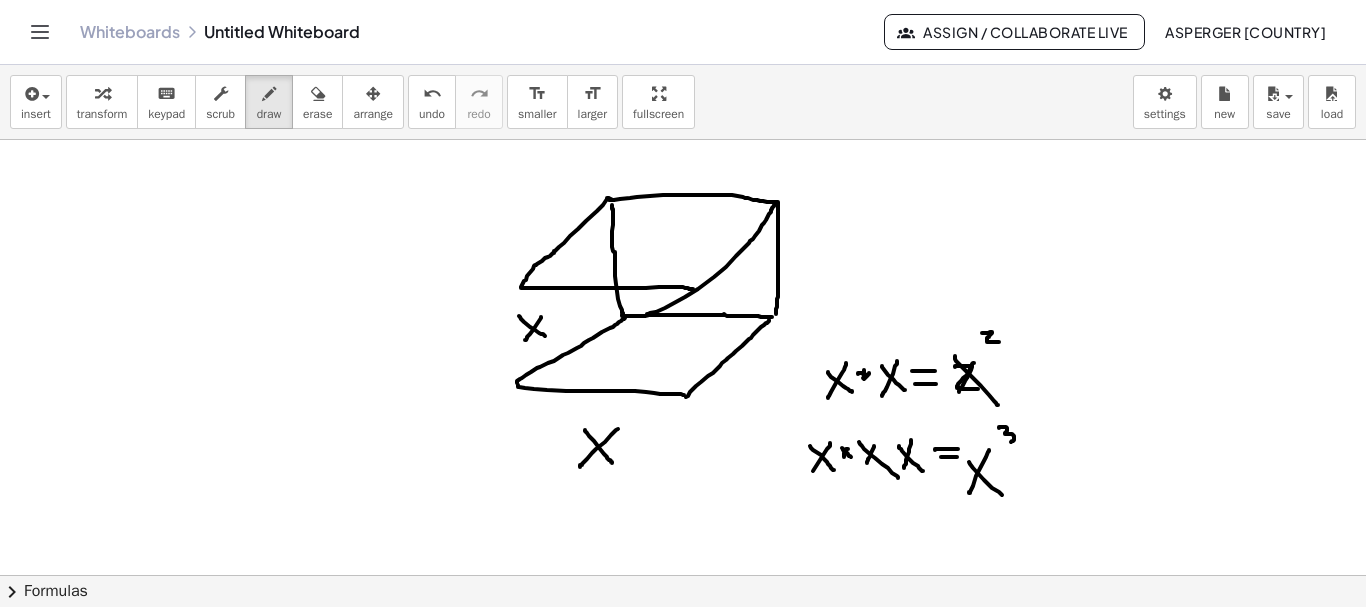 click at bounding box center (683, 640) 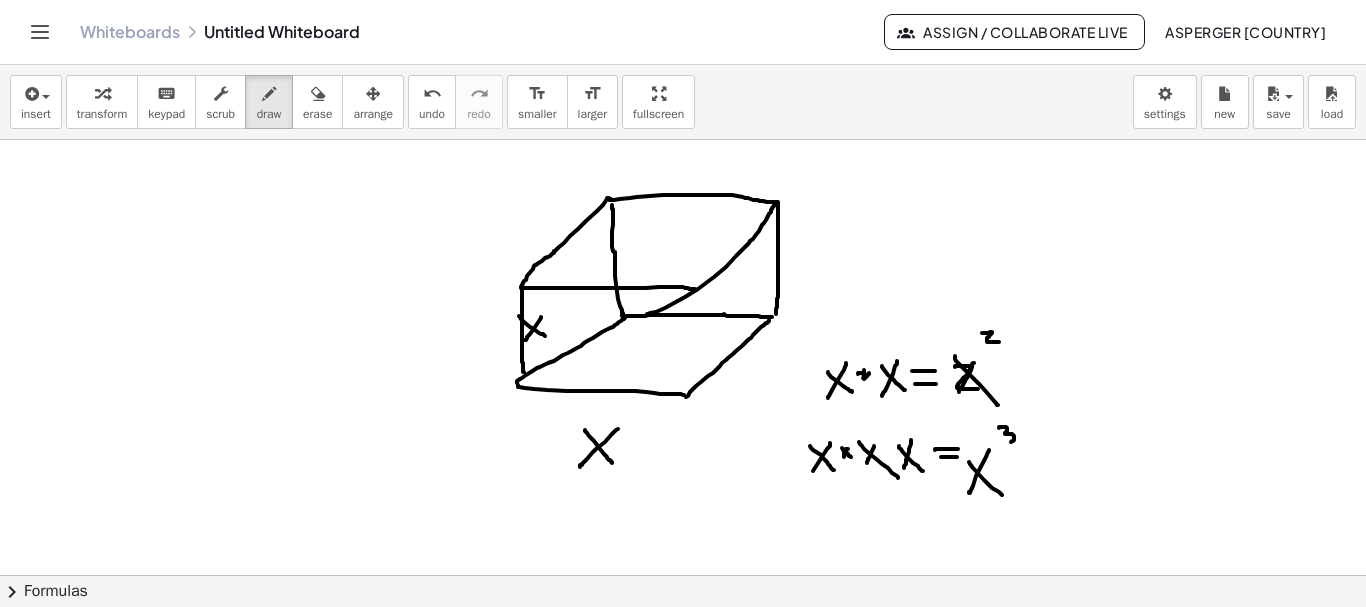 click at bounding box center [683, 640] 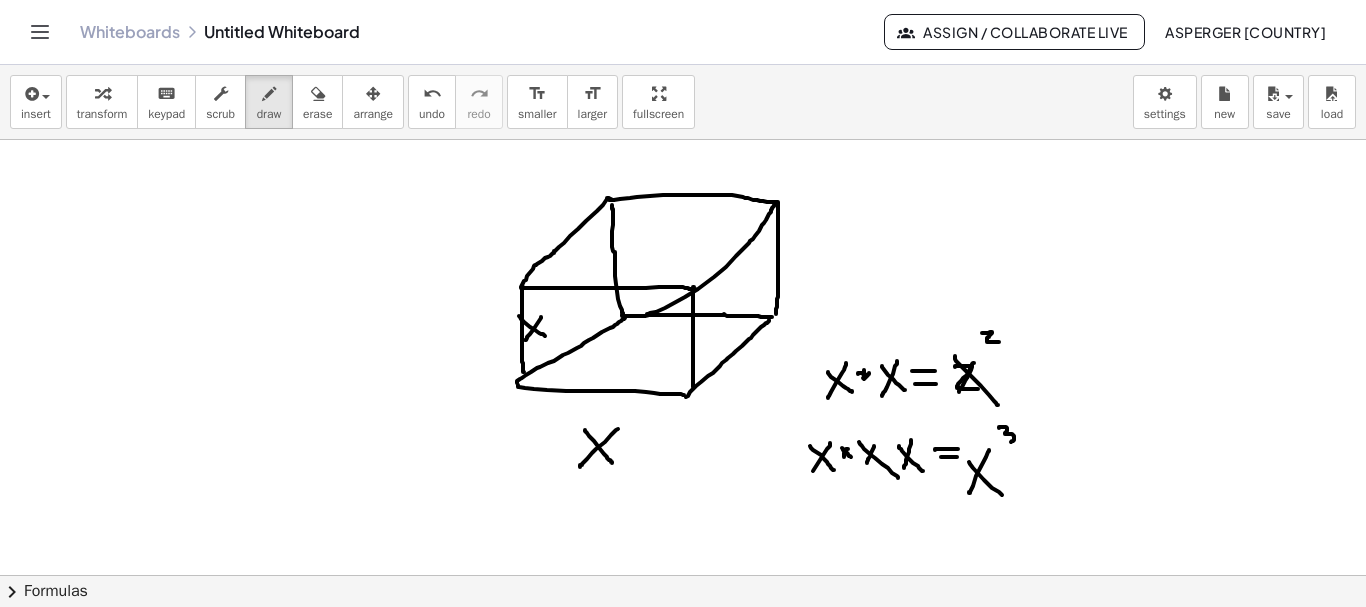 click at bounding box center [683, 640] 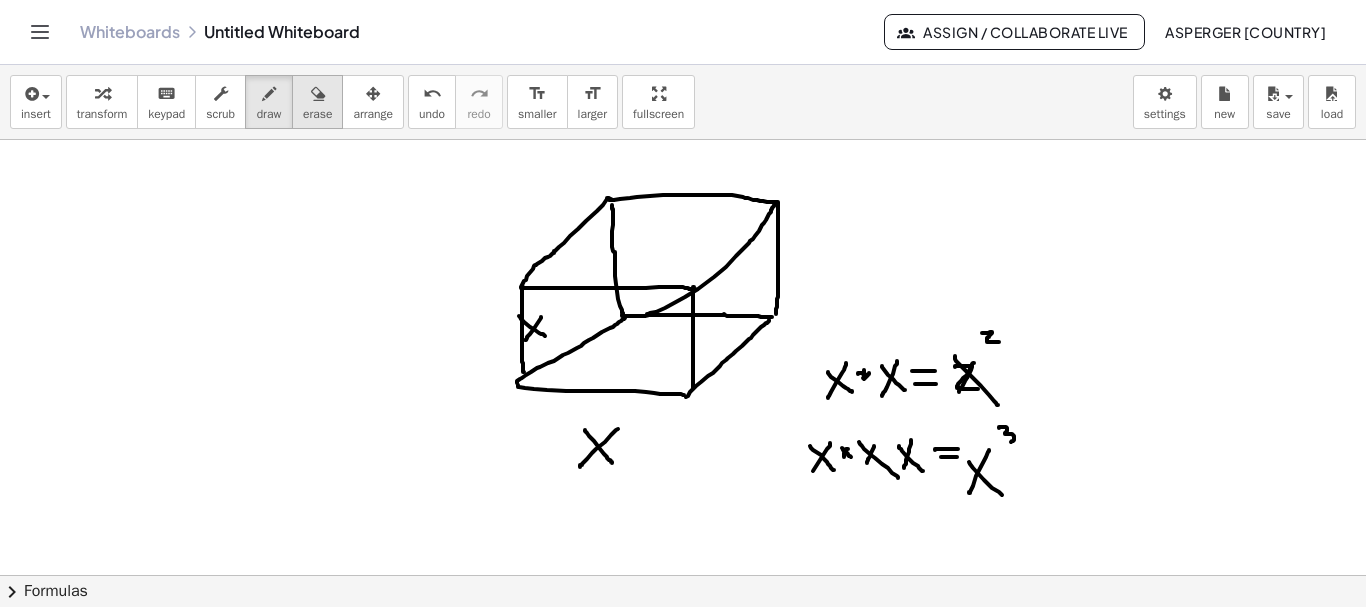click at bounding box center [318, 94] 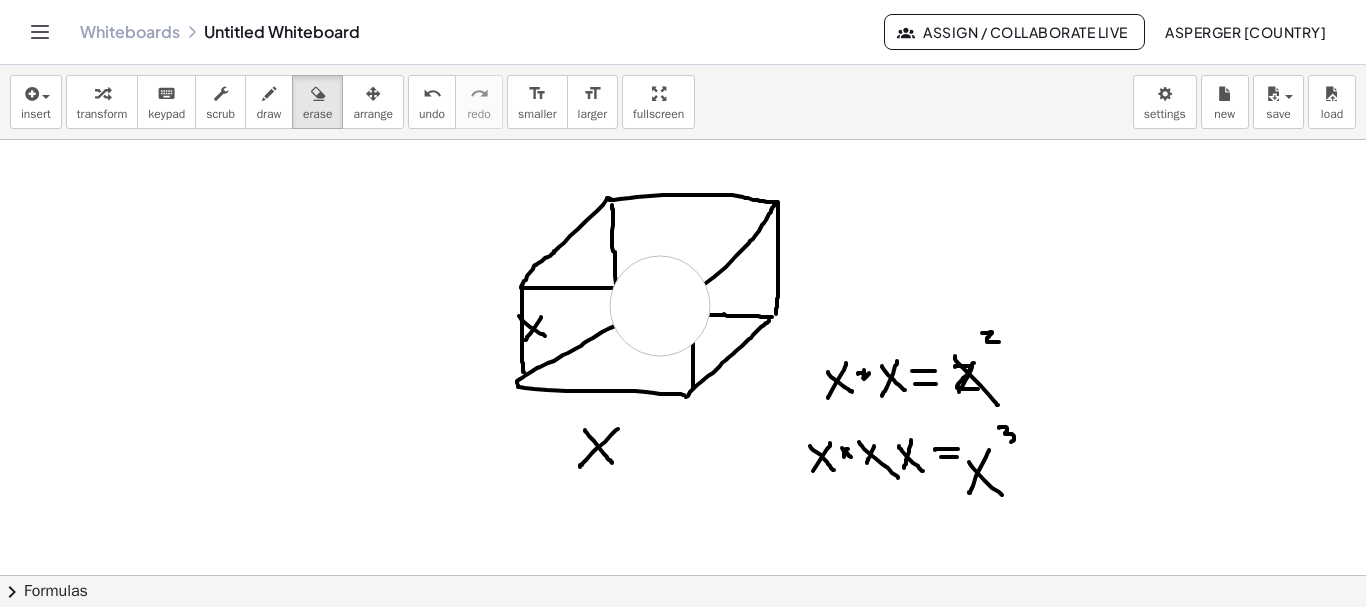 click at bounding box center [683, 640] 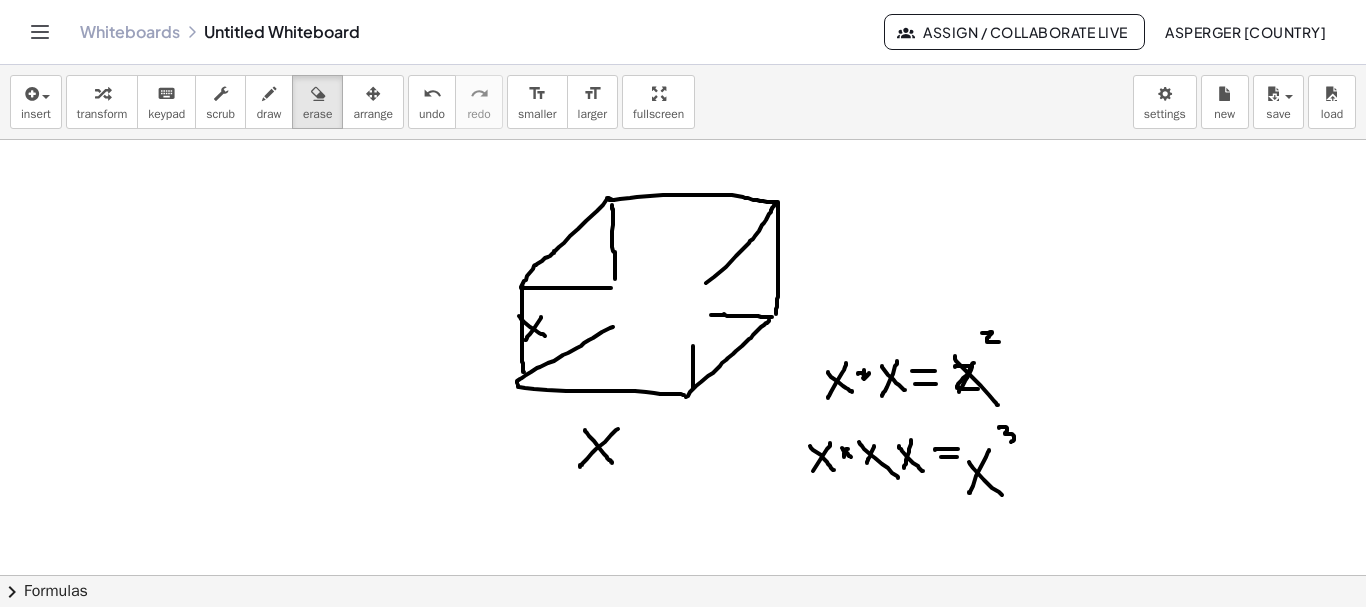 click at bounding box center [683, 640] 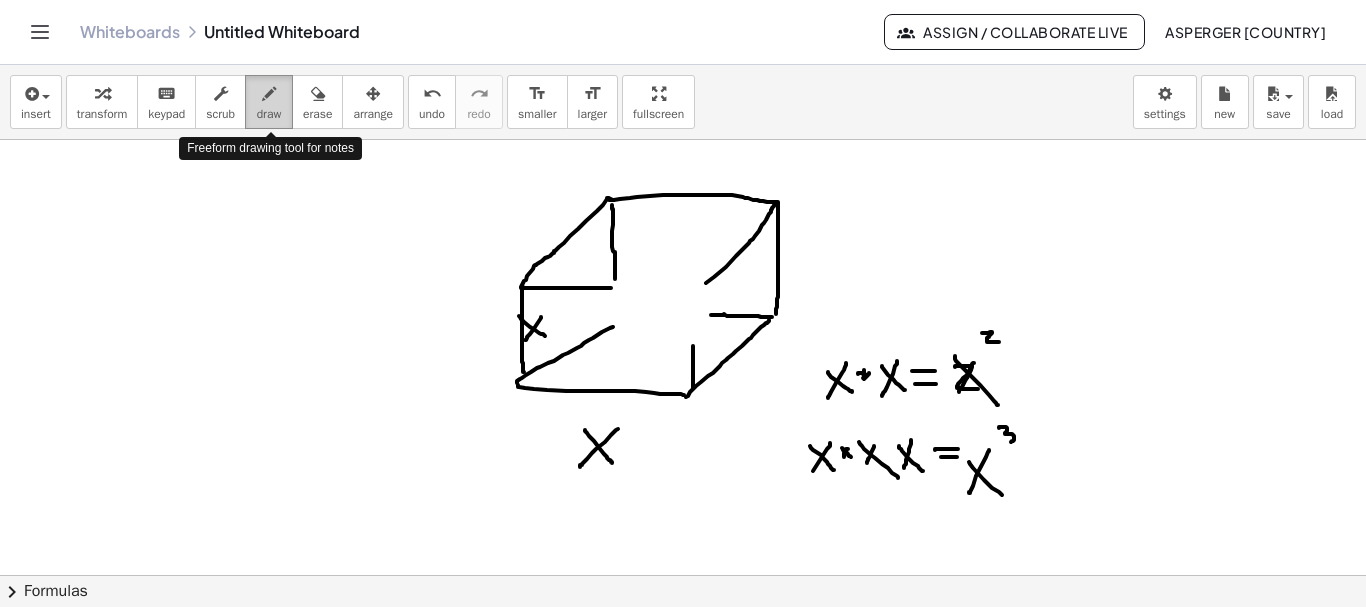 click at bounding box center [269, 94] 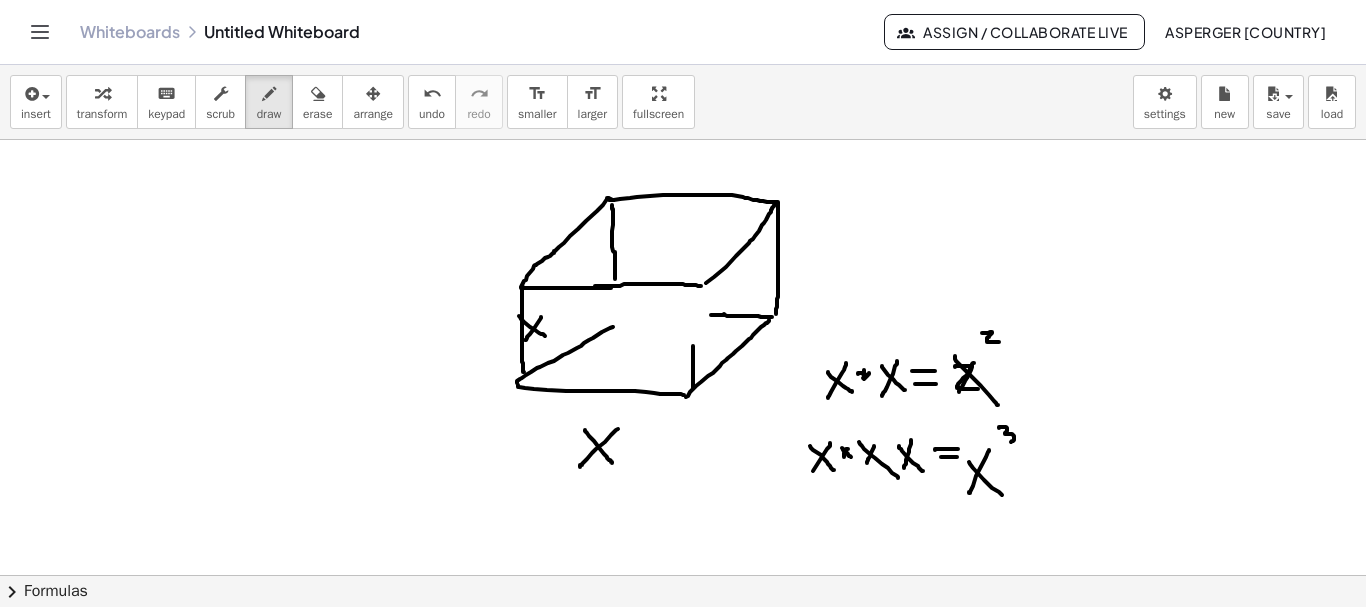 drag, startPoint x: 595, startPoint y: 286, endPoint x: 702, endPoint y: 286, distance: 107 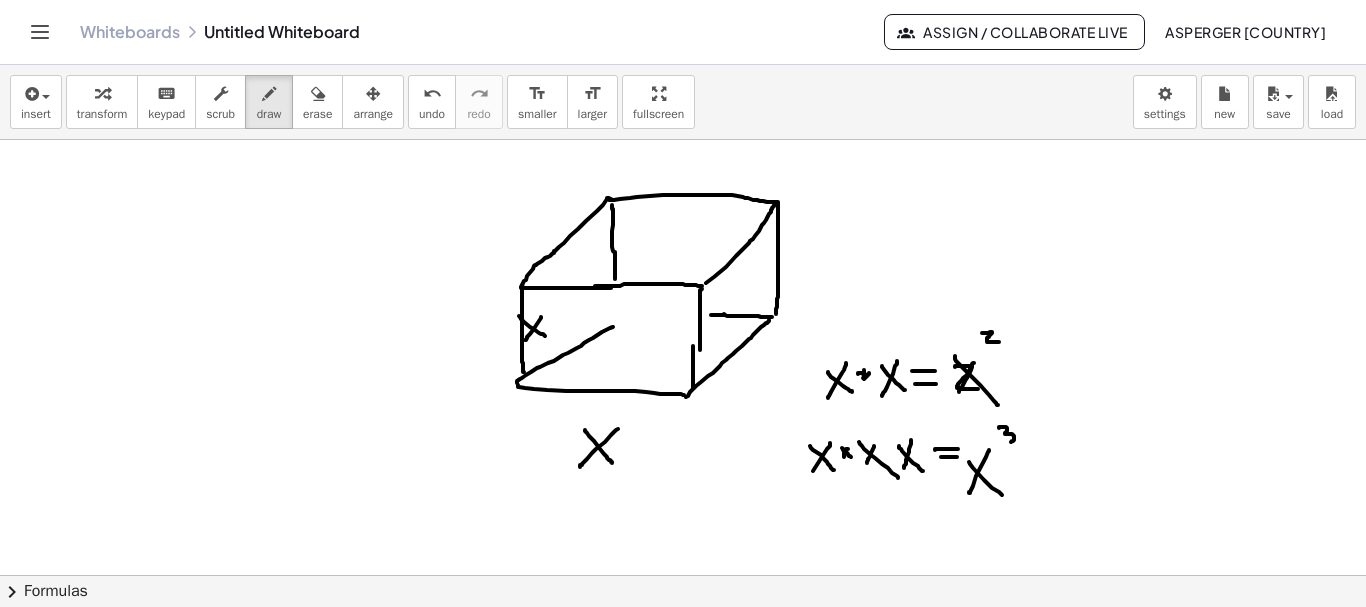 drag, startPoint x: 702, startPoint y: 289, endPoint x: 700, endPoint y: 351, distance: 62.03225 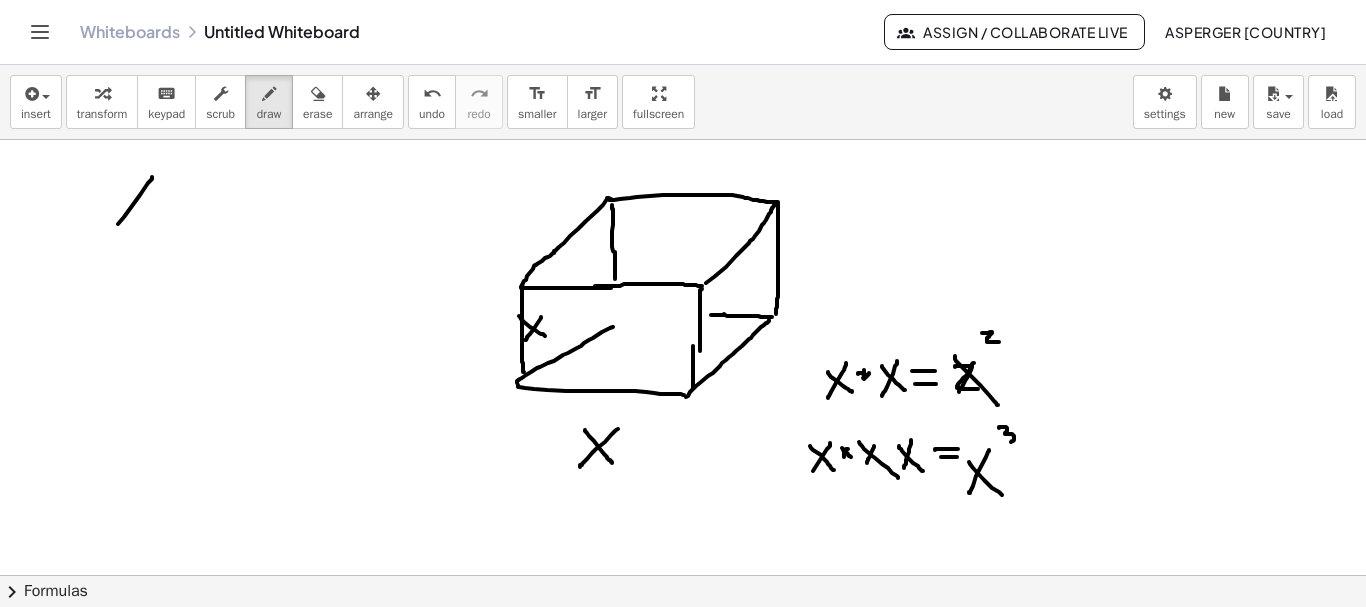 click at bounding box center [683, 640] 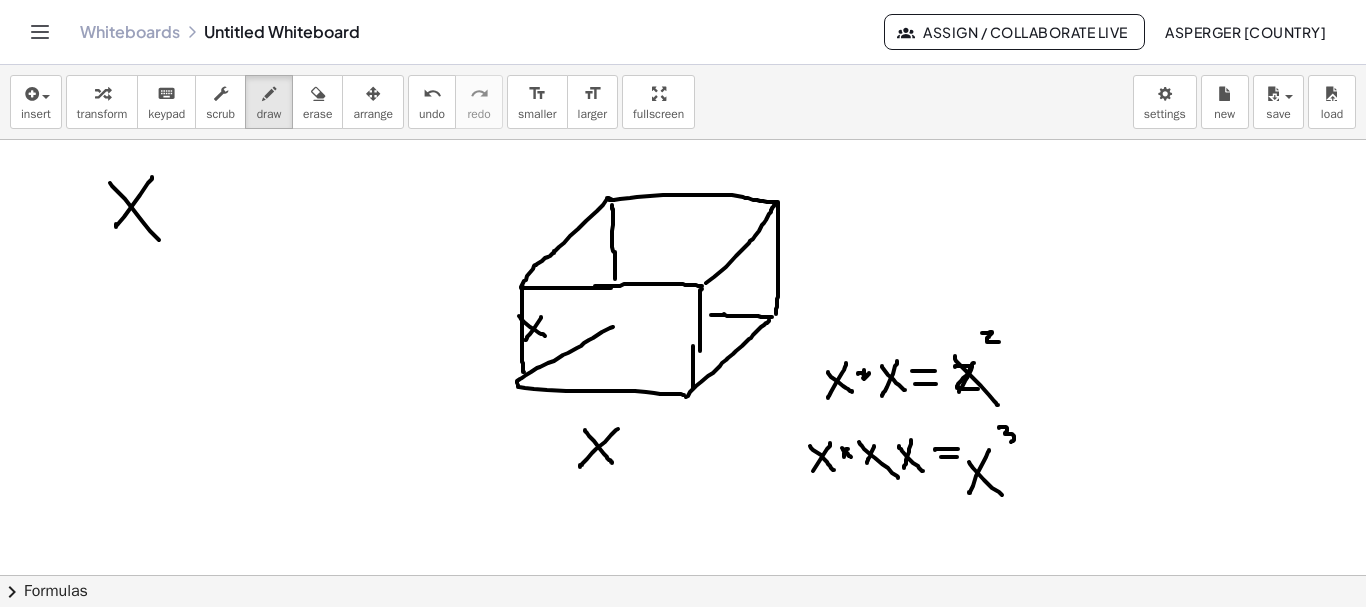 drag, startPoint x: 110, startPoint y: 183, endPoint x: 159, endPoint y: 226, distance: 65.192024 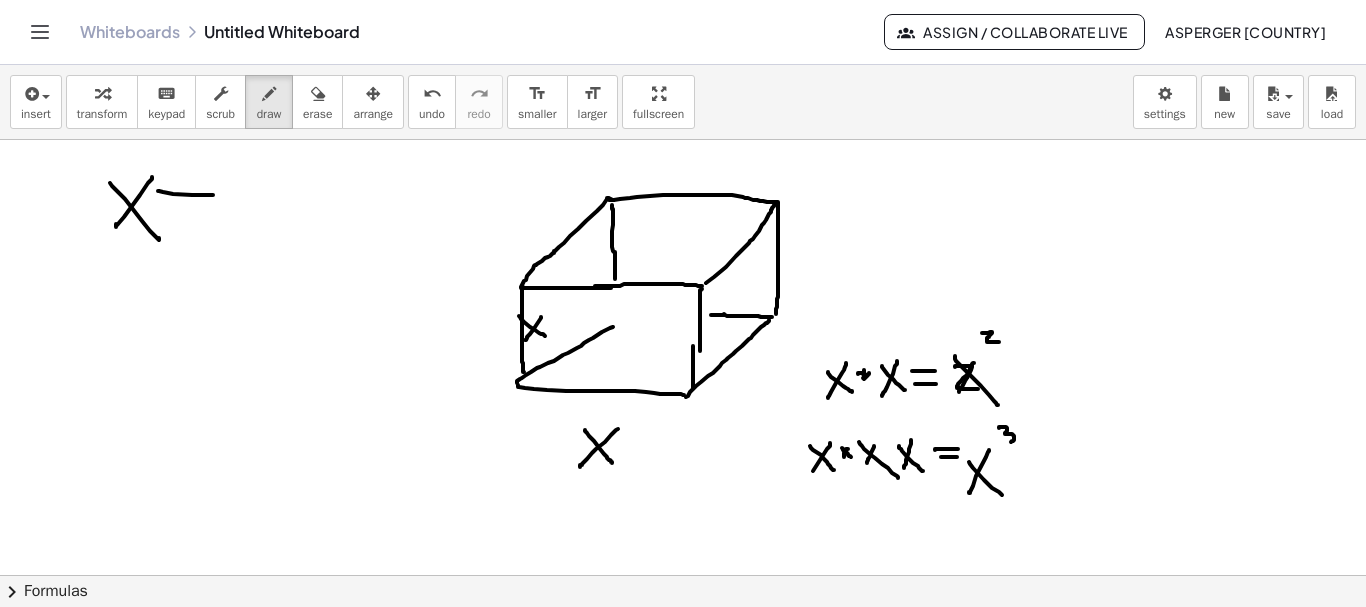 drag, startPoint x: 173, startPoint y: 194, endPoint x: 214, endPoint y: 195, distance: 41.01219 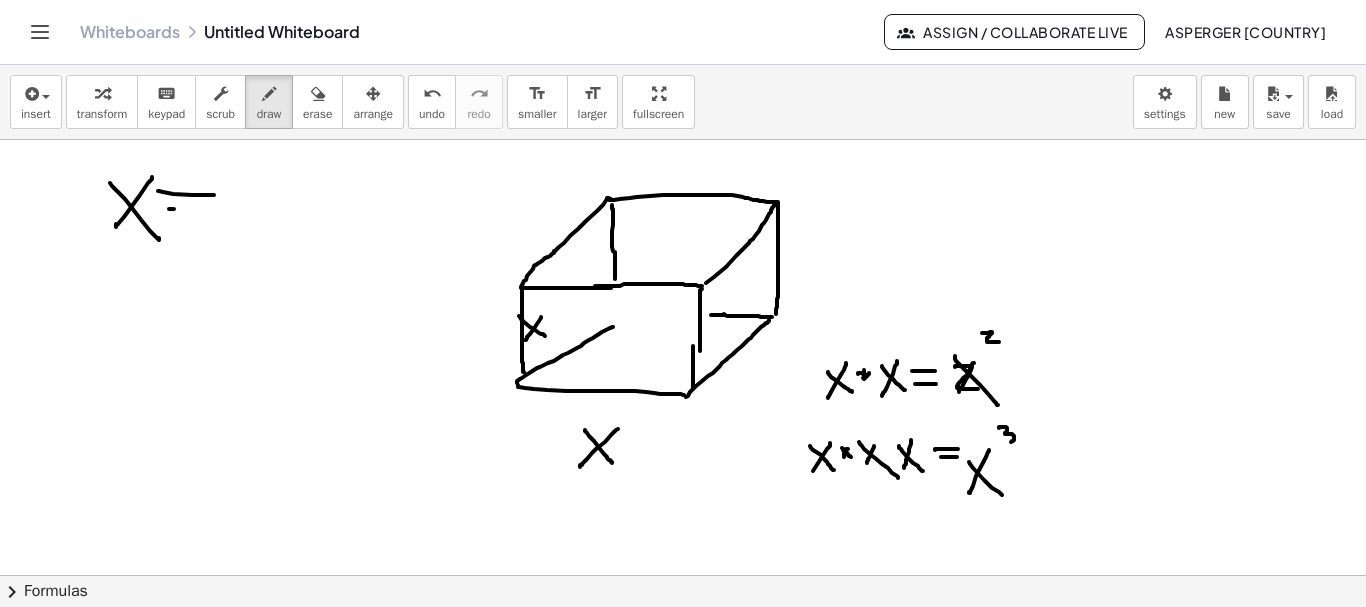 drag, startPoint x: 169, startPoint y: 209, endPoint x: 223, endPoint y: 213, distance: 54.147945 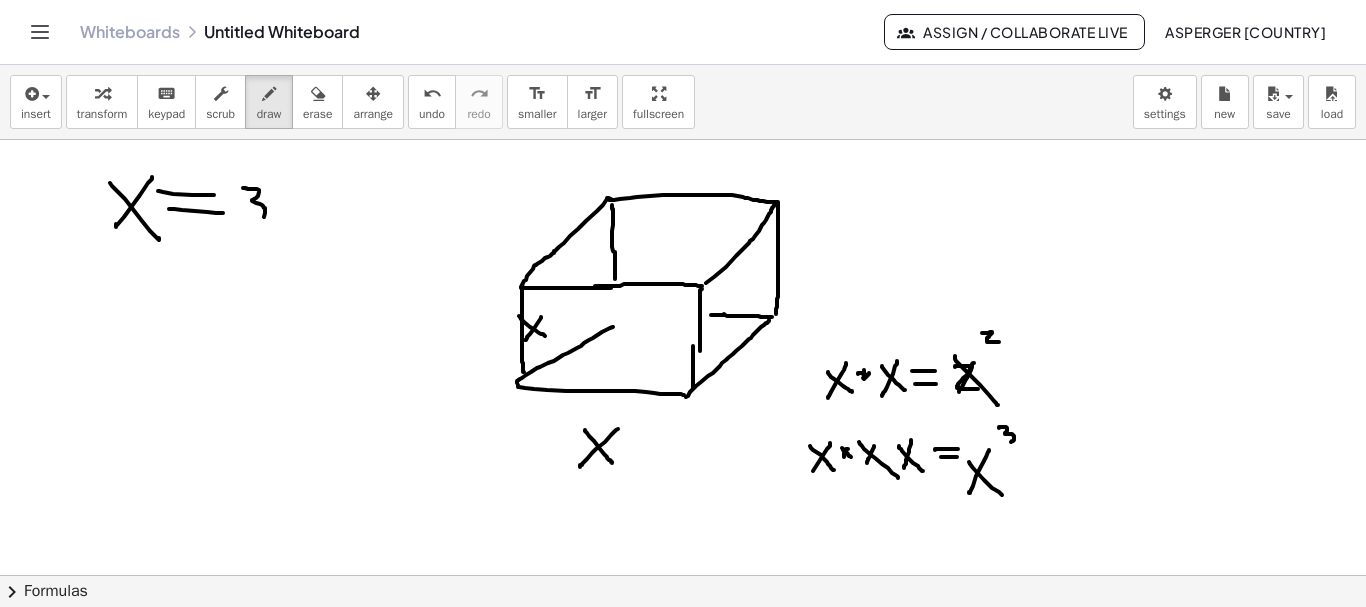 drag, startPoint x: 243, startPoint y: 188, endPoint x: 266, endPoint y: 218, distance: 37.802116 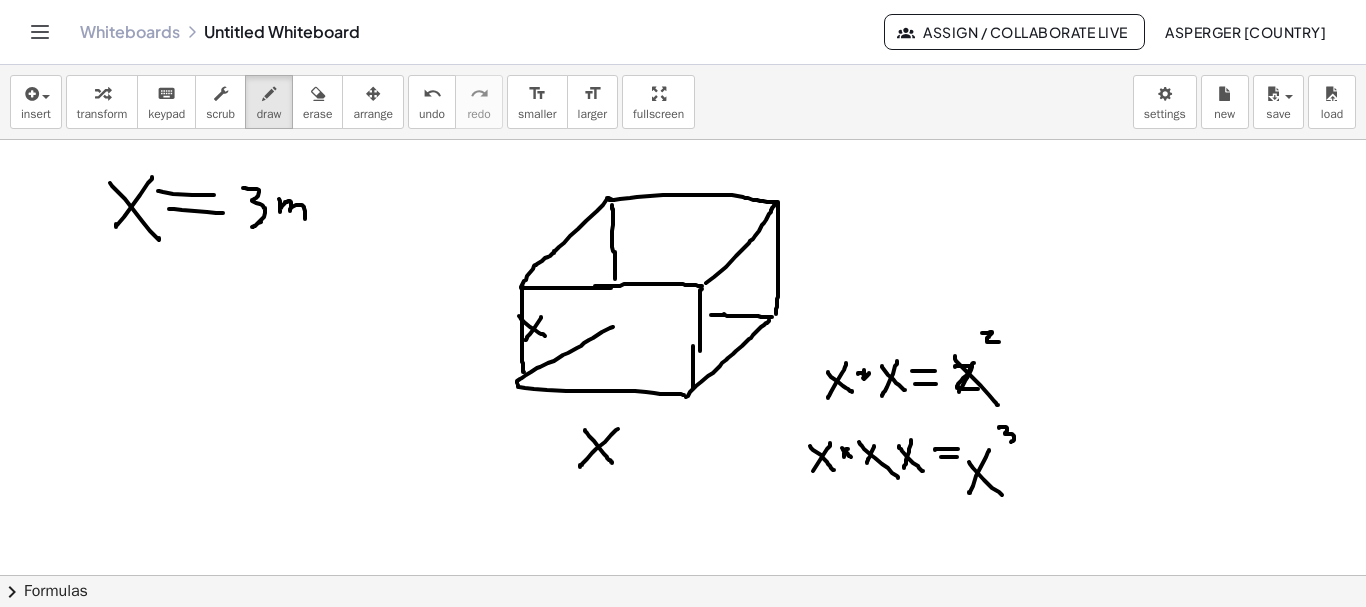 drag, startPoint x: 279, startPoint y: 199, endPoint x: 305, endPoint y: 219, distance: 32.80244 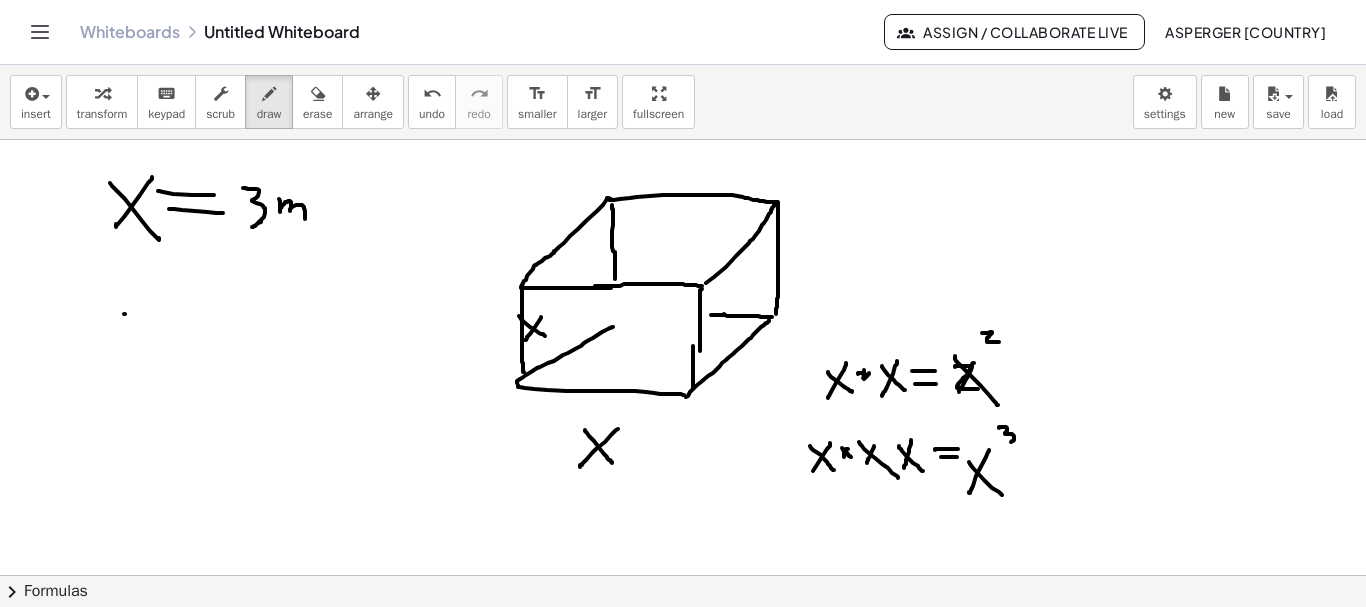 drag, startPoint x: 124, startPoint y: 314, endPoint x: 102, endPoint y: 319, distance: 22.561028 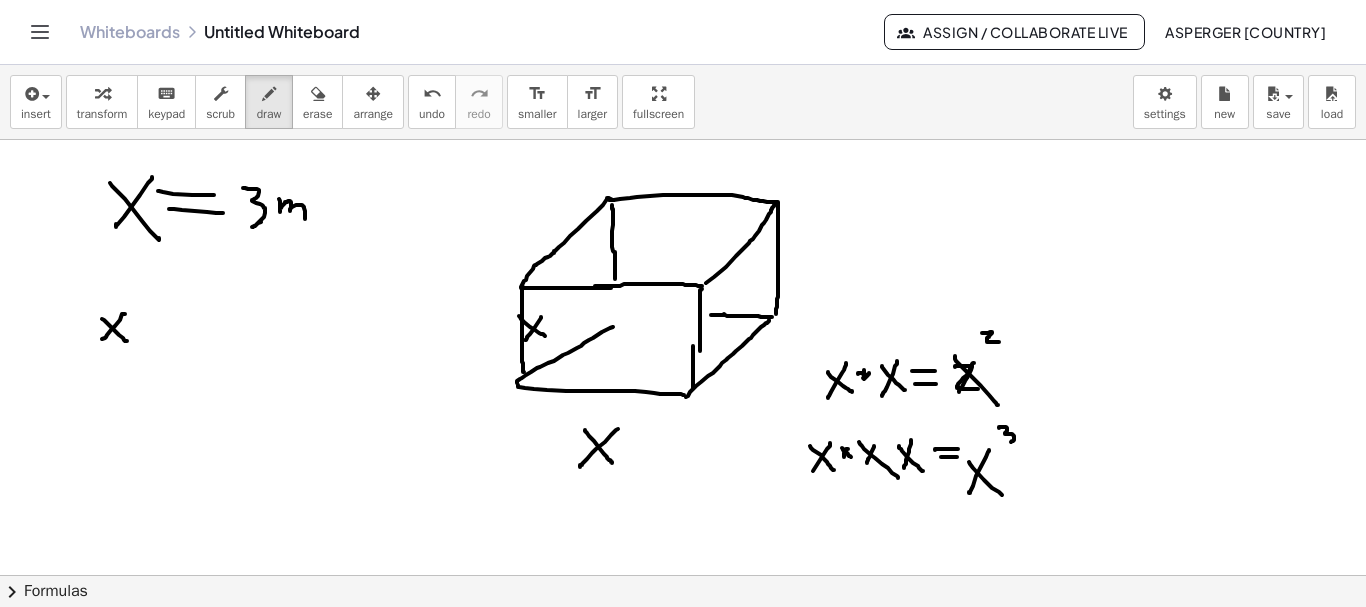 drag, startPoint x: 102, startPoint y: 319, endPoint x: 127, endPoint y: 341, distance: 33.30165 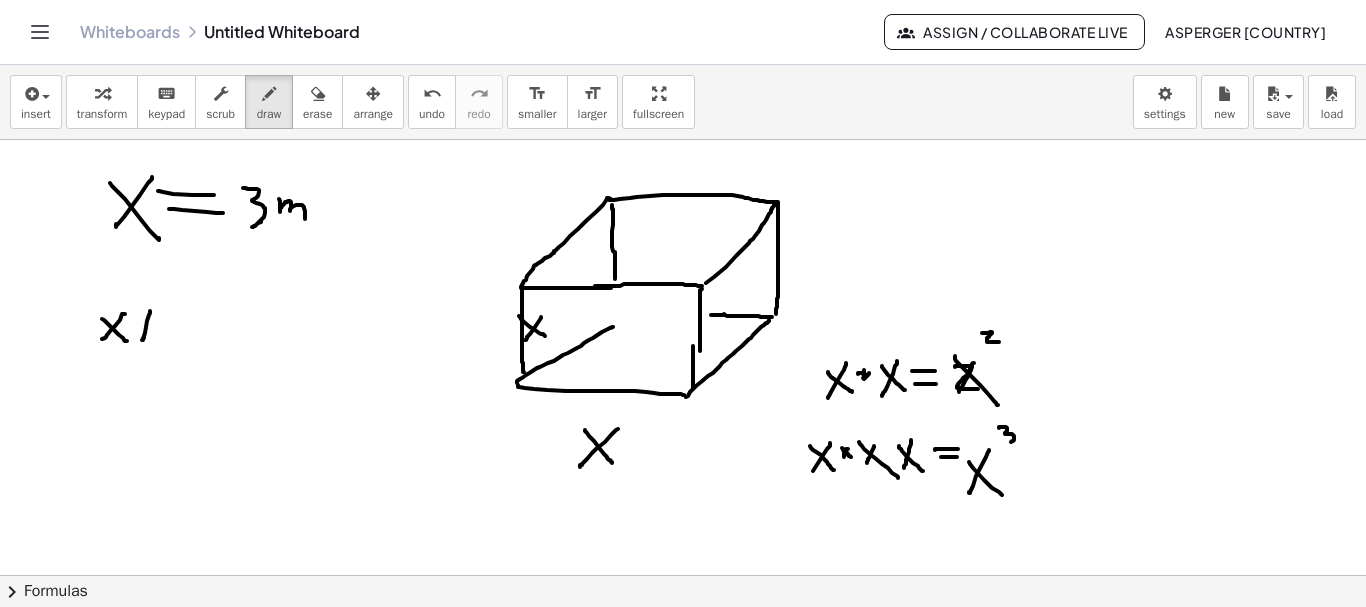 drag, startPoint x: 150, startPoint y: 311, endPoint x: 142, endPoint y: 340, distance: 30.083218 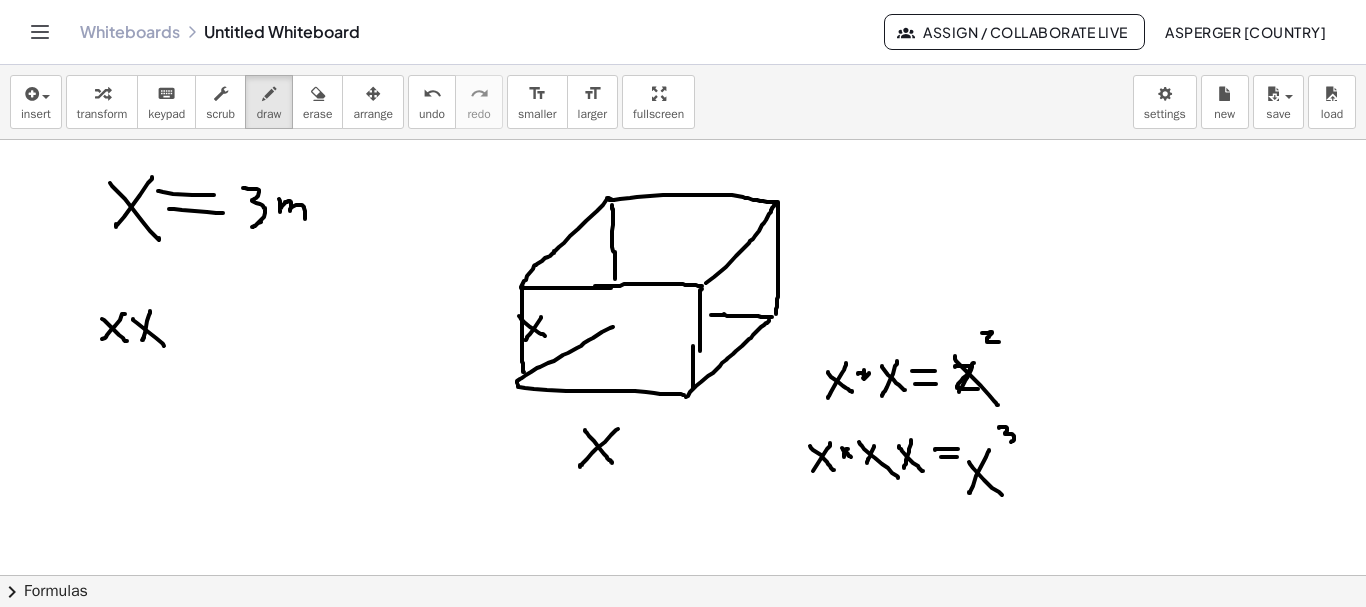 drag, startPoint x: 133, startPoint y: 319, endPoint x: 164, endPoint y: 346, distance: 41.109608 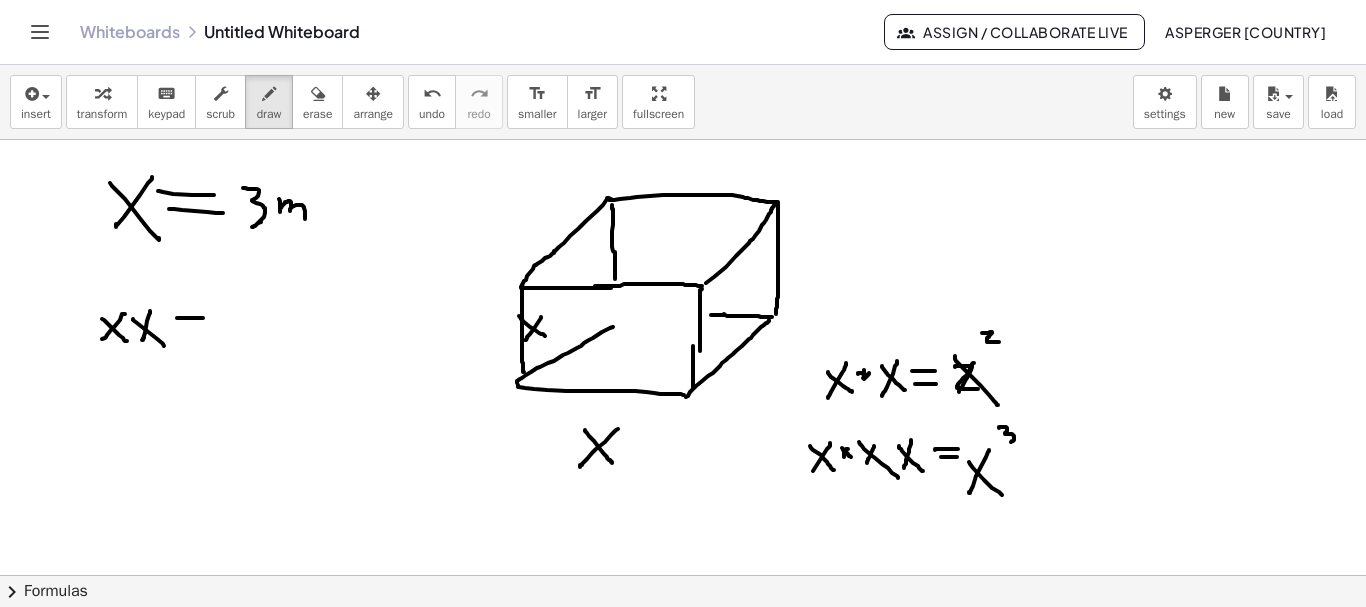 drag, startPoint x: 177, startPoint y: 318, endPoint x: 202, endPoint y: 320, distance: 25.079872 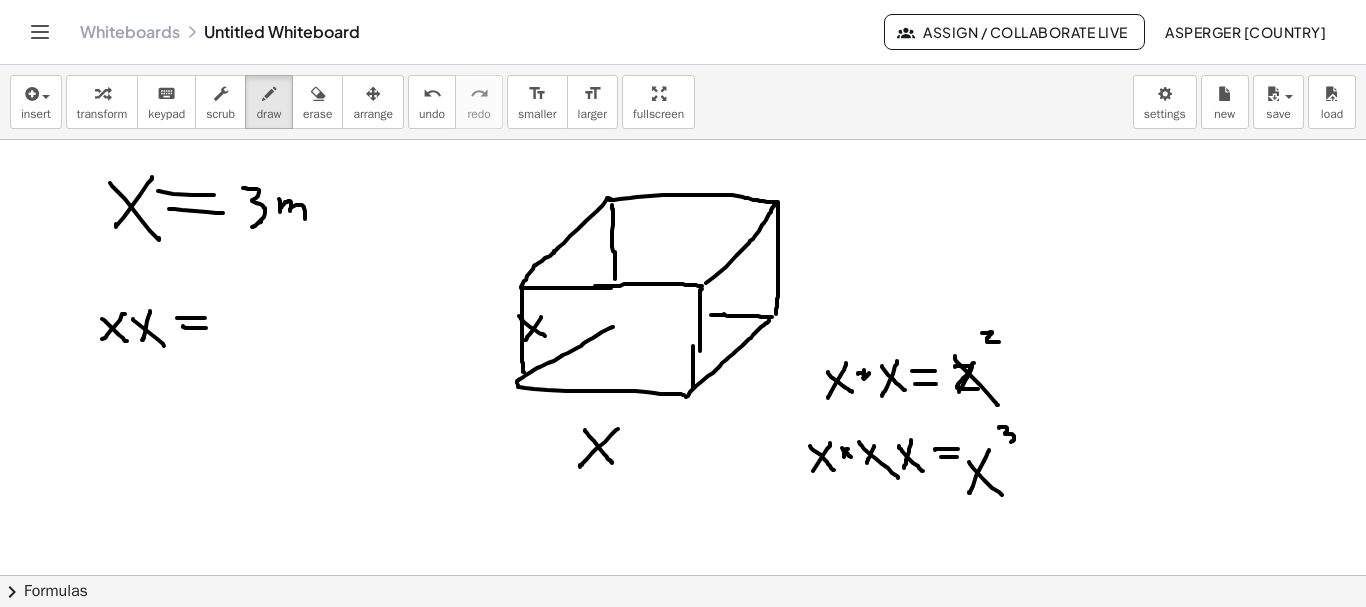 drag, startPoint x: 183, startPoint y: 327, endPoint x: 207, endPoint y: 328, distance: 24.020824 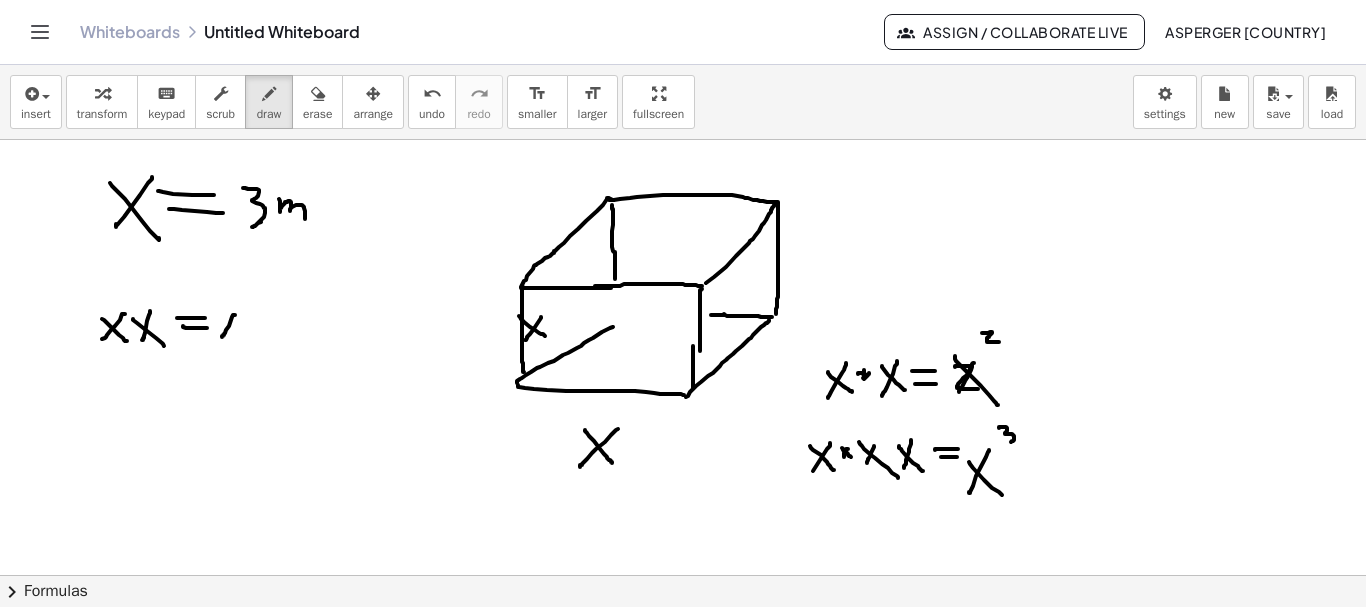 drag, startPoint x: 235, startPoint y: 315, endPoint x: 222, endPoint y: 337, distance: 25.553865 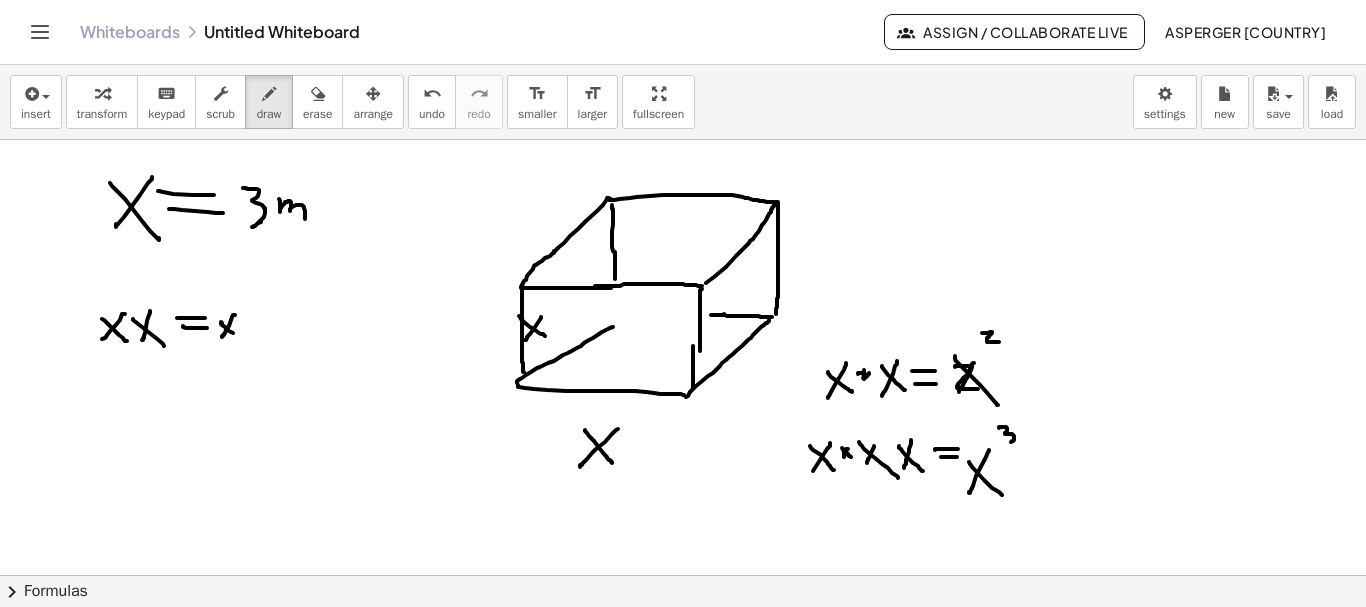 drag, startPoint x: 221, startPoint y: 323, endPoint x: 236, endPoint y: 334, distance: 18.601076 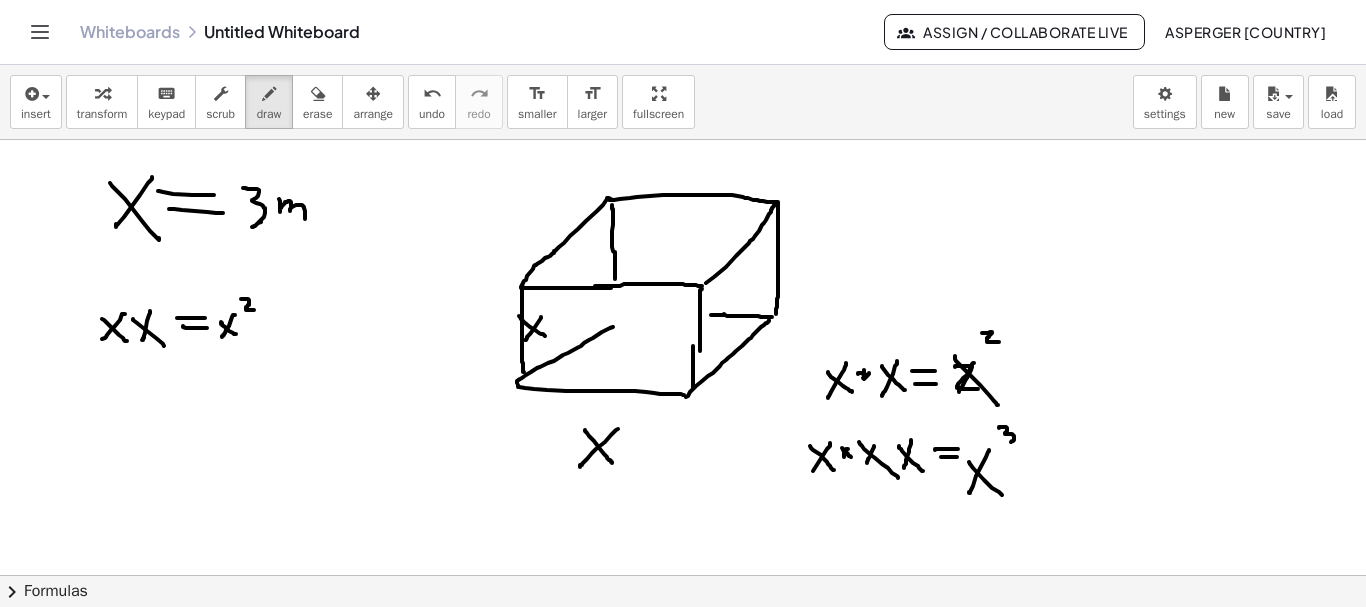 drag, startPoint x: 243, startPoint y: 299, endPoint x: 254, endPoint y: 310, distance: 15.556349 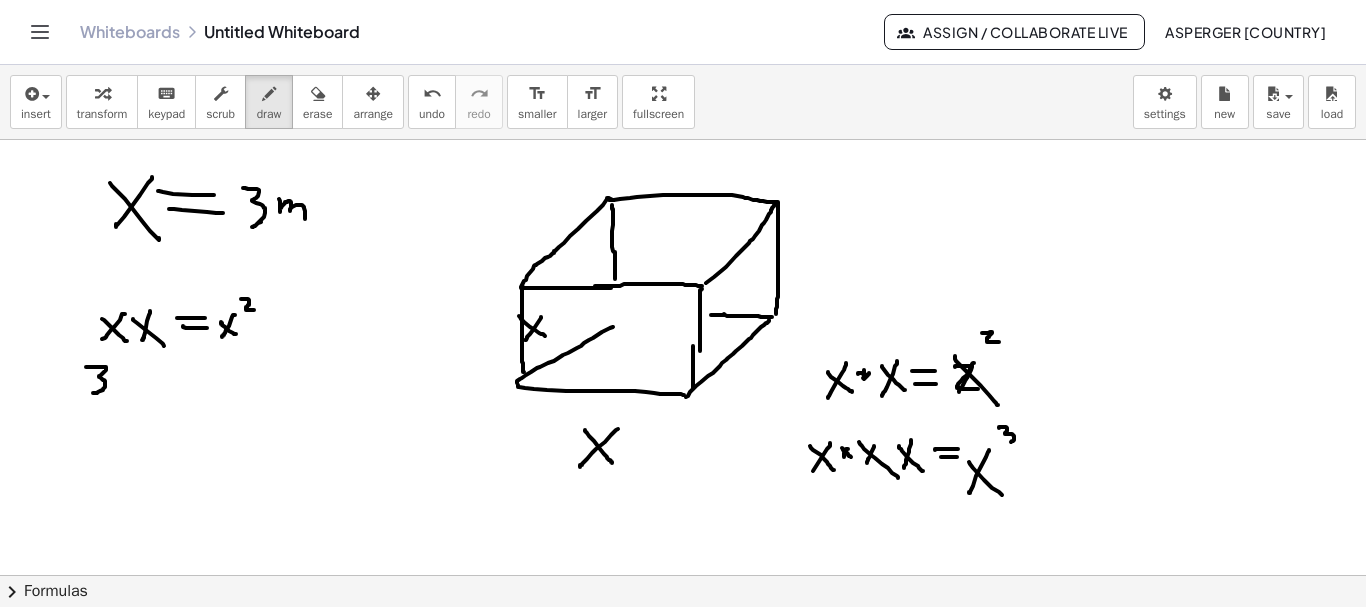 drag, startPoint x: 86, startPoint y: 367, endPoint x: 115, endPoint y: 378, distance: 31.016125 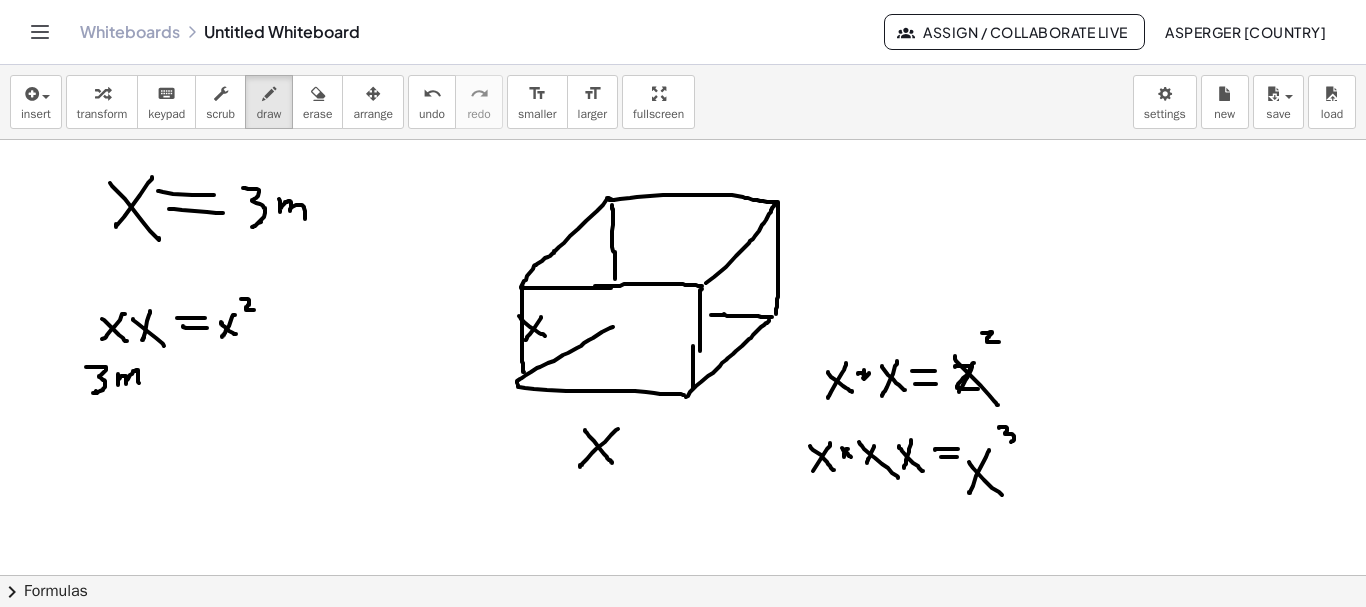 drag, startPoint x: 118, startPoint y: 374, endPoint x: 139, endPoint y: 383, distance: 22.847319 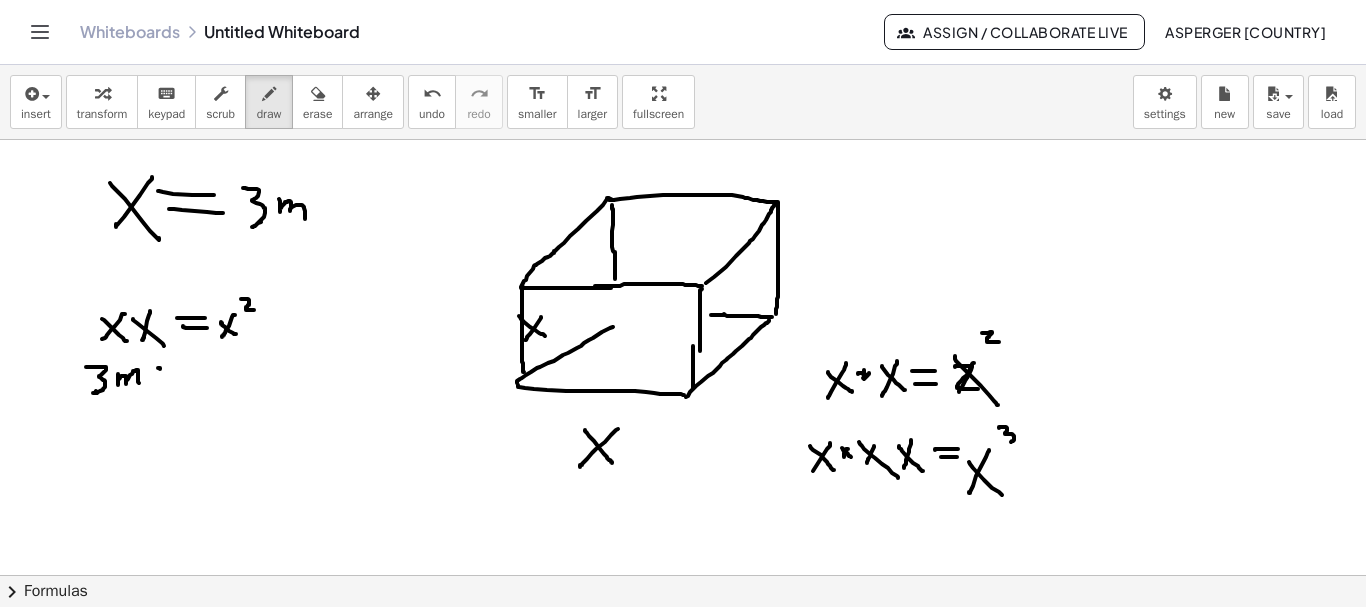 click at bounding box center [683, 640] 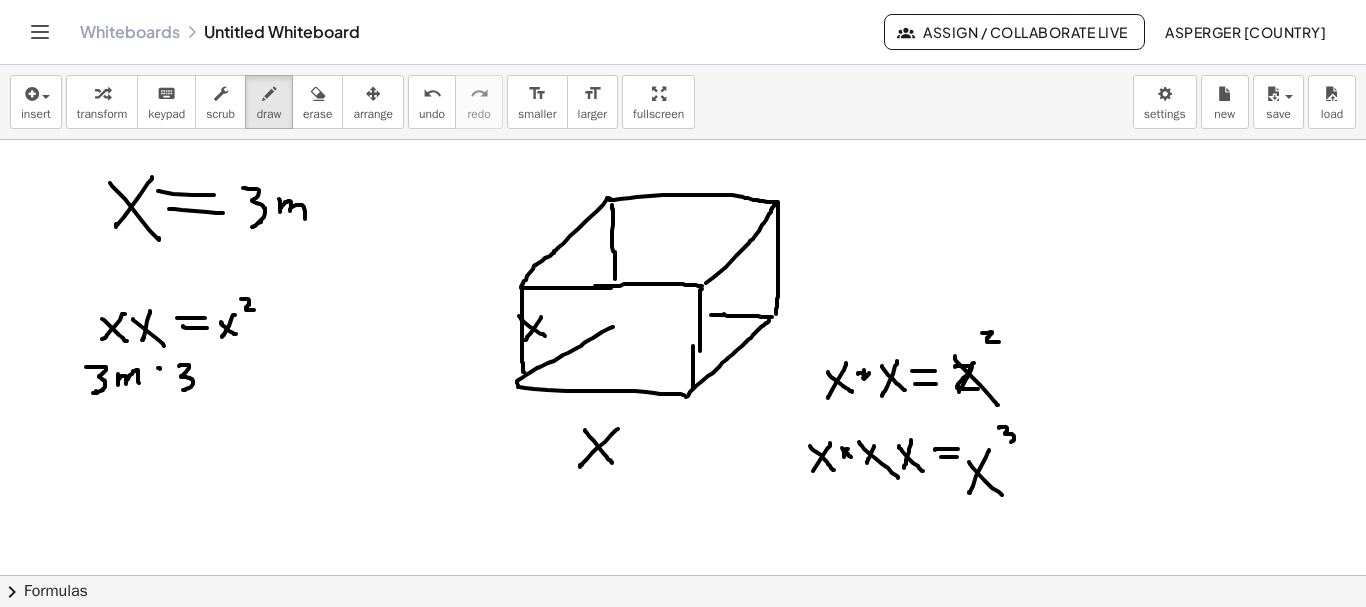 drag, startPoint x: 180, startPoint y: 365, endPoint x: 183, endPoint y: 390, distance: 25.179358 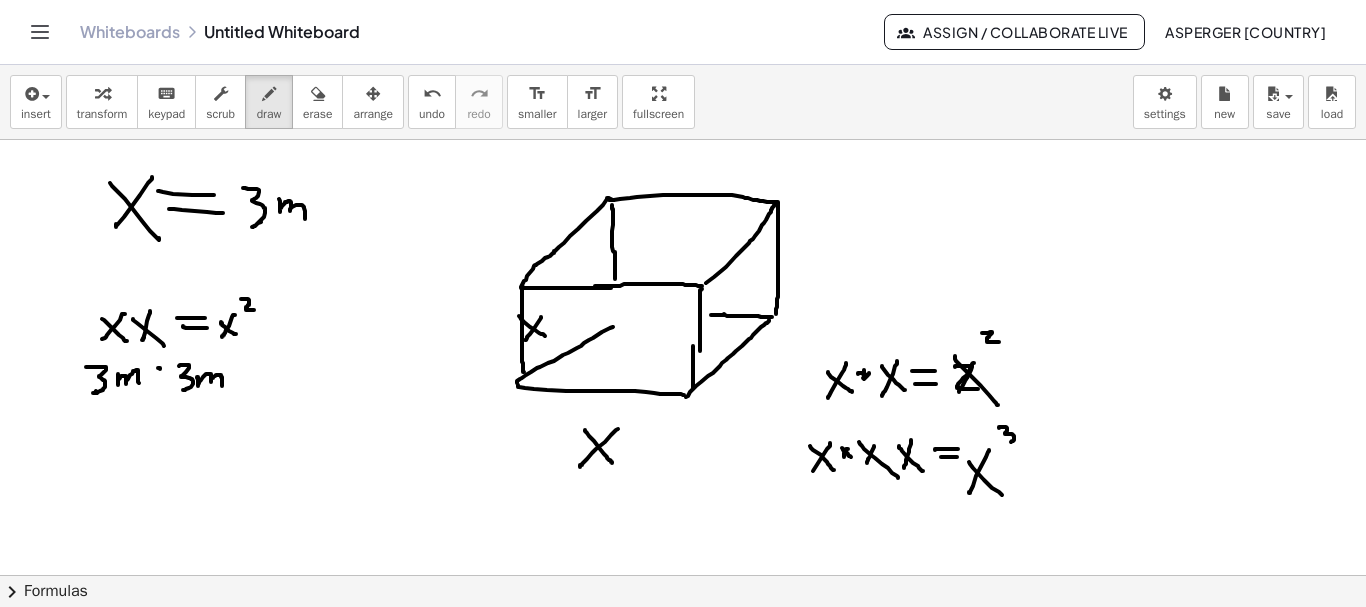 drag, startPoint x: 197, startPoint y: 377, endPoint x: 222, endPoint y: 386, distance: 26.57066 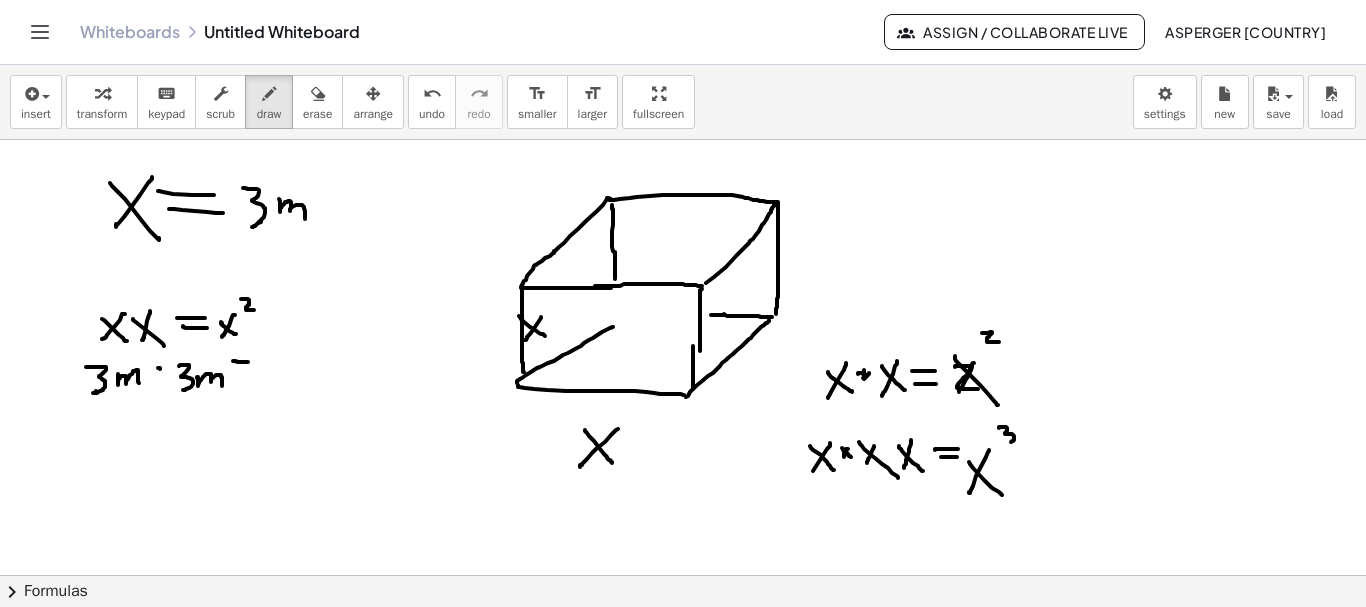 drag, startPoint x: 233, startPoint y: 361, endPoint x: 248, endPoint y: 362, distance: 15.033297 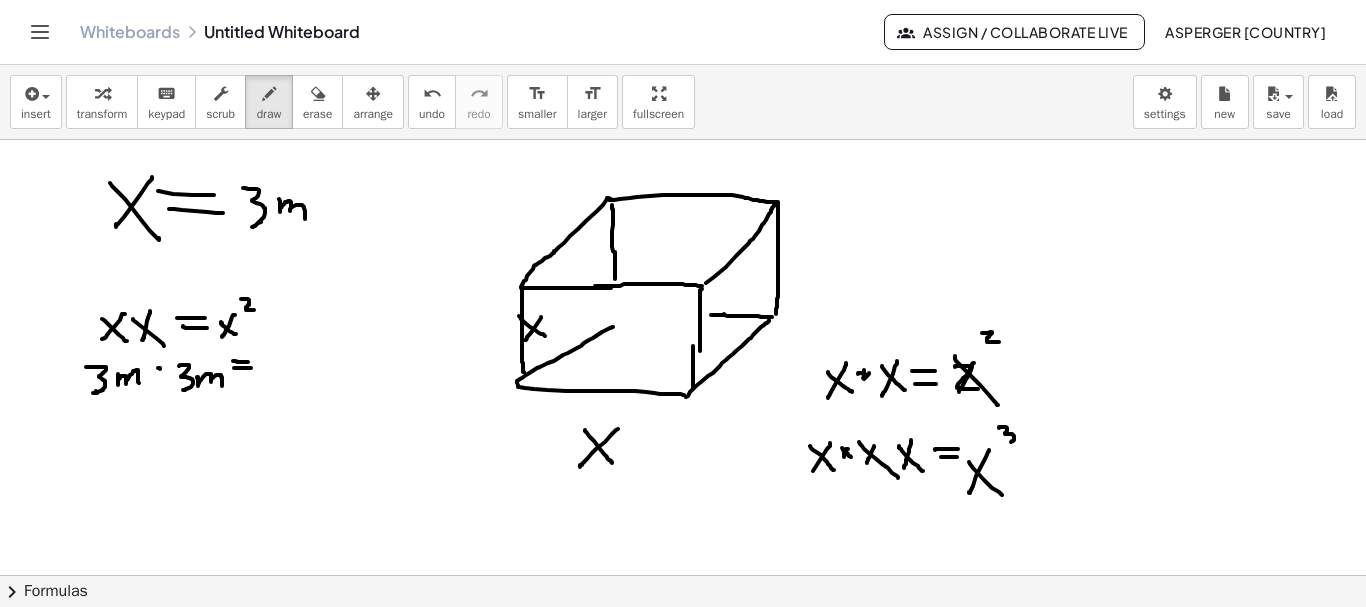 drag, startPoint x: 234, startPoint y: 368, endPoint x: 251, endPoint y: 368, distance: 17 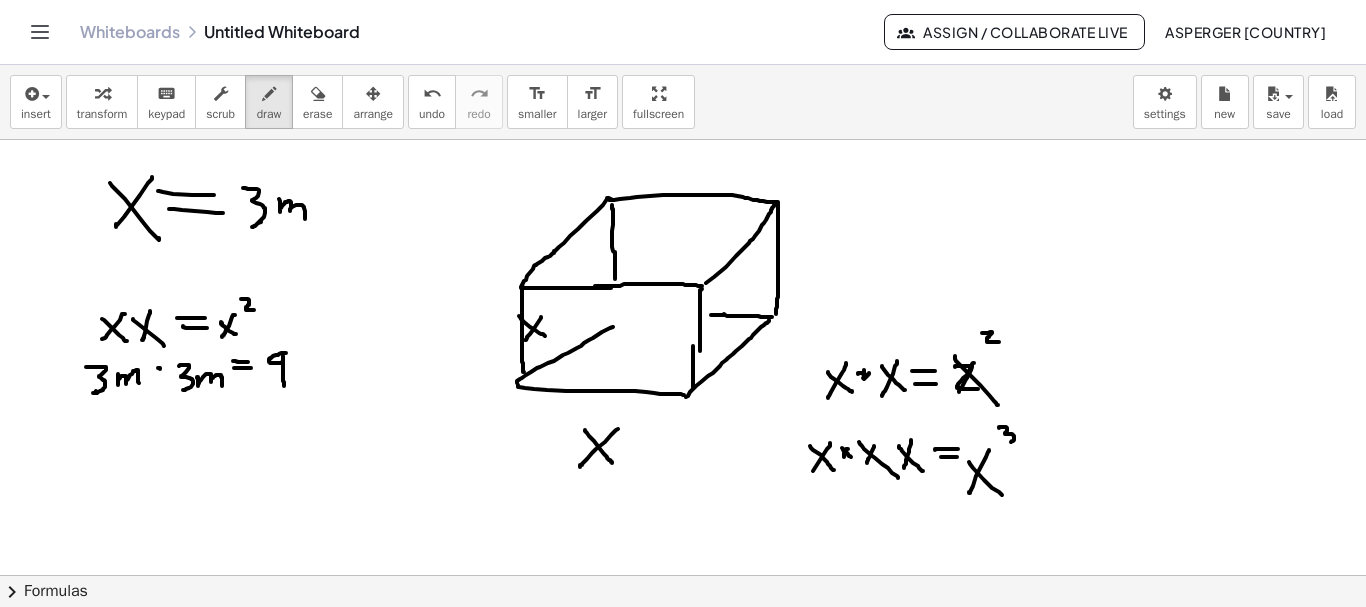 drag, startPoint x: 286, startPoint y: 353, endPoint x: 284, endPoint y: 386, distance: 33.06055 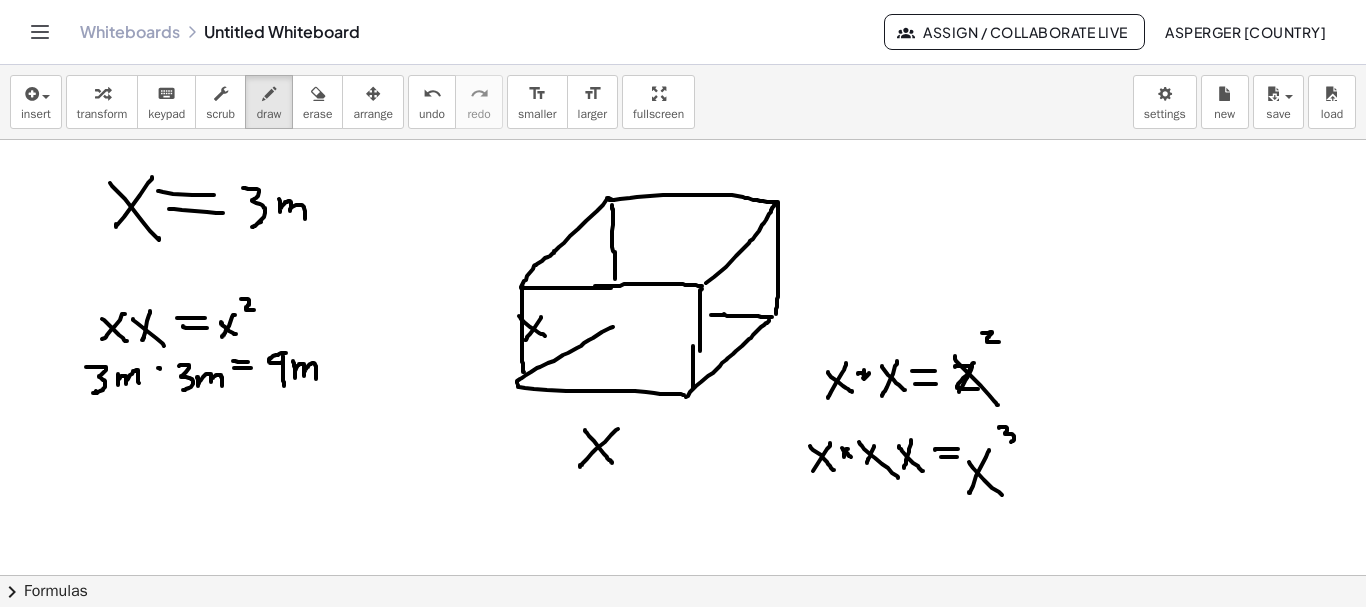 drag, startPoint x: 293, startPoint y: 361, endPoint x: 316, endPoint y: 379, distance: 29.206163 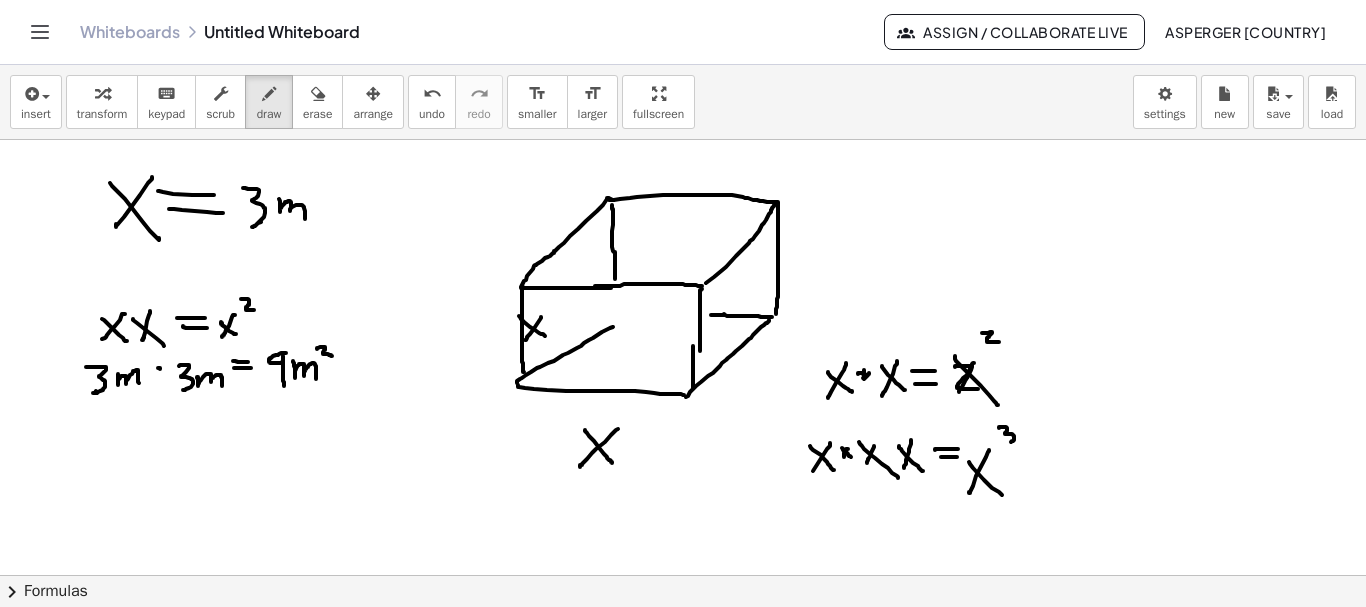 drag, startPoint x: 317, startPoint y: 349, endPoint x: 332, endPoint y: 356, distance: 16.552946 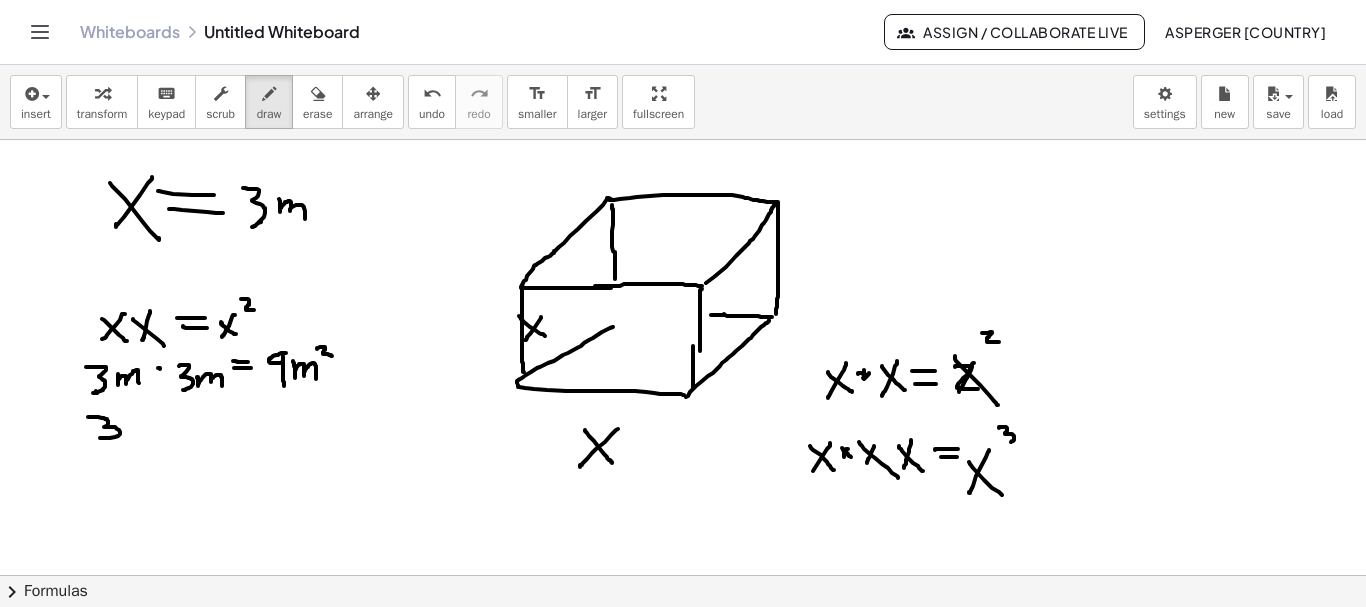 drag, startPoint x: 88, startPoint y: 417, endPoint x: 97, endPoint y: 438, distance: 22.847319 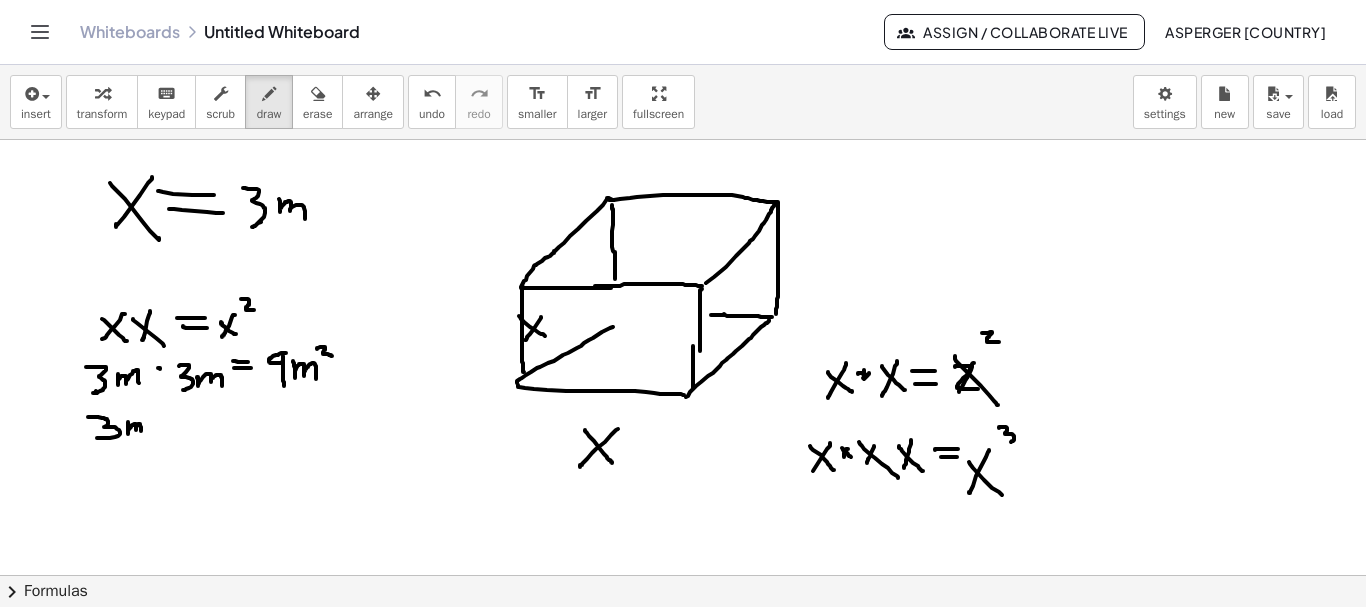 drag, startPoint x: 128, startPoint y: 422, endPoint x: 141, endPoint y: 432, distance: 16.40122 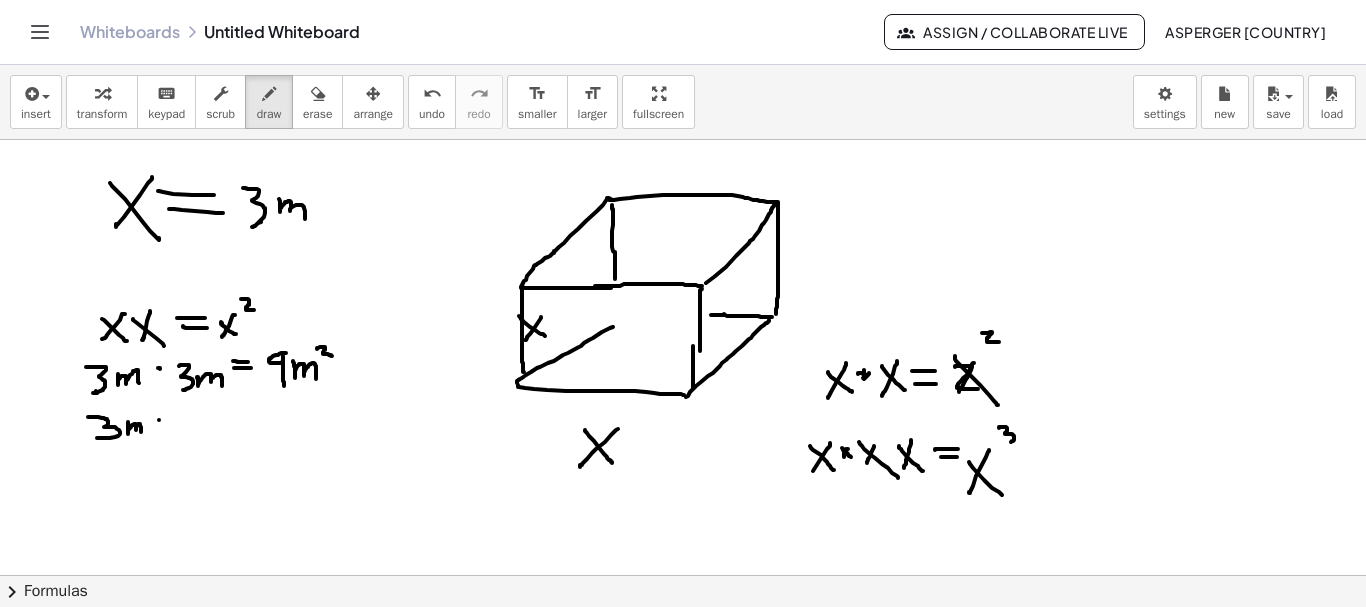 click at bounding box center (683, 640) 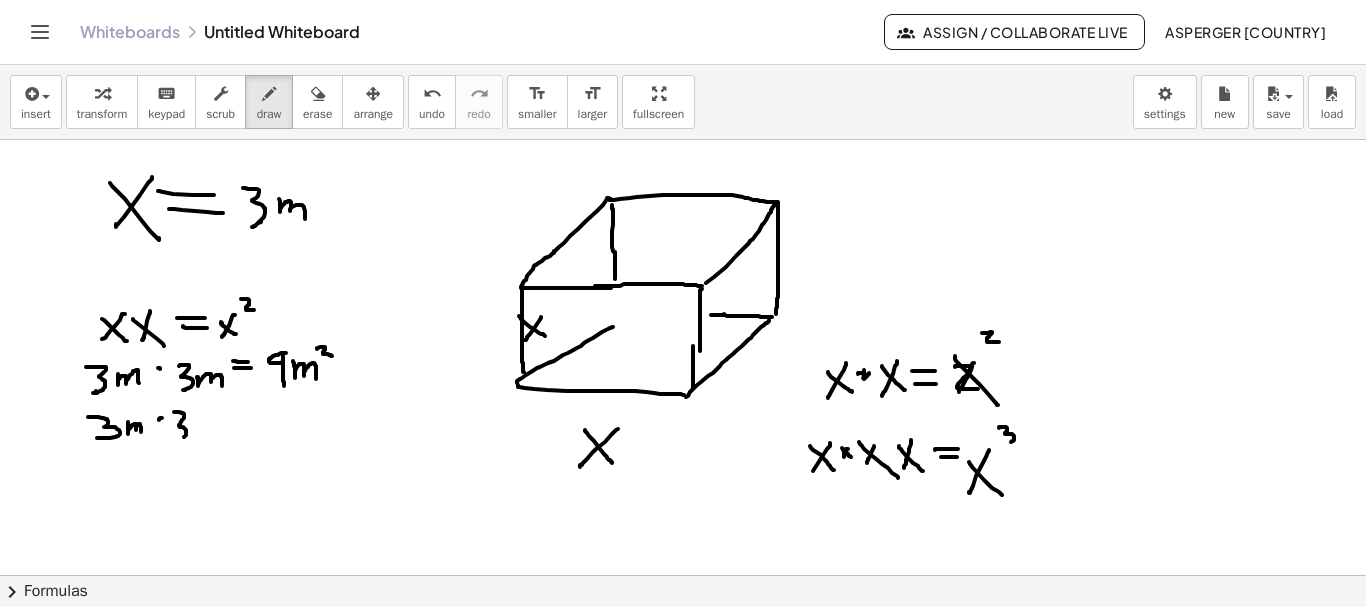 drag, startPoint x: 174, startPoint y: 412, endPoint x: 178, endPoint y: 439, distance: 27.294687 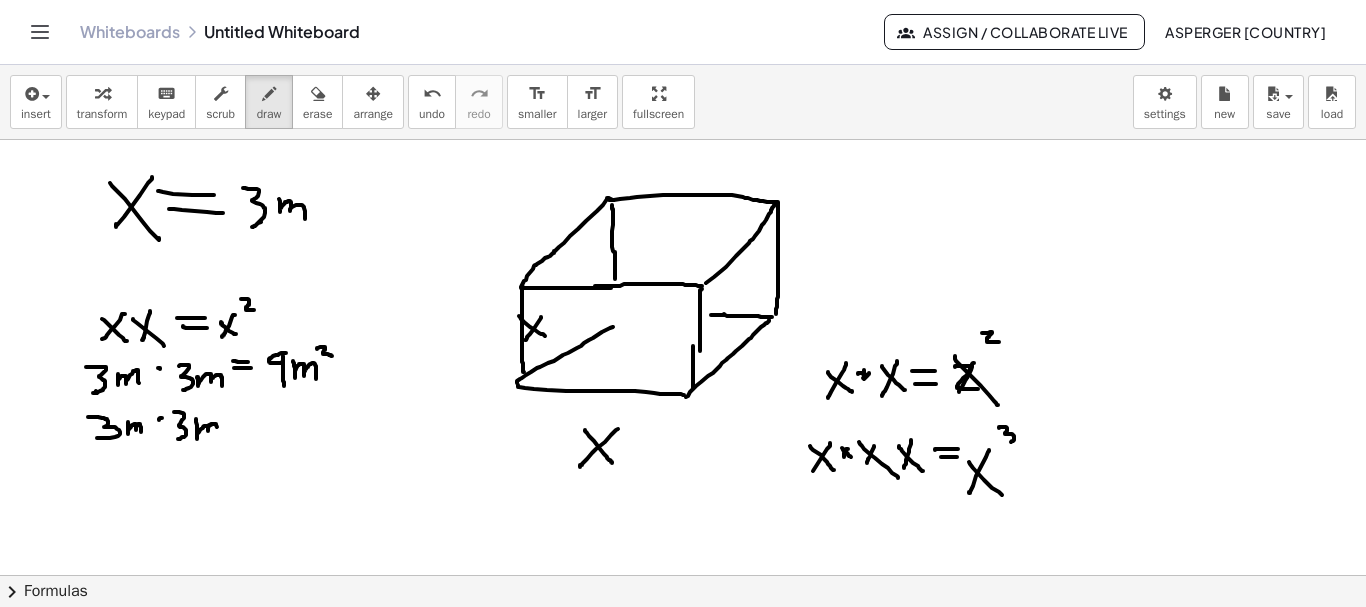 drag, startPoint x: 196, startPoint y: 419, endPoint x: 217, endPoint y: 433, distance: 25.23886 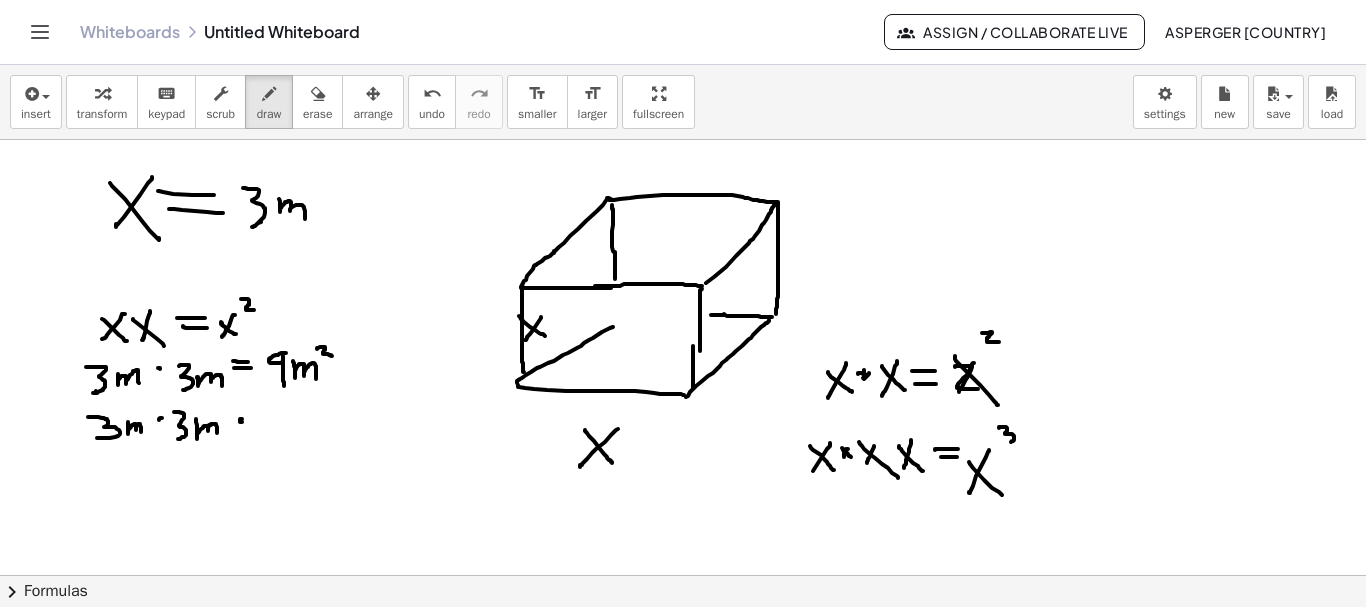click at bounding box center (683, 640) 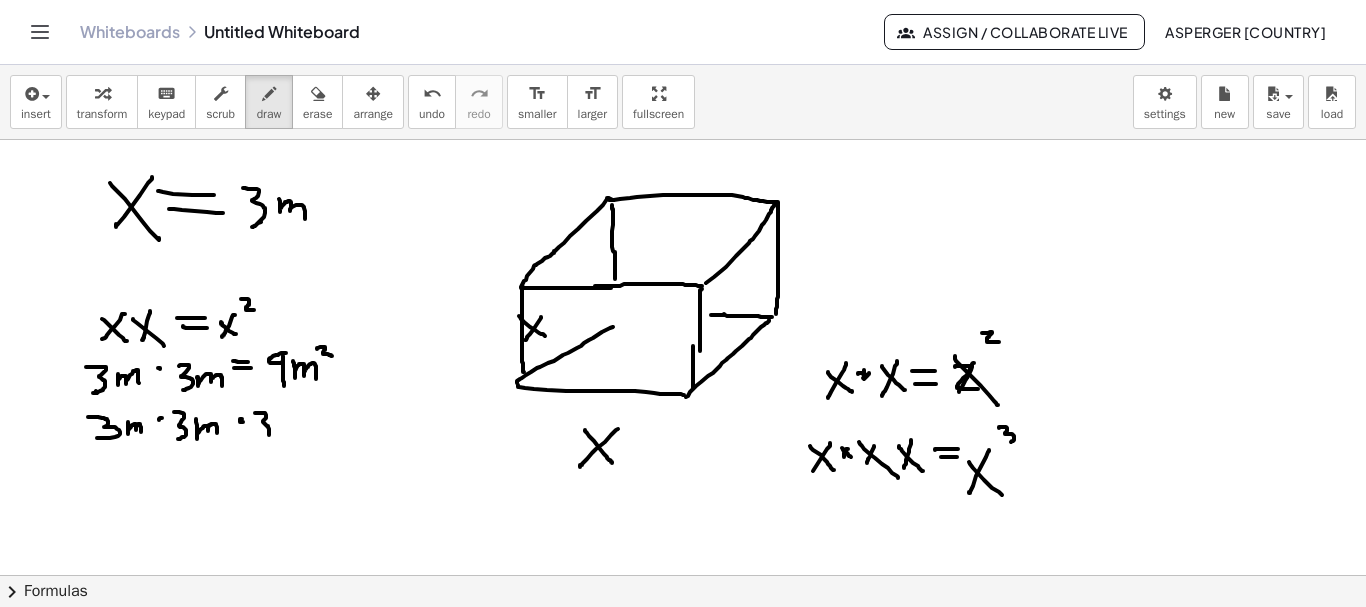 drag, startPoint x: 255, startPoint y: 413, endPoint x: 268, endPoint y: 436, distance: 26.41969 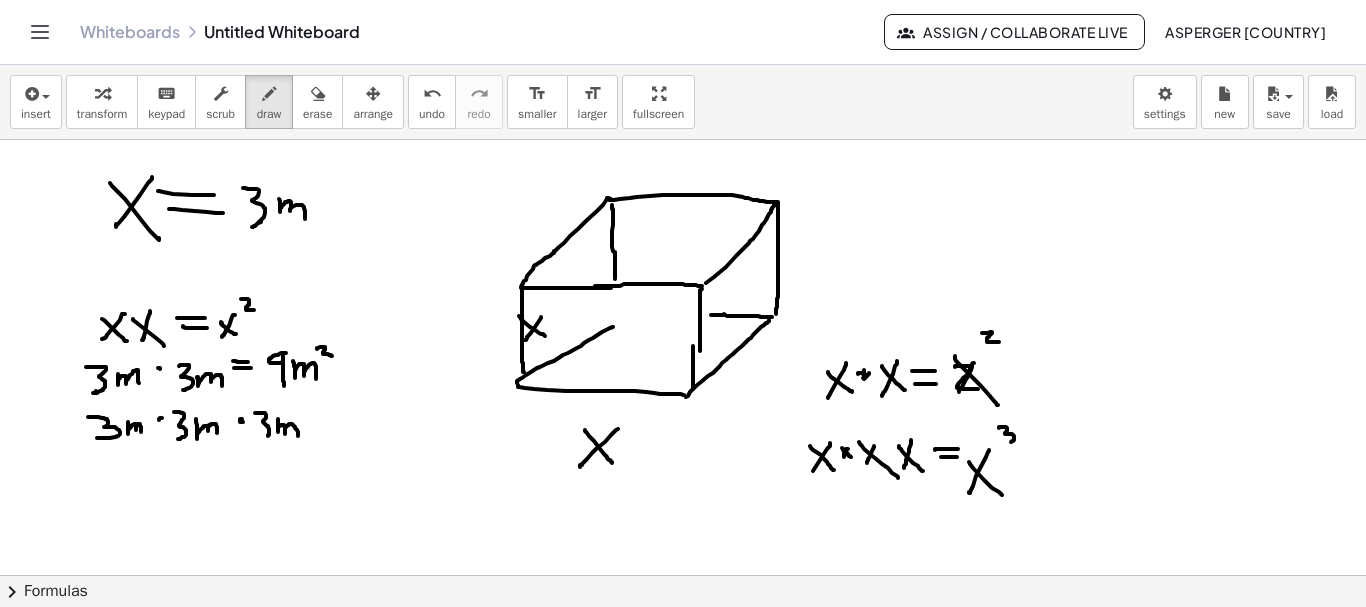 drag, startPoint x: 278, startPoint y: 419, endPoint x: 298, endPoint y: 437, distance: 26.907248 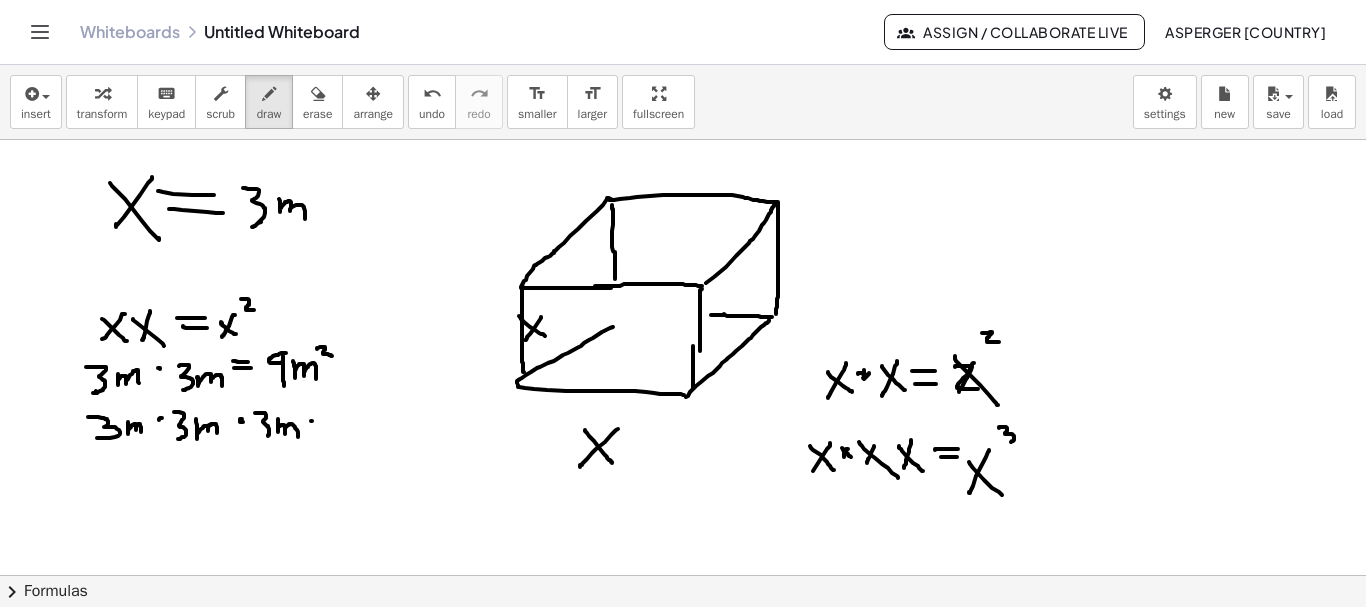 click at bounding box center (683, 640) 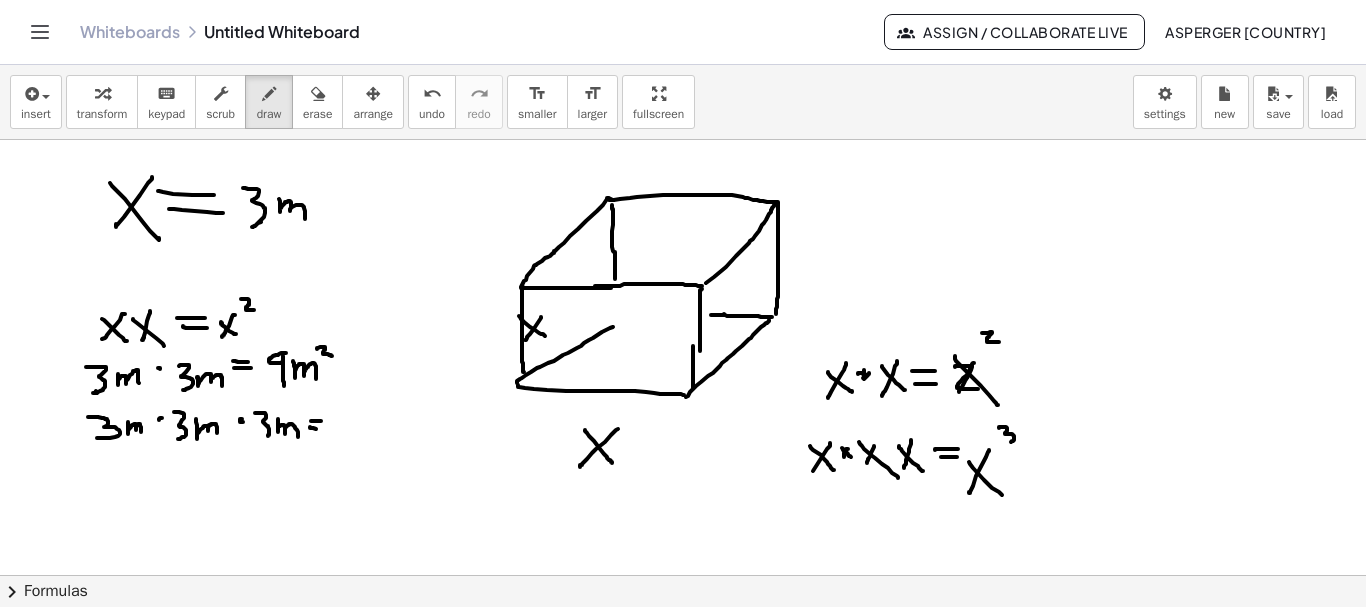 drag, startPoint x: 310, startPoint y: 427, endPoint x: 323, endPoint y: 429, distance: 13.152946 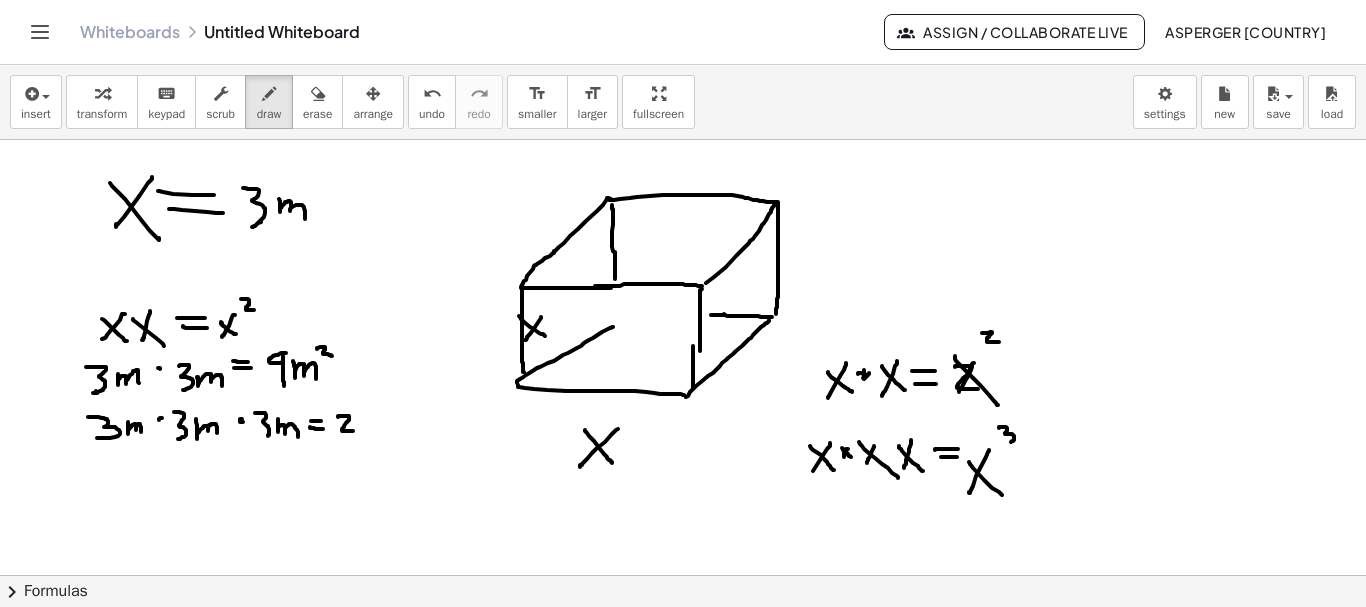 drag, startPoint x: 338, startPoint y: 417, endPoint x: 357, endPoint y: 431, distance: 23.600847 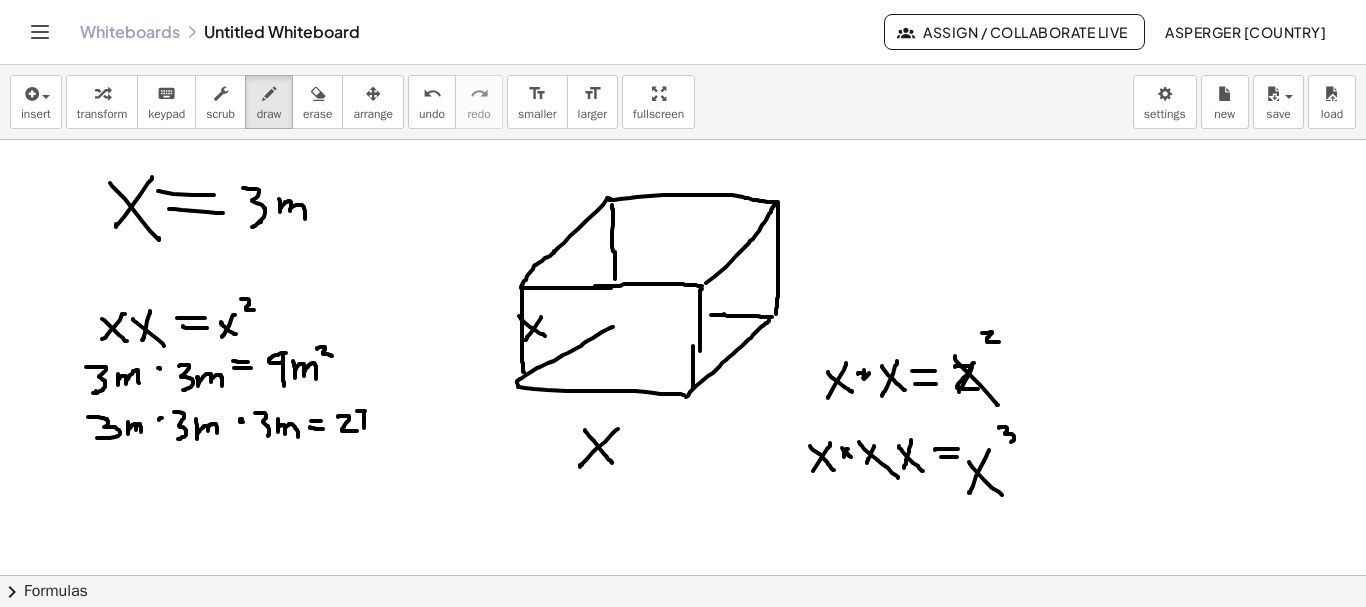 drag, startPoint x: 357, startPoint y: 411, endPoint x: 364, endPoint y: 428, distance: 18.384777 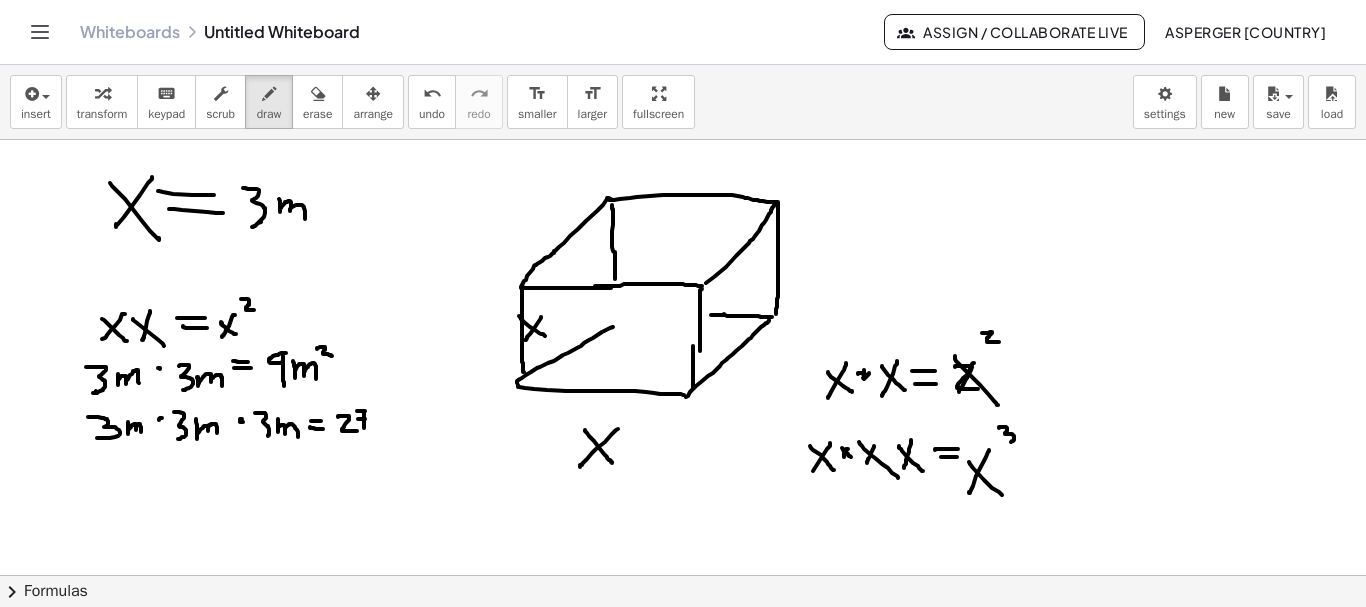 click at bounding box center (683, 640) 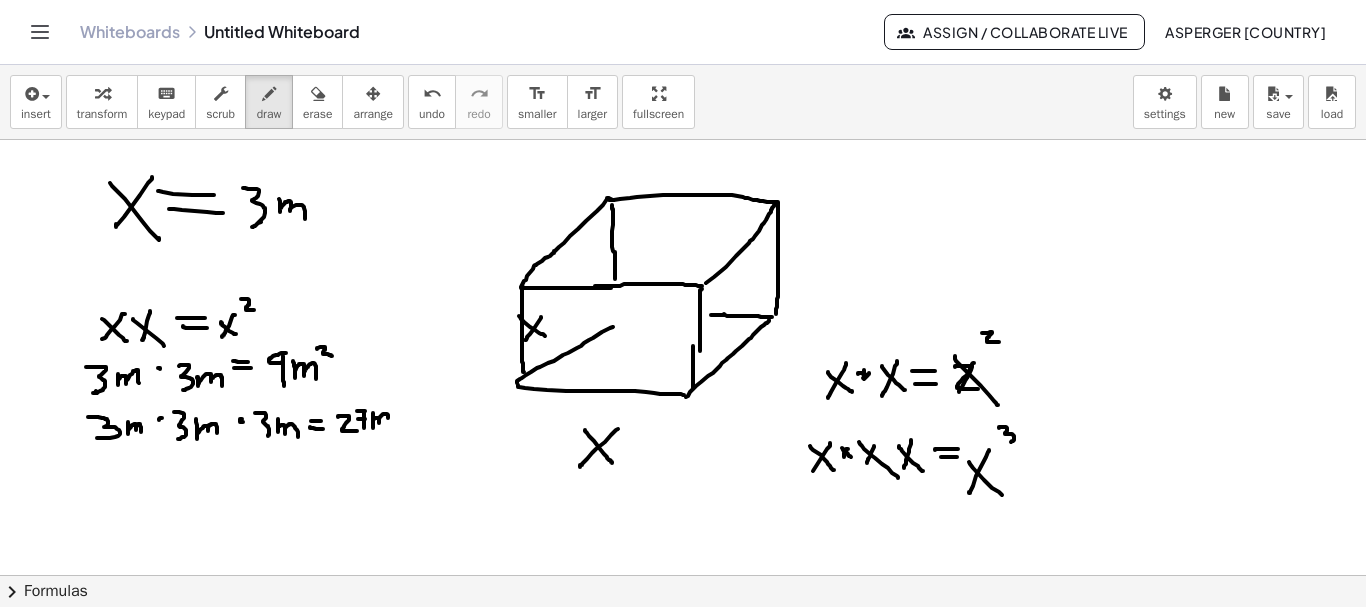 drag, startPoint x: 373, startPoint y: 413, endPoint x: 388, endPoint y: 402, distance: 18.601076 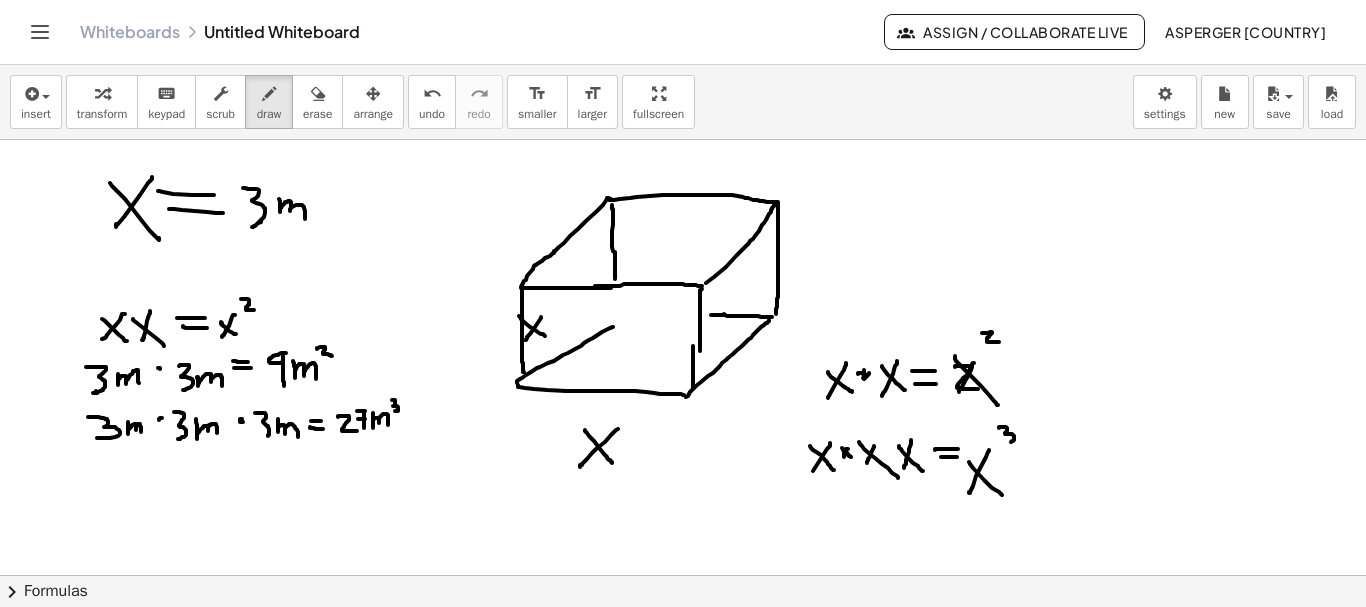 drag, startPoint x: 392, startPoint y: 400, endPoint x: 395, endPoint y: 411, distance: 11.401754 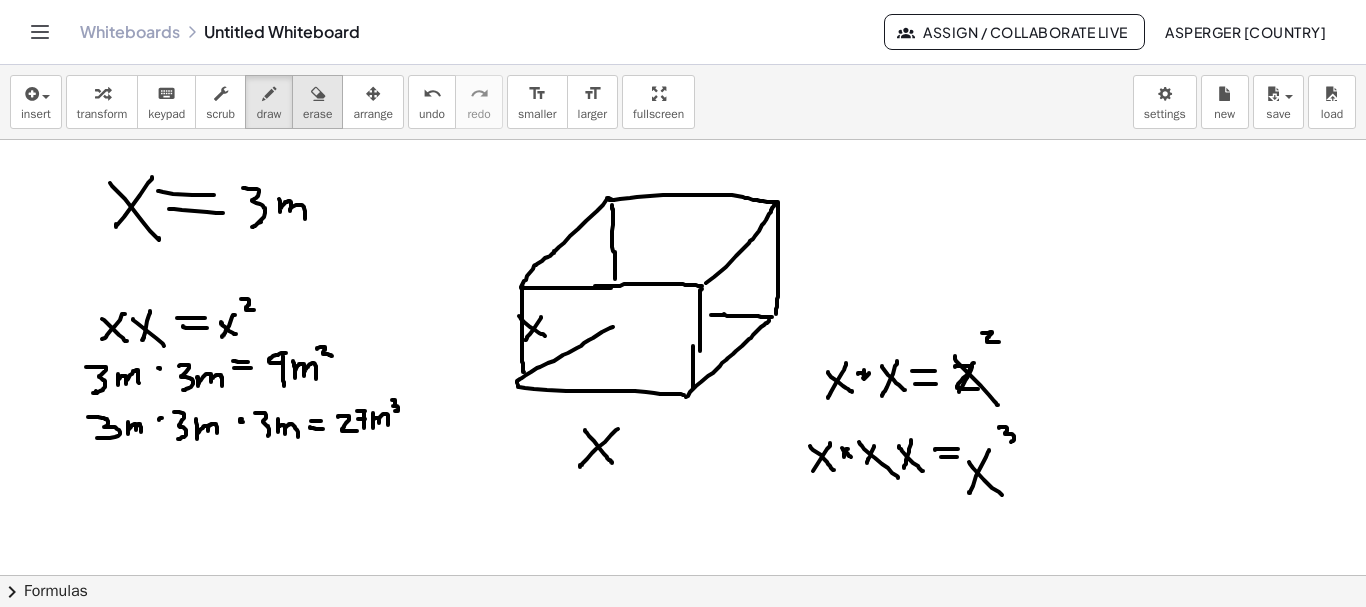 click at bounding box center [318, 94] 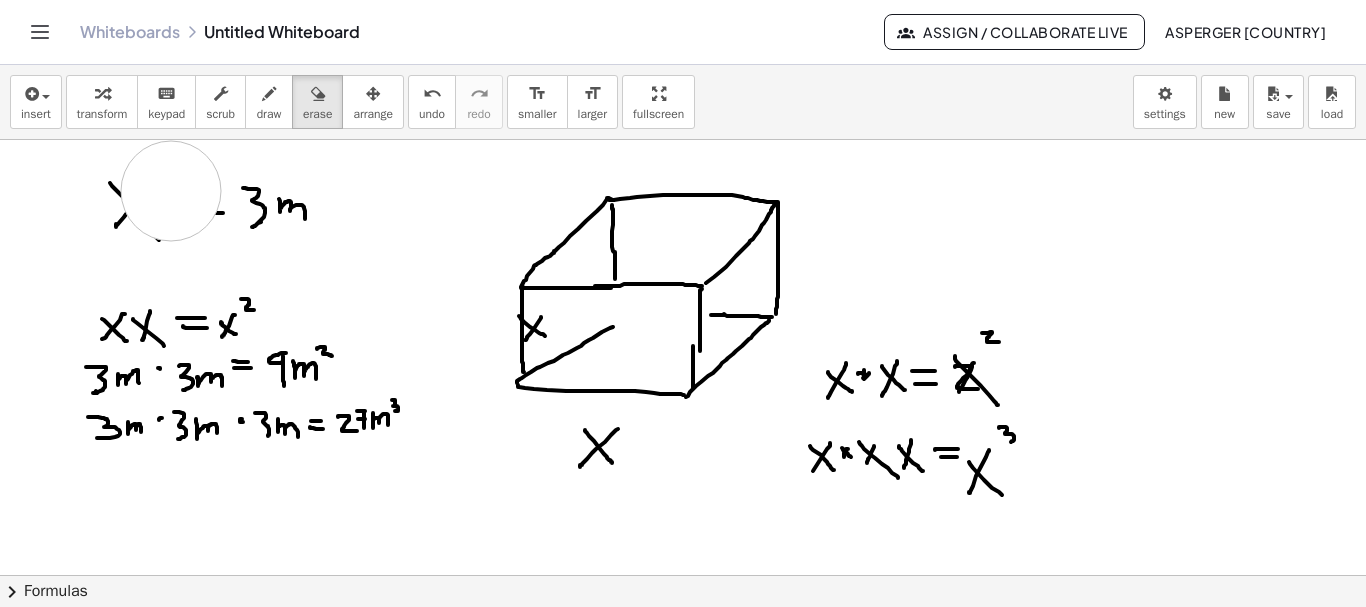 click at bounding box center (683, 640) 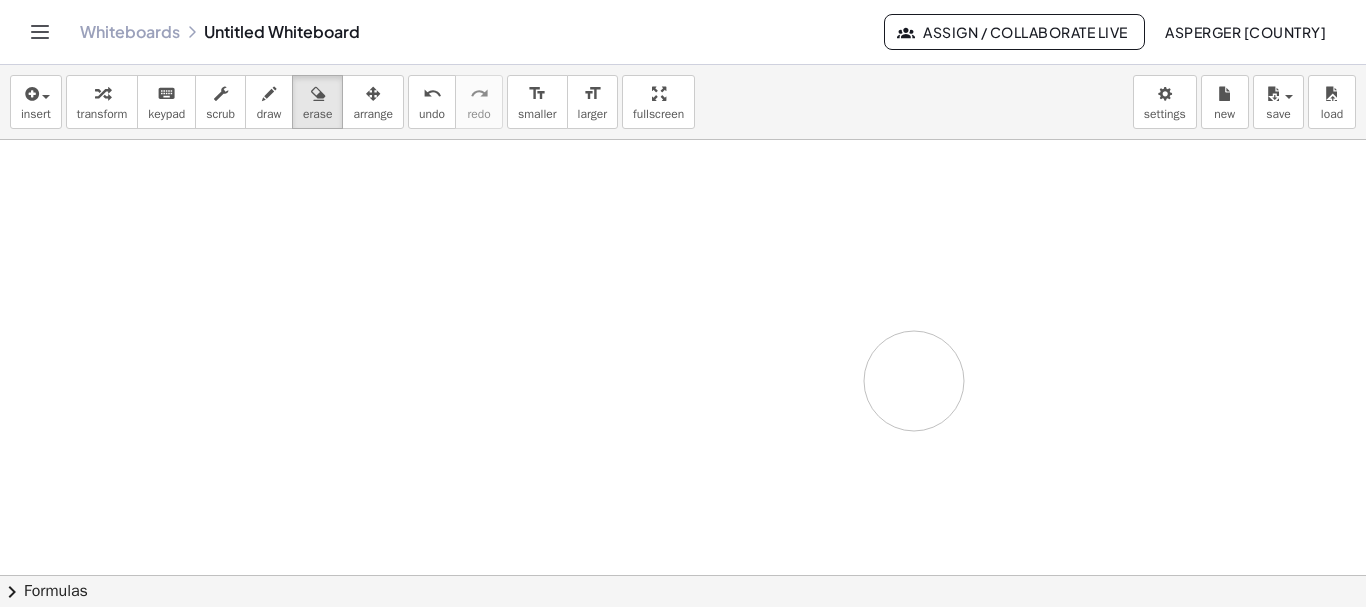 drag, startPoint x: 130, startPoint y: 200, endPoint x: 246, endPoint y: 442, distance: 268.36542 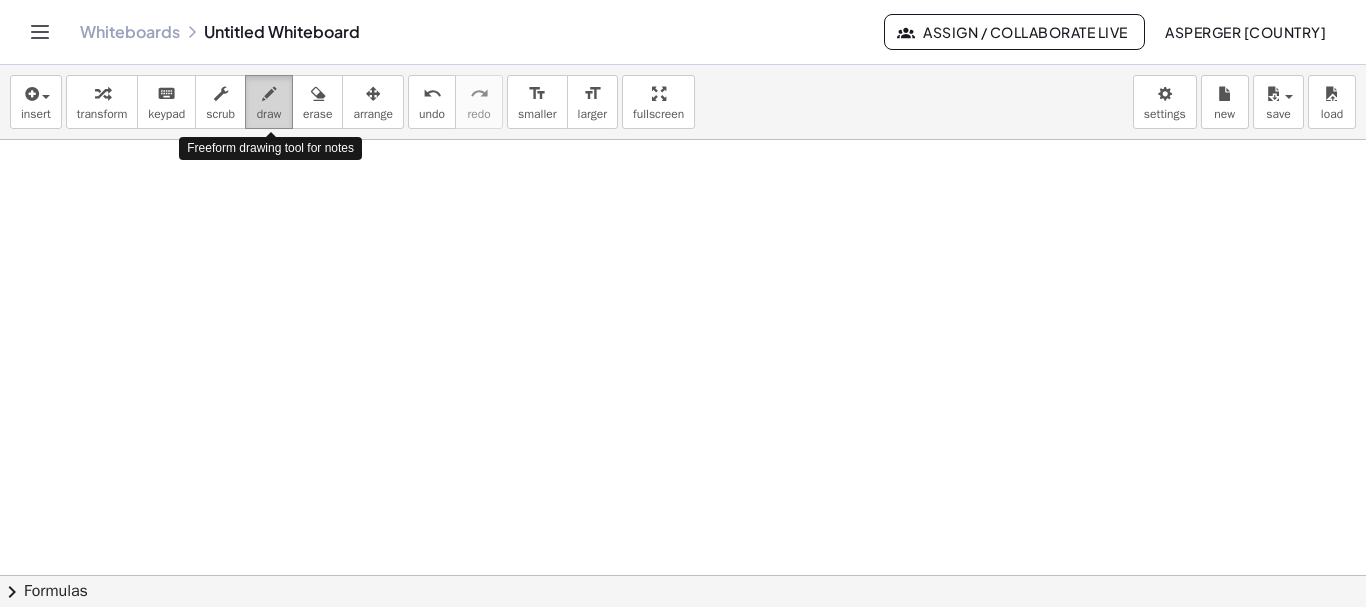 click at bounding box center (269, 94) 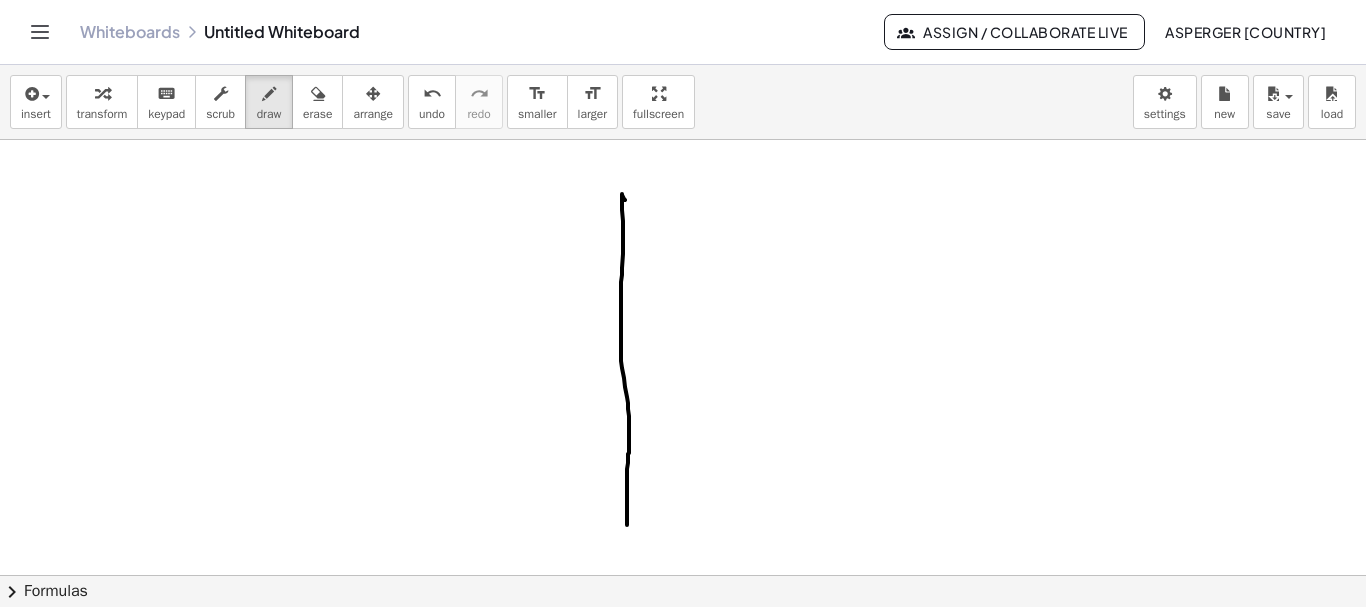 drag, startPoint x: 622, startPoint y: 194, endPoint x: 627, endPoint y: 525, distance: 331.03775 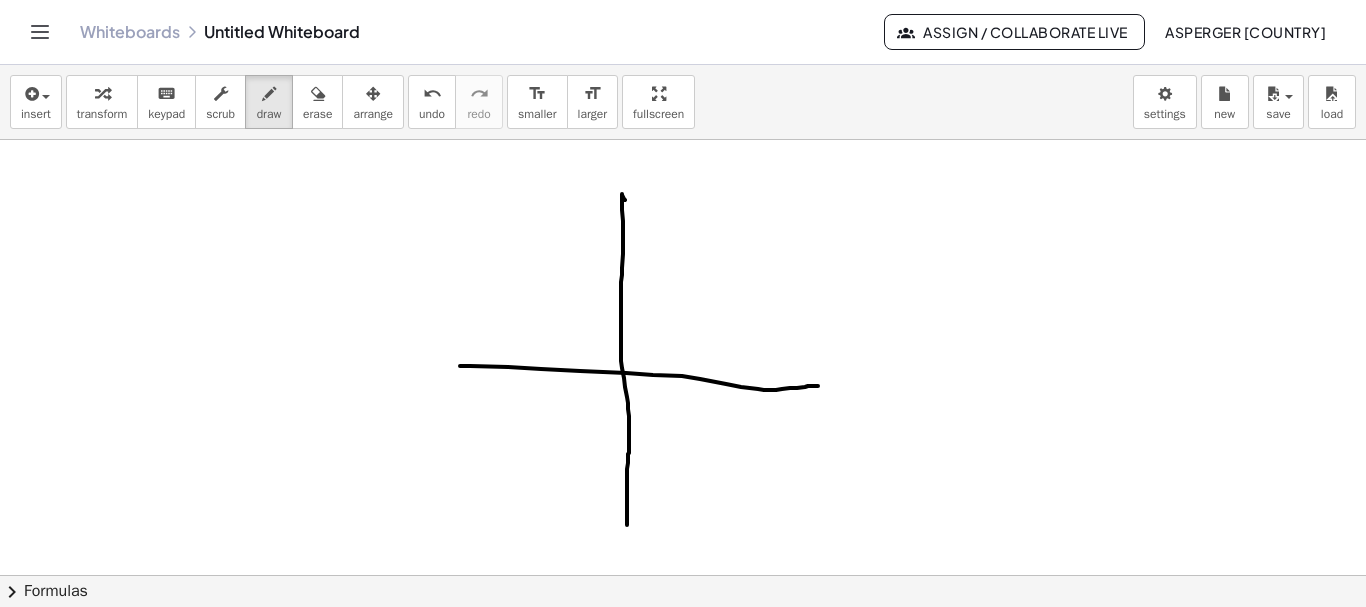 drag, startPoint x: 460, startPoint y: 366, endPoint x: 818, endPoint y: 384, distance: 358.45224 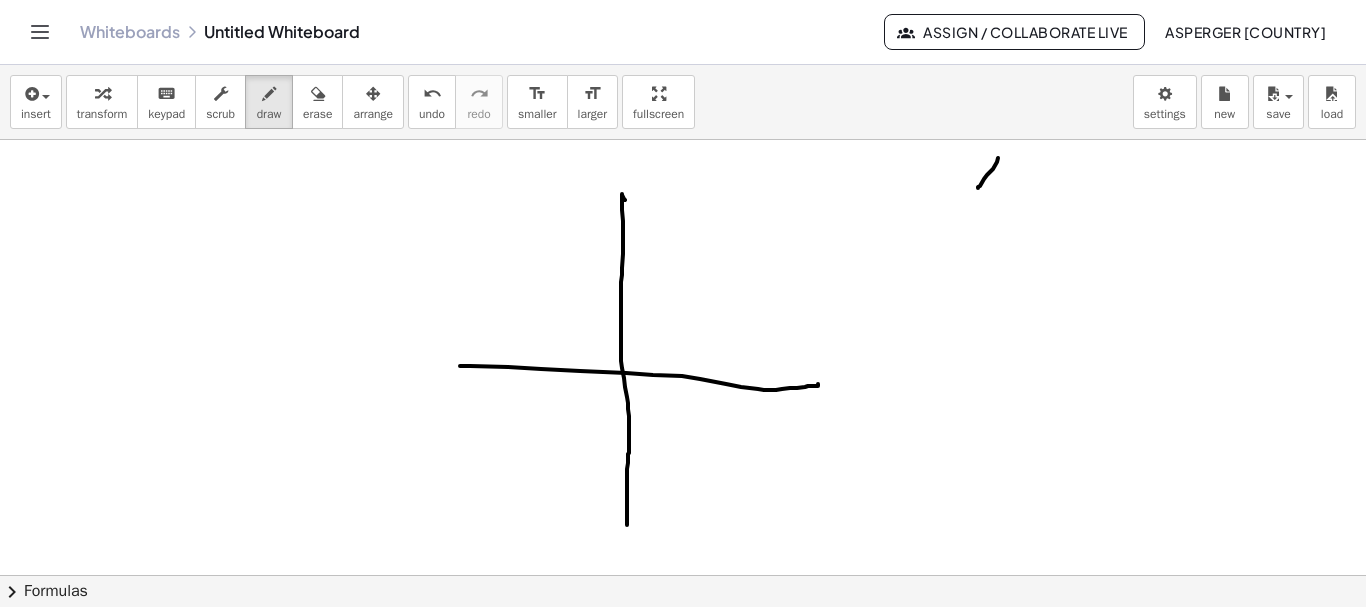 drag, startPoint x: 998, startPoint y: 158, endPoint x: 981, endPoint y: 160, distance: 17.117243 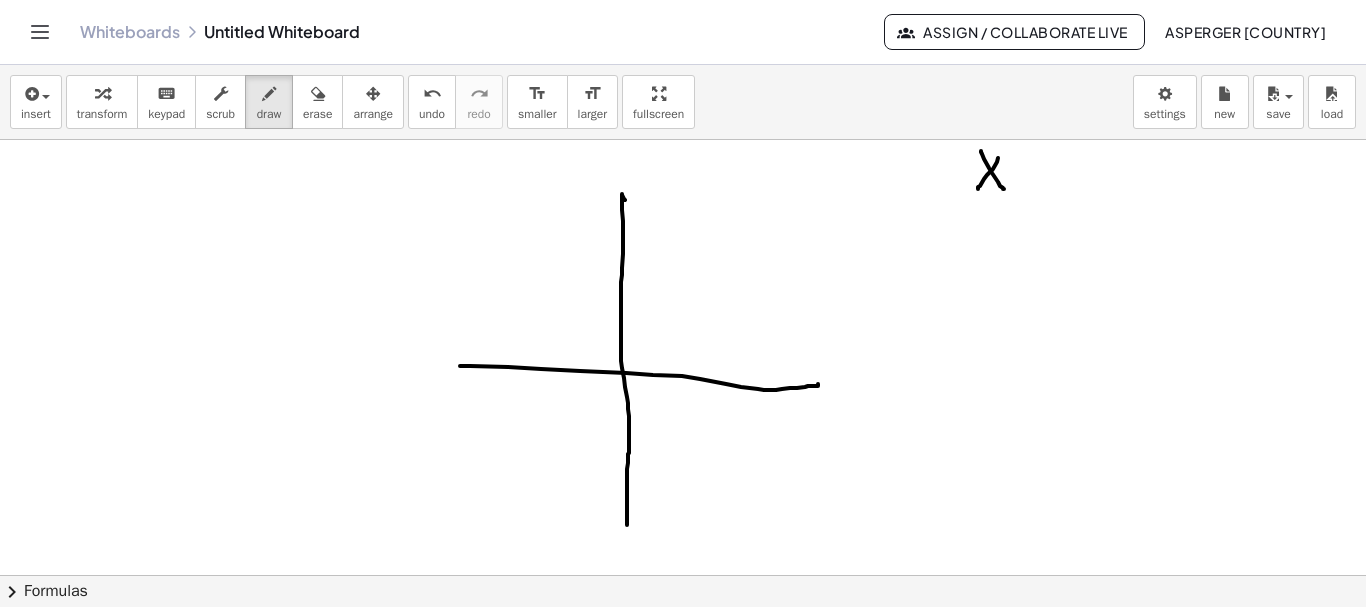 drag, startPoint x: 981, startPoint y: 151, endPoint x: 1004, endPoint y: 190, distance: 45.276924 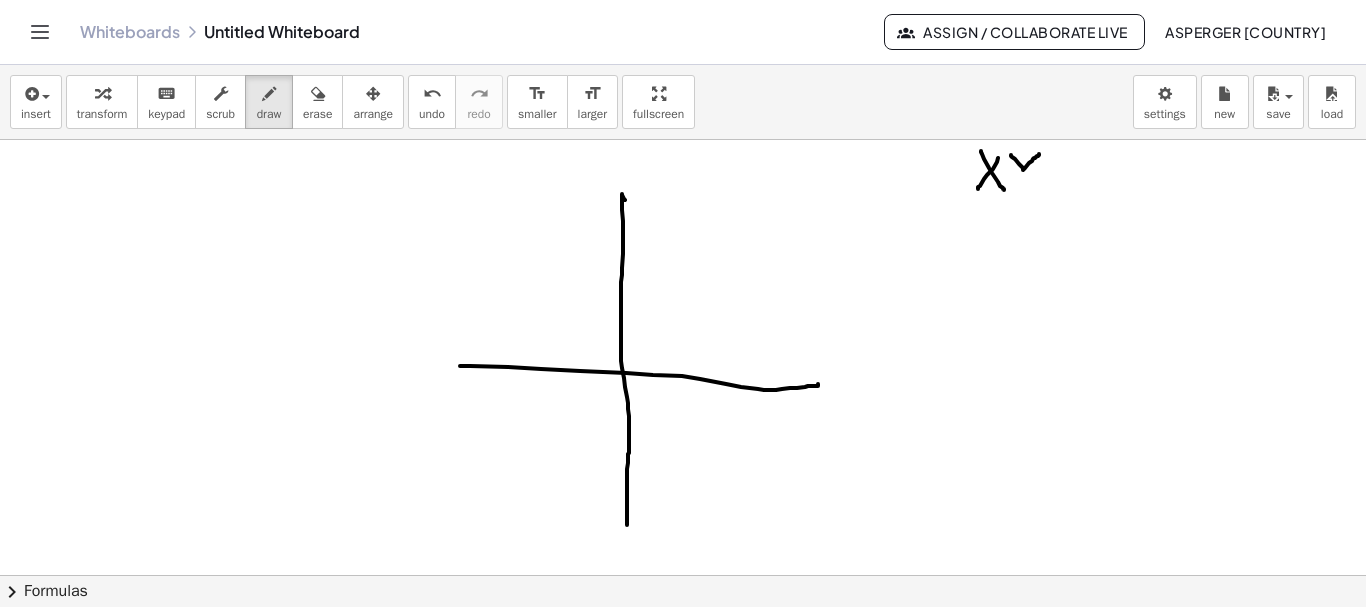 drag, startPoint x: 1011, startPoint y: 155, endPoint x: 1022, endPoint y: 166, distance: 15.556349 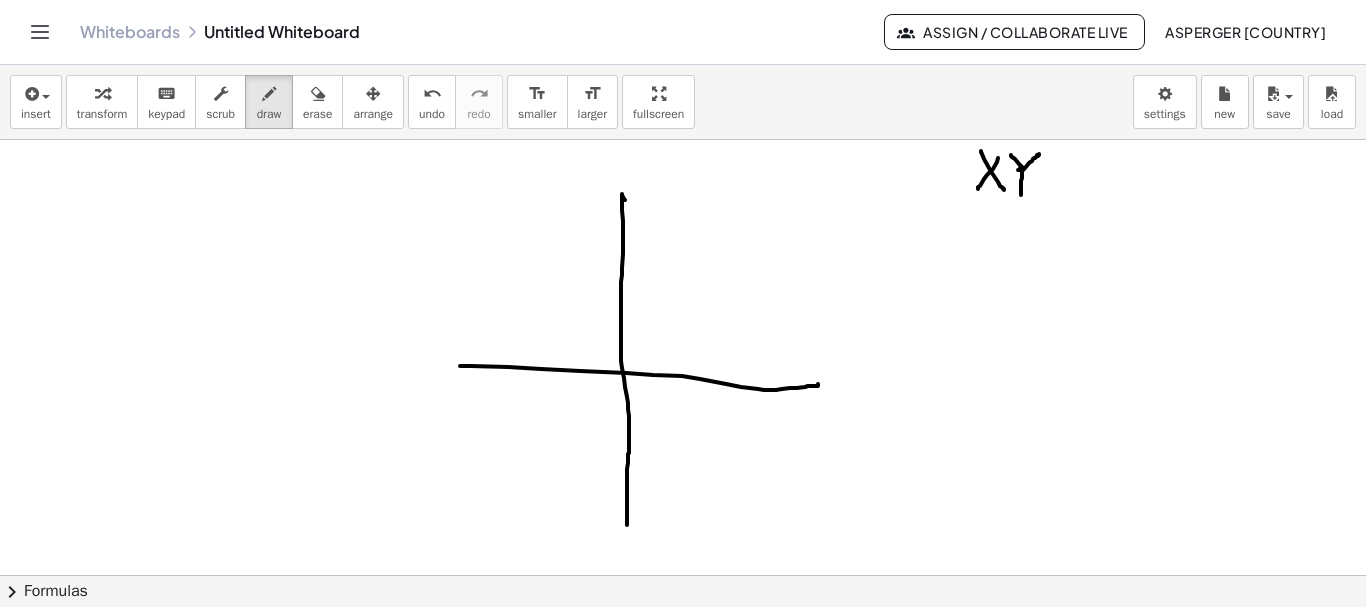 drag, startPoint x: 1018, startPoint y: 170, endPoint x: 1021, endPoint y: 201, distance: 31.144823 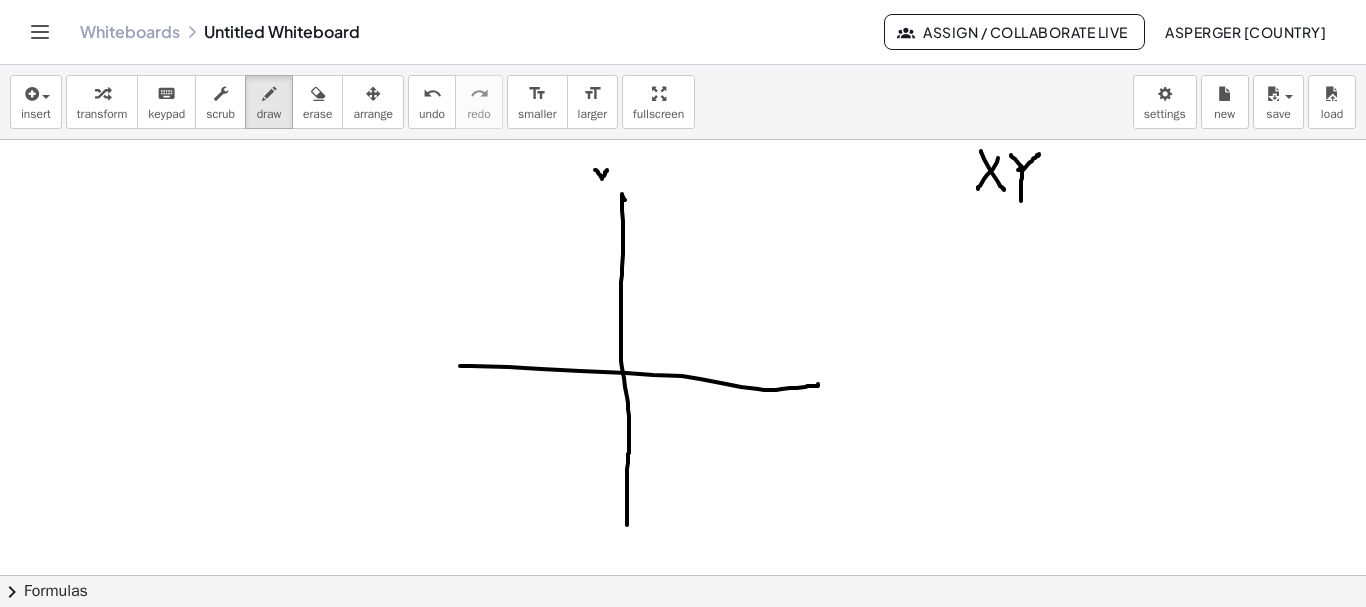 click at bounding box center [683, 640] 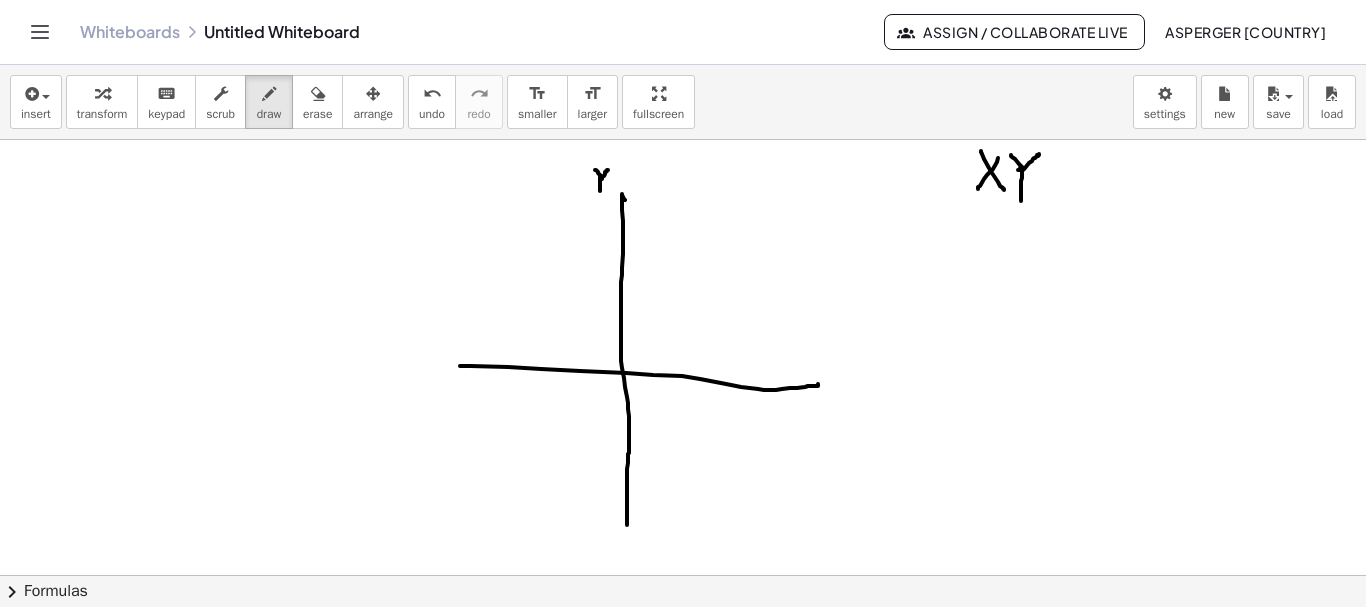 drag, startPoint x: 600, startPoint y: 177, endPoint x: 600, endPoint y: 191, distance: 14 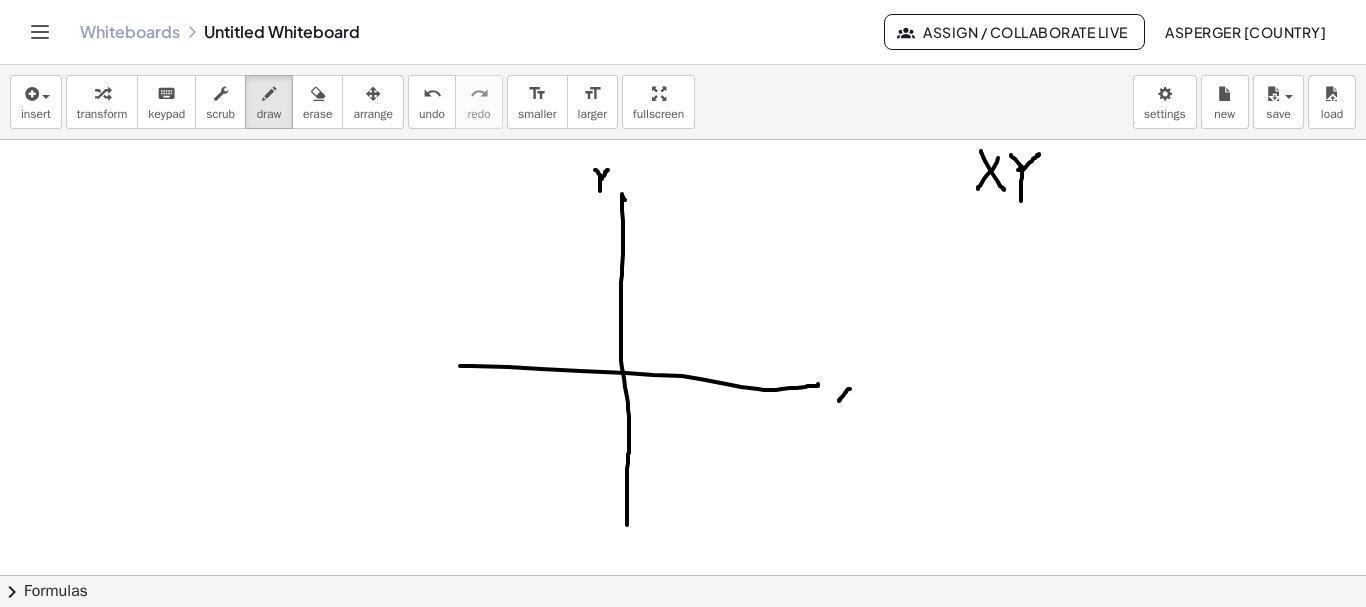drag, startPoint x: 850, startPoint y: 389, endPoint x: 839, endPoint y: 401, distance: 16.27882 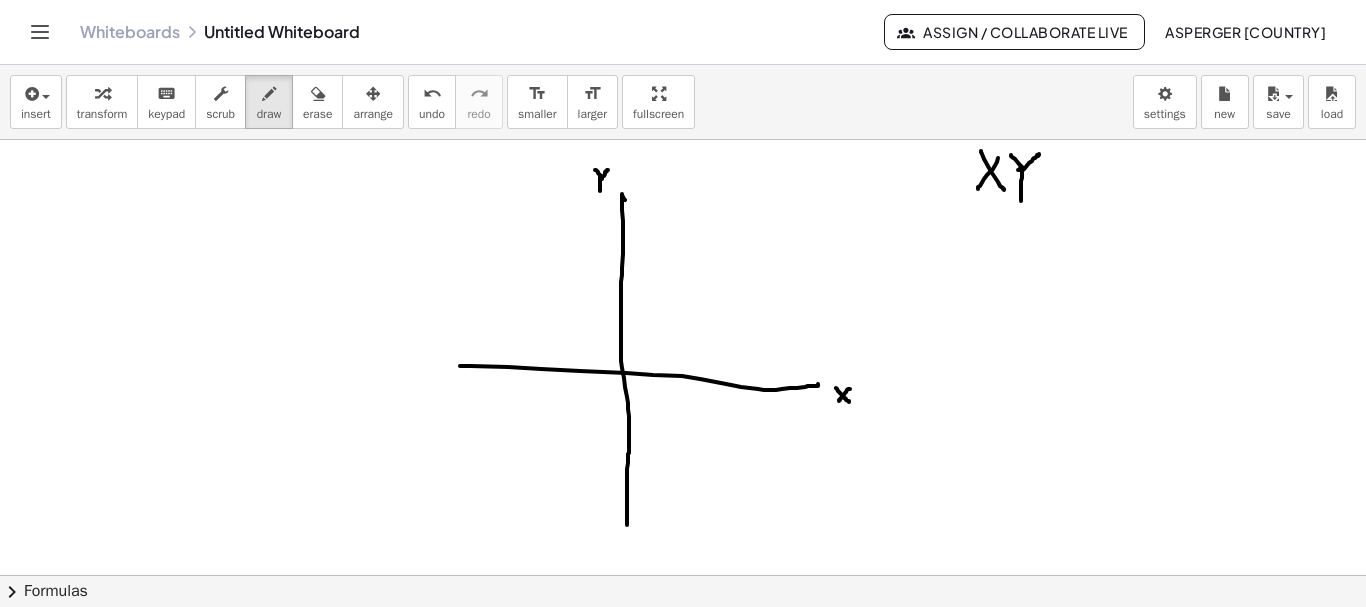drag, startPoint x: 836, startPoint y: 388, endPoint x: 849, endPoint y: 402, distance: 19.104973 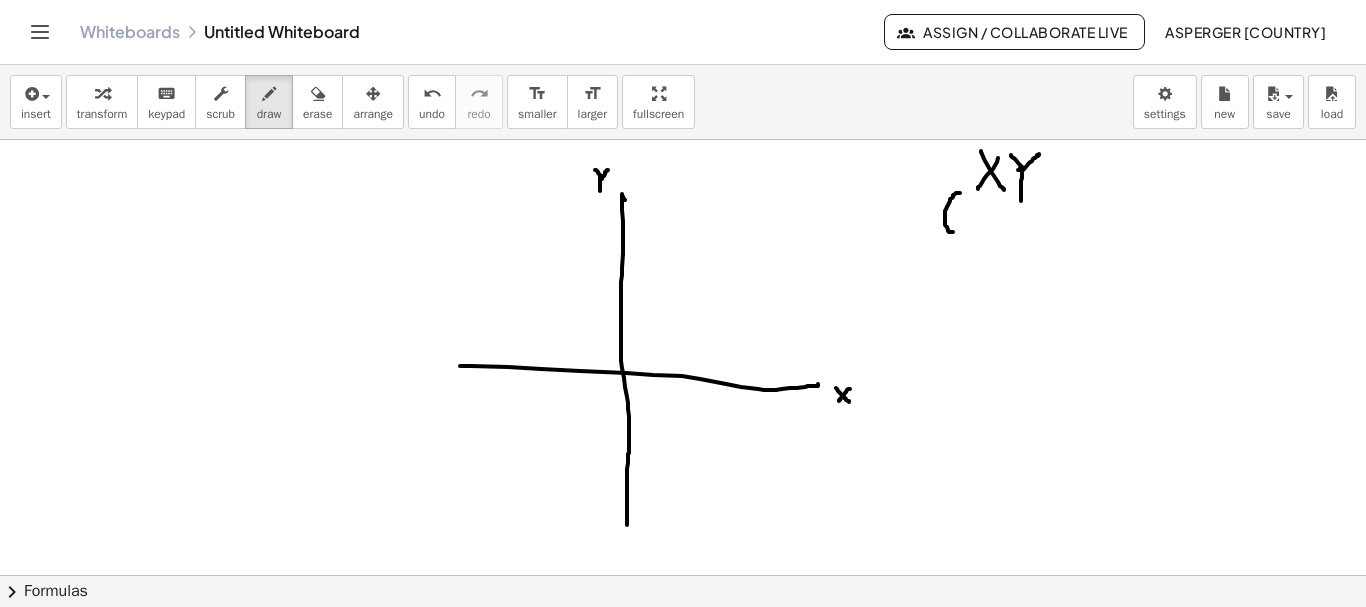 drag, startPoint x: 960, startPoint y: 193, endPoint x: 953, endPoint y: 232, distance: 39.623226 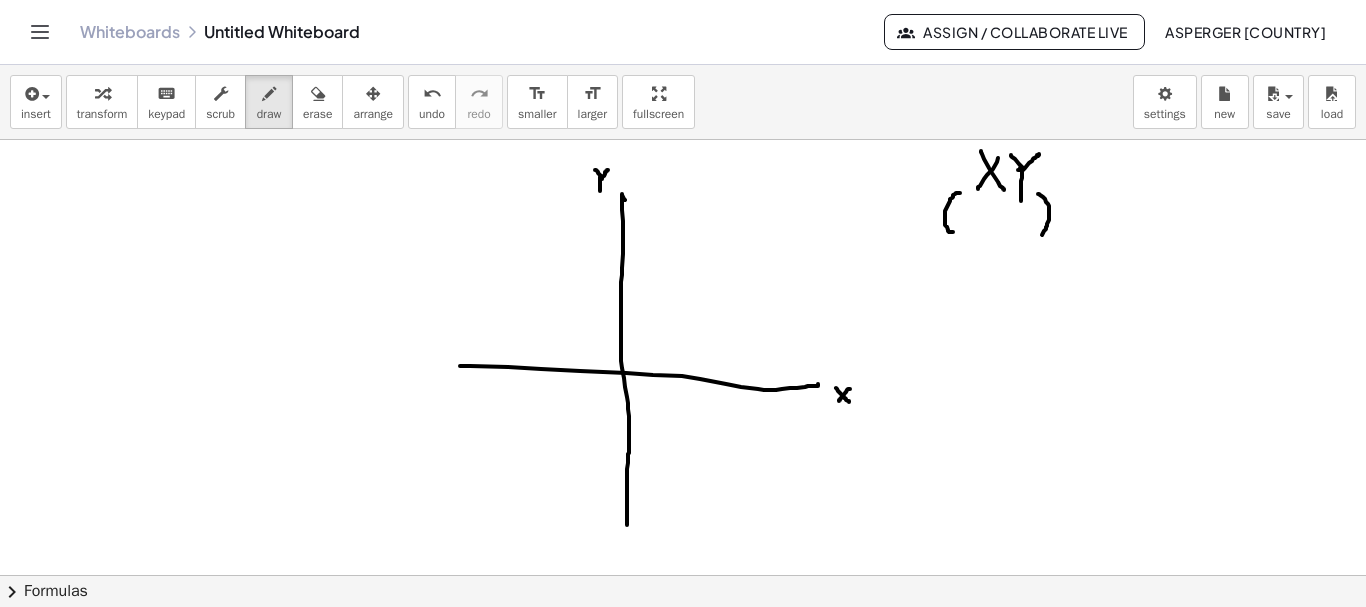drag, startPoint x: 1038, startPoint y: 194, endPoint x: 1041, endPoint y: 237, distance: 43.104523 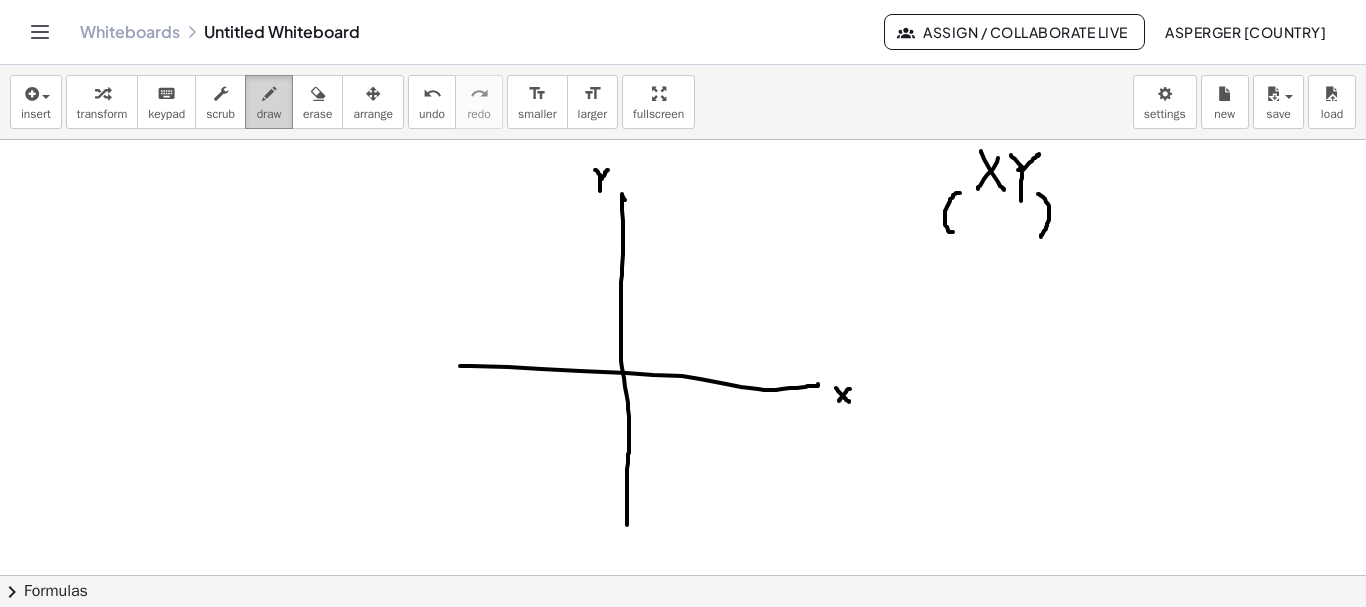 click at bounding box center (269, 94) 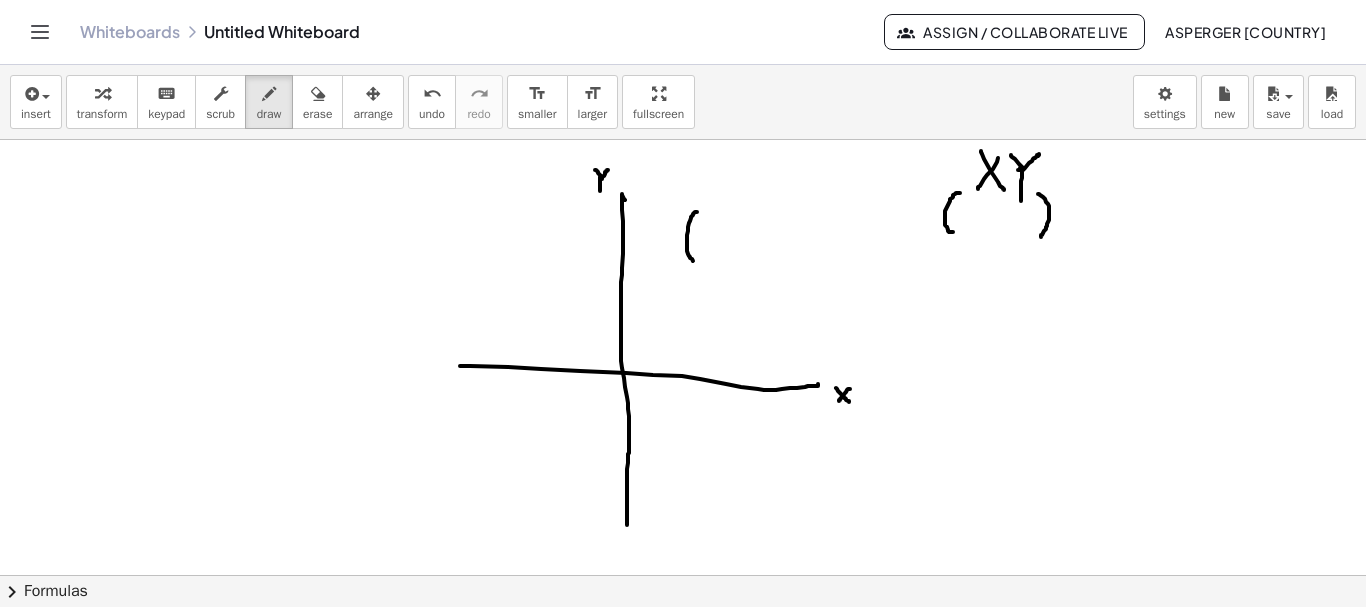 drag, startPoint x: 697, startPoint y: 212, endPoint x: 704, endPoint y: 260, distance: 48.507732 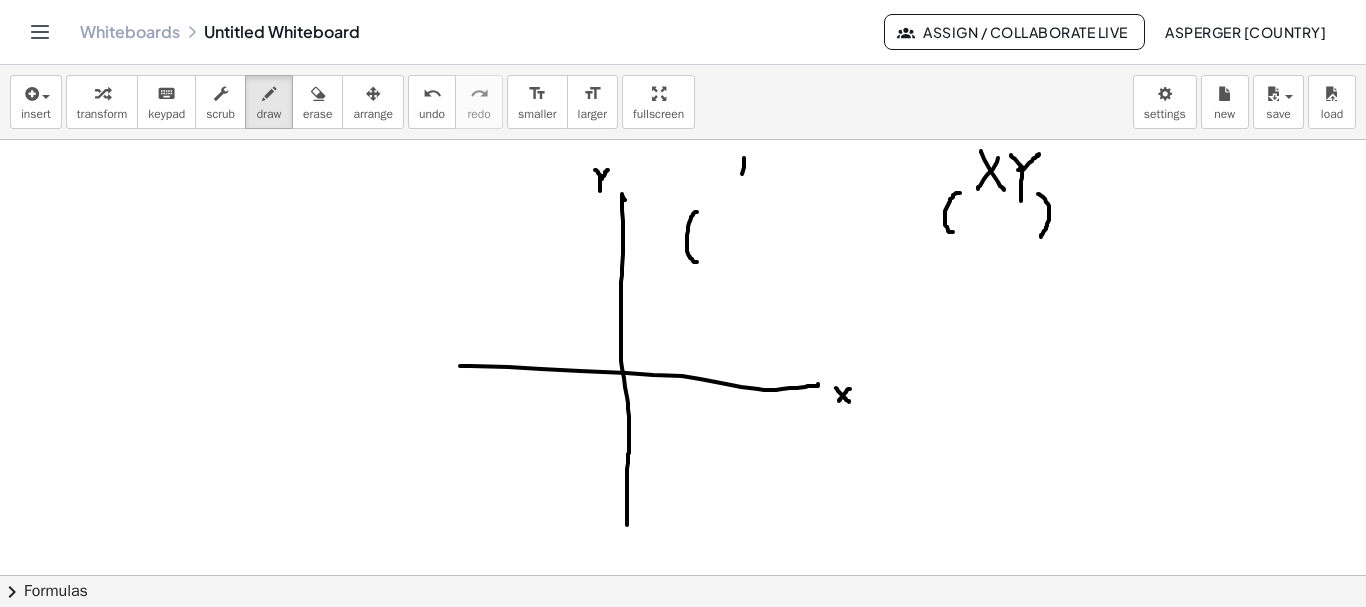 drag, startPoint x: 744, startPoint y: 158, endPoint x: 741, endPoint y: 184, distance: 26.172504 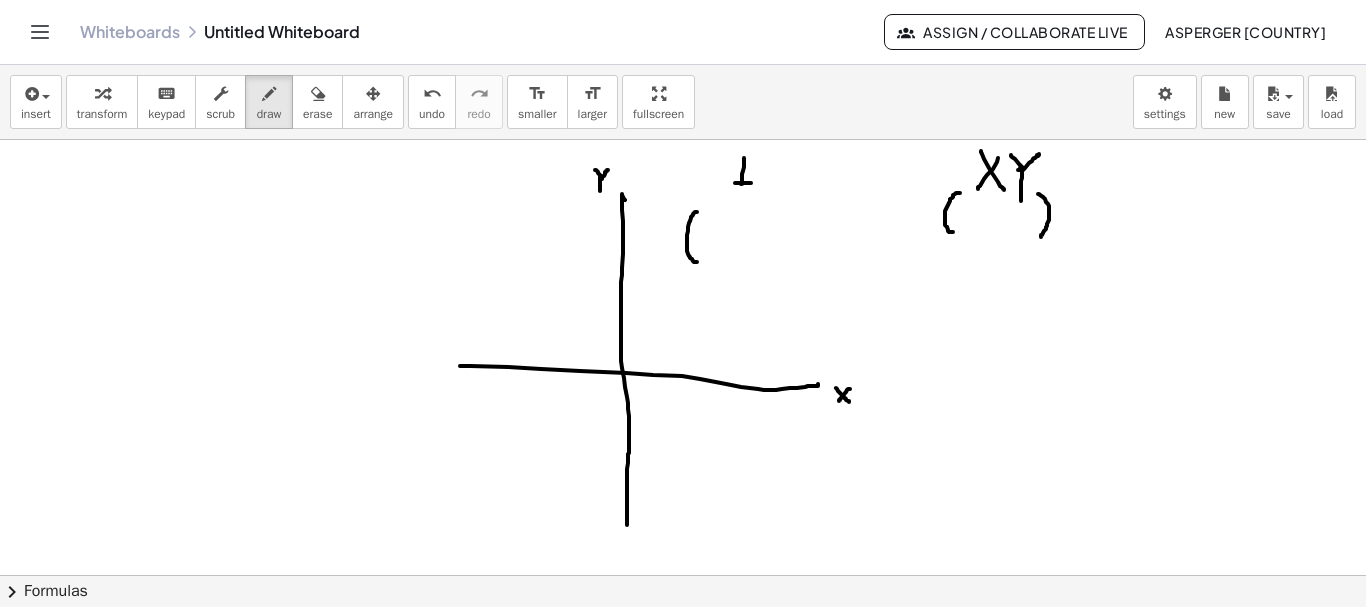 drag, startPoint x: 735, startPoint y: 183, endPoint x: 749, endPoint y: 167, distance: 21.260292 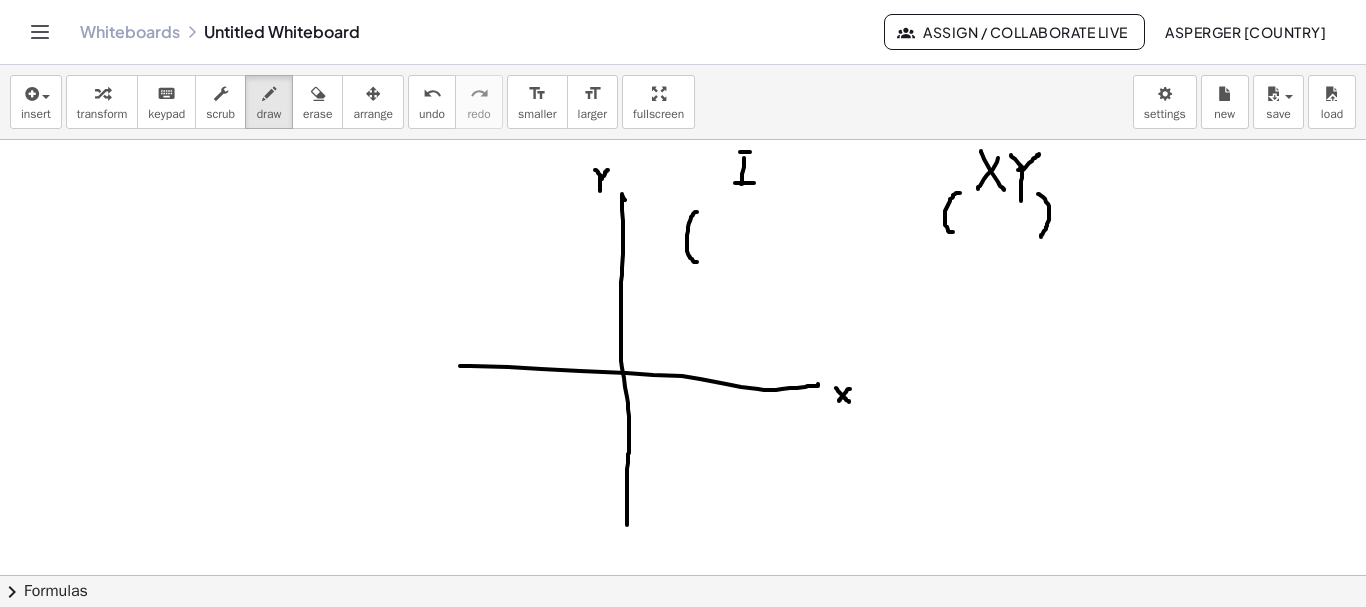 drag, startPoint x: 740, startPoint y: 152, endPoint x: 755, endPoint y: 152, distance: 15 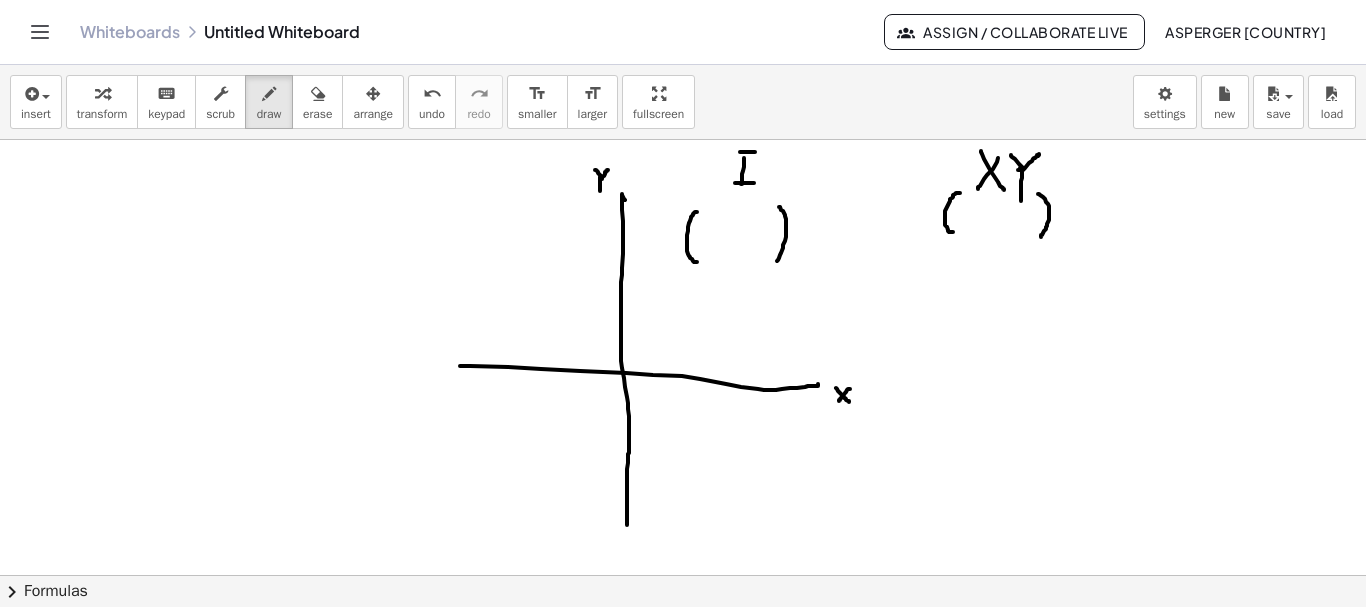 drag, startPoint x: 779, startPoint y: 207, endPoint x: 775, endPoint y: 262, distance: 55.145264 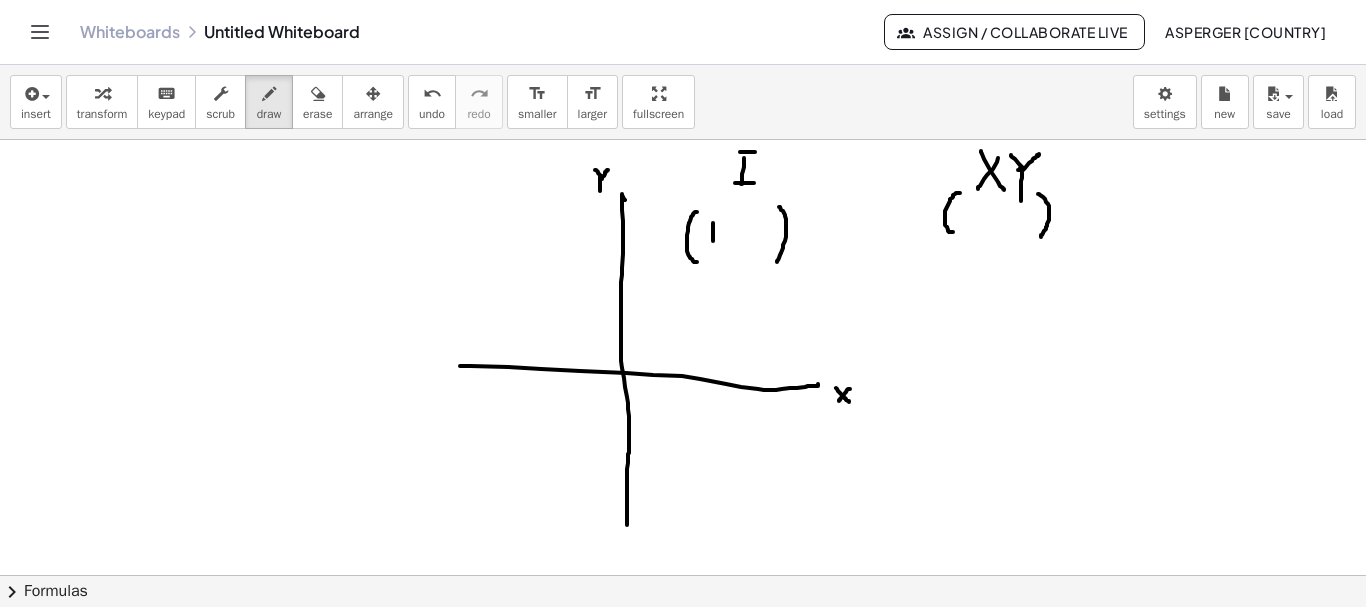 drag, startPoint x: 713, startPoint y: 223, endPoint x: 713, endPoint y: 246, distance: 23 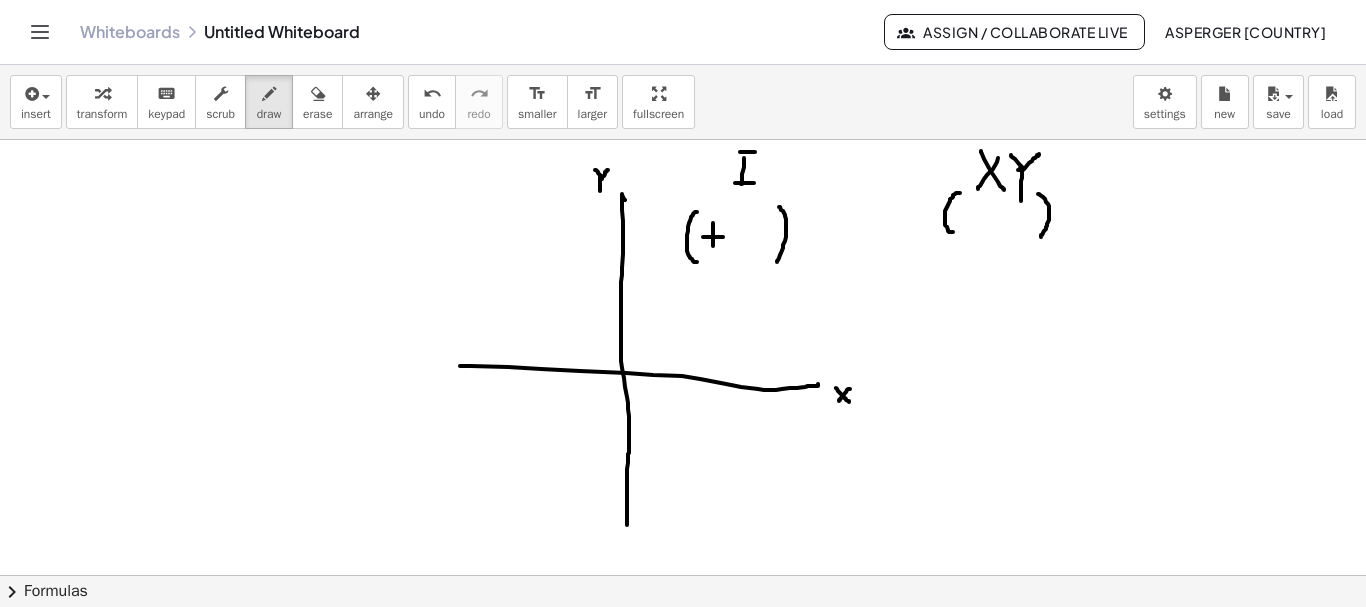 drag, startPoint x: 703, startPoint y: 237, endPoint x: 723, endPoint y: 237, distance: 20 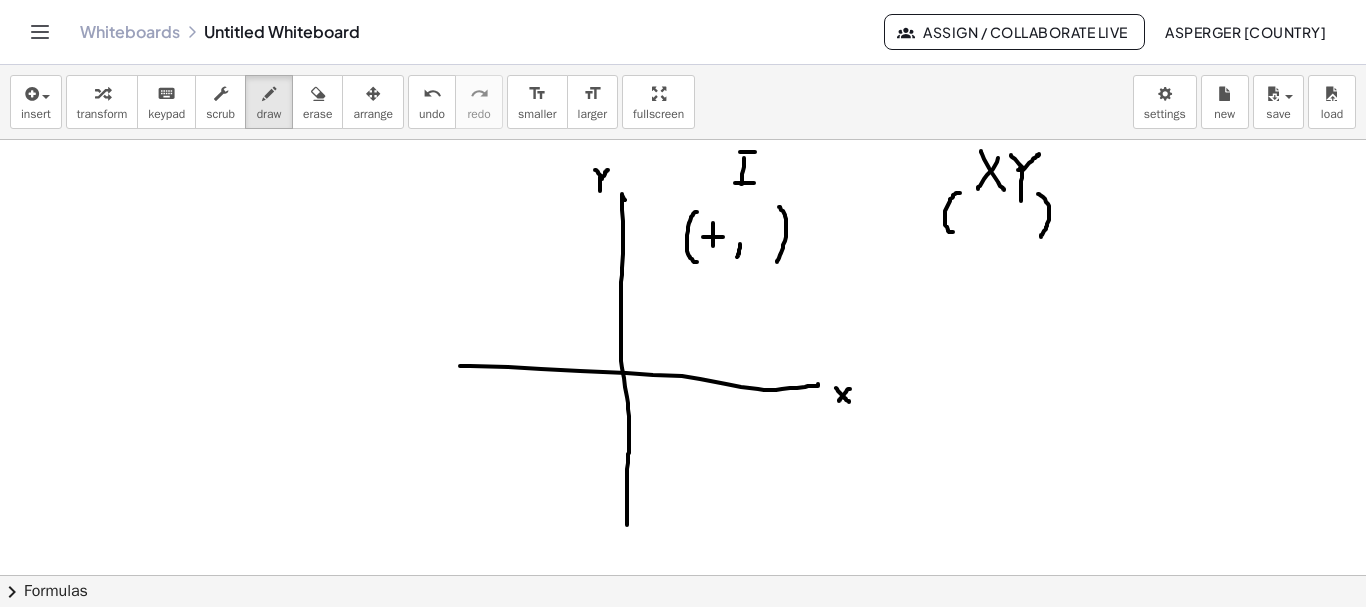 drag, startPoint x: 740, startPoint y: 244, endPoint x: 737, endPoint y: 257, distance: 13.341664 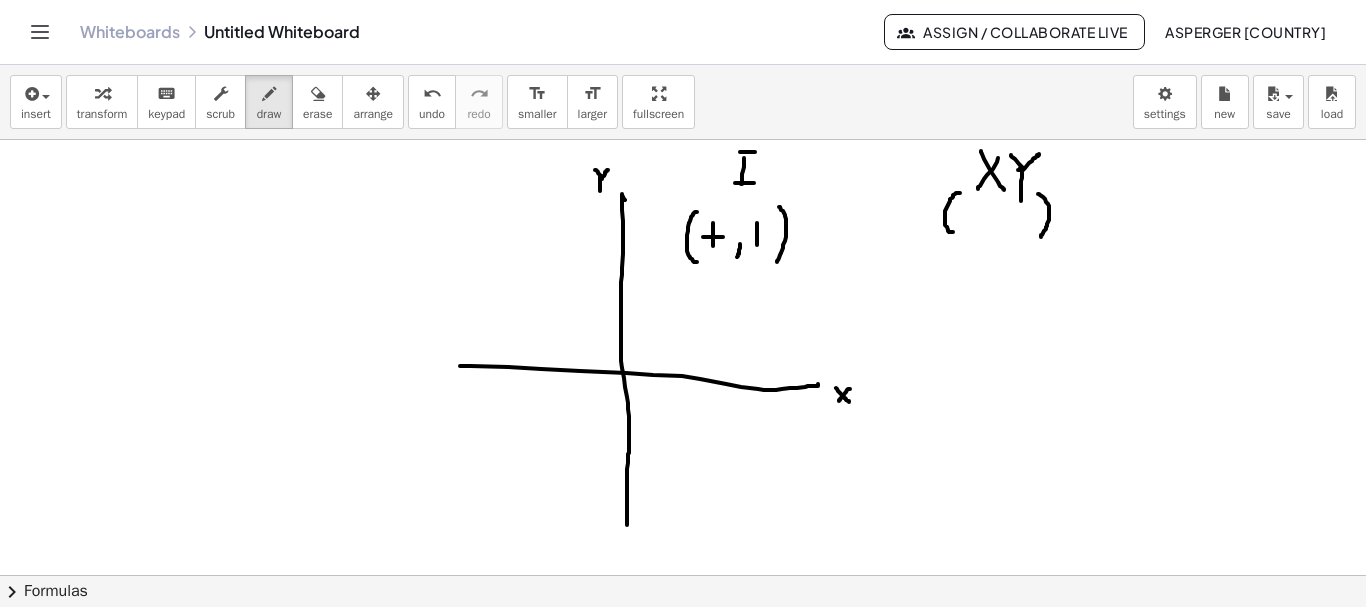 drag, startPoint x: 757, startPoint y: 223, endPoint x: 757, endPoint y: 245, distance: 22 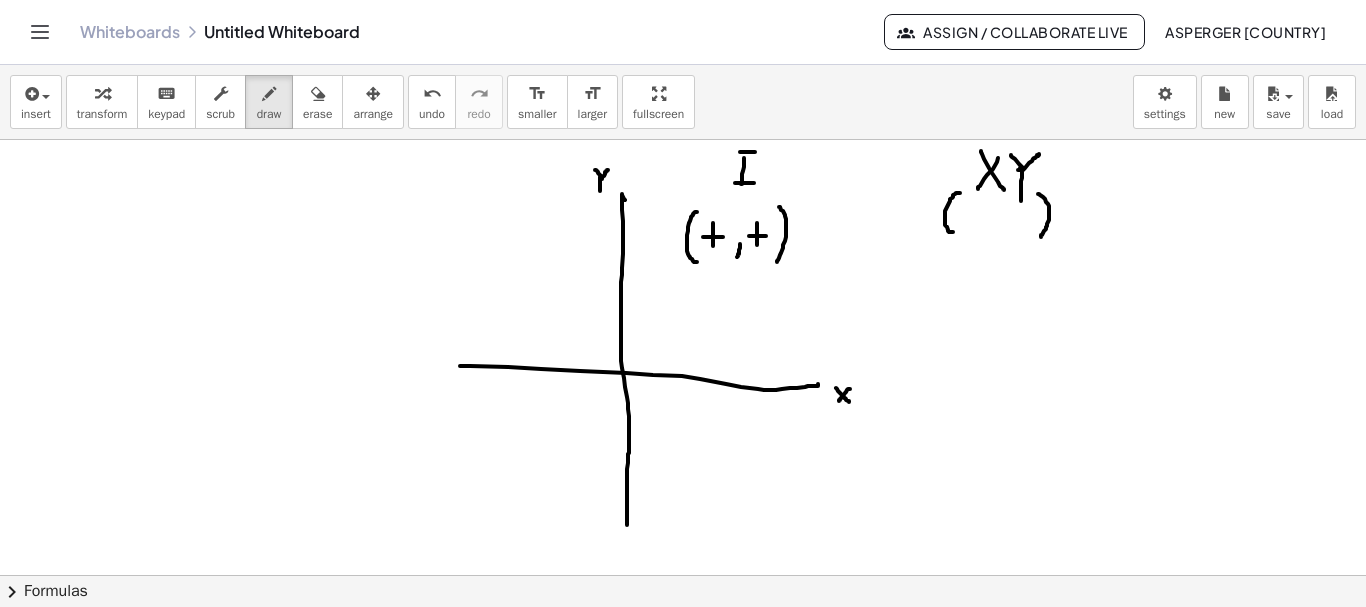 drag, startPoint x: 749, startPoint y: 236, endPoint x: 766, endPoint y: 236, distance: 17 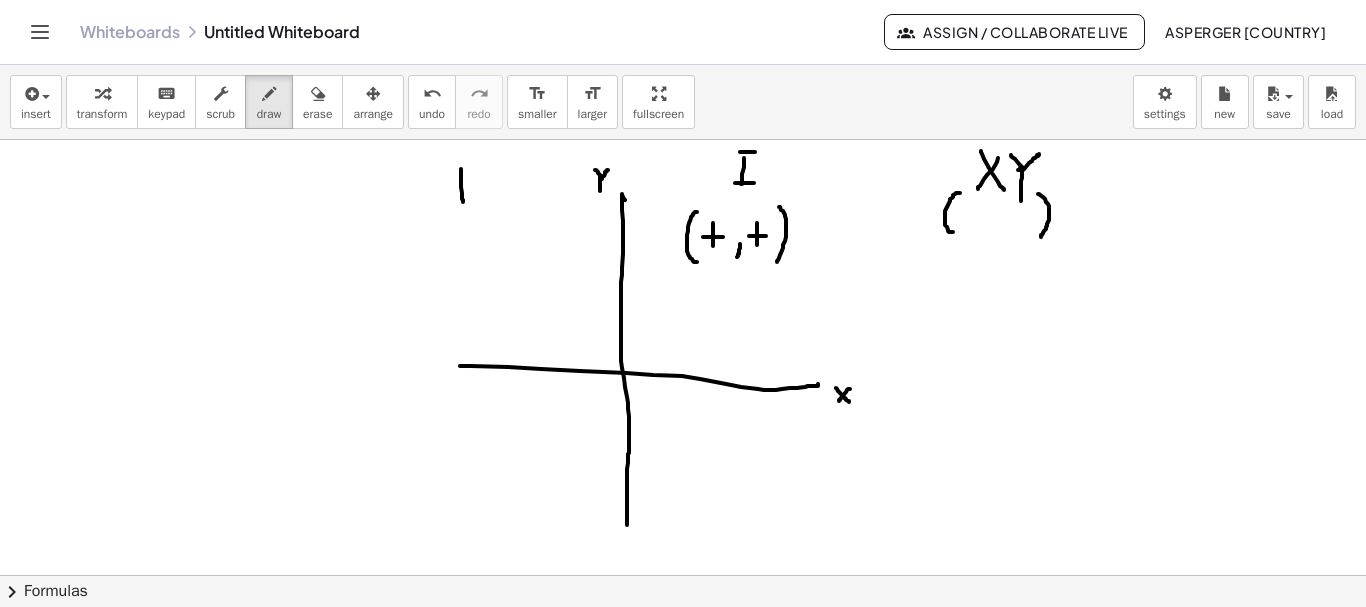 drag, startPoint x: 461, startPoint y: 169, endPoint x: 463, endPoint y: 202, distance: 33.06055 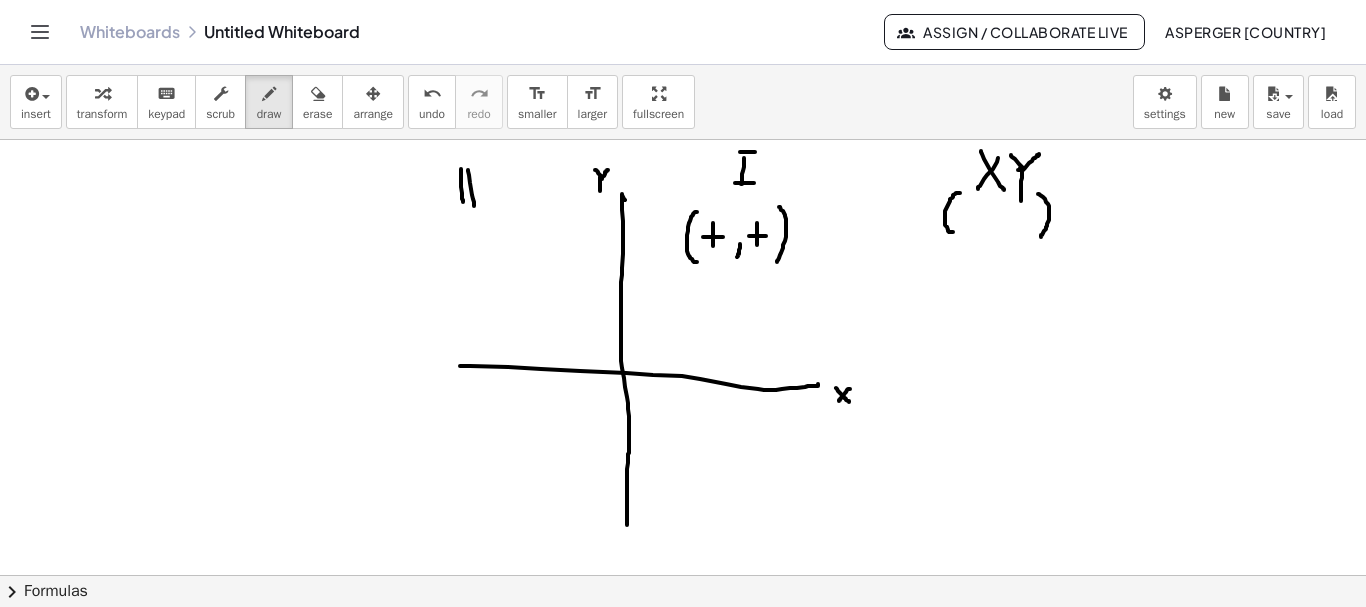 drag, startPoint x: 468, startPoint y: 170, endPoint x: 474, endPoint y: 207, distance: 37.48333 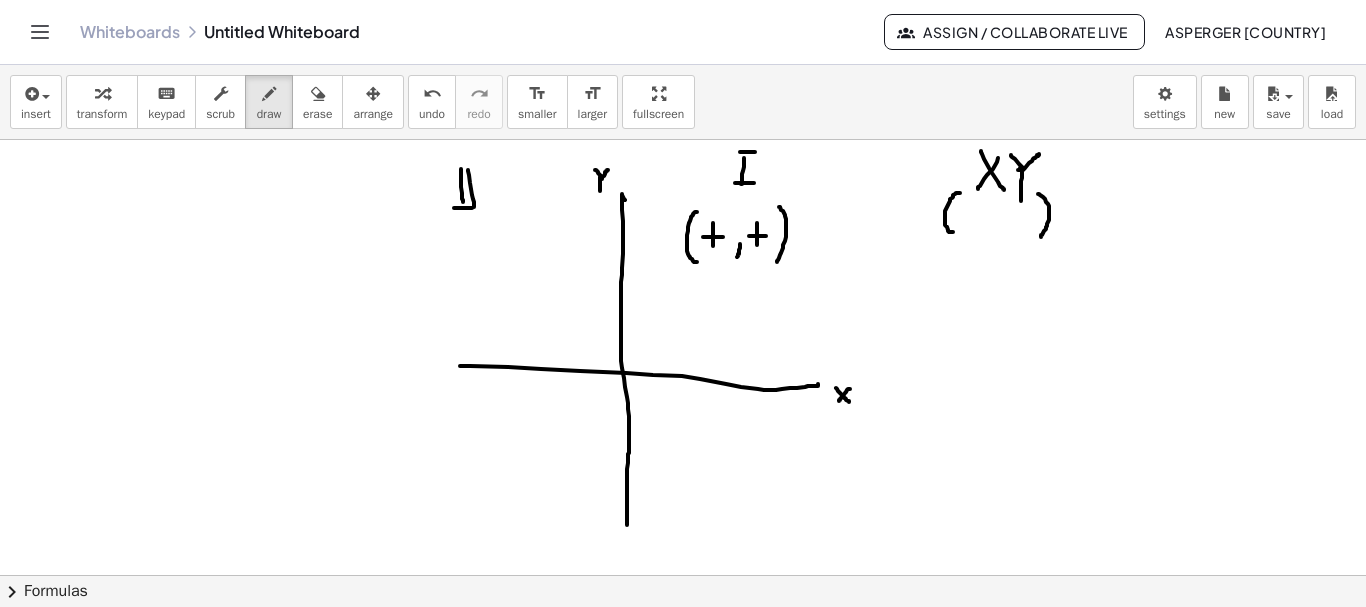 drag, startPoint x: 454, startPoint y: 208, endPoint x: 482, endPoint y: 207, distance: 28.01785 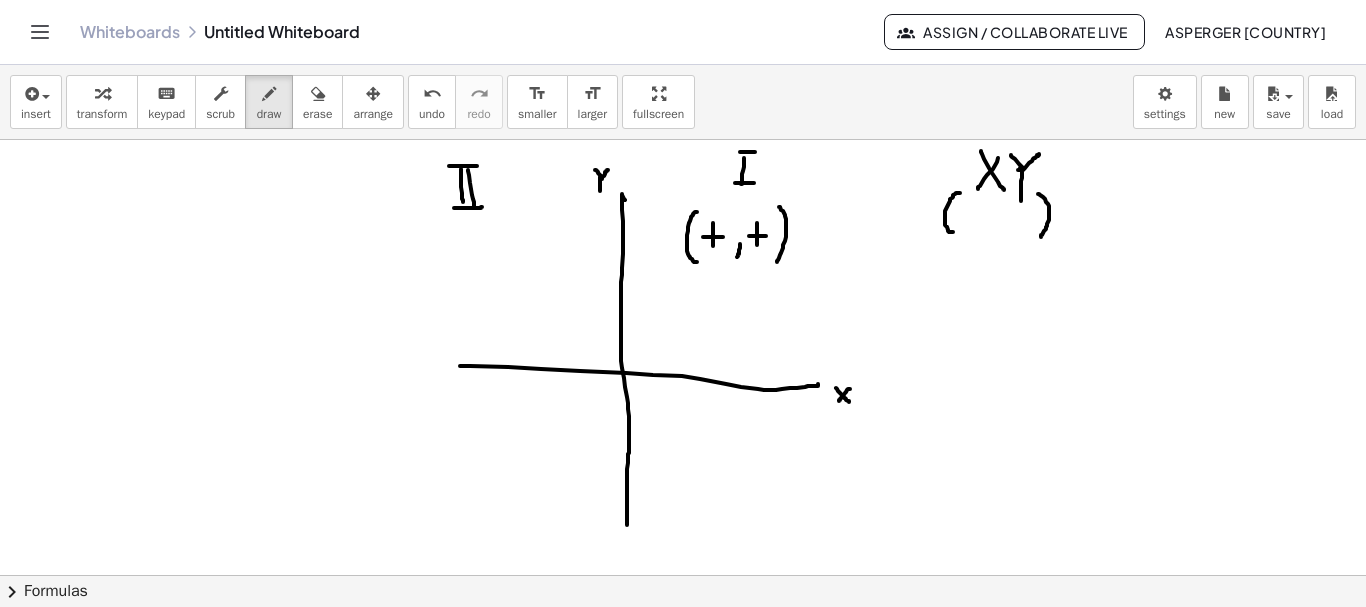 drag, startPoint x: 450, startPoint y: 166, endPoint x: 477, endPoint y: 166, distance: 27 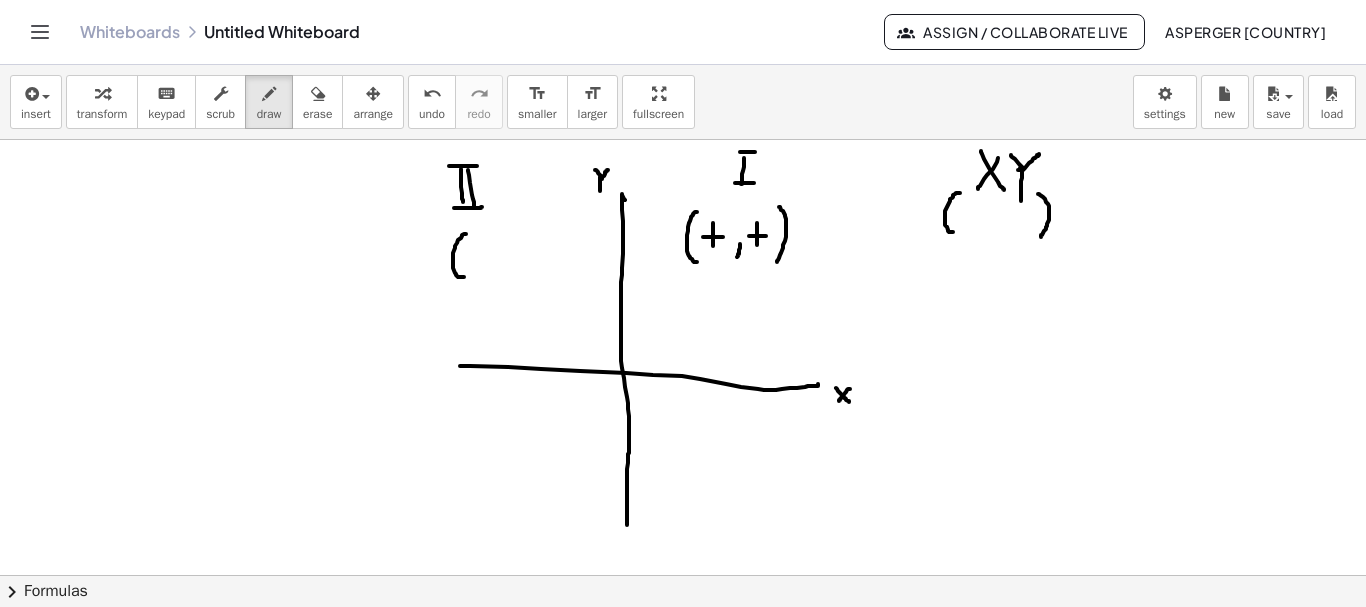 drag, startPoint x: 466, startPoint y: 234, endPoint x: 464, endPoint y: 277, distance: 43.046486 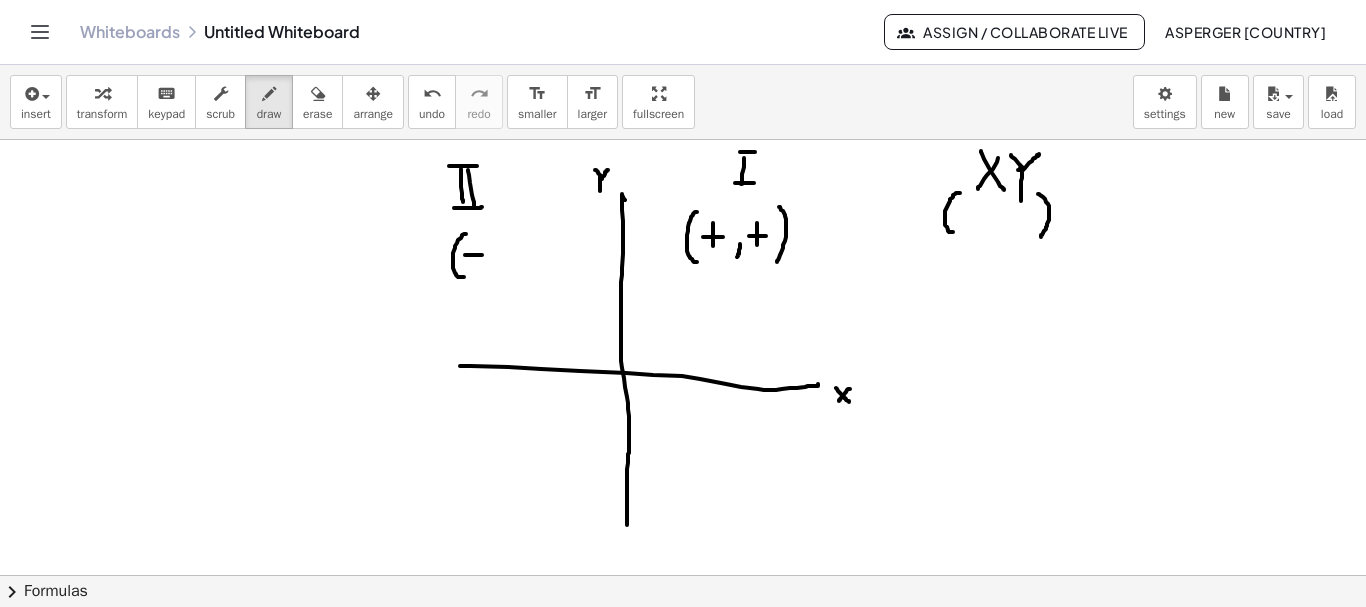drag, startPoint x: 465, startPoint y: 255, endPoint x: 482, endPoint y: 255, distance: 17 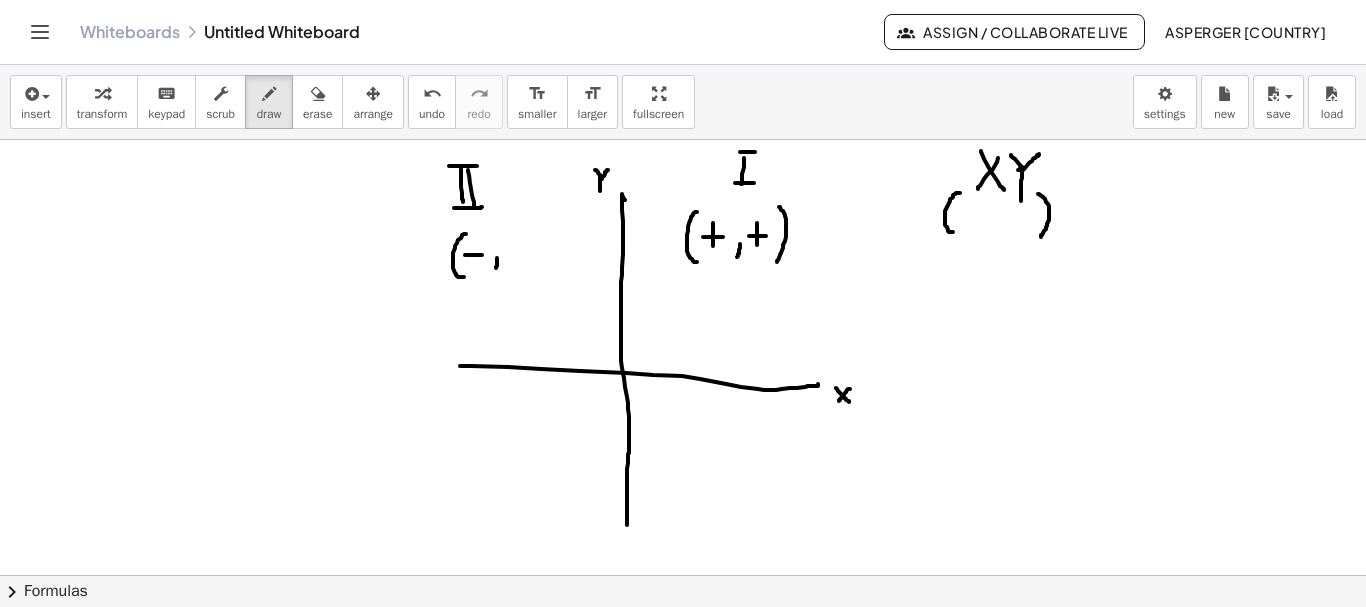 click at bounding box center [683, 640] 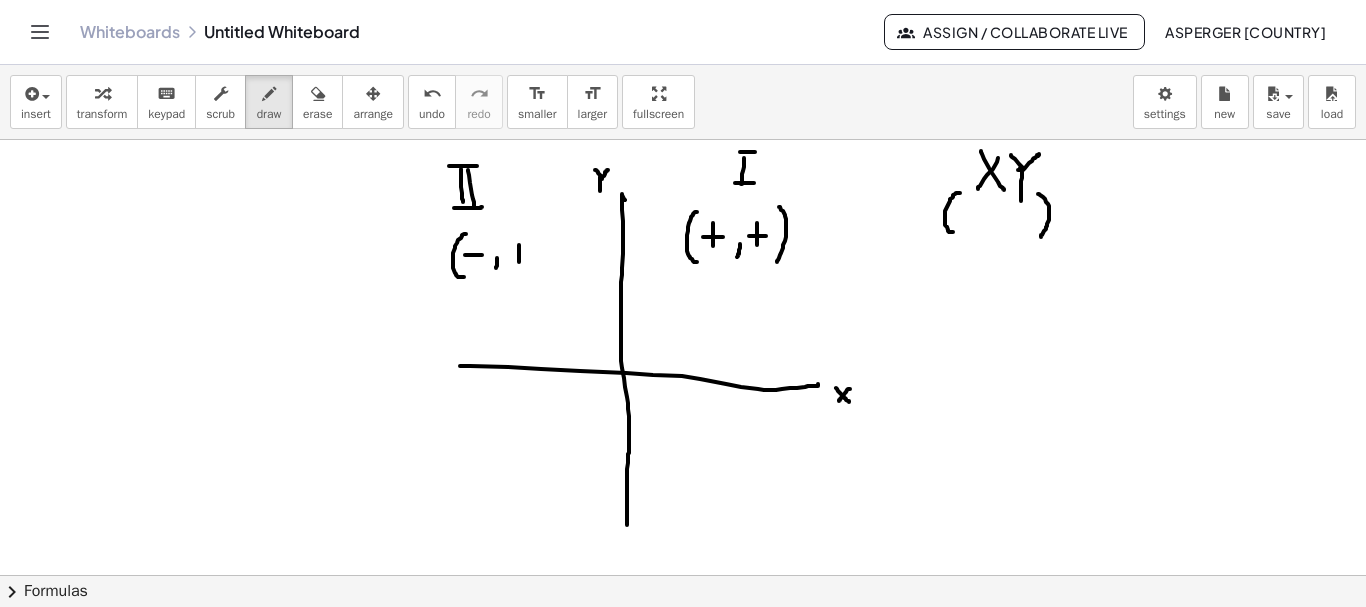 drag, startPoint x: 519, startPoint y: 245, endPoint x: 519, endPoint y: 261, distance: 16 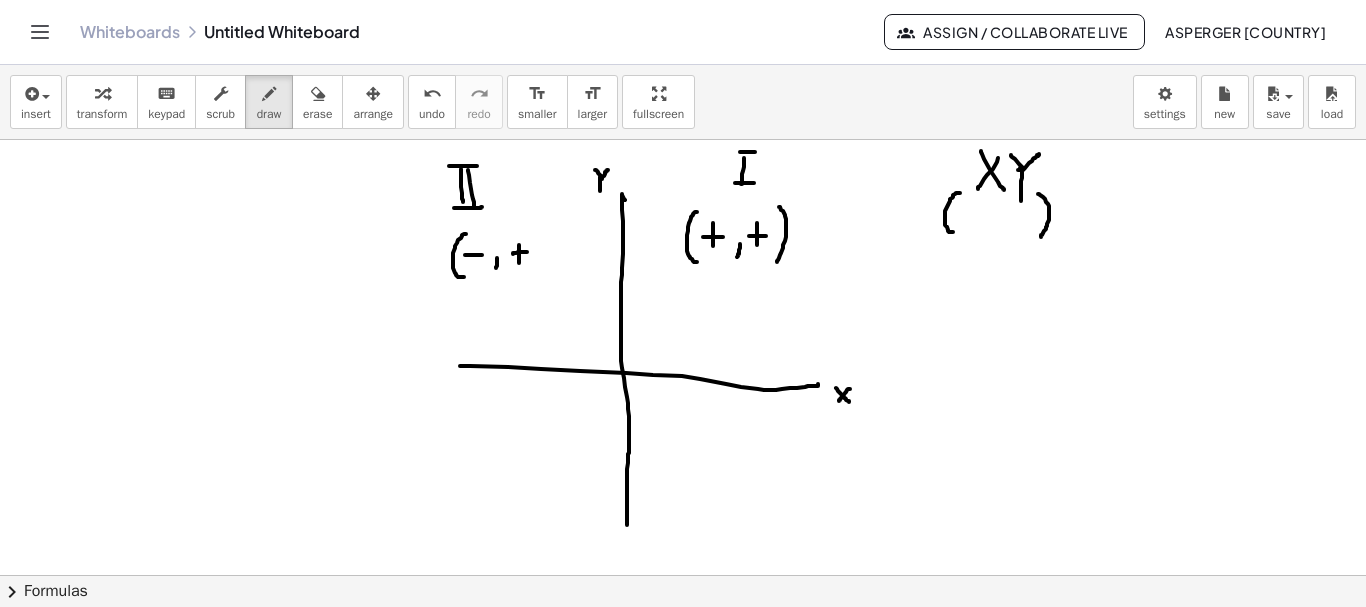 drag, startPoint x: 513, startPoint y: 254, endPoint x: 527, endPoint y: 252, distance: 14.142136 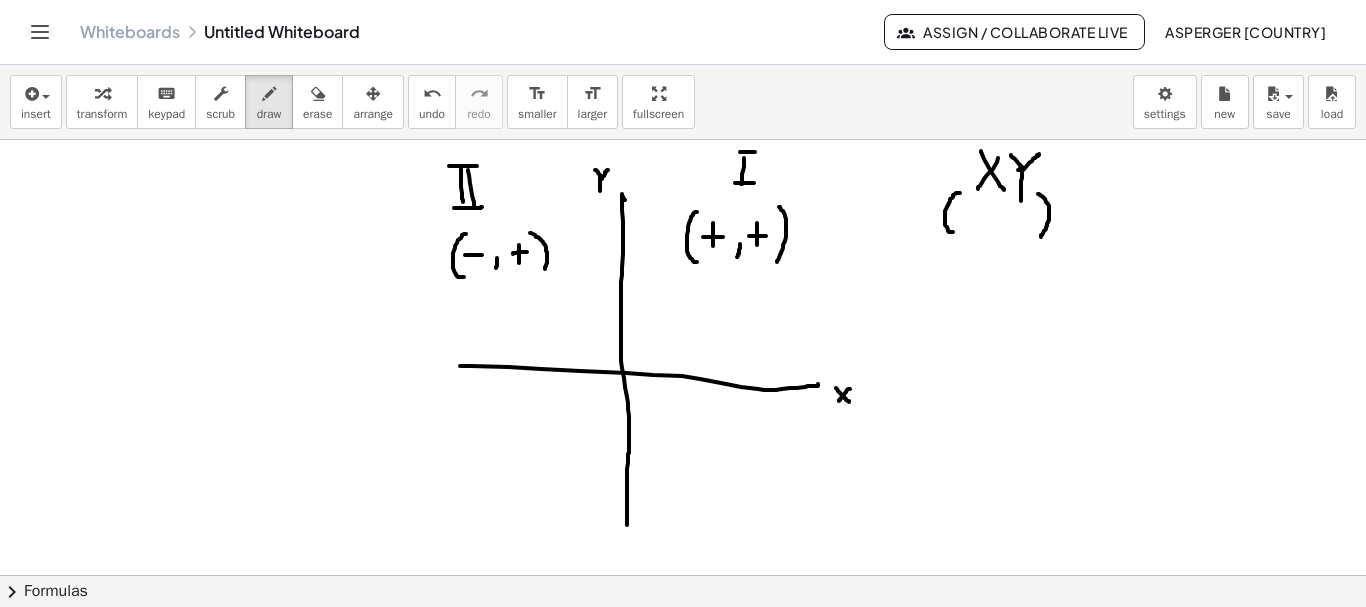 drag, startPoint x: 530, startPoint y: 233, endPoint x: 543, endPoint y: 270, distance: 39.217342 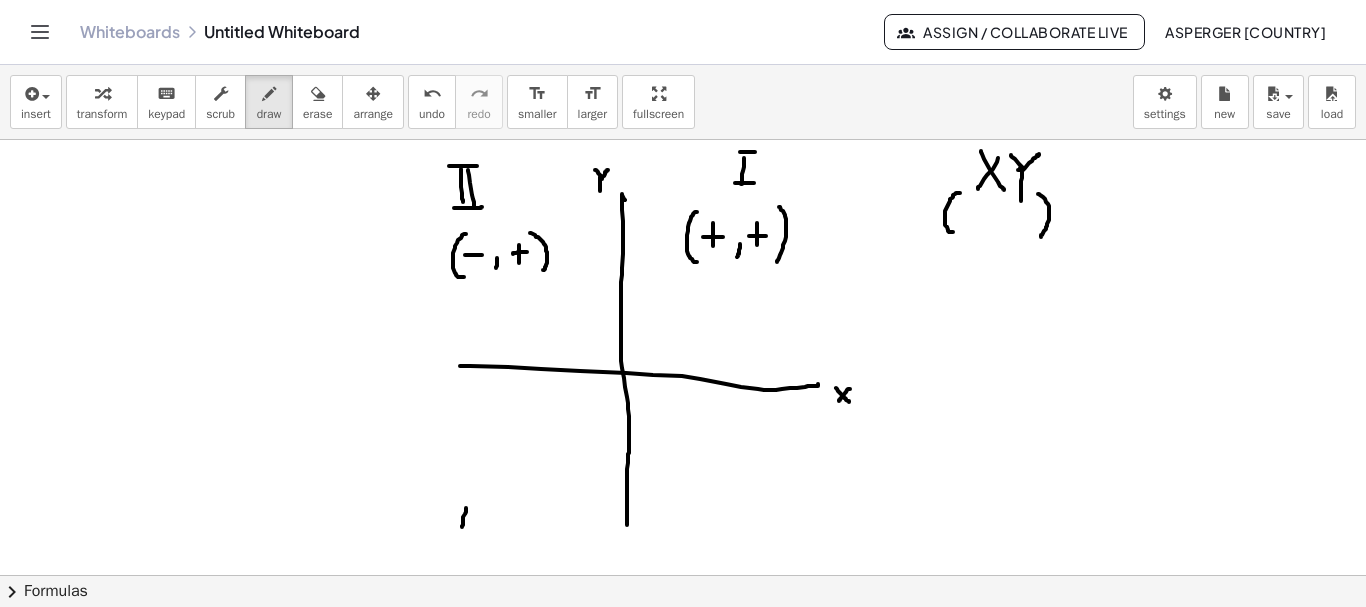 drag, startPoint x: 466, startPoint y: 508, endPoint x: 462, endPoint y: 527, distance: 19.416489 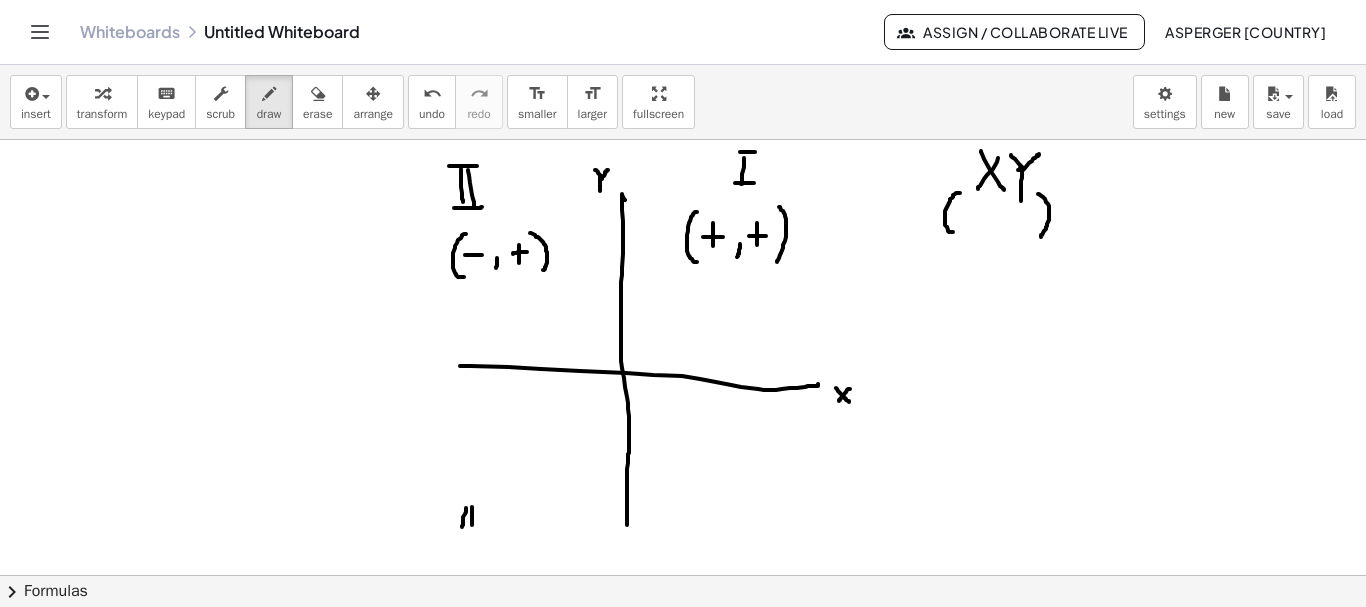 drag, startPoint x: 472, startPoint y: 507, endPoint x: 472, endPoint y: 525, distance: 18 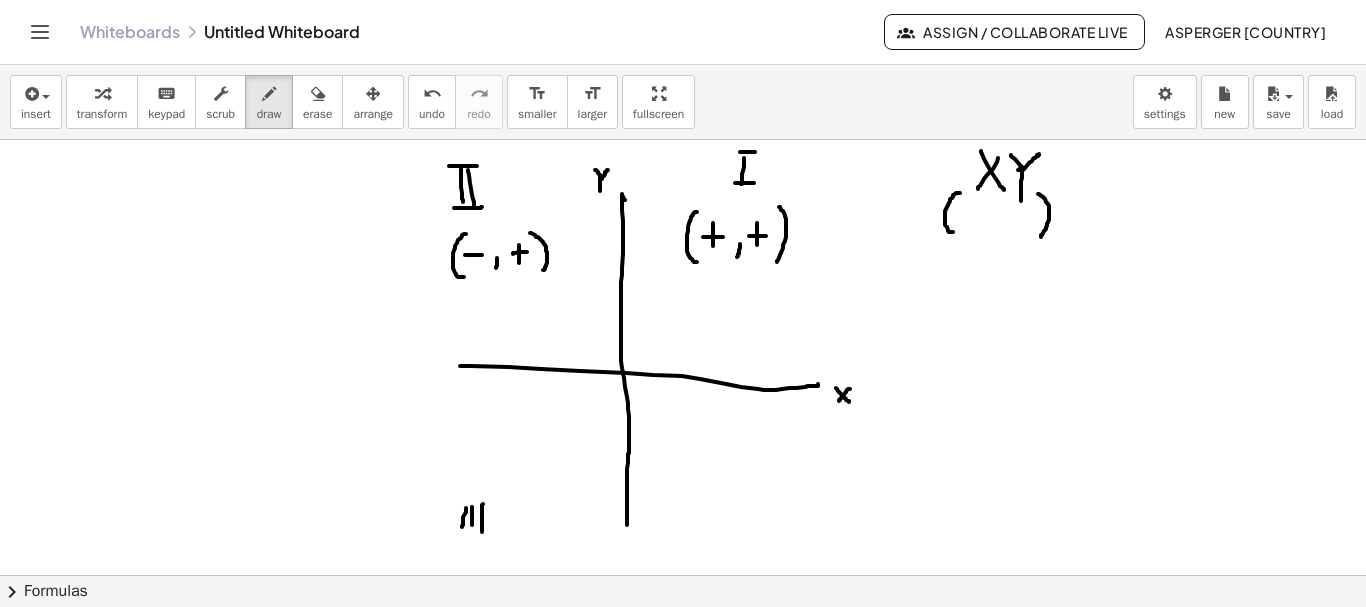 drag, startPoint x: 482, startPoint y: 505, endPoint x: 482, endPoint y: 532, distance: 27 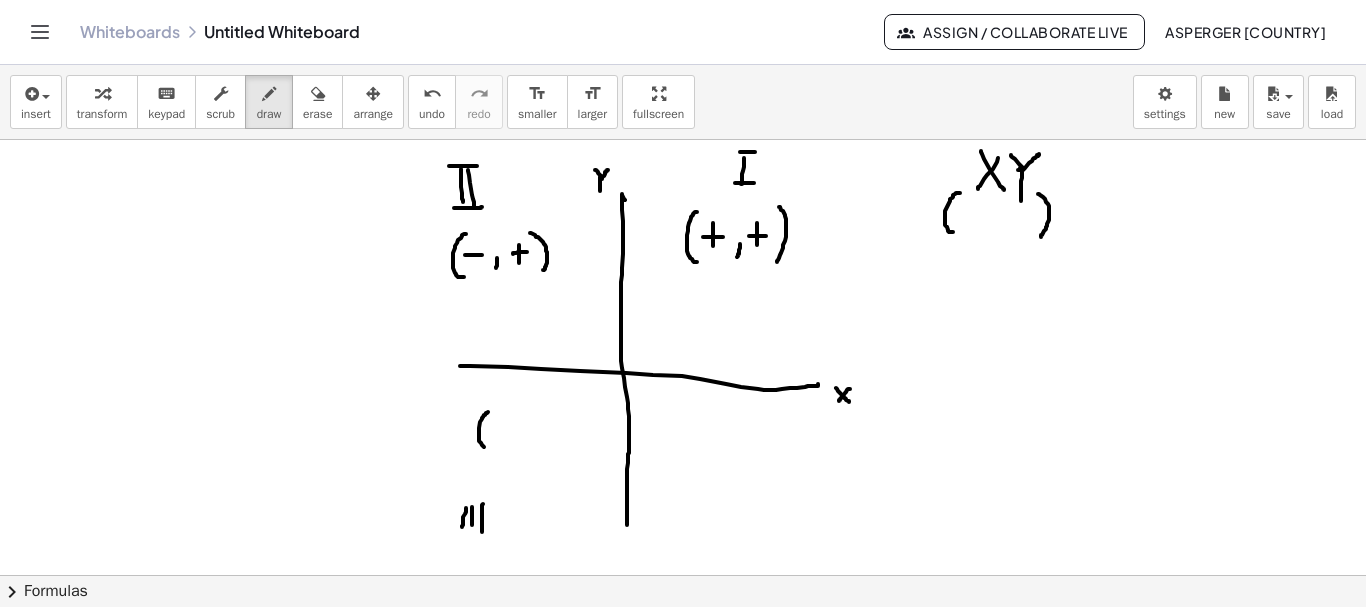 drag, startPoint x: 487, startPoint y: 413, endPoint x: 486, endPoint y: 448, distance: 35.014282 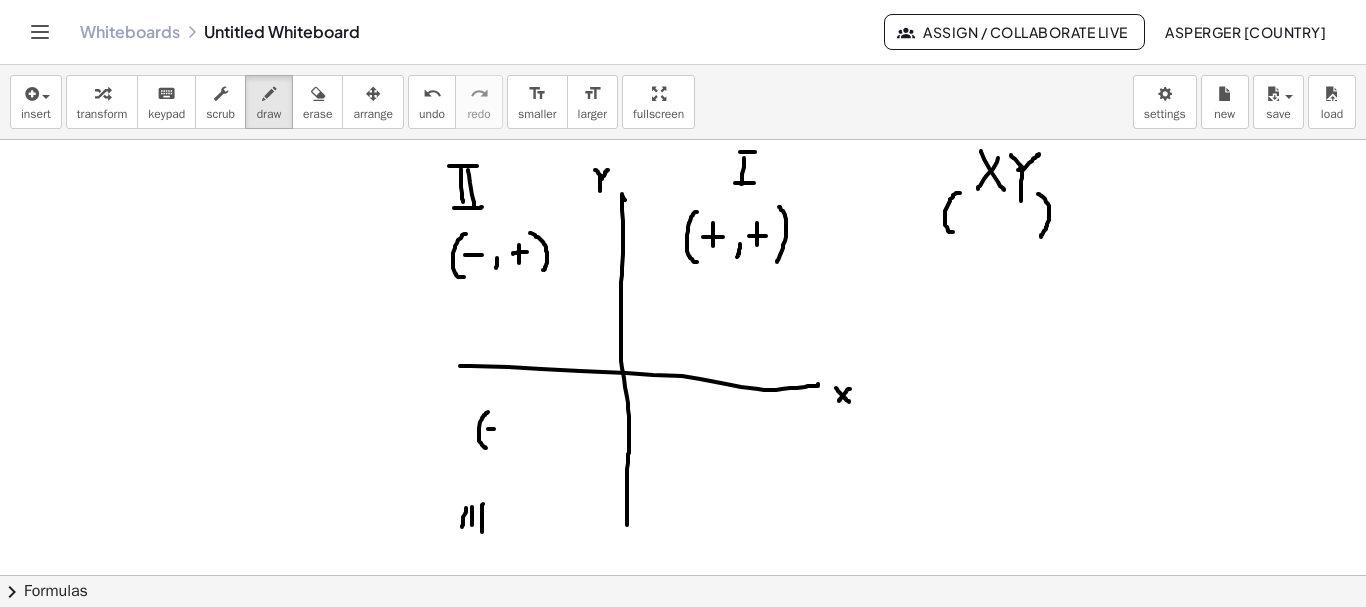 drag, startPoint x: 488, startPoint y: 429, endPoint x: 501, endPoint y: 429, distance: 13 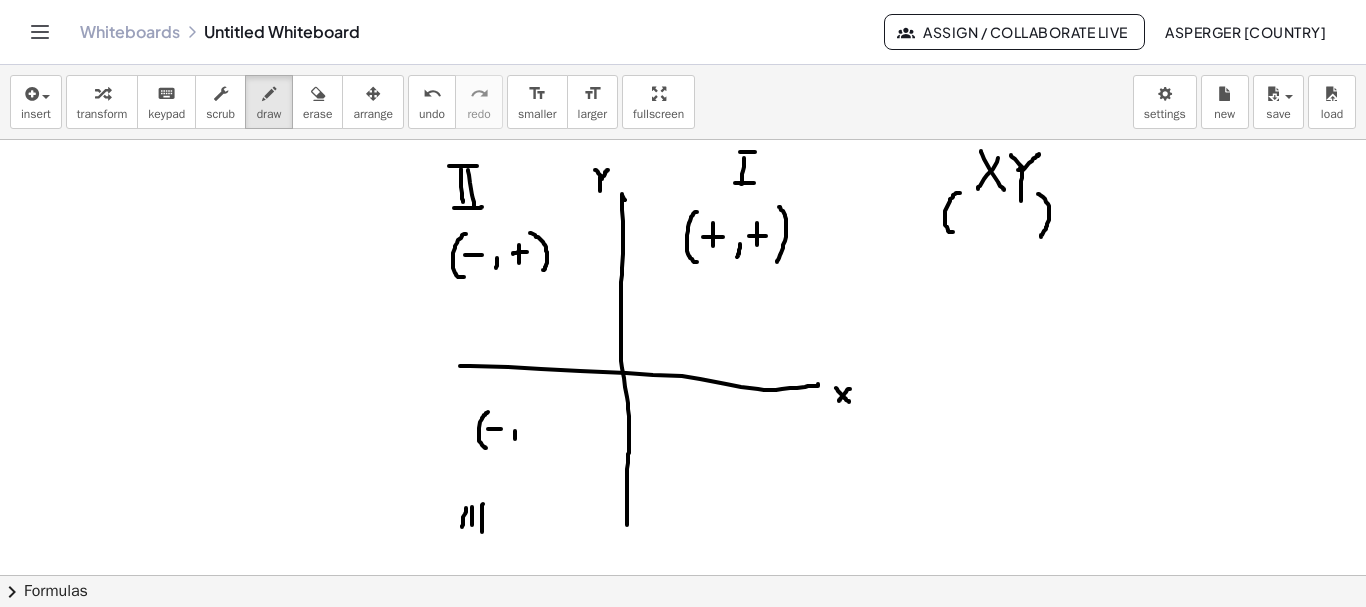 click at bounding box center [683, 640] 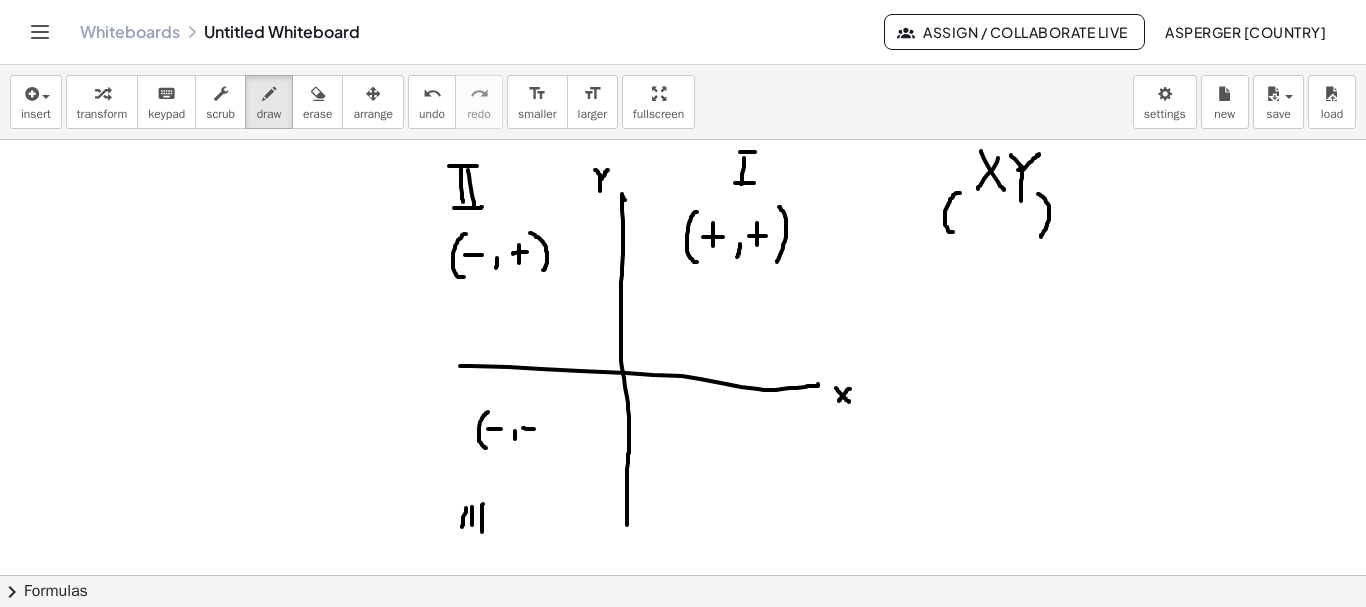 drag, startPoint x: 523, startPoint y: 428, endPoint x: 539, endPoint y: 429, distance: 16.03122 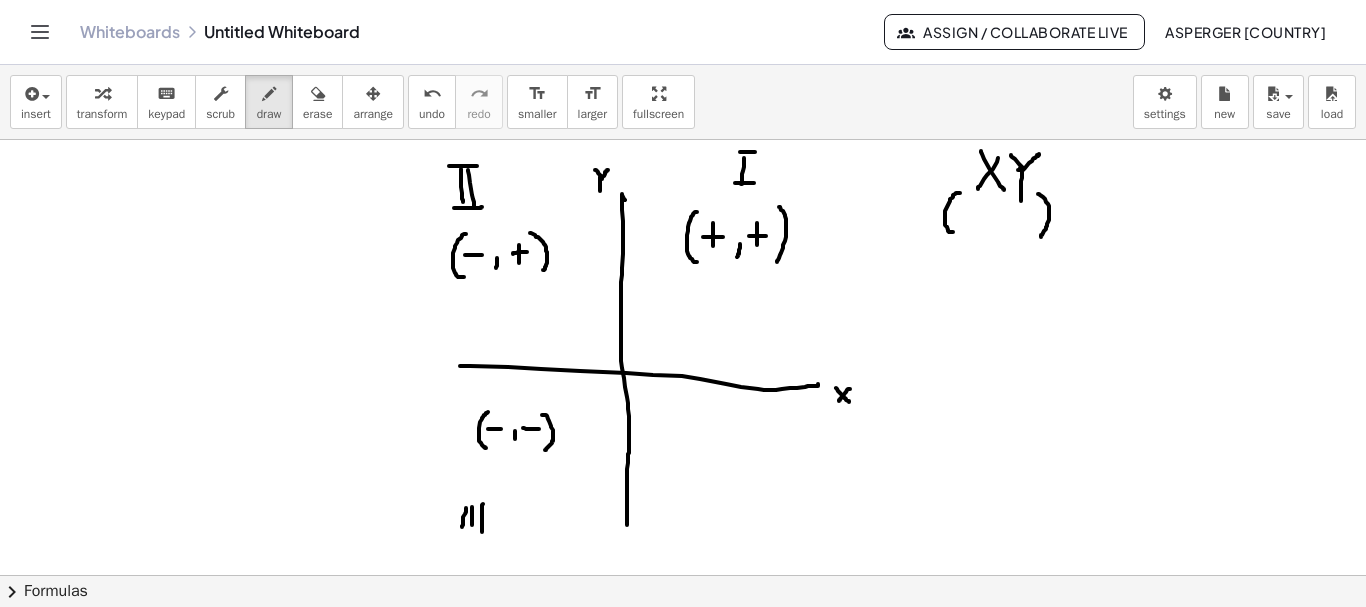 drag, startPoint x: 542, startPoint y: 415, endPoint x: 545, endPoint y: 450, distance: 35.128338 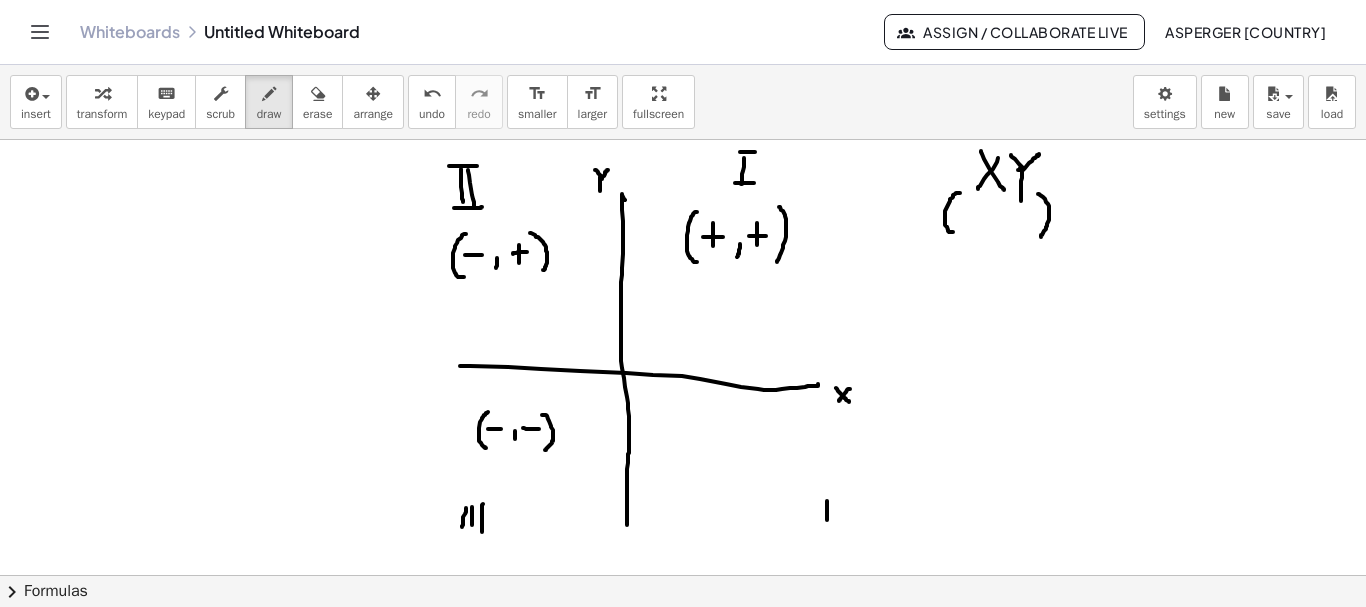 drag, startPoint x: 827, startPoint y: 501, endPoint x: 827, endPoint y: 520, distance: 19 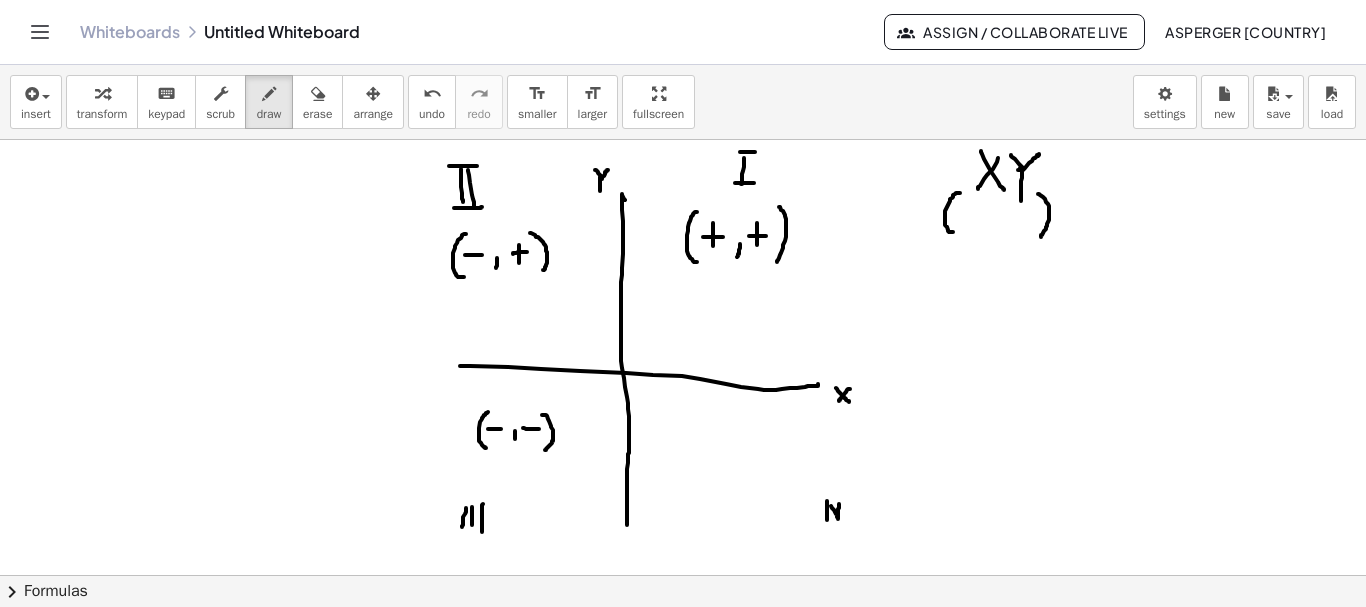 click at bounding box center [683, 640] 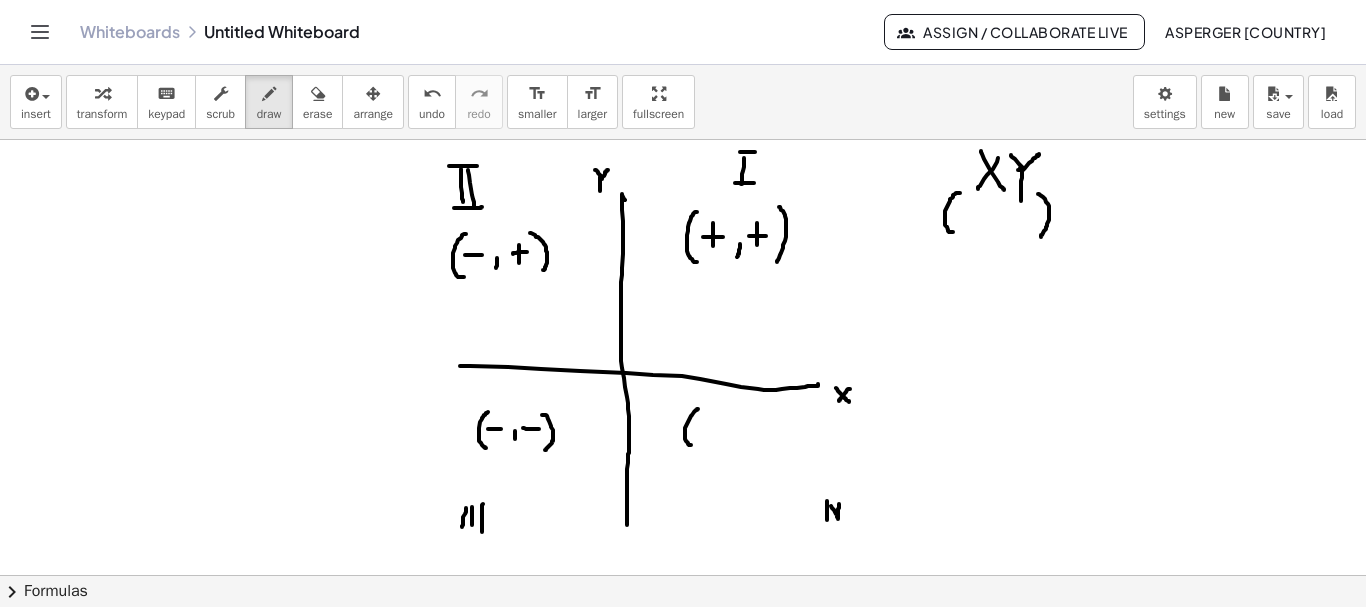drag, startPoint x: 698, startPoint y: 409, endPoint x: 691, endPoint y: 445, distance: 36.67424 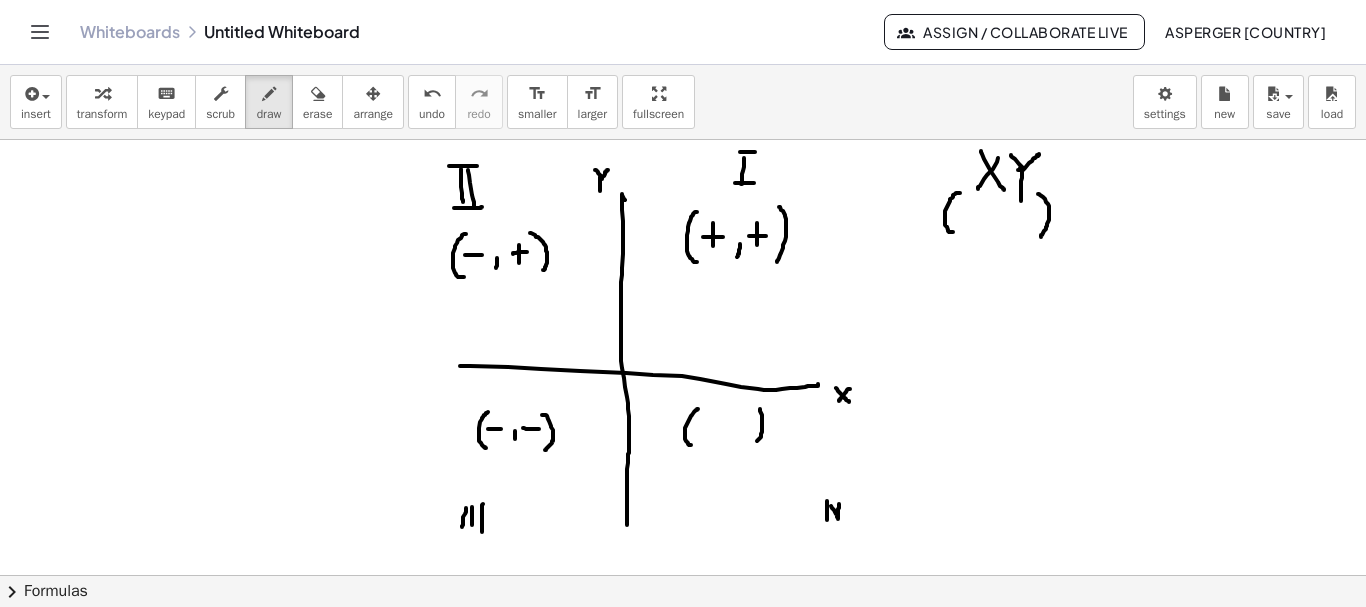 drag, startPoint x: 760, startPoint y: 409, endPoint x: 755, endPoint y: 442, distance: 33.37664 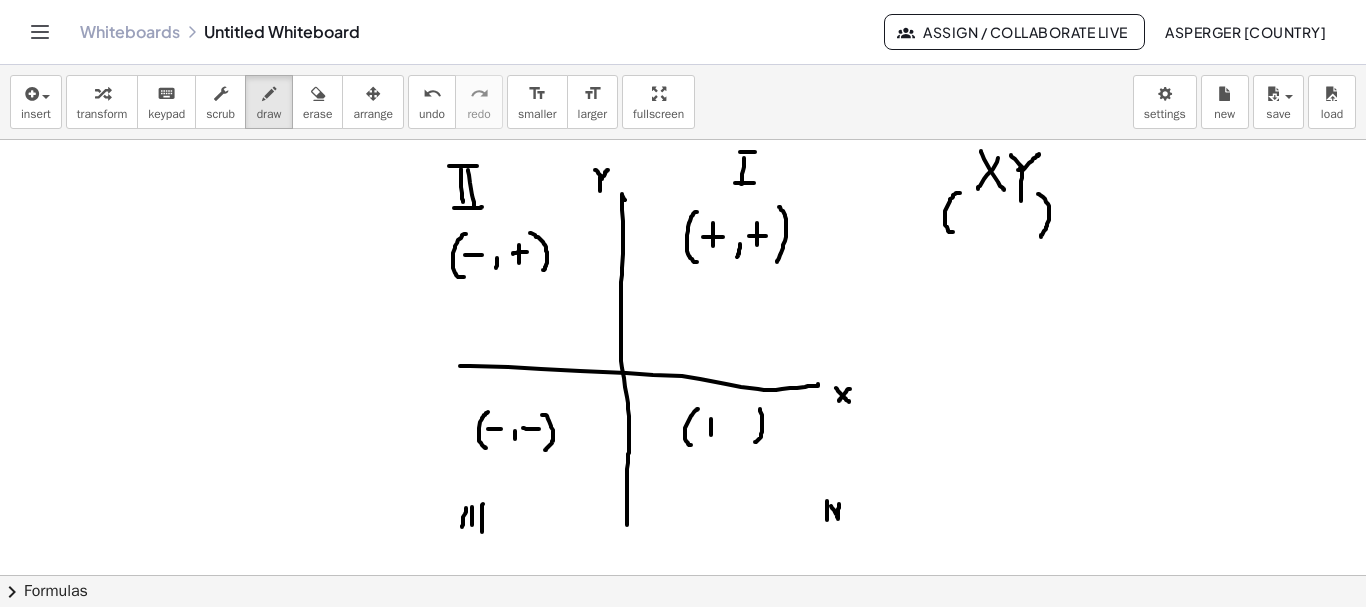 drag, startPoint x: 711, startPoint y: 419, endPoint x: 711, endPoint y: 435, distance: 16 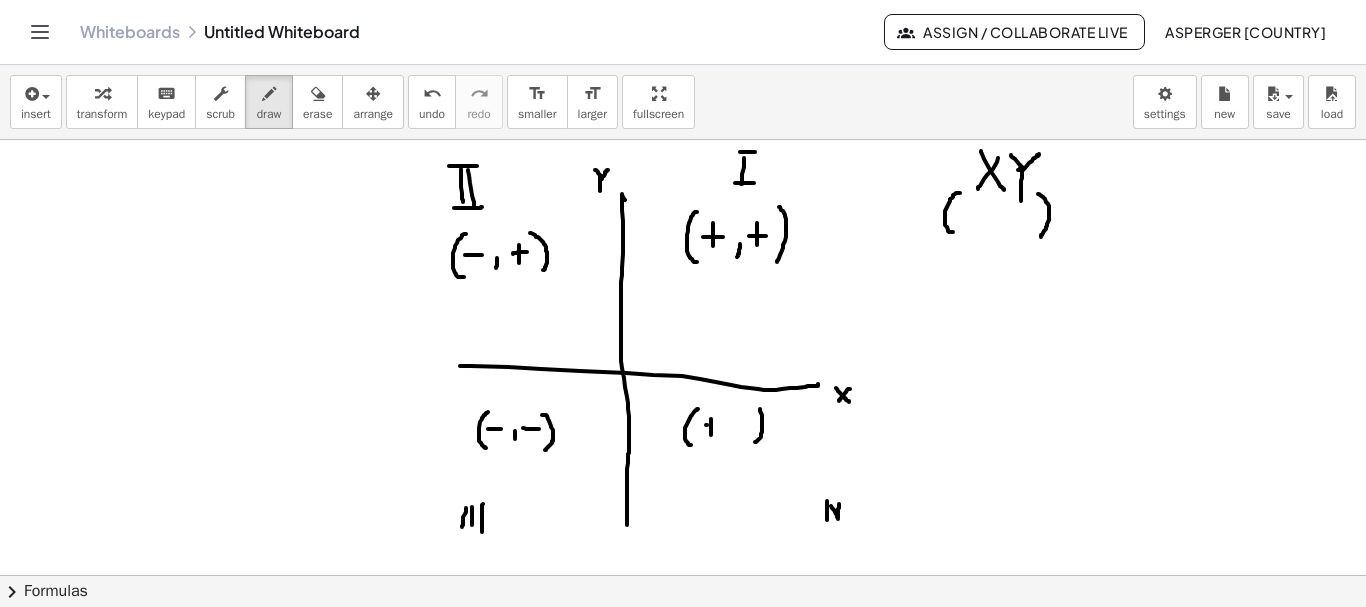 drag, startPoint x: 706, startPoint y: 425, endPoint x: 718, endPoint y: 425, distance: 12 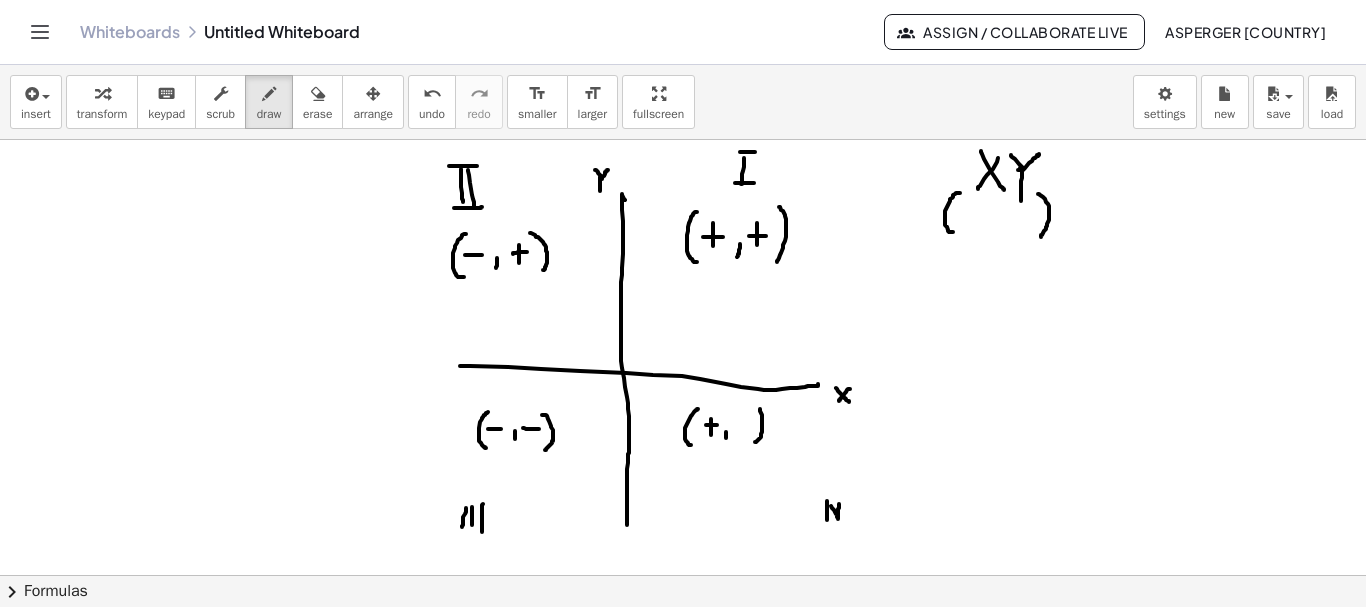 click at bounding box center [683, 640] 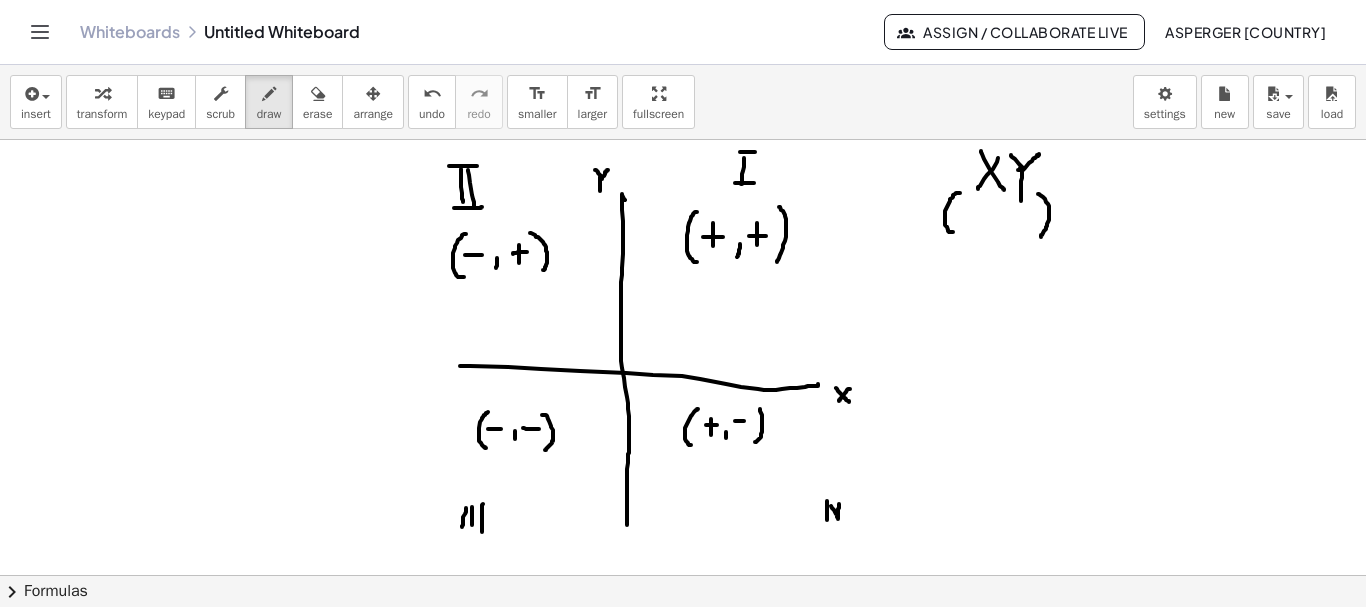 drag, startPoint x: 735, startPoint y: 421, endPoint x: 747, endPoint y: 421, distance: 12 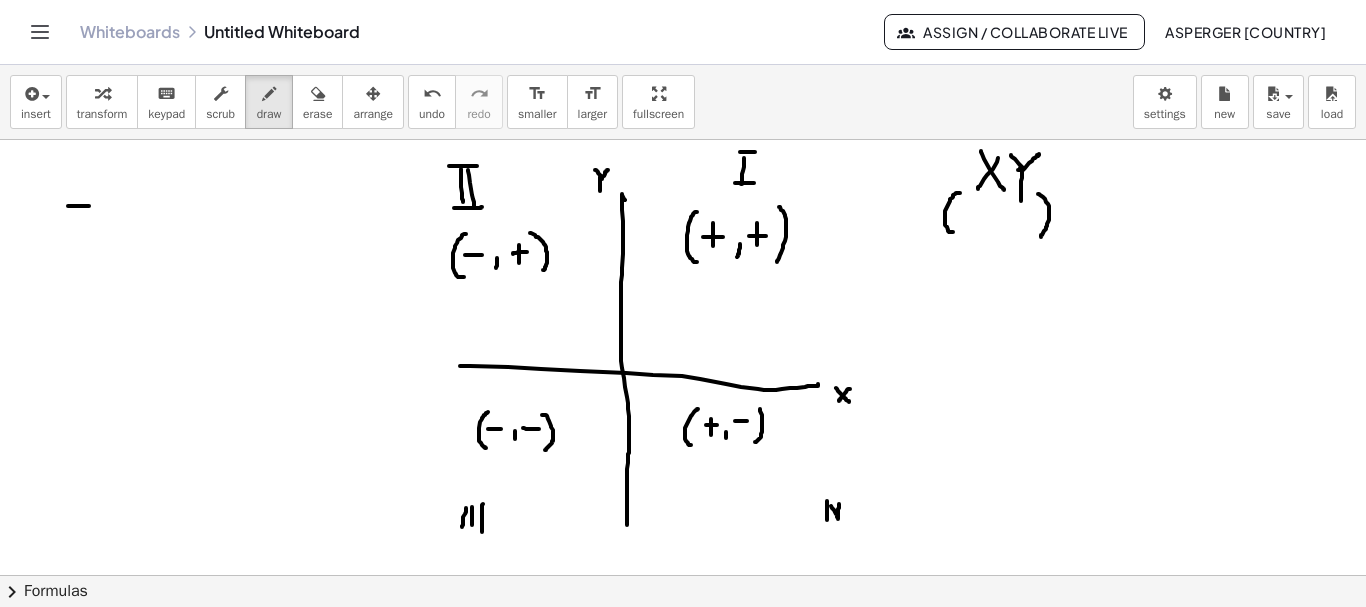 drag, startPoint x: 68, startPoint y: 206, endPoint x: 89, endPoint y: 206, distance: 21 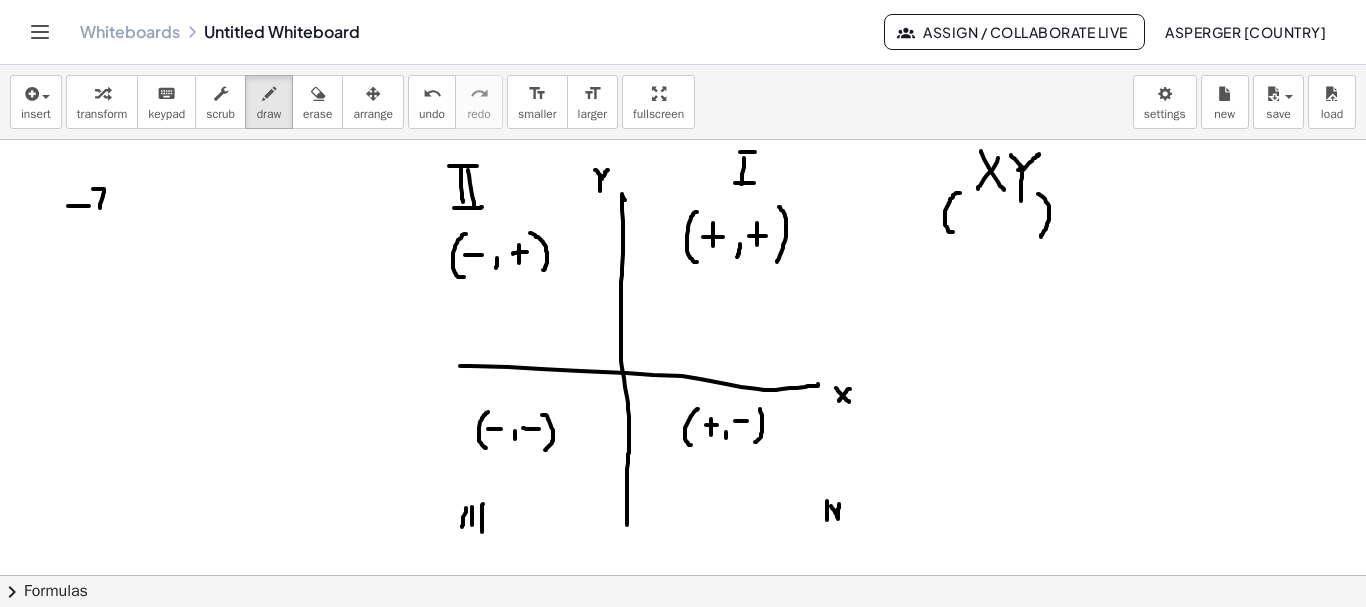 drag, startPoint x: 93, startPoint y: 189, endPoint x: 100, endPoint y: 219, distance: 30.805843 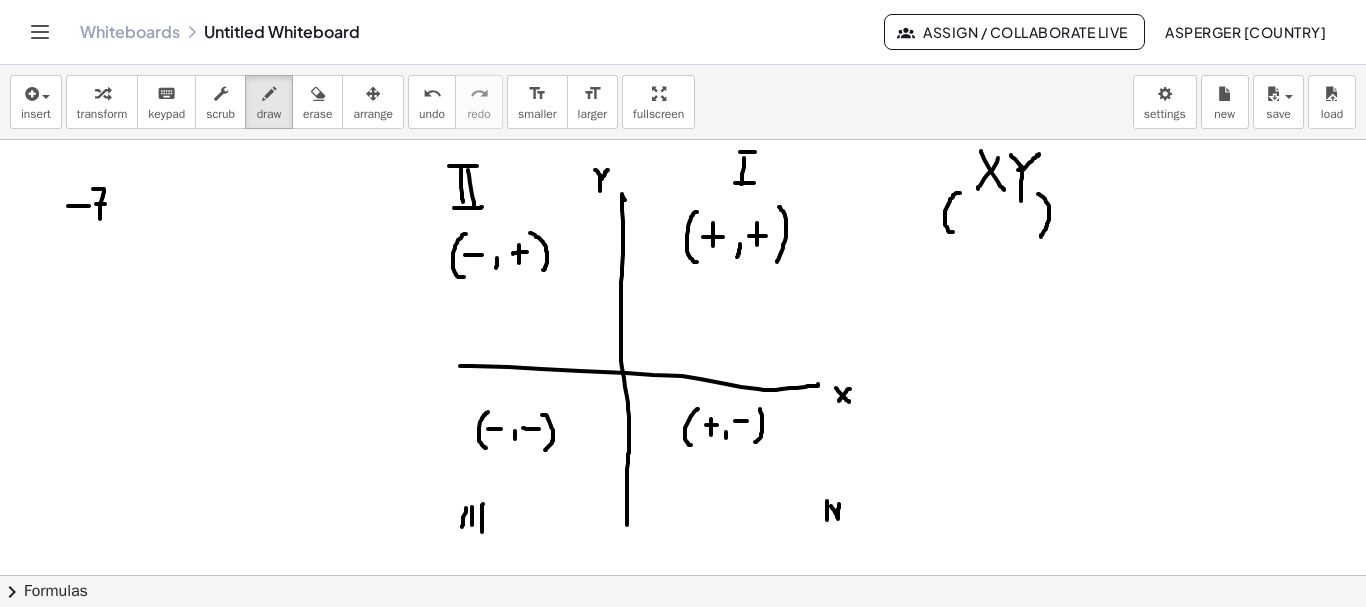 click at bounding box center [683, 640] 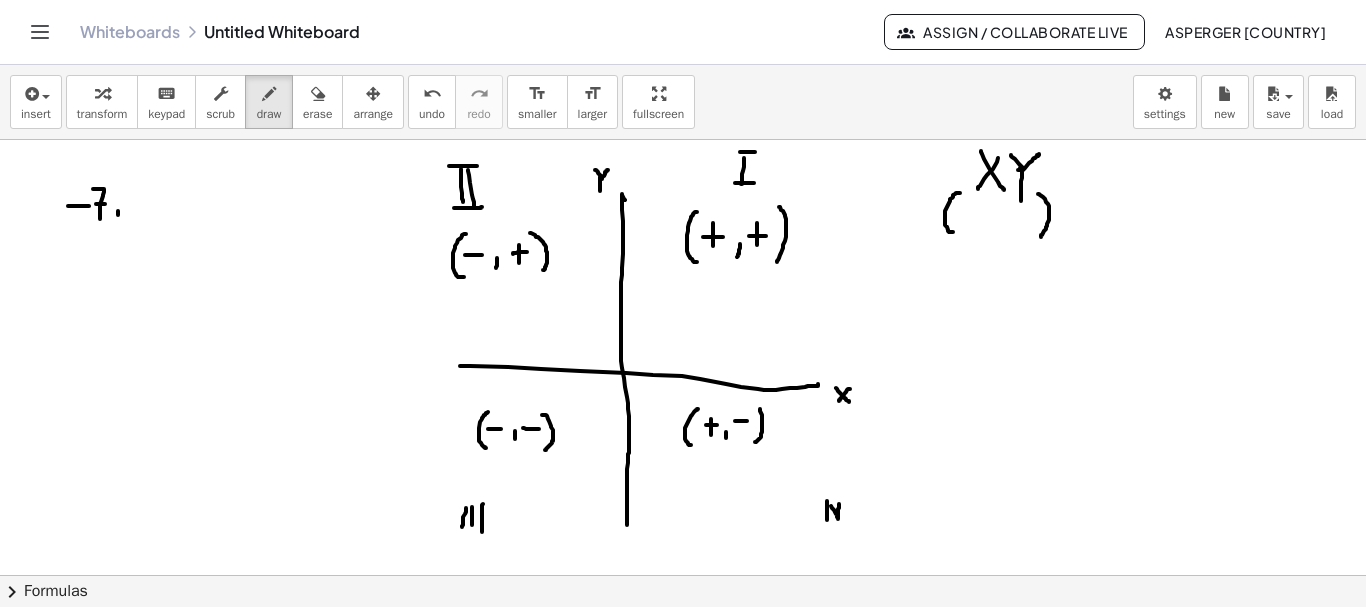 click at bounding box center [683, 640] 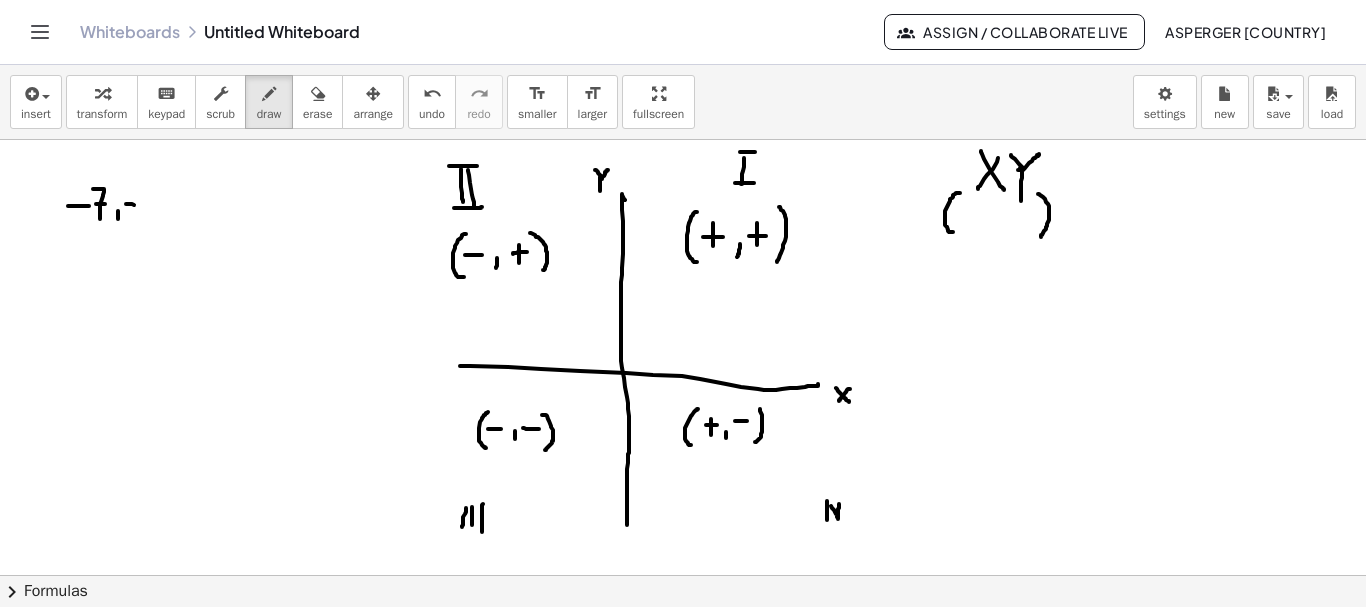 drag, startPoint x: 126, startPoint y: 204, endPoint x: 142, endPoint y: 205, distance: 16.03122 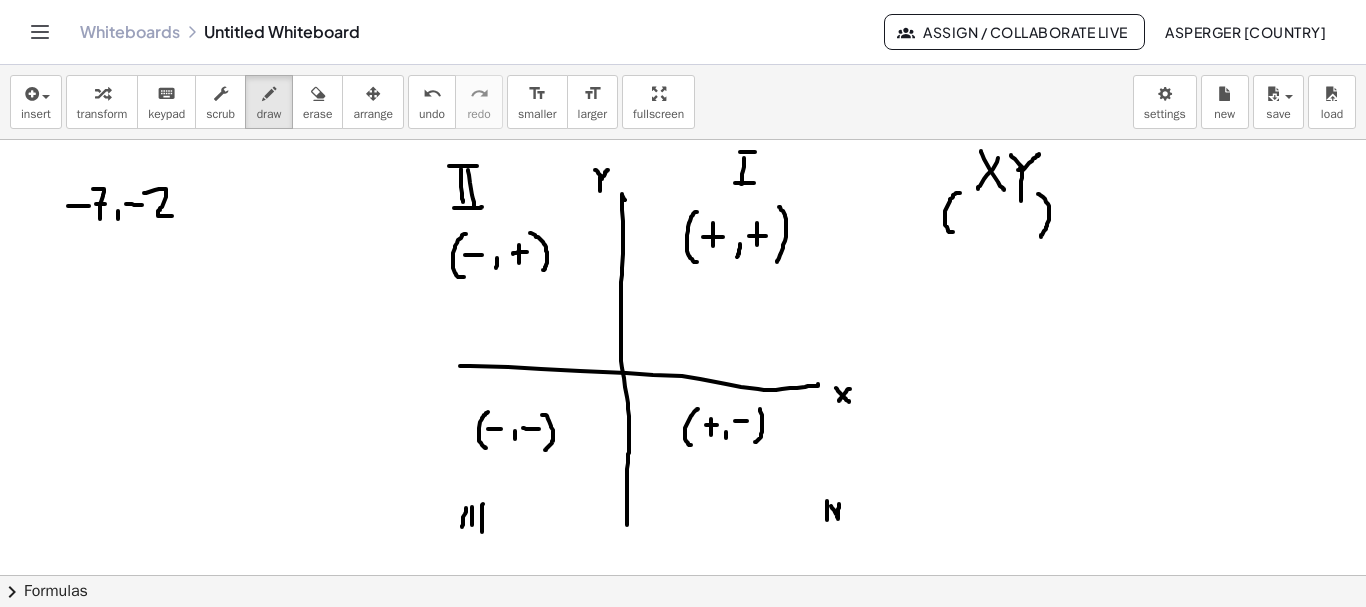 drag, startPoint x: 144, startPoint y: 193, endPoint x: 173, endPoint y: 216, distance: 37.01351 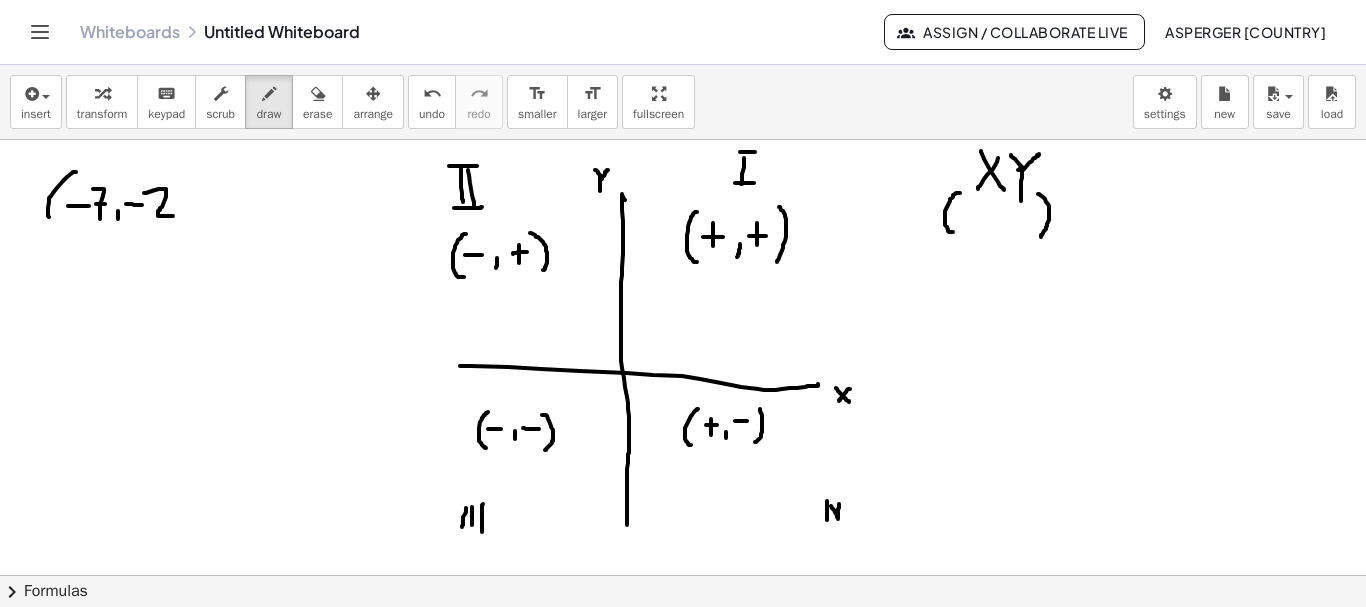 drag, startPoint x: 67, startPoint y: 177, endPoint x: 74, endPoint y: 224, distance: 47.518417 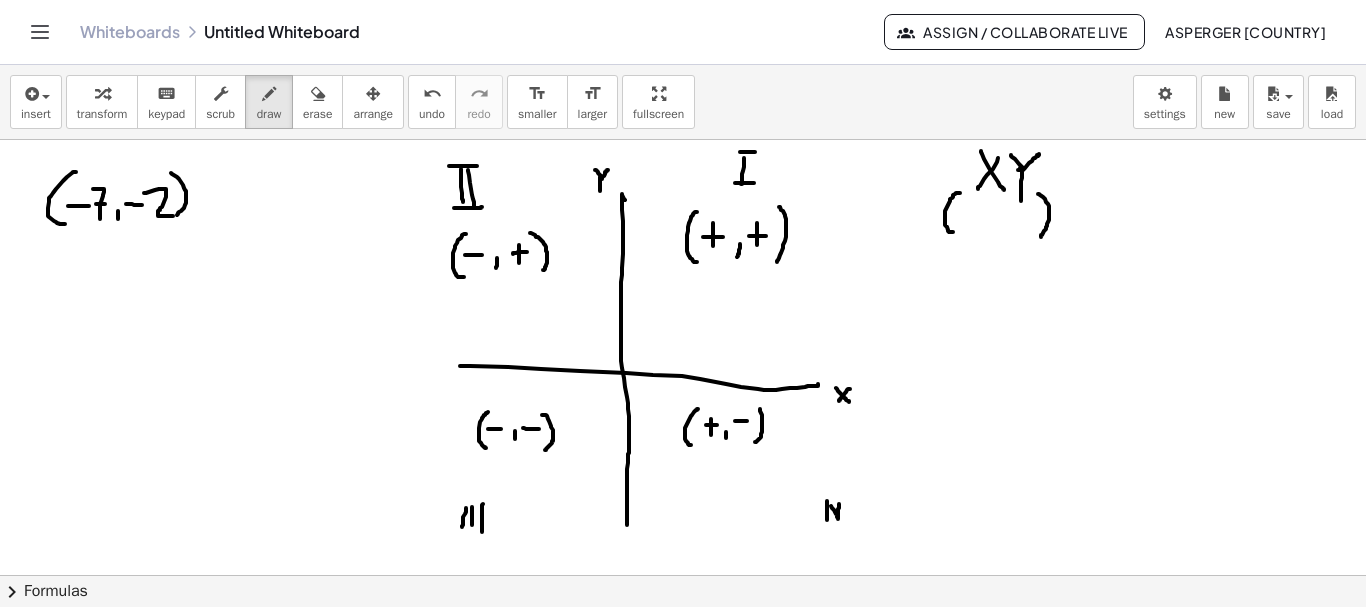 drag, startPoint x: 171, startPoint y: 173, endPoint x: 177, endPoint y: 215, distance: 42.426407 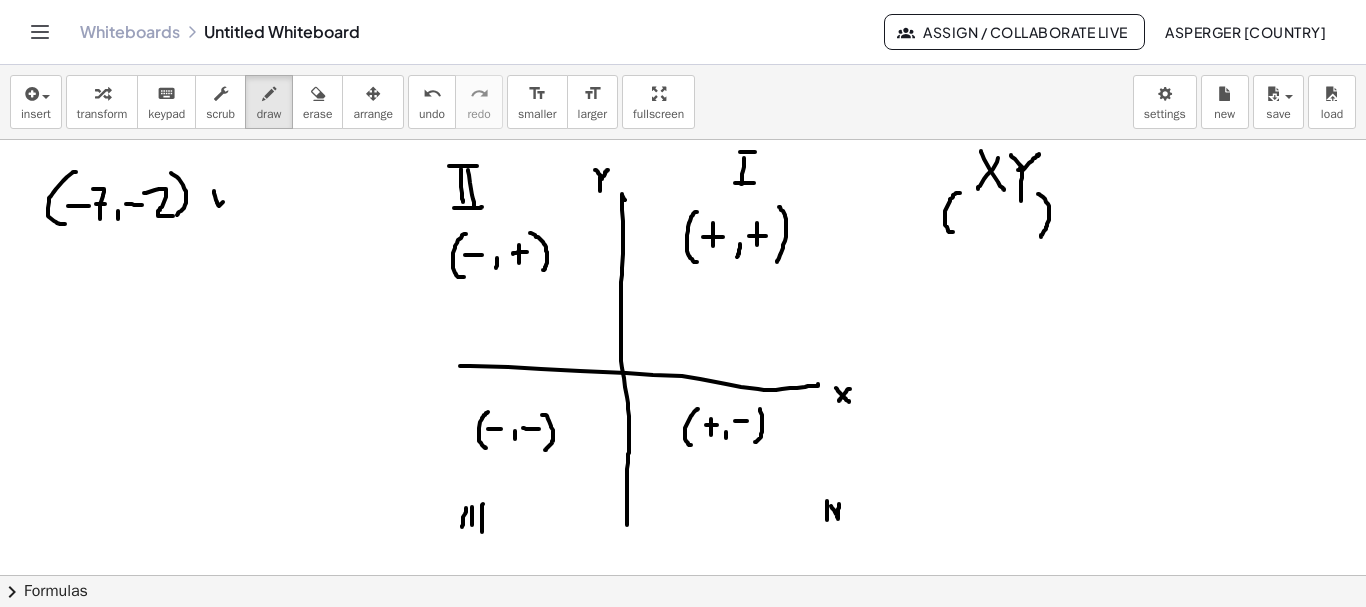 drag, startPoint x: 214, startPoint y: 191, endPoint x: 256, endPoint y: 173, distance: 45.694637 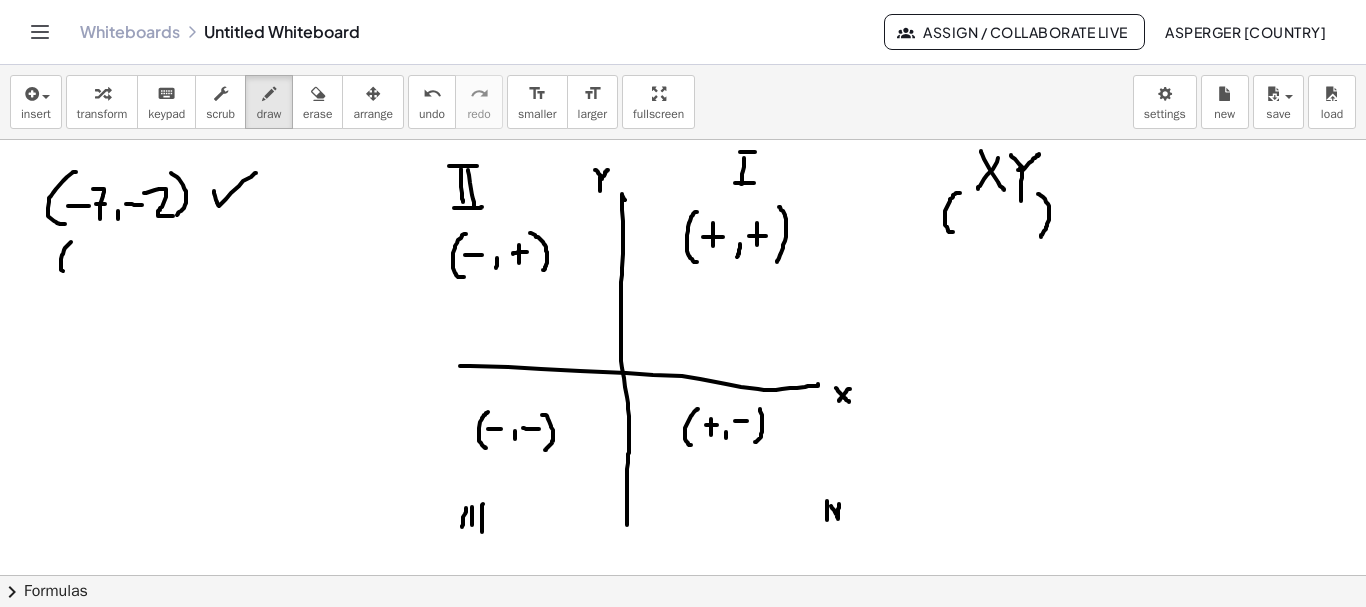 drag, startPoint x: 71, startPoint y: 242, endPoint x: 68, endPoint y: 277, distance: 35.128338 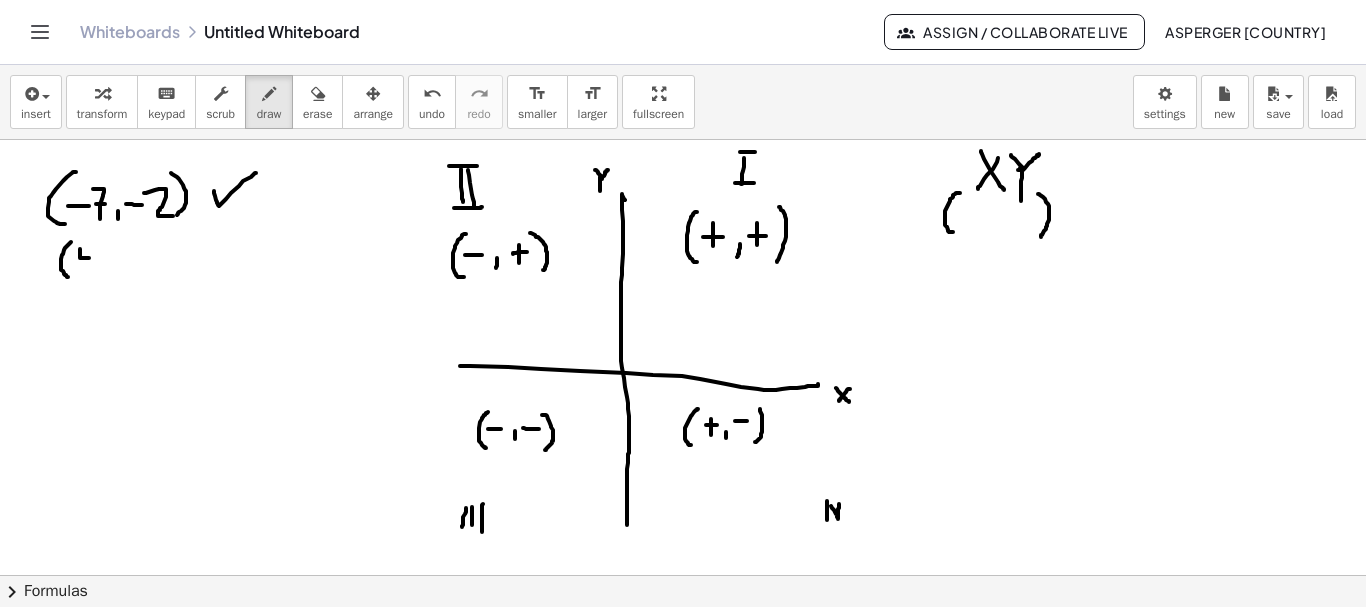 drag, startPoint x: 80, startPoint y: 249, endPoint x: 89, endPoint y: 258, distance: 12.727922 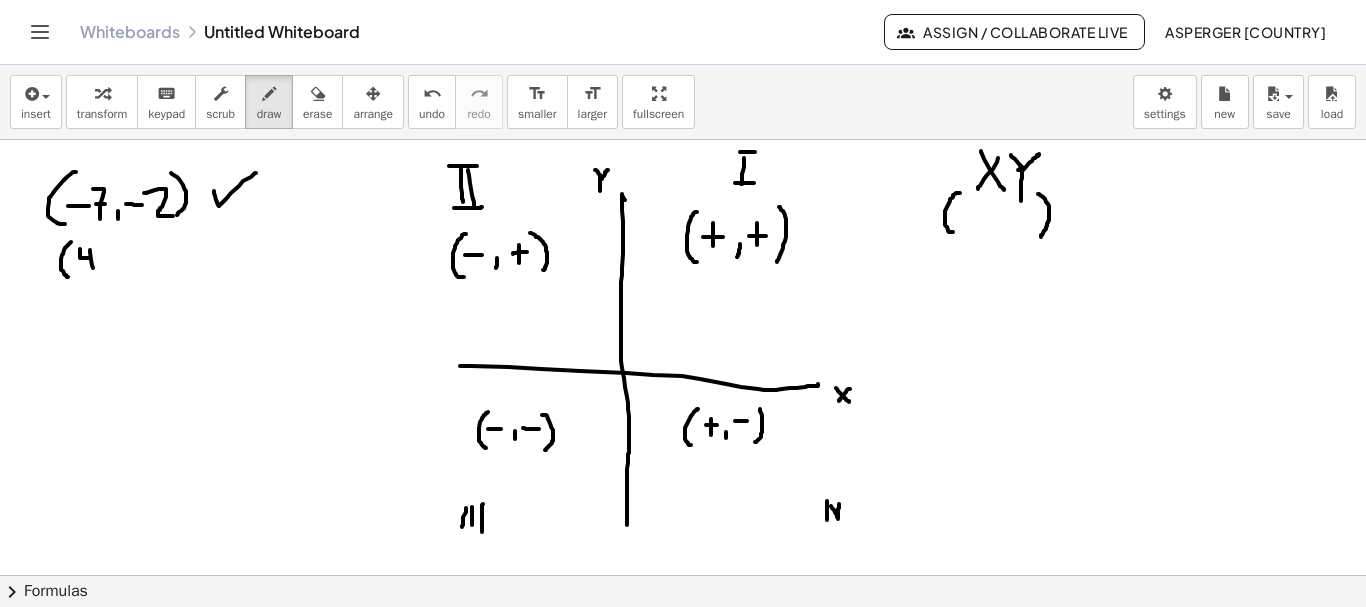 drag, startPoint x: 90, startPoint y: 250, endPoint x: 96, endPoint y: 273, distance: 23.769728 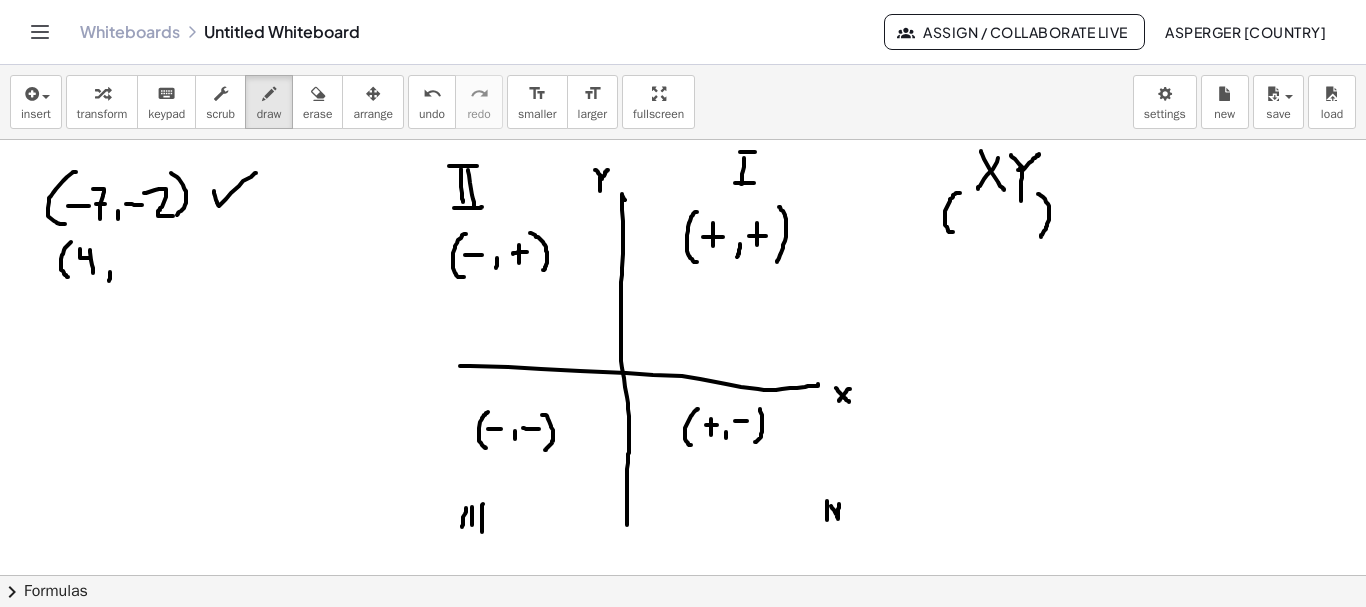 click at bounding box center [683, 640] 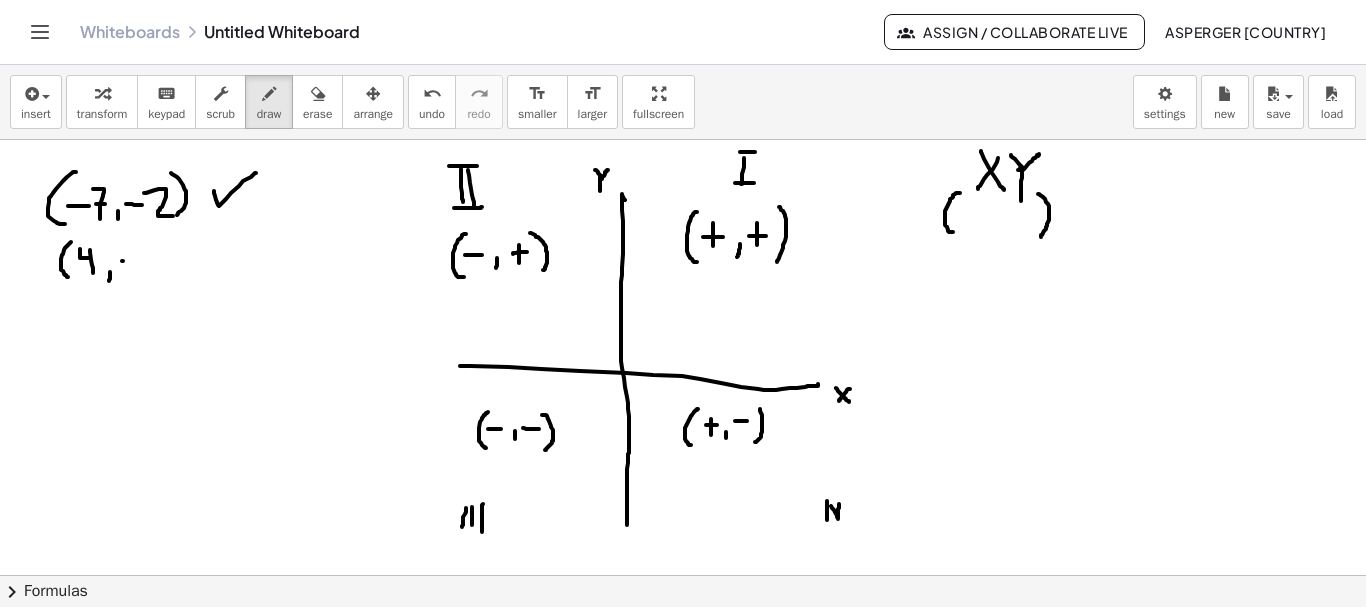 drag, startPoint x: 123, startPoint y: 261, endPoint x: 145, endPoint y: 261, distance: 22 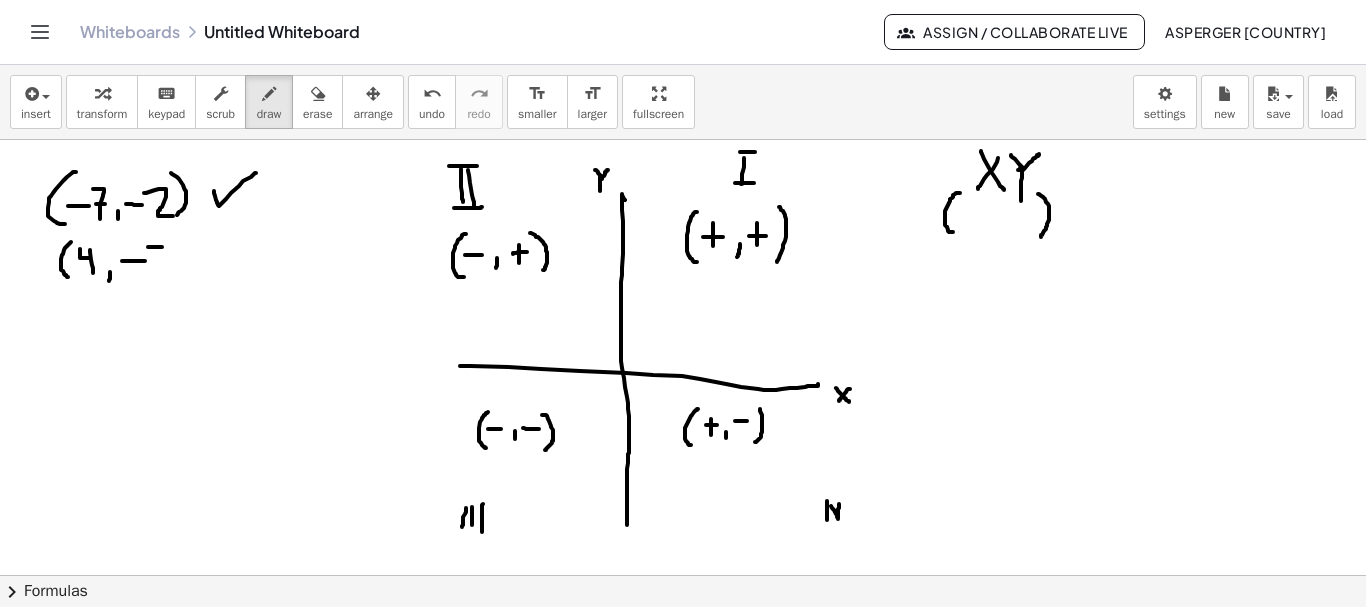 drag, startPoint x: 148, startPoint y: 247, endPoint x: 166, endPoint y: 272, distance: 30.805843 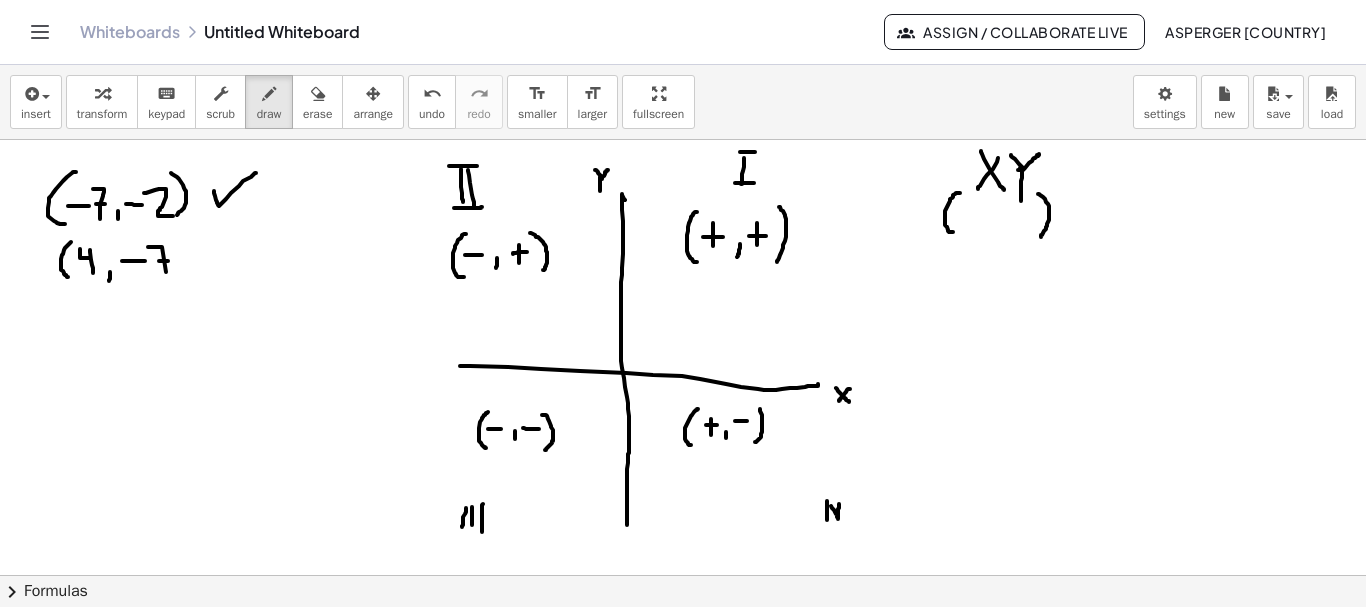 click at bounding box center [683, 640] 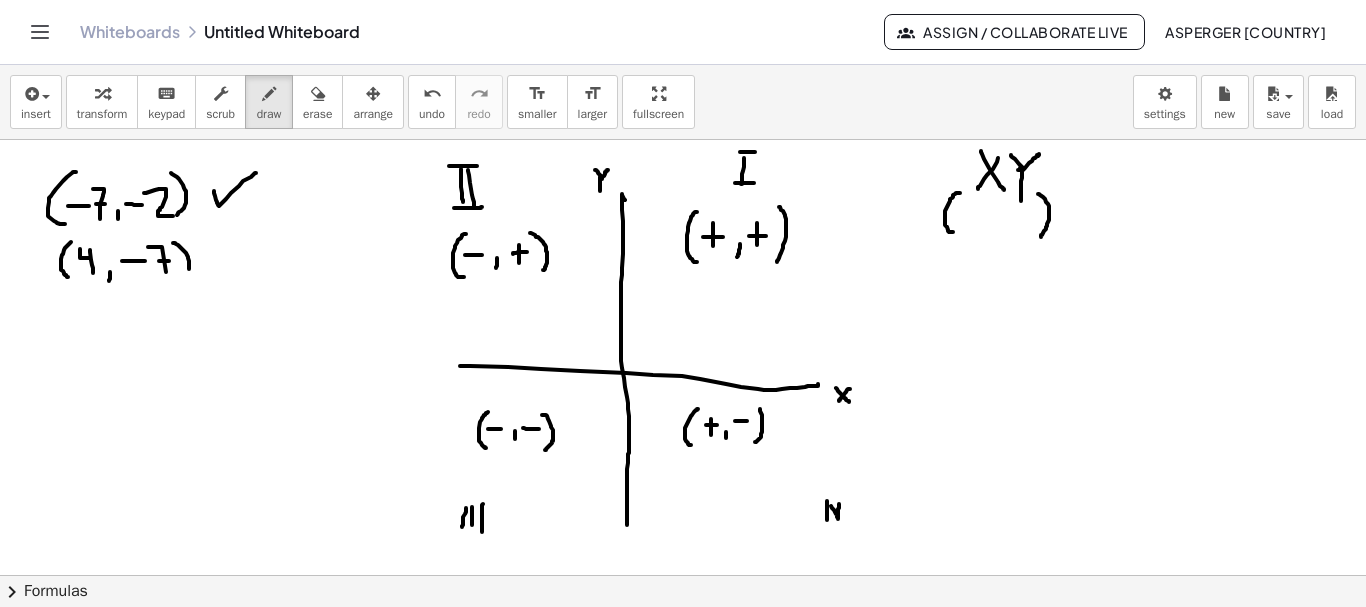 drag, startPoint x: 173, startPoint y: 243, endPoint x: 188, endPoint y: 275, distance: 35.341194 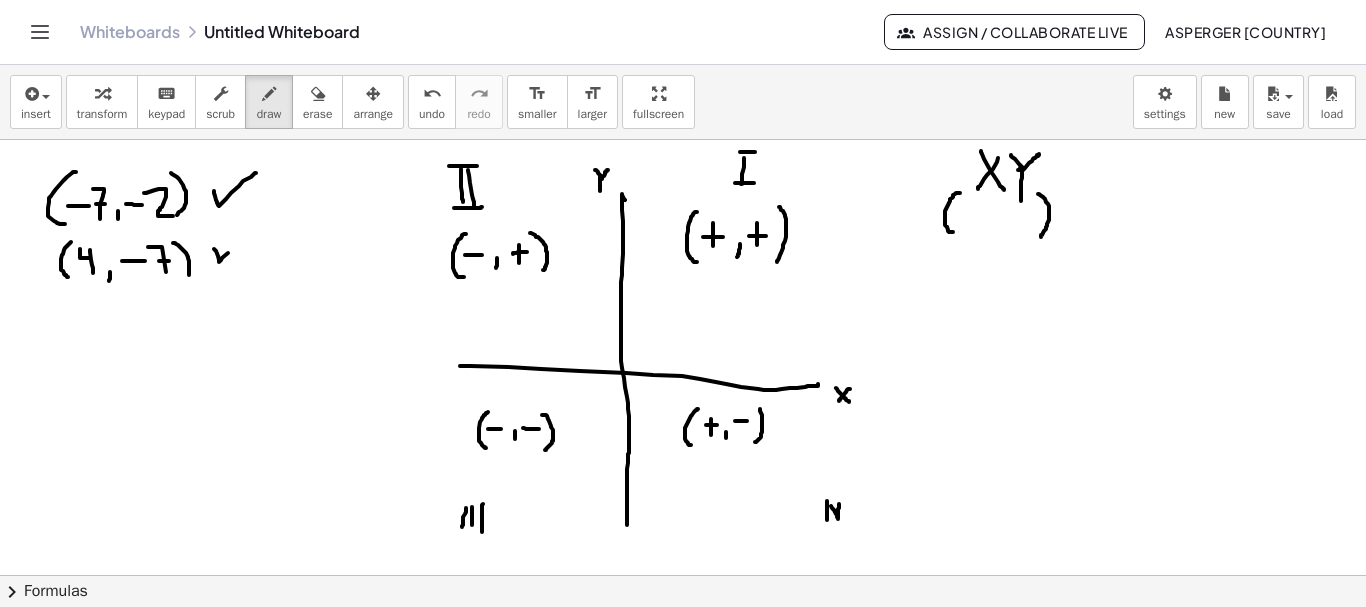 drag, startPoint x: 214, startPoint y: 249, endPoint x: 258, endPoint y: 220, distance: 52.69725 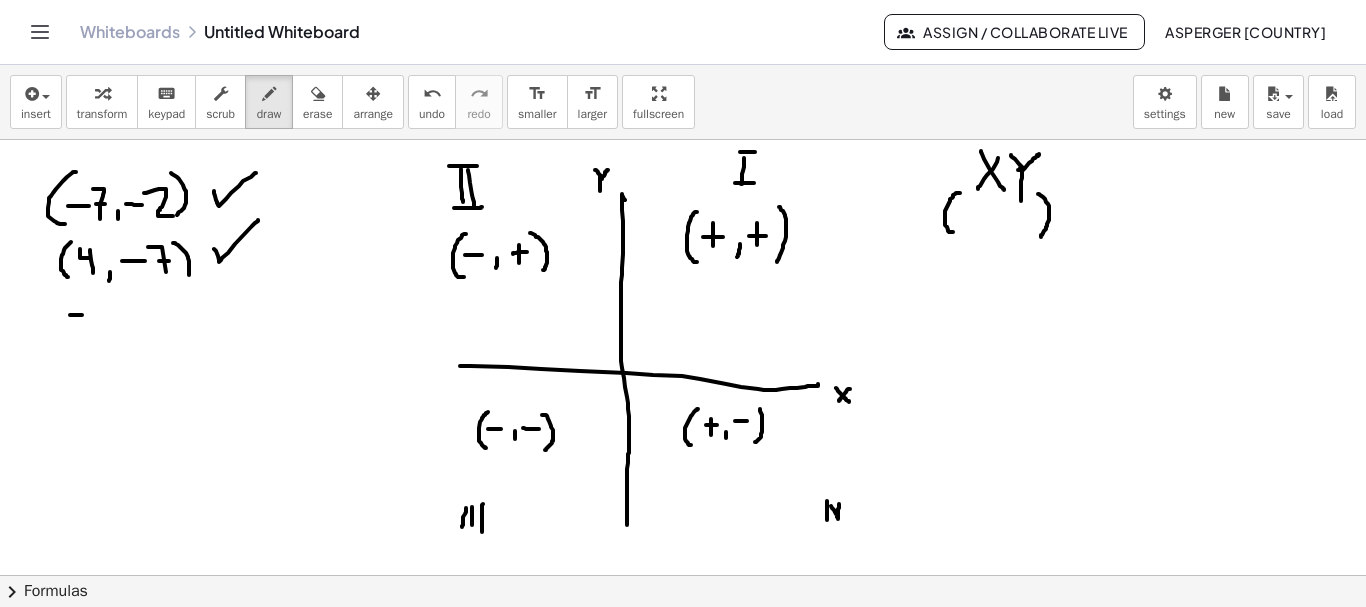 drag, startPoint x: 70, startPoint y: 315, endPoint x: 83, endPoint y: 315, distance: 13 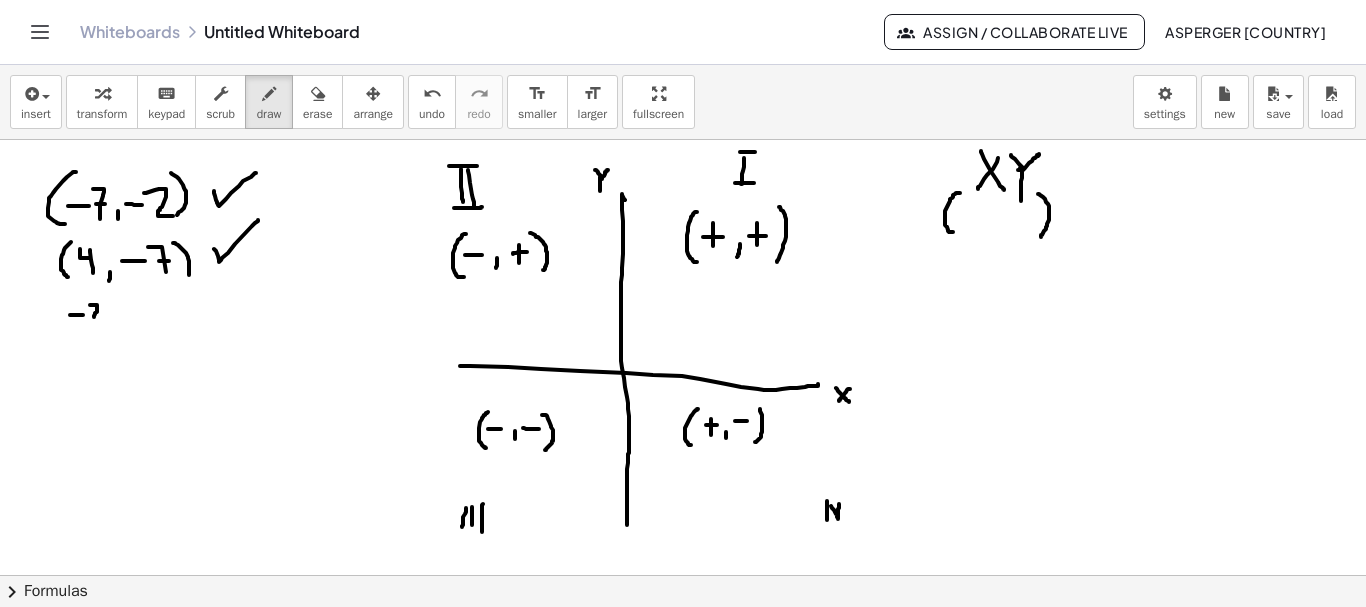 drag, startPoint x: 90, startPoint y: 305, endPoint x: 104, endPoint y: 319, distance: 19.79899 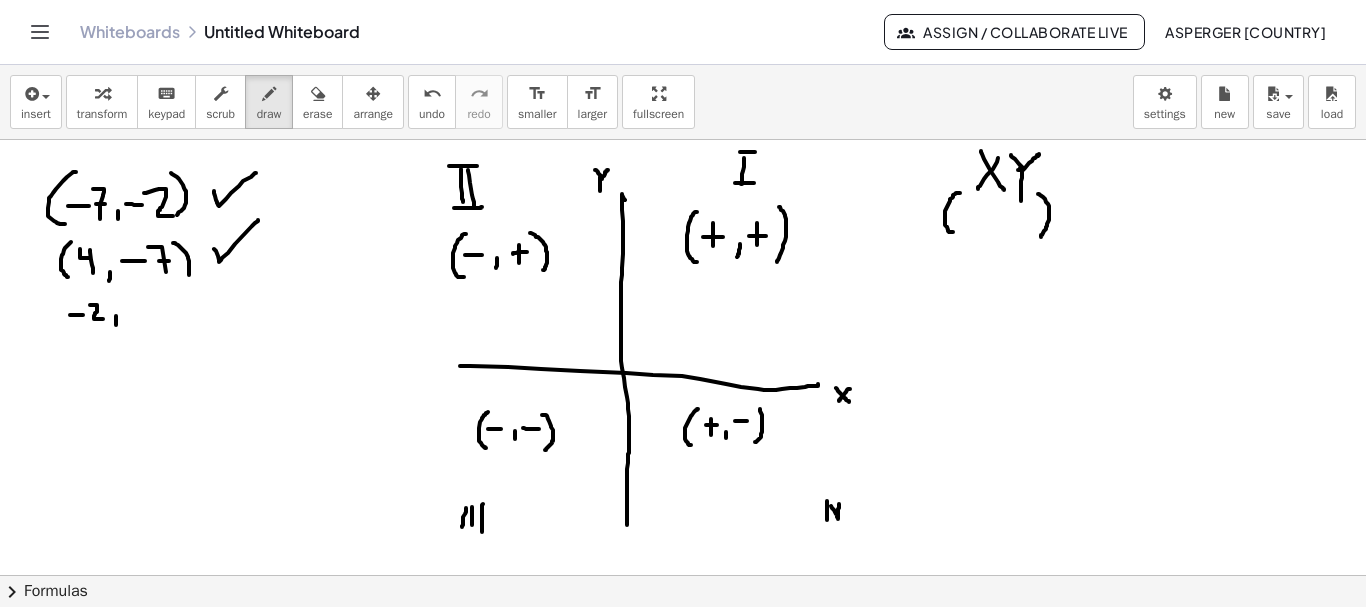 click at bounding box center (683, 640) 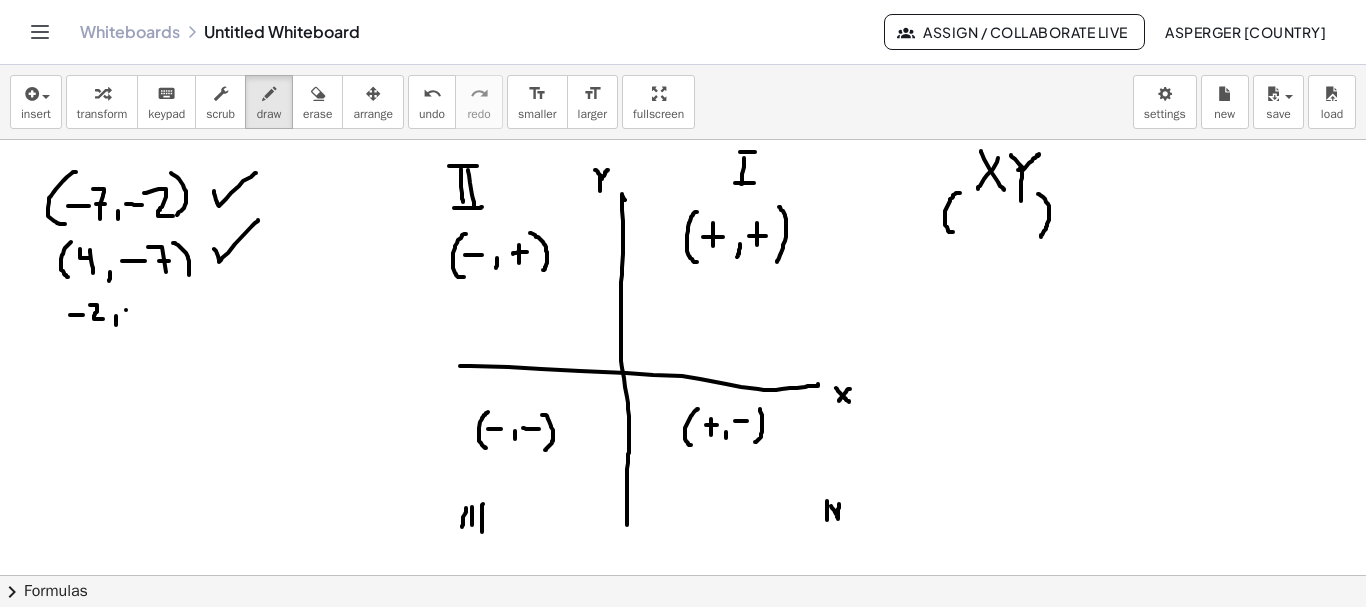 drag, startPoint x: 126, startPoint y: 310, endPoint x: 137, endPoint y: 310, distance: 11 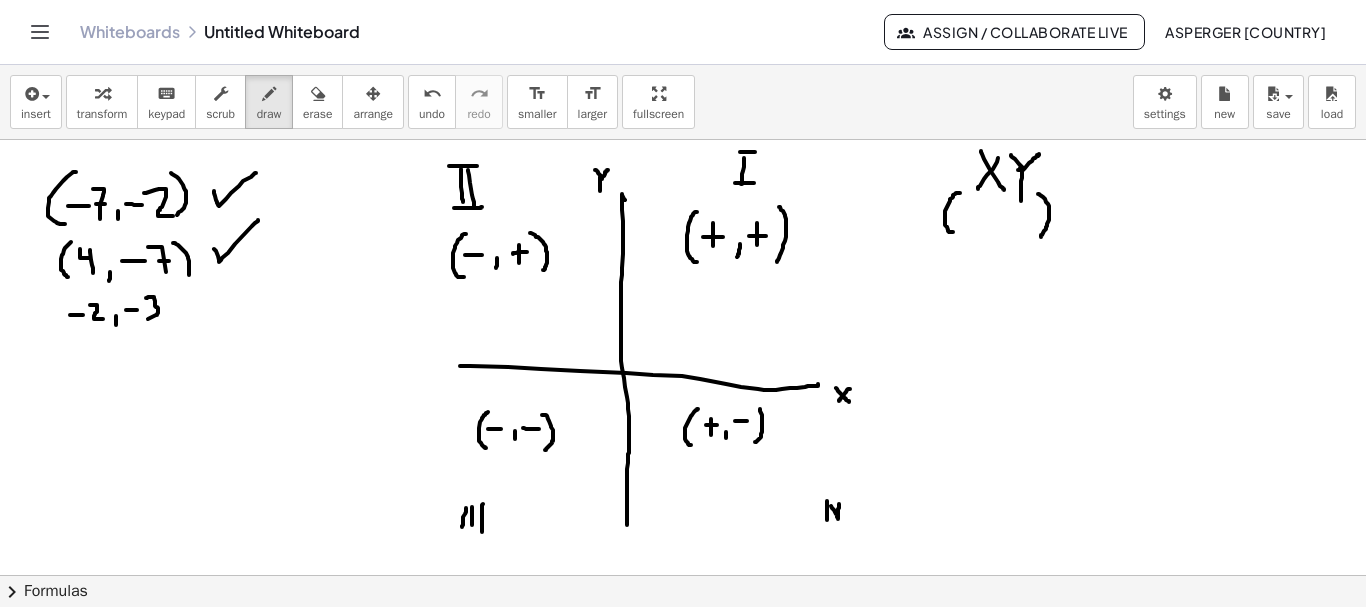 drag, startPoint x: 152, startPoint y: 297, endPoint x: 146, endPoint y: 319, distance: 22.803509 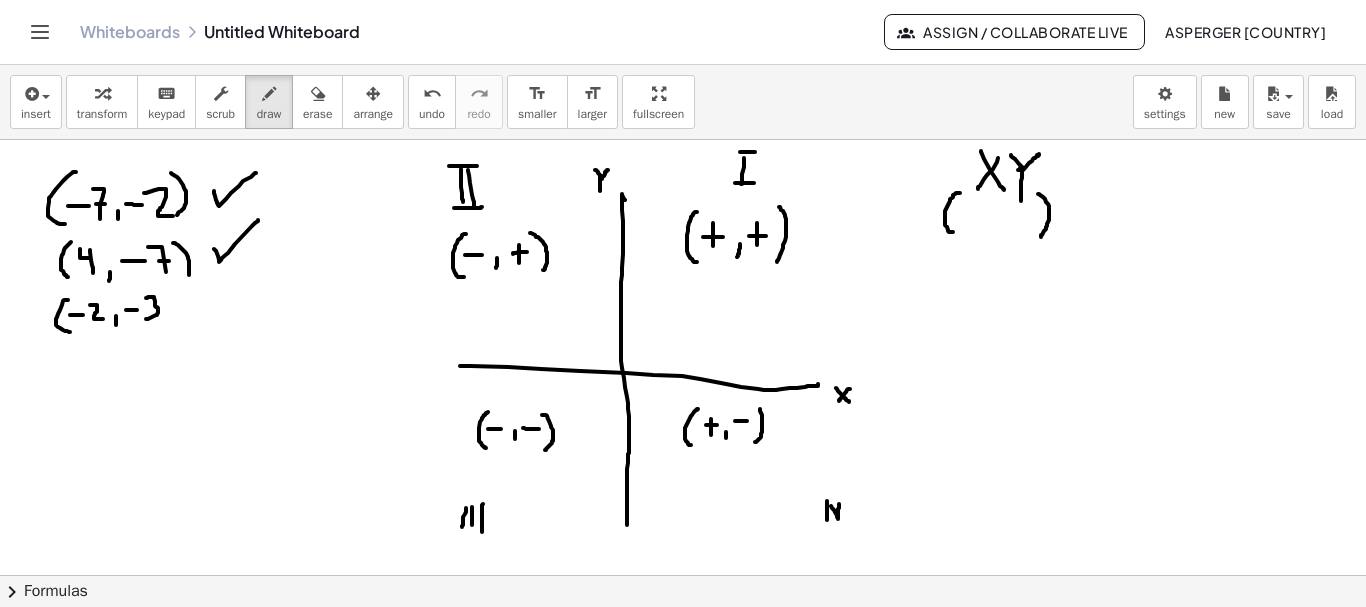 drag, startPoint x: 67, startPoint y: 300, endPoint x: 70, endPoint y: 332, distance: 32.140316 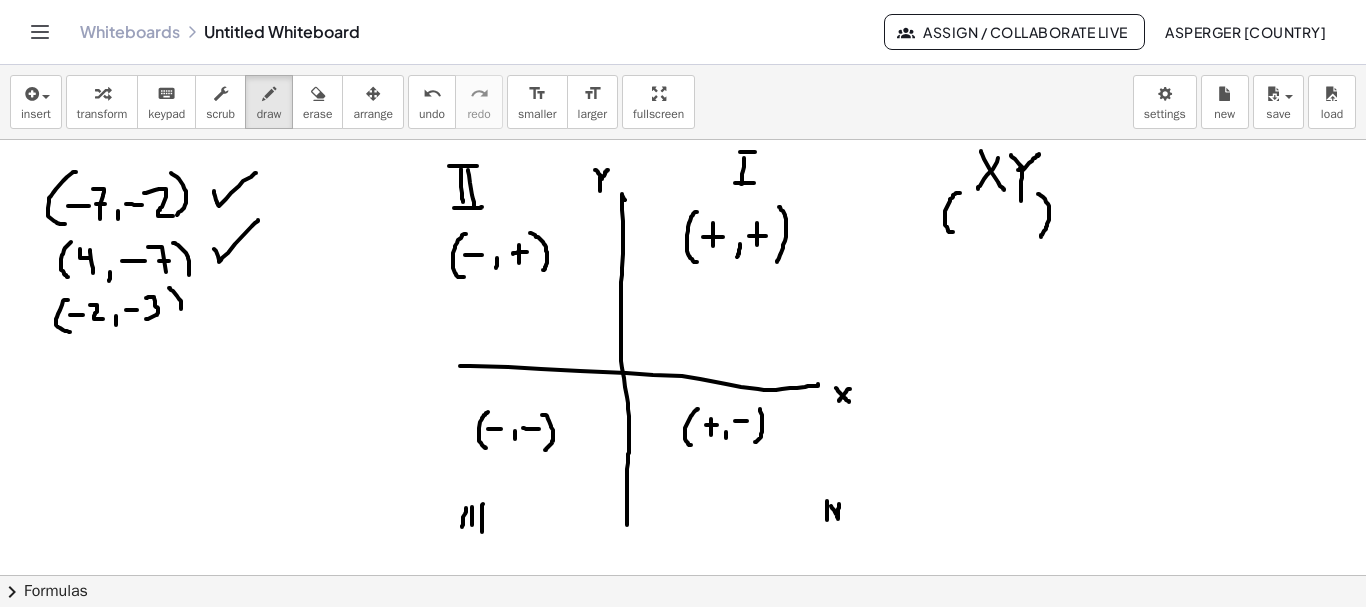 drag, startPoint x: 169, startPoint y: 288, endPoint x: 173, endPoint y: 323, distance: 35.22783 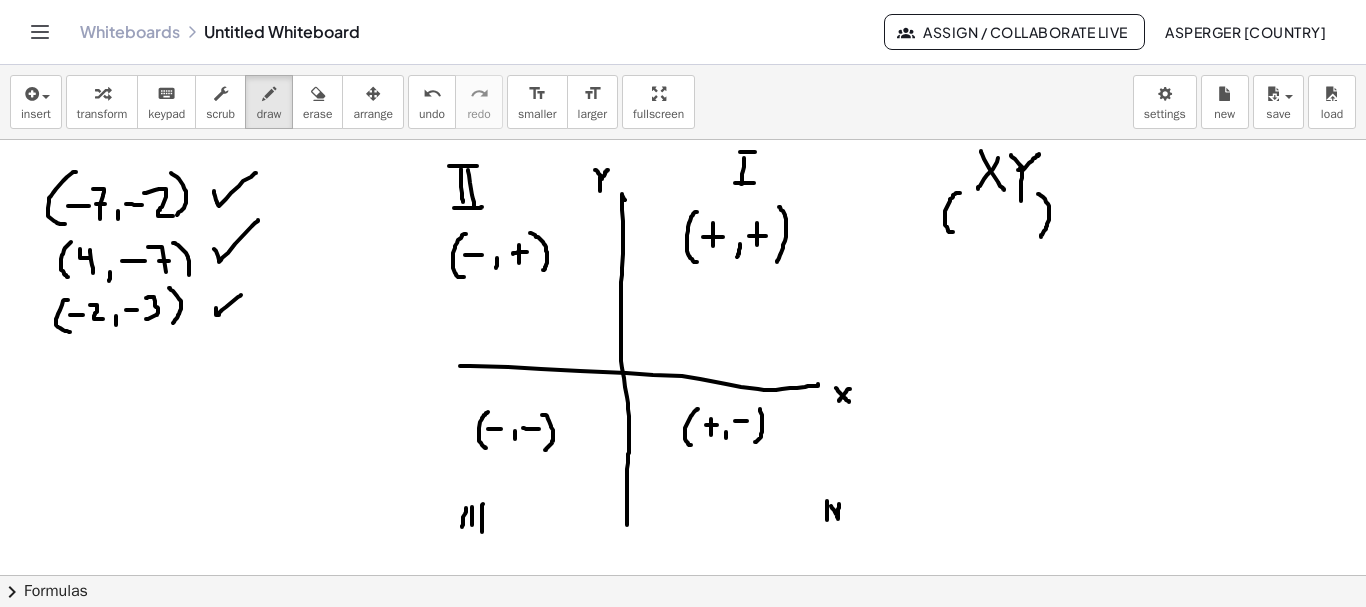 drag, startPoint x: 216, startPoint y: 308, endPoint x: 241, endPoint y: 295, distance: 28.178005 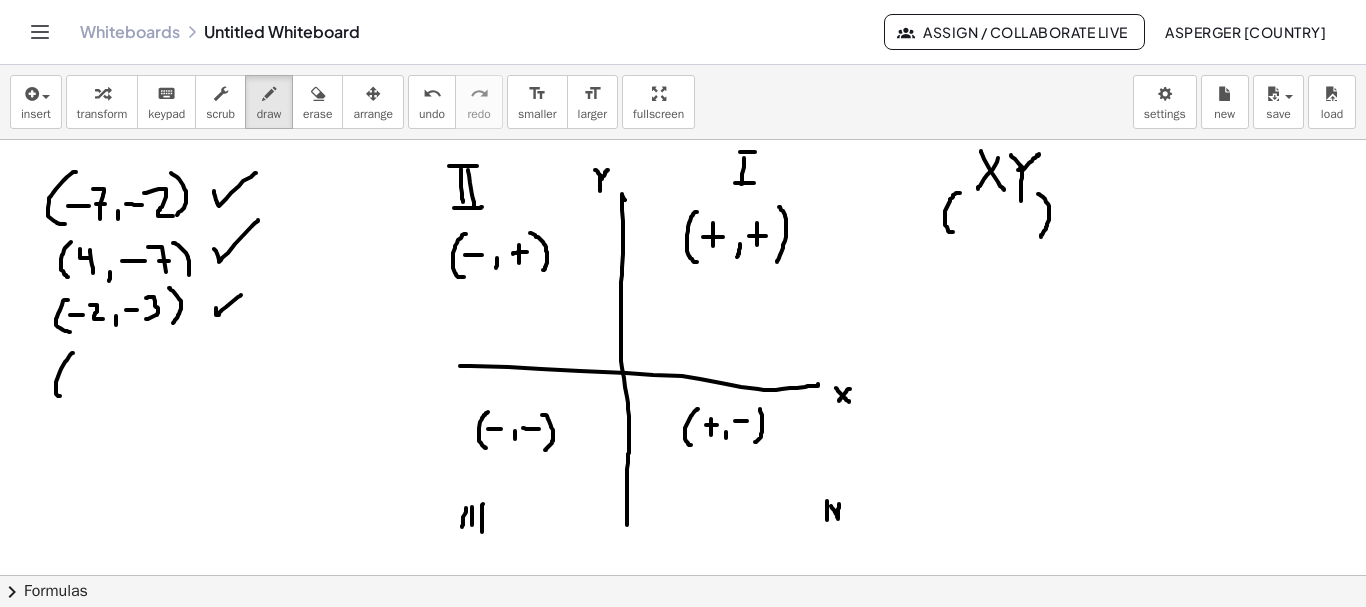 drag, startPoint x: 73, startPoint y: 353, endPoint x: 67, endPoint y: 398, distance: 45.39824 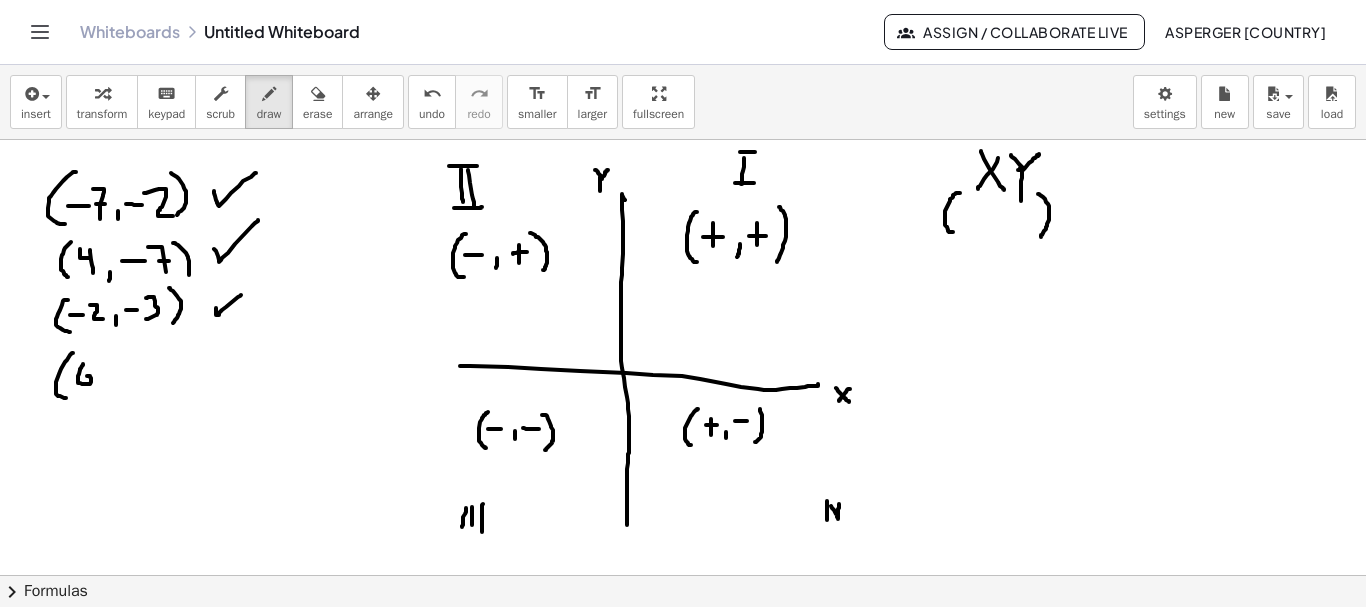 drag, startPoint x: 83, startPoint y: 364, endPoint x: 87, endPoint y: 380, distance: 16.492422 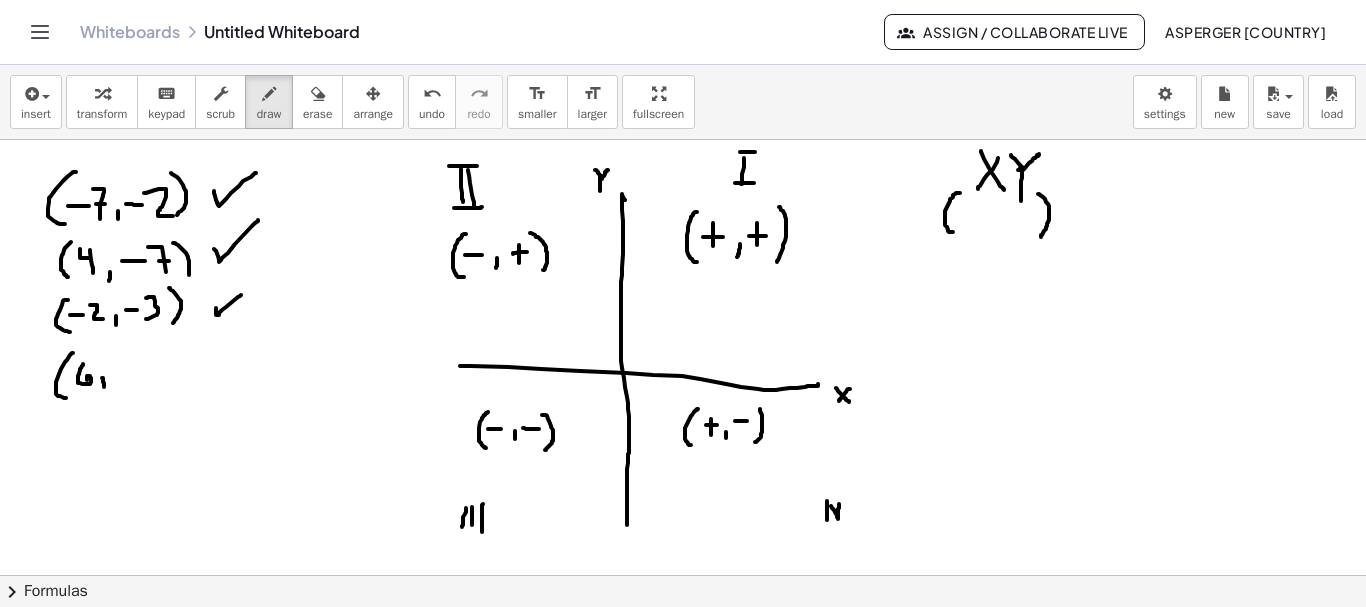 drag, startPoint x: 102, startPoint y: 378, endPoint x: 104, endPoint y: 388, distance: 10.198039 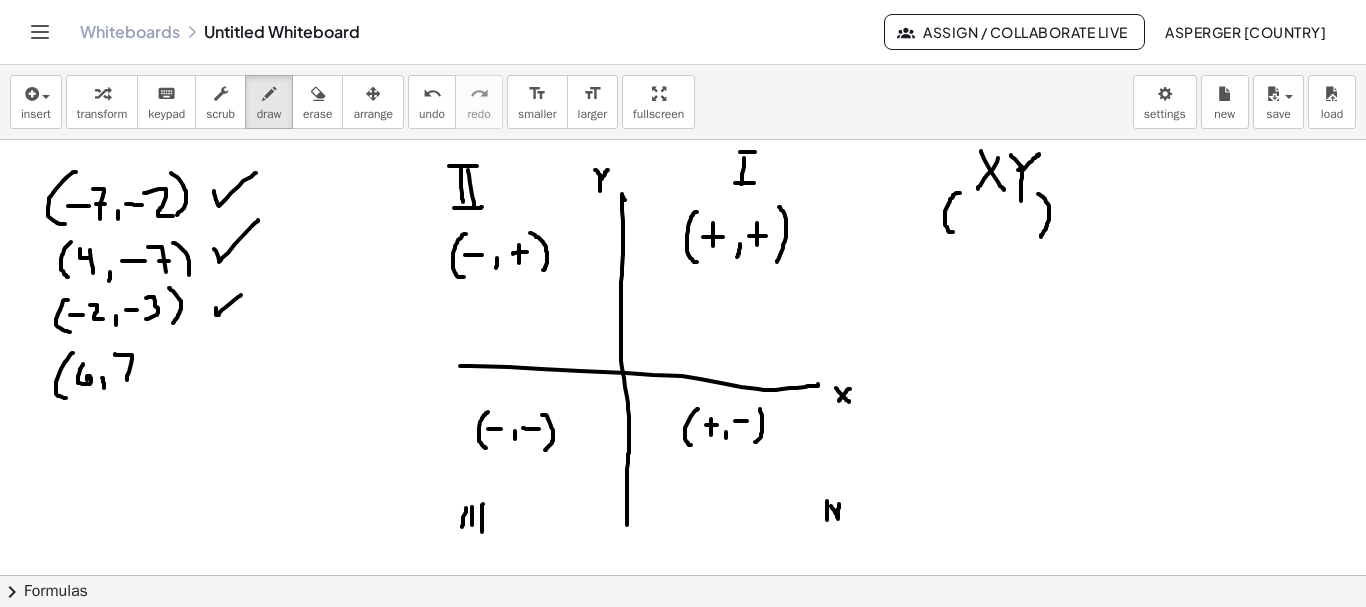 drag, startPoint x: 115, startPoint y: 354, endPoint x: 127, endPoint y: 384, distance: 32.31099 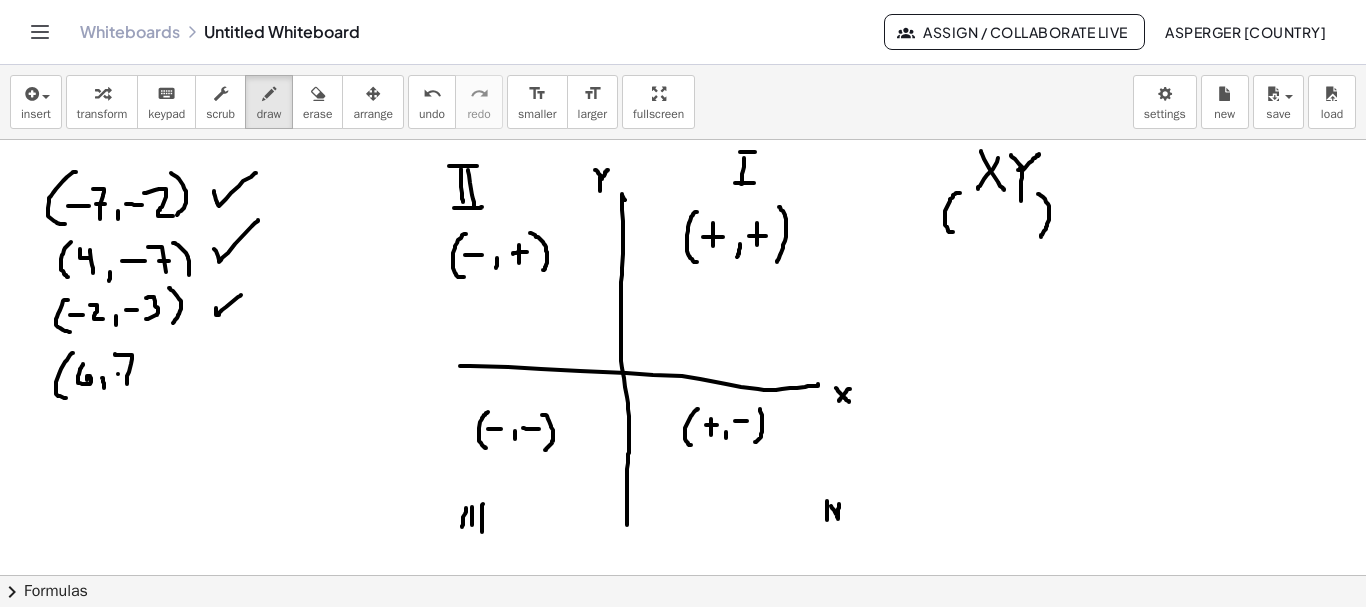 drag, startPoint x: 118, startPoint y: 374, endPoint x: 134, endPoint y: 373, distance: 16.03122 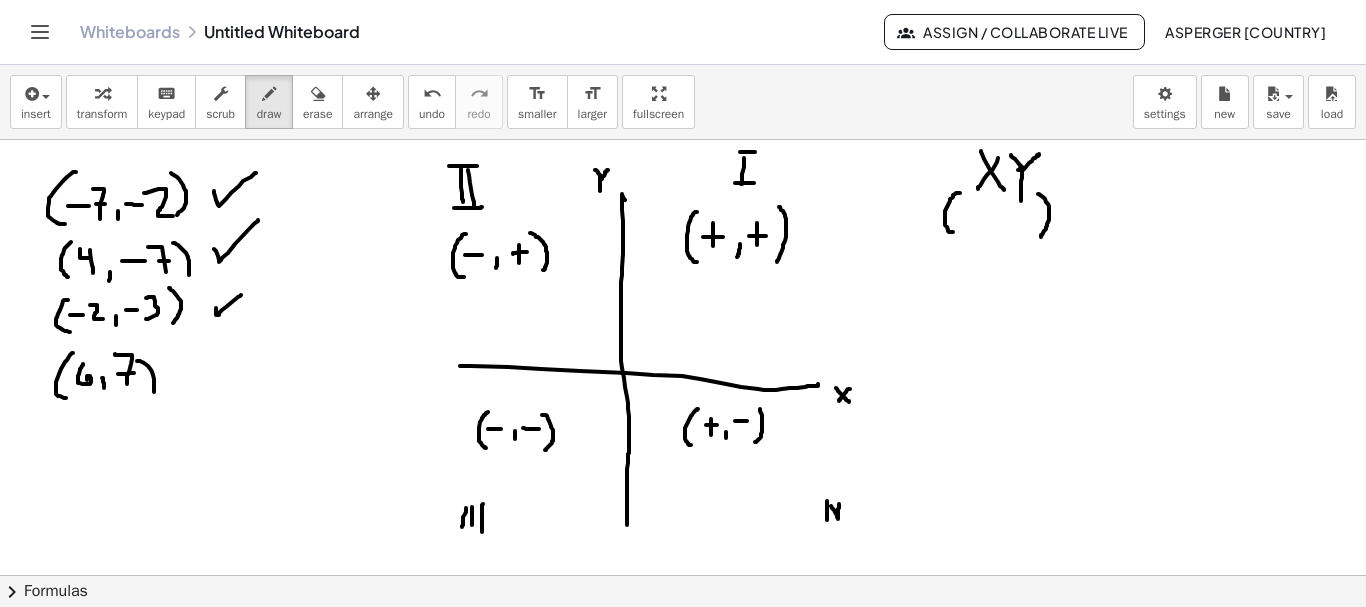 drag, startPoint x: 137, startPoint y: 361, endPoint x: 154, endPoint y: 395, distance: 38.013157 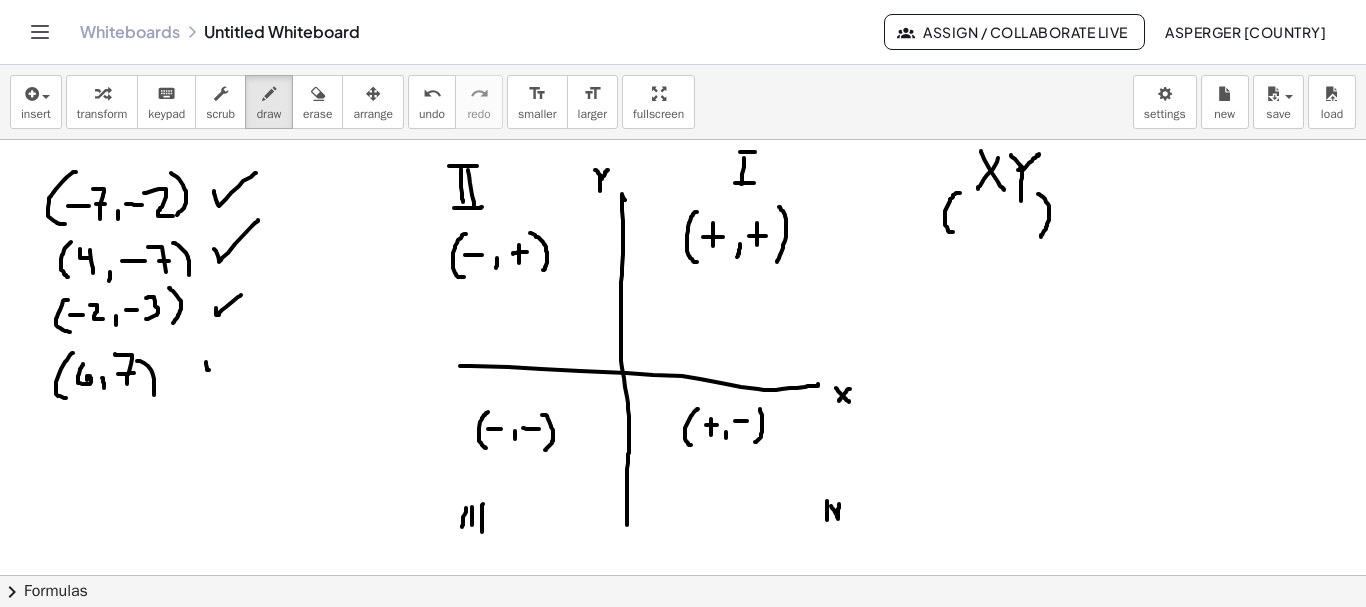 drag, startPoint x: 206, startPoint y: 362, endPoint x: 257, endPoint y: 313, distance: 70.724815 